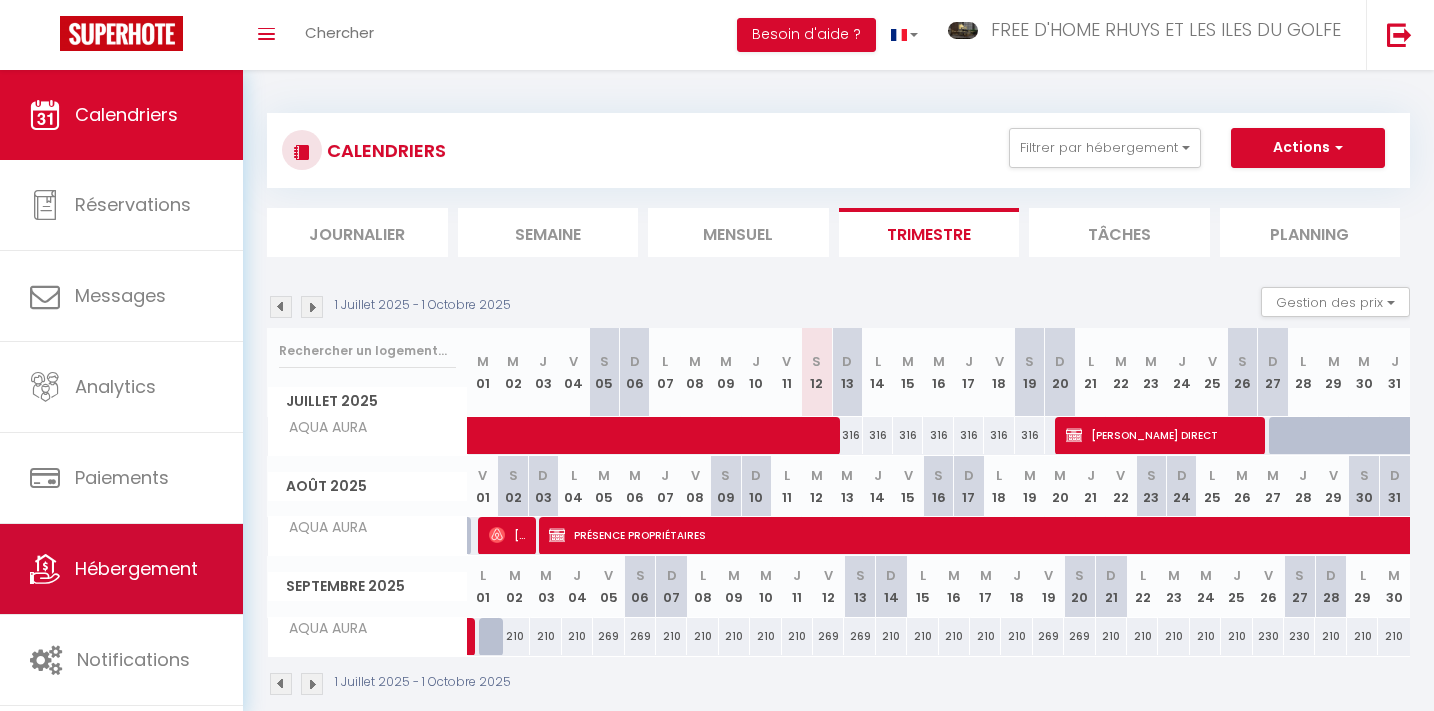 scroll, scrollTop: 0, scrollLeft: 0, axis: both 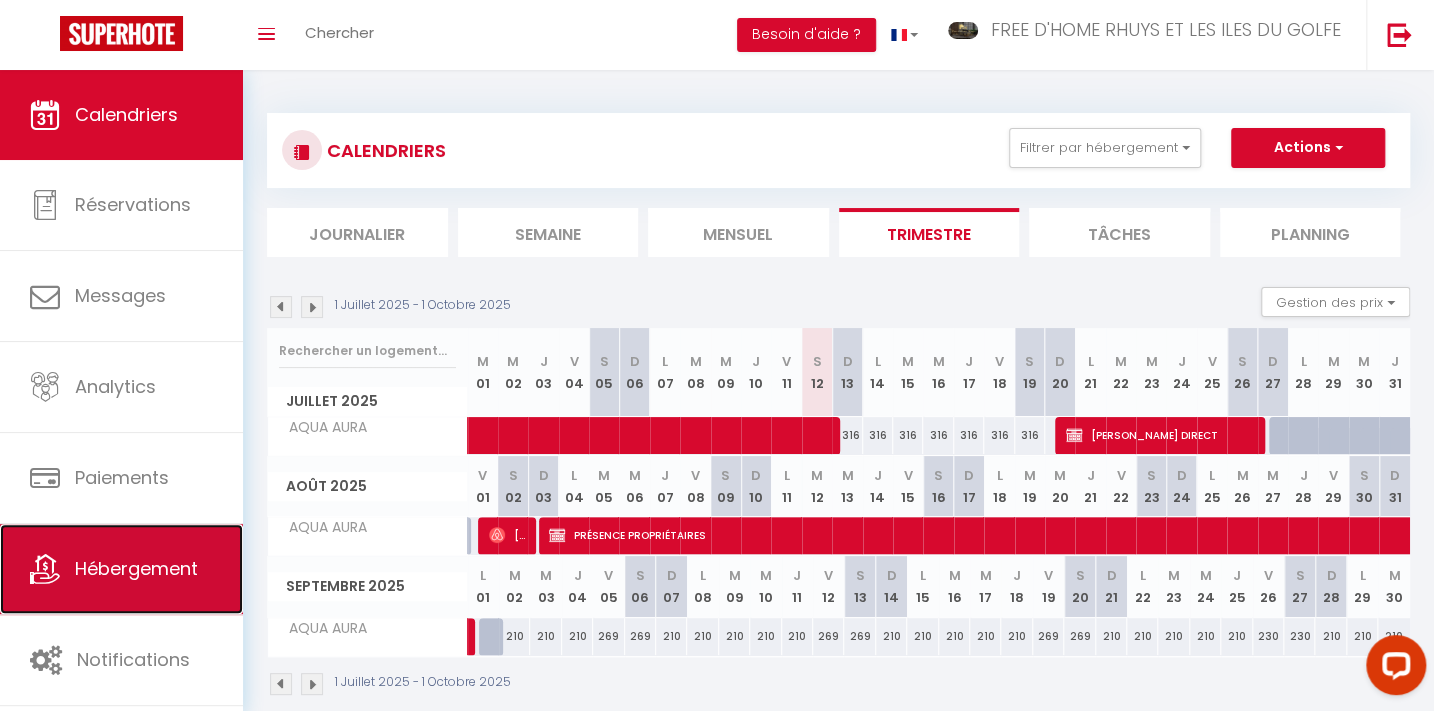 click on "Hébergement" at bounding box center (136, 568) 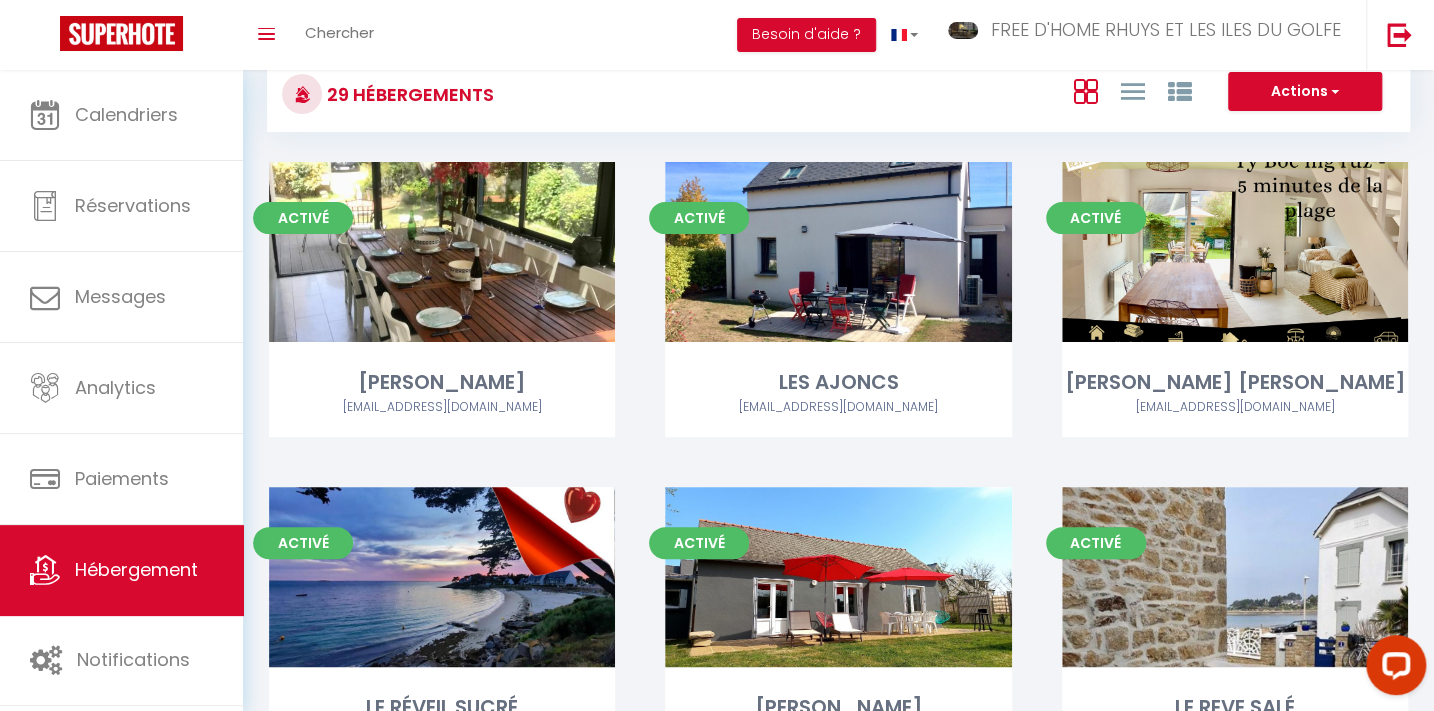 scroll, scrollTop: 0, scrollLeft: 0, axis: both 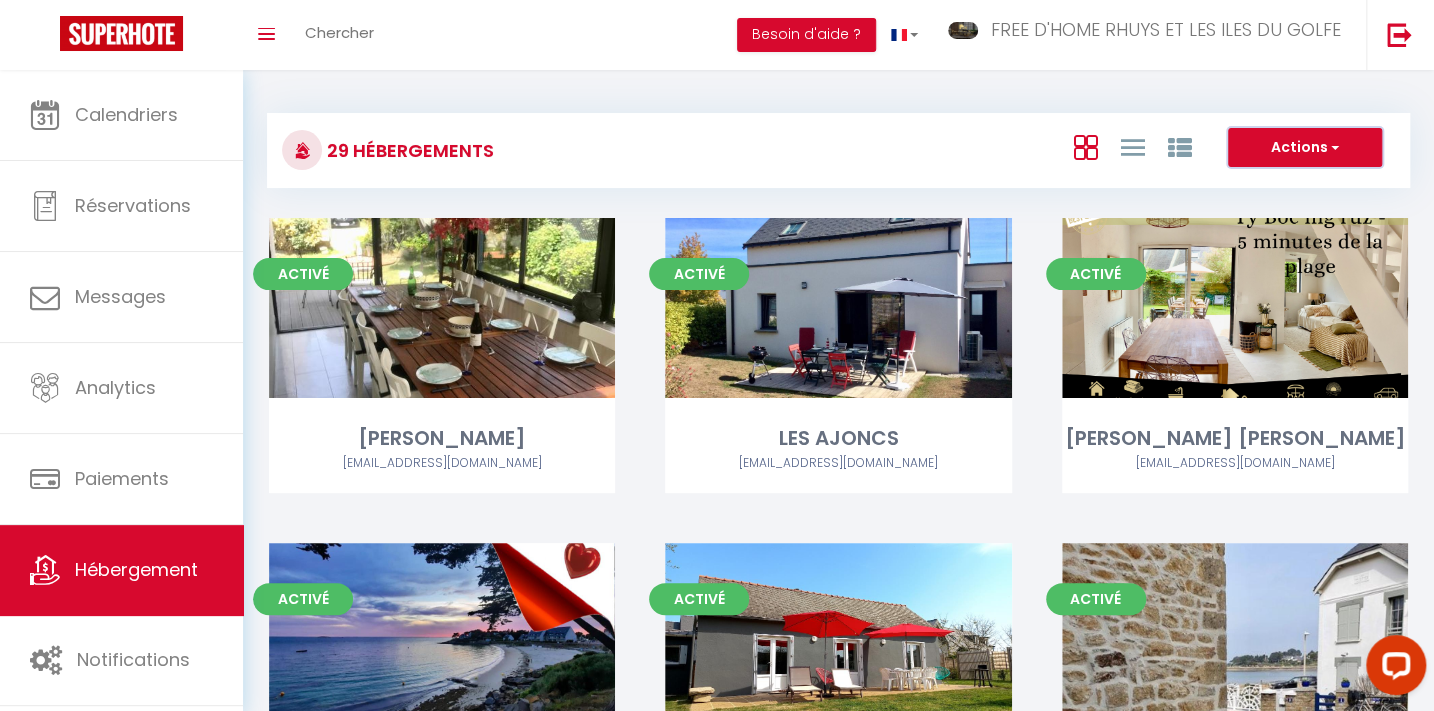 click on "Actions" at bounding box center (1305, 148) 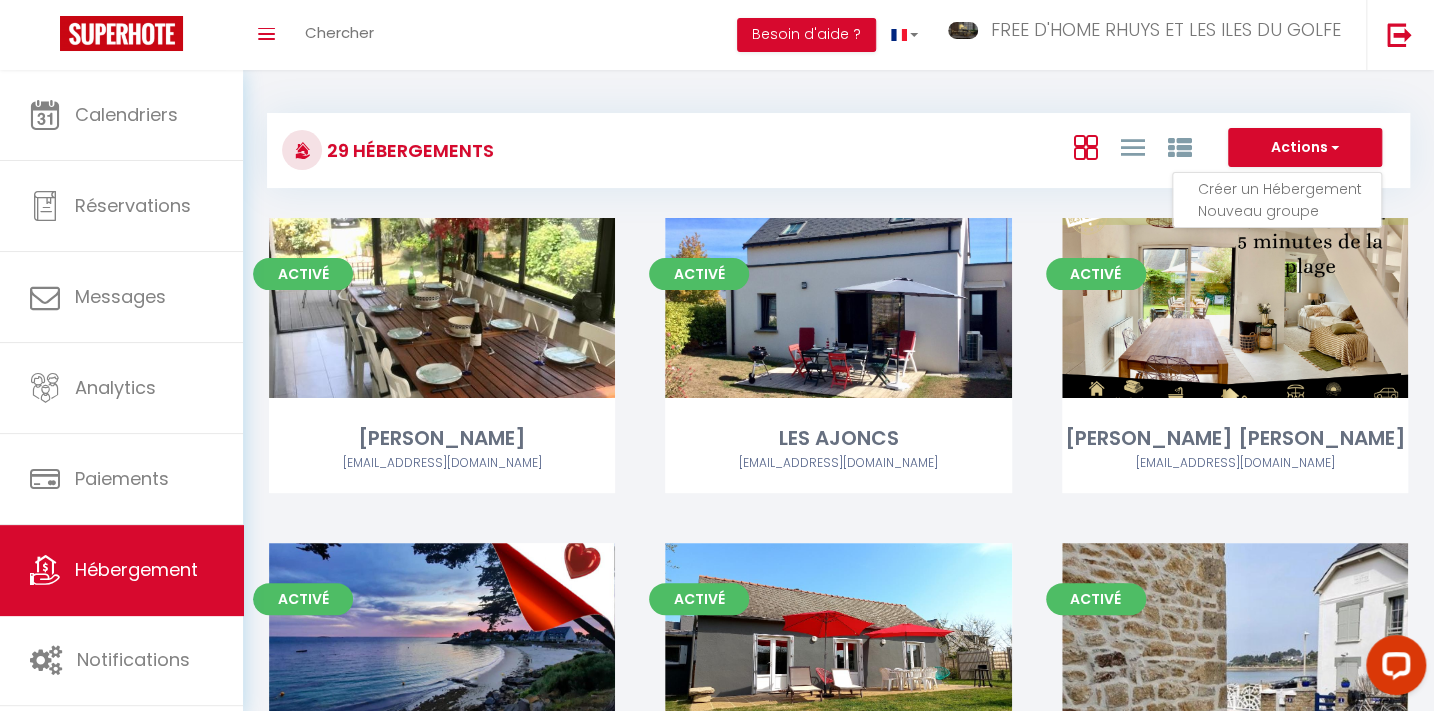 click on "Créer un Hébergement" at bounding box center (1289, 189) 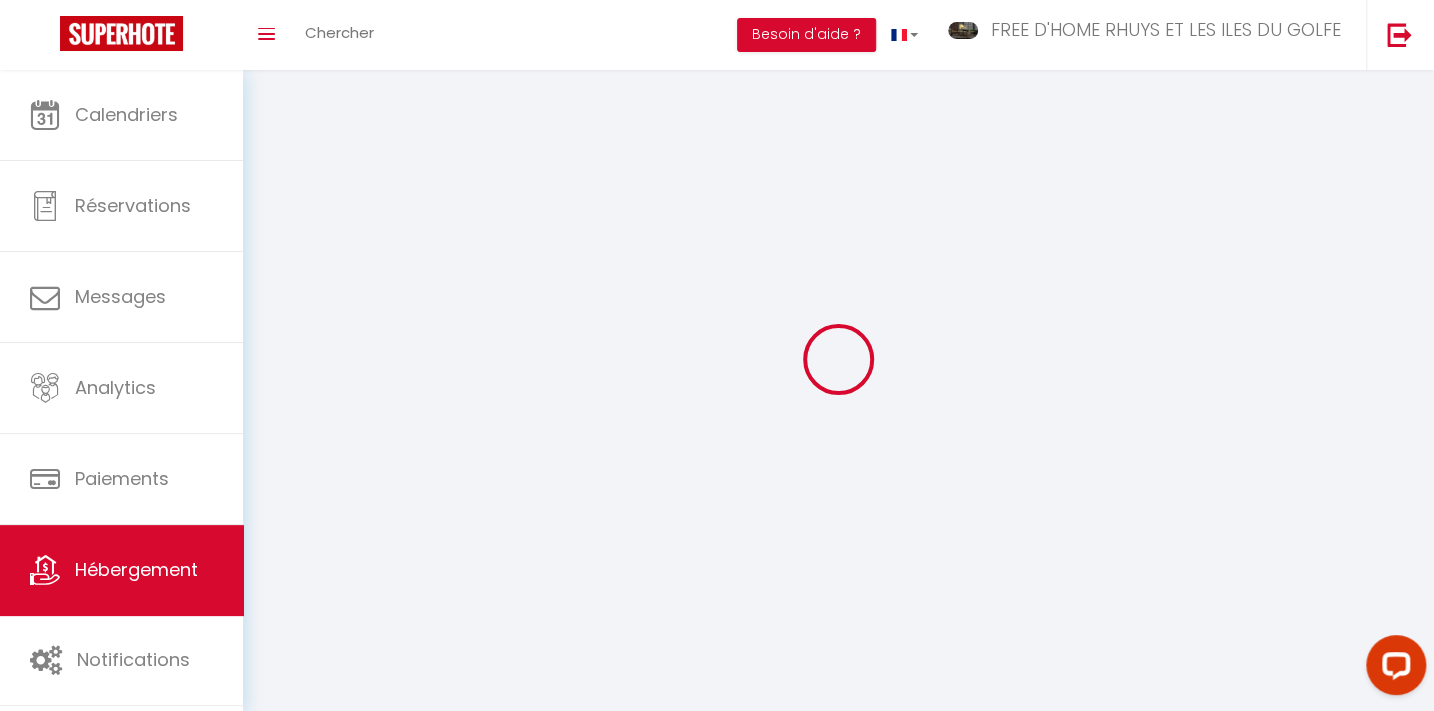 select 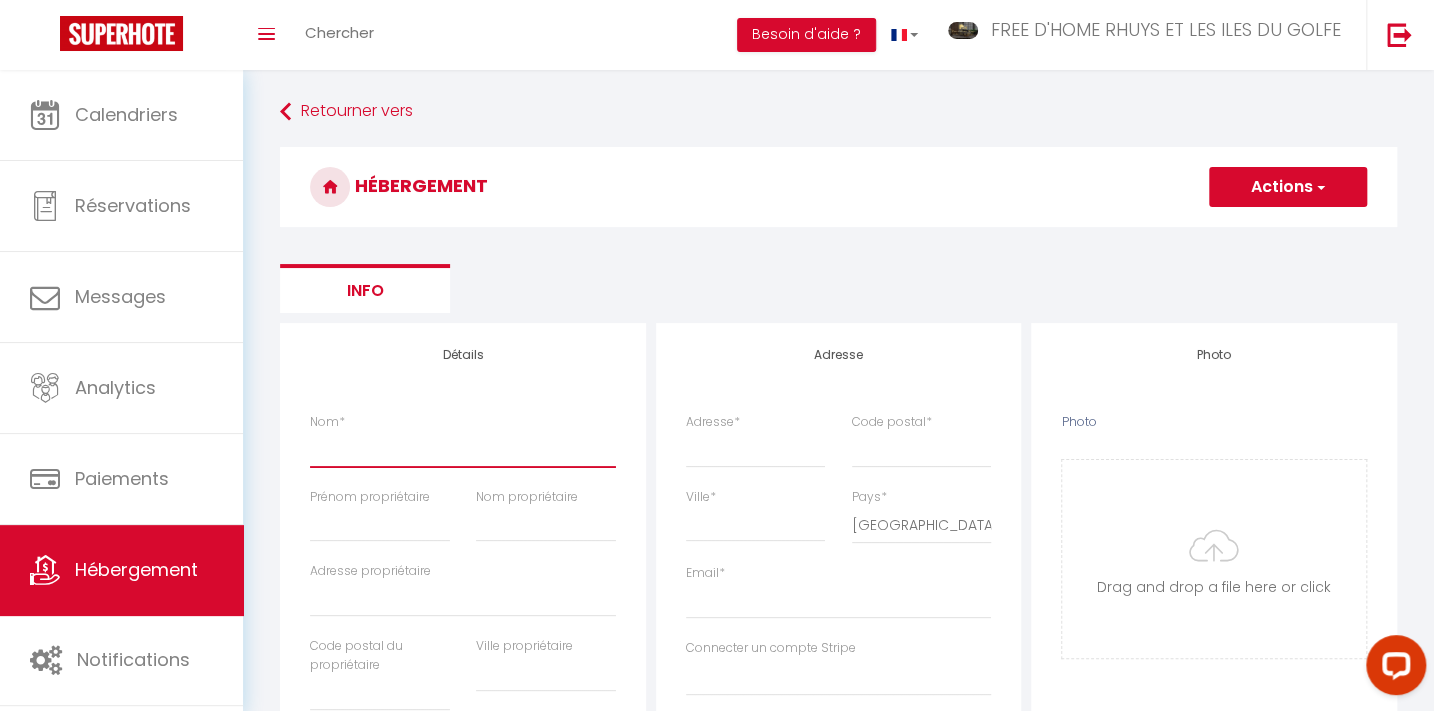 click on "Nom
*" at bounding box center [463, 449] 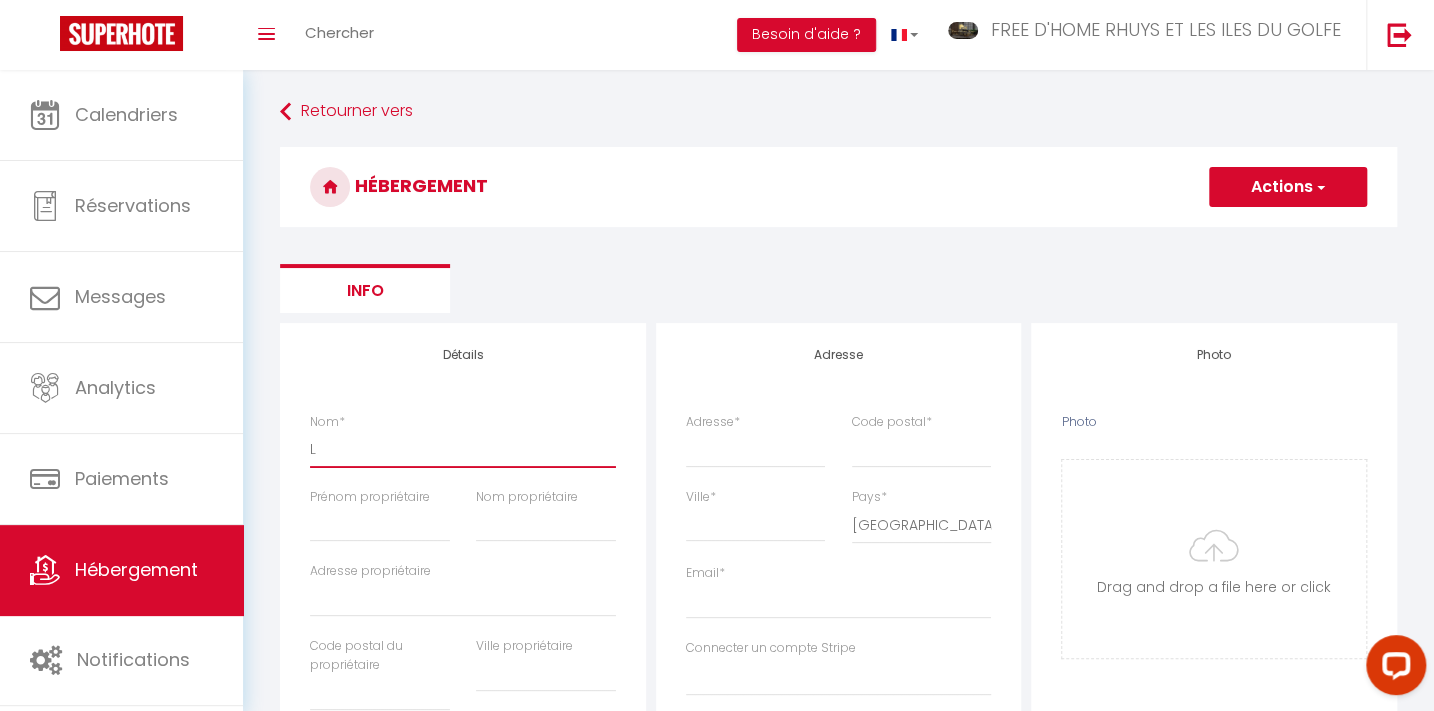 select 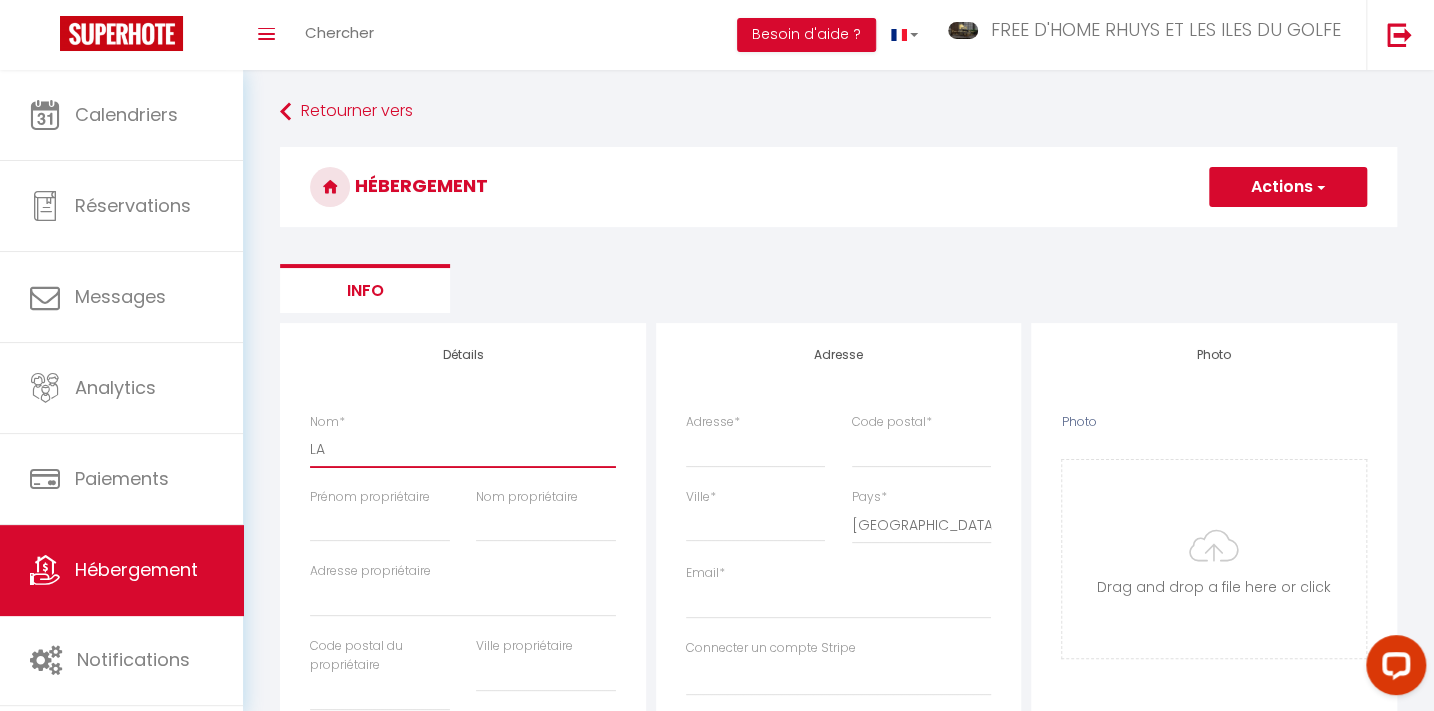 select 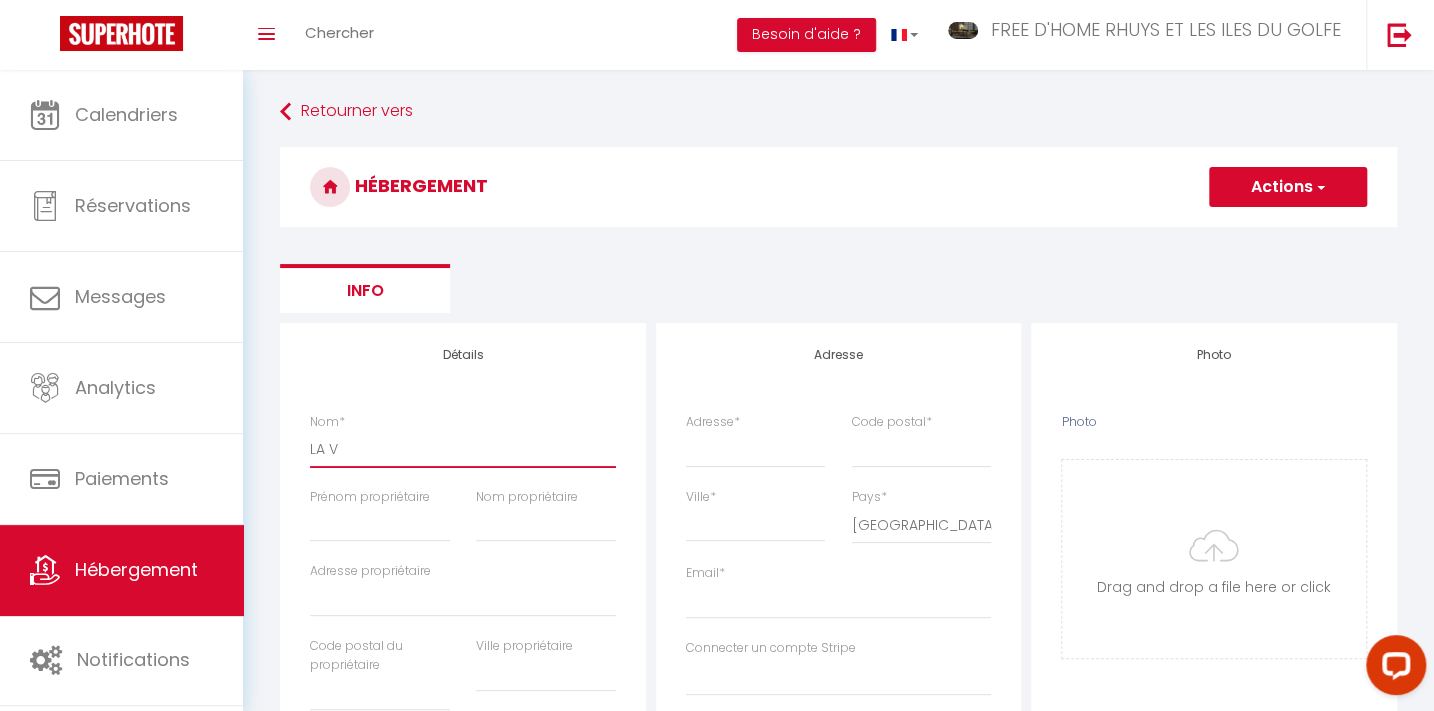 select 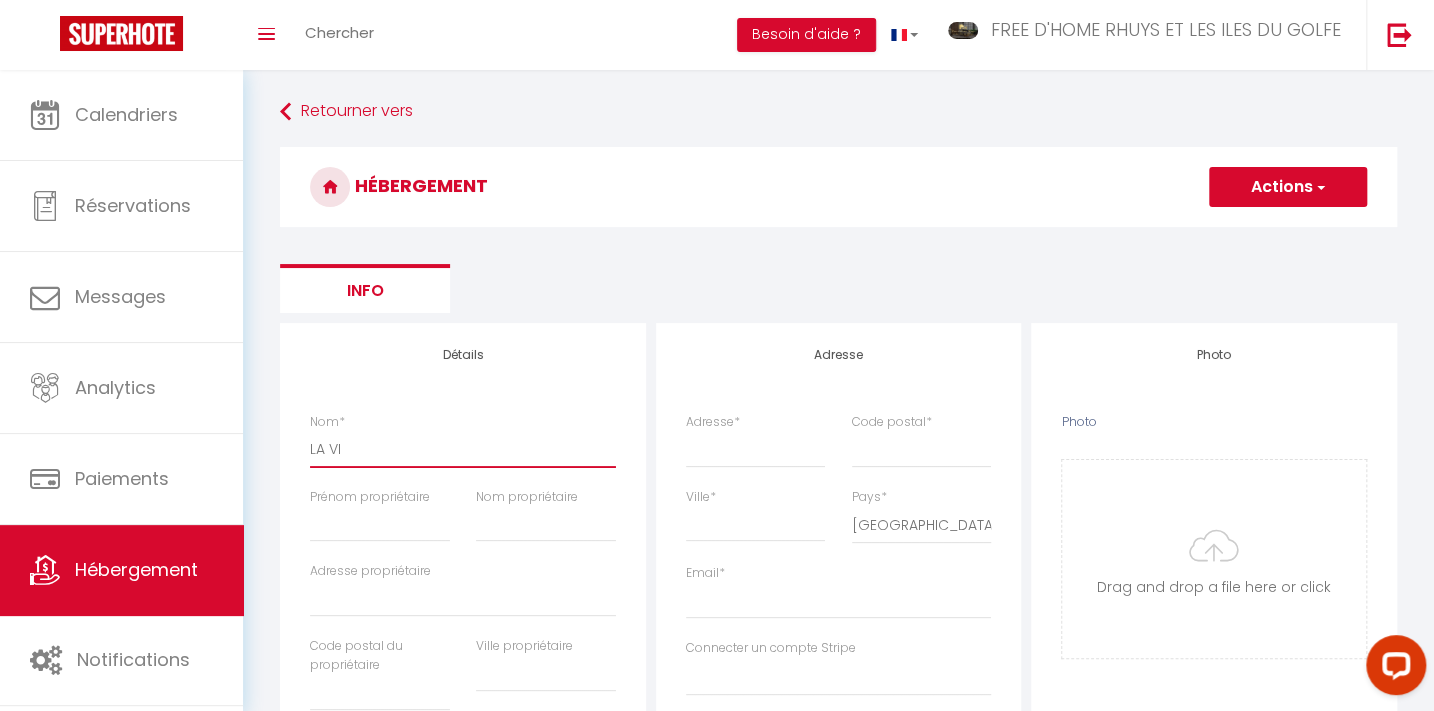 checkbox on "false" 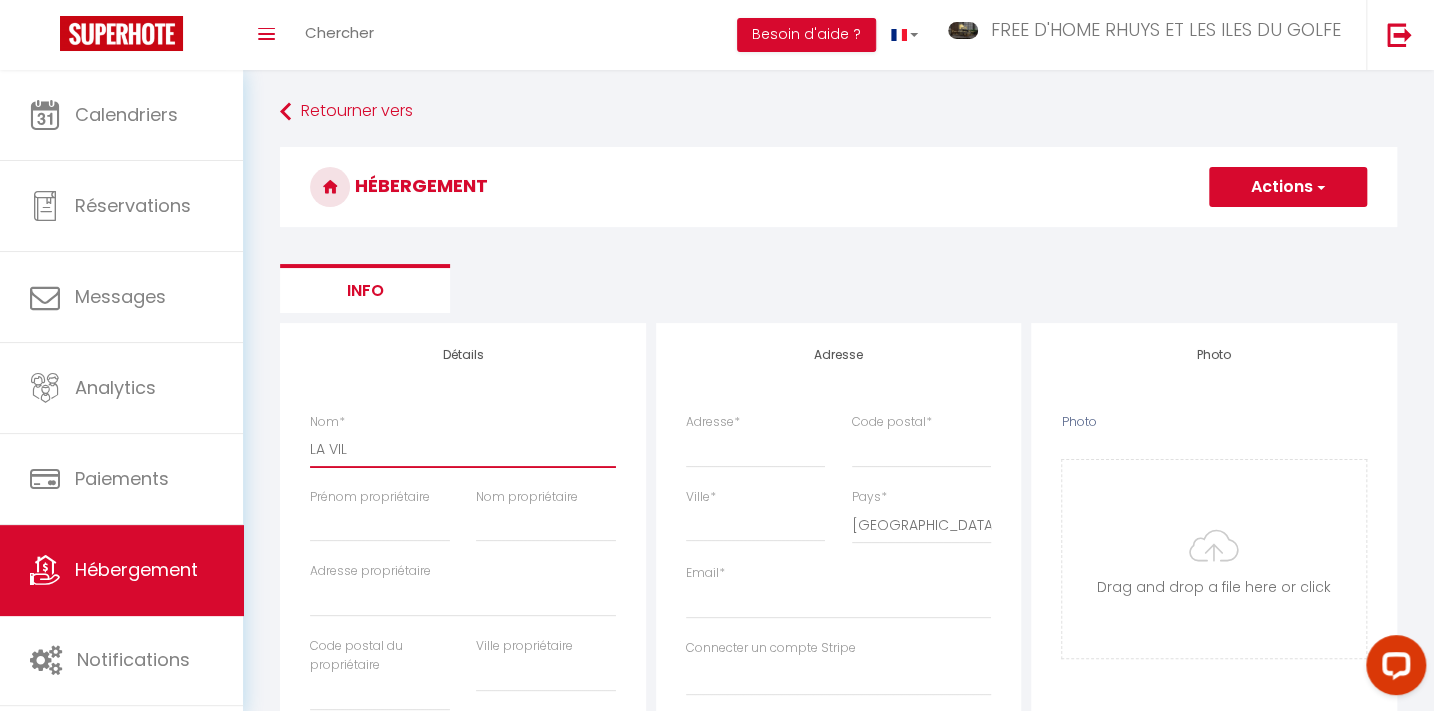 select 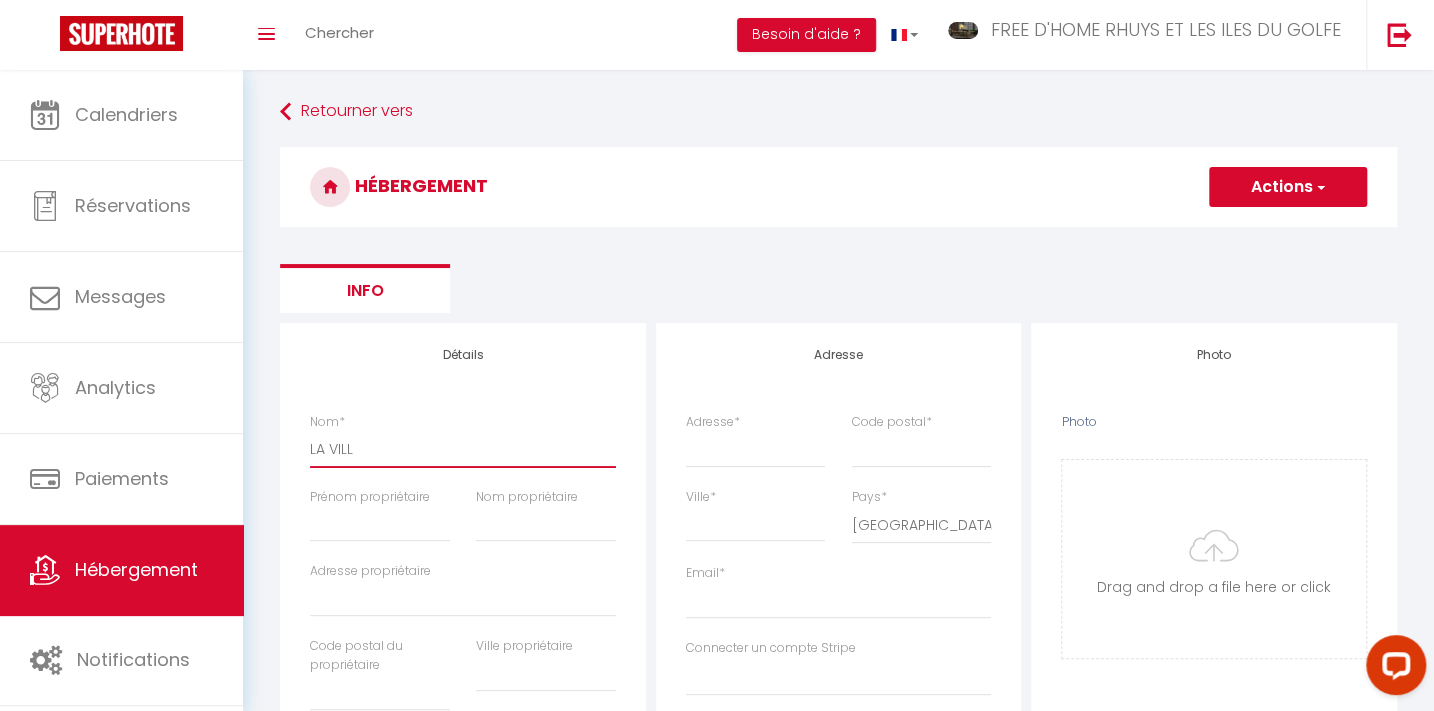 select 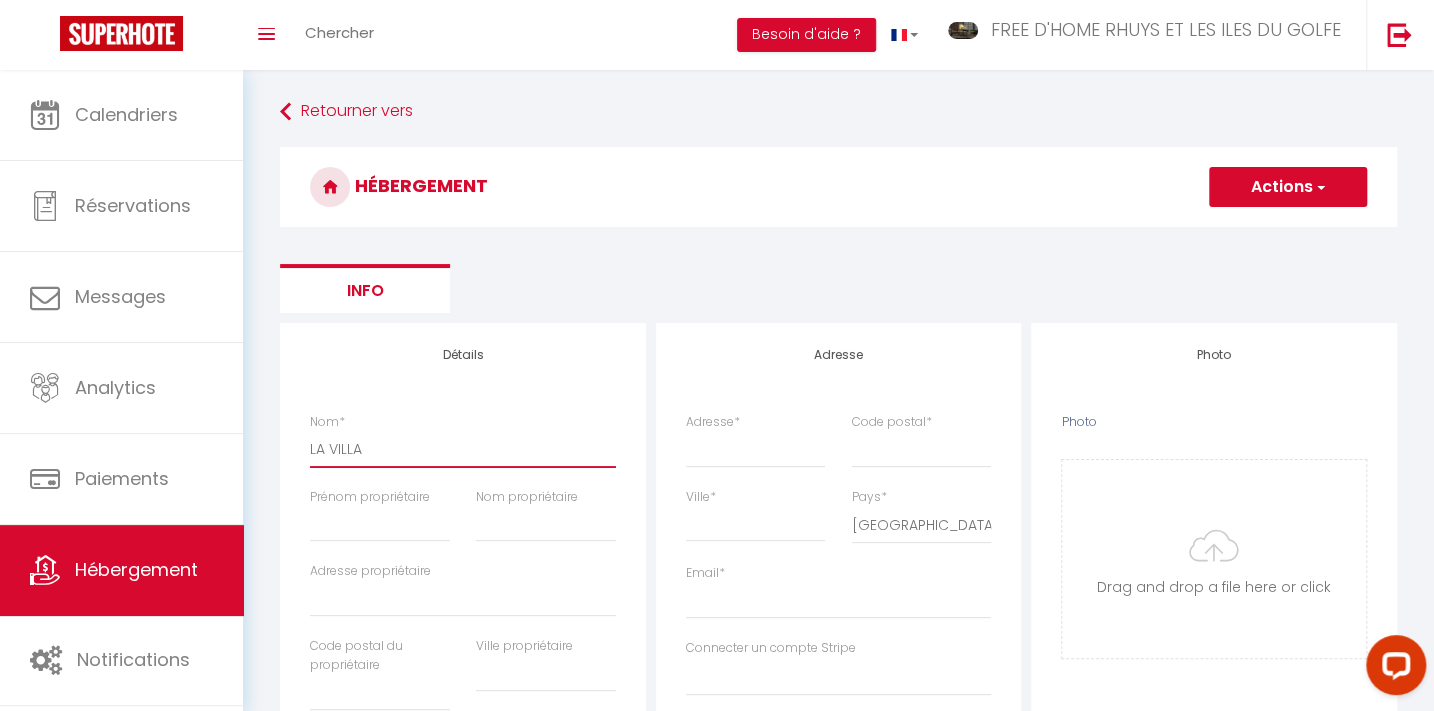 select 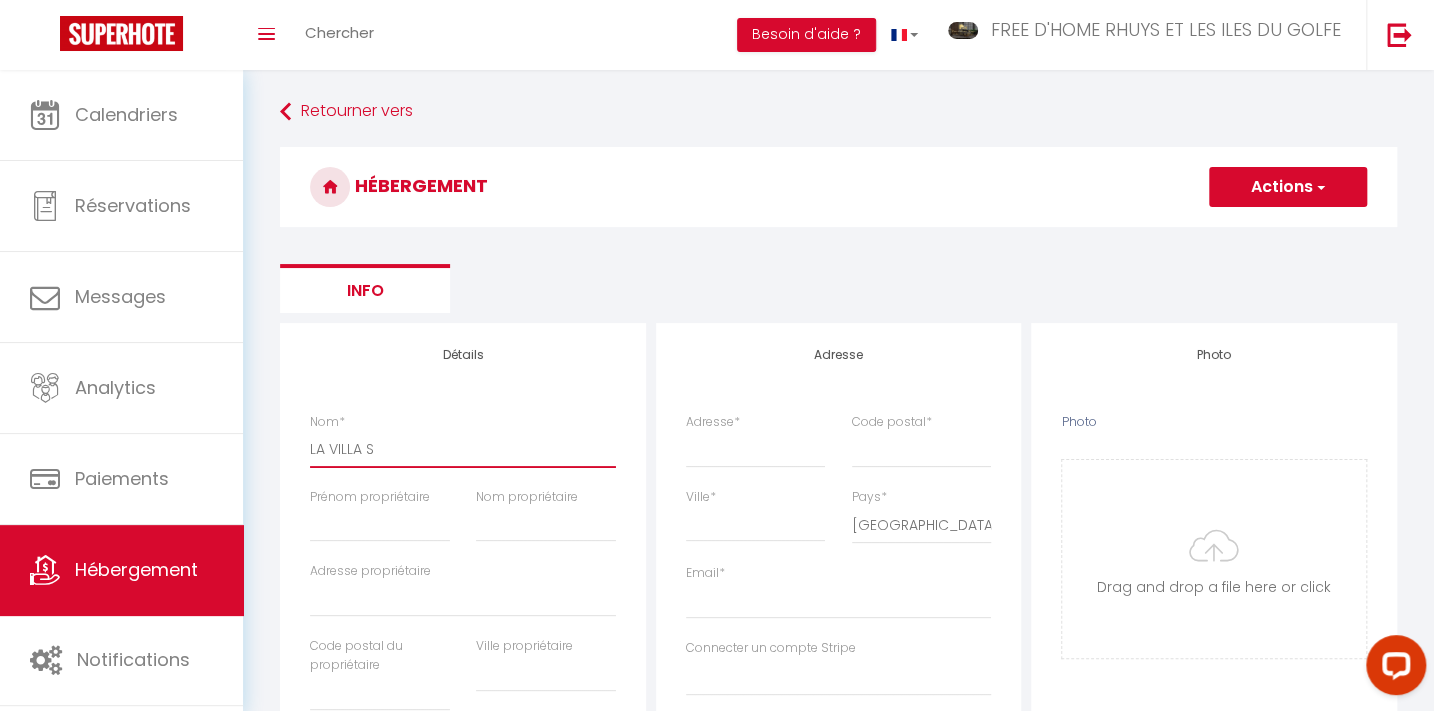 select 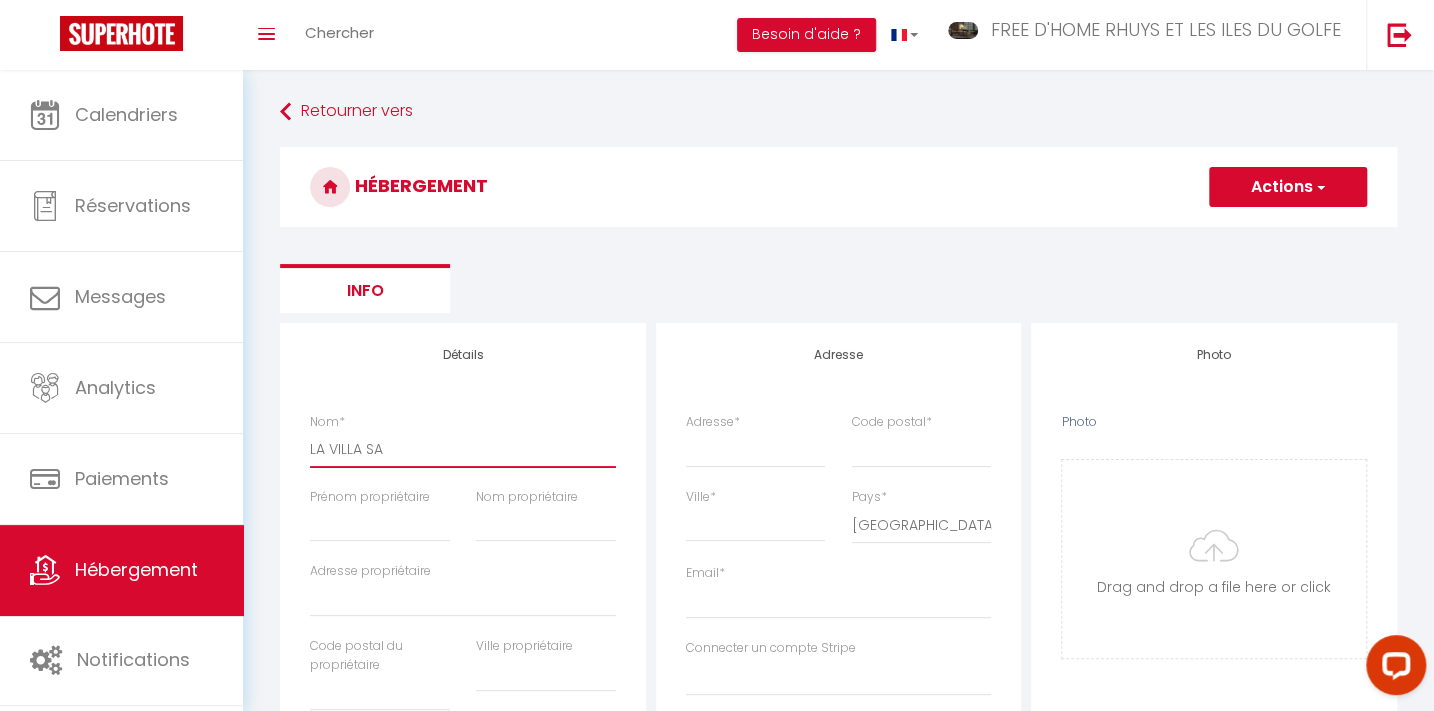 select 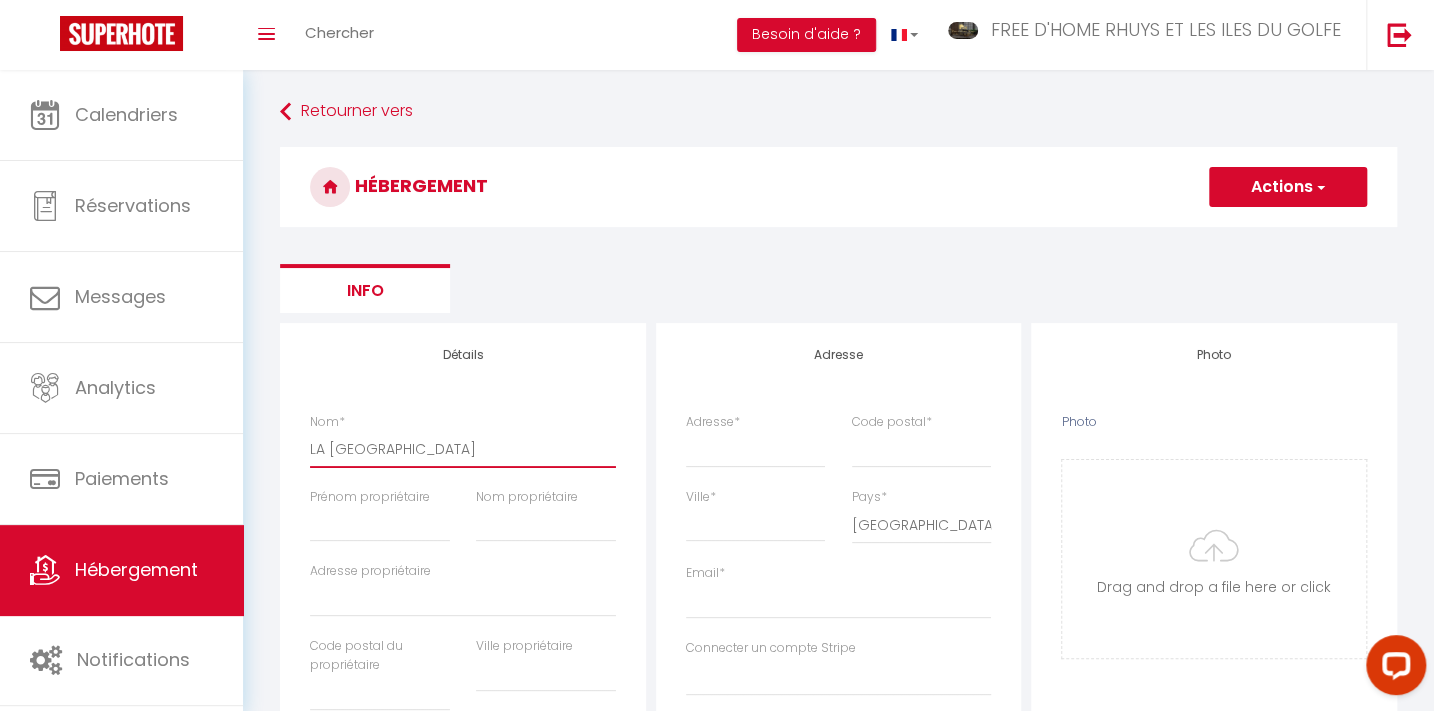 select 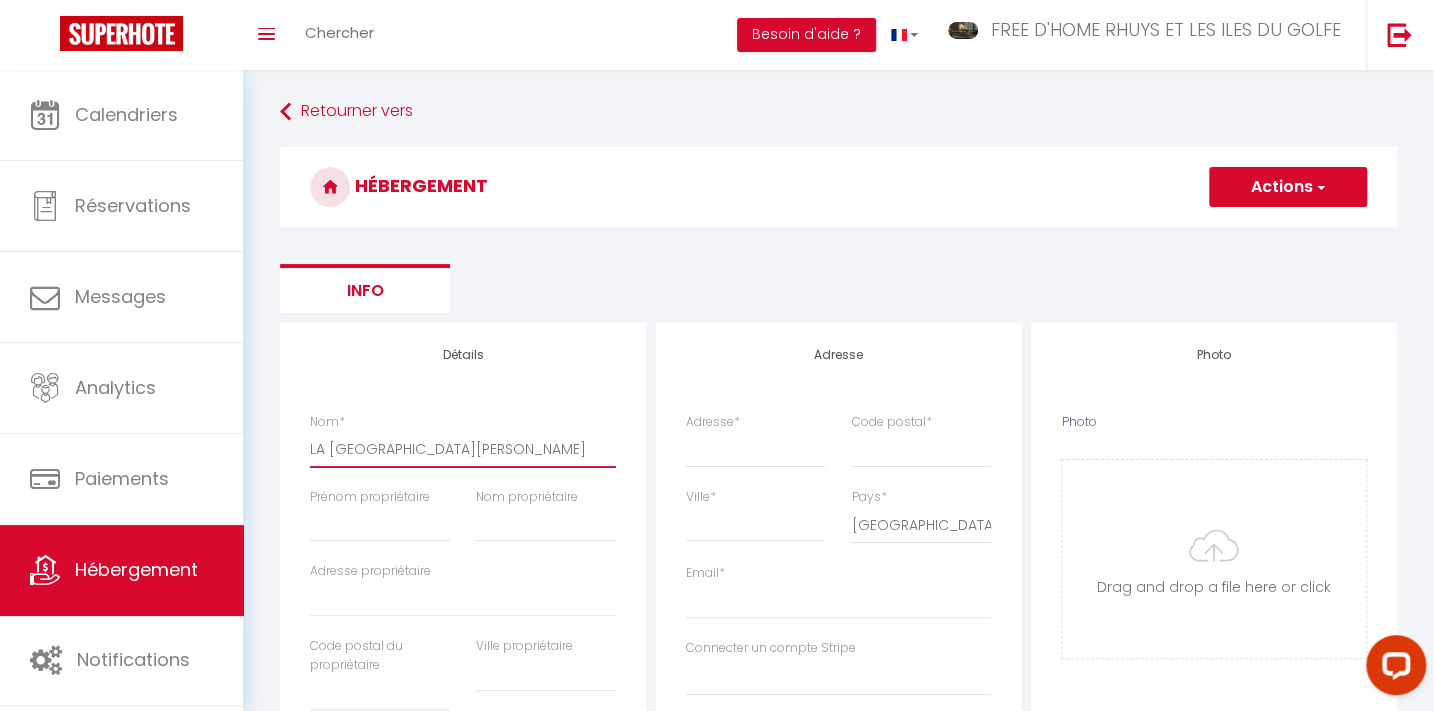 select 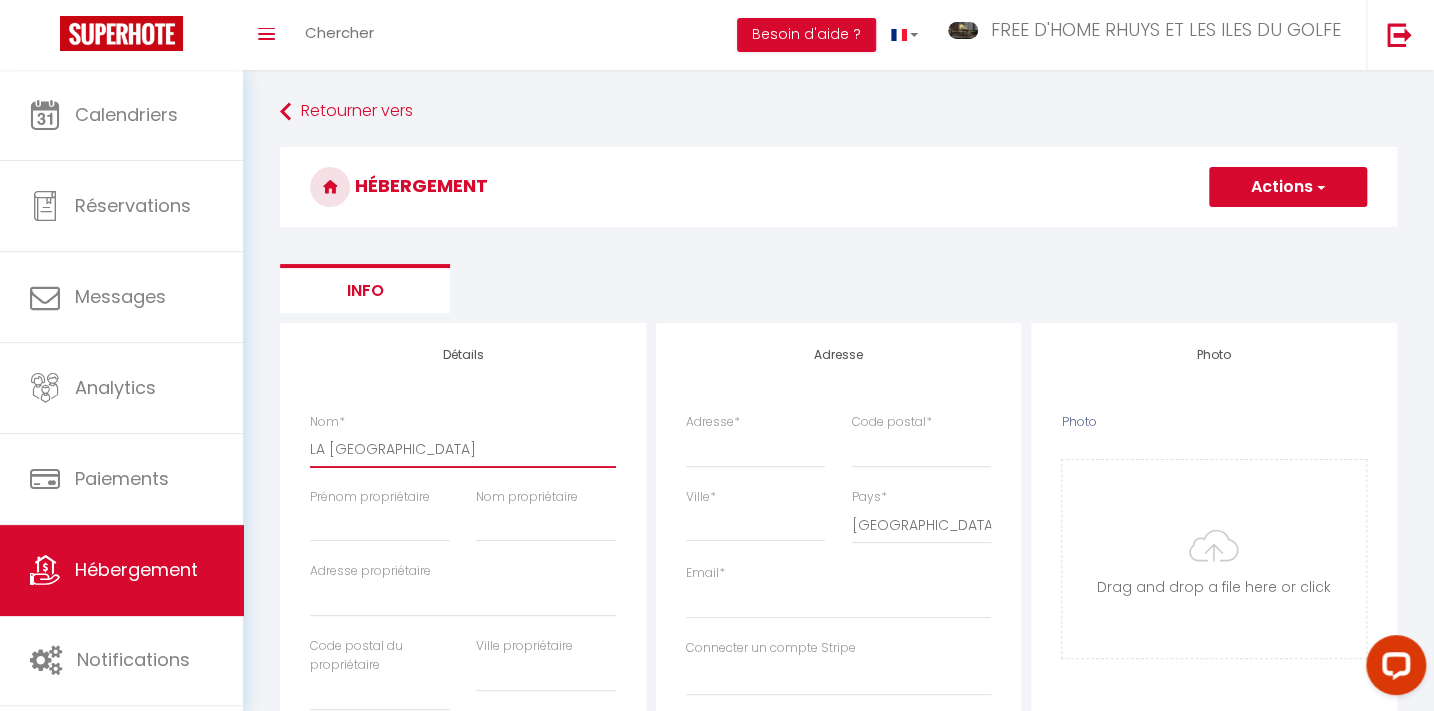 select 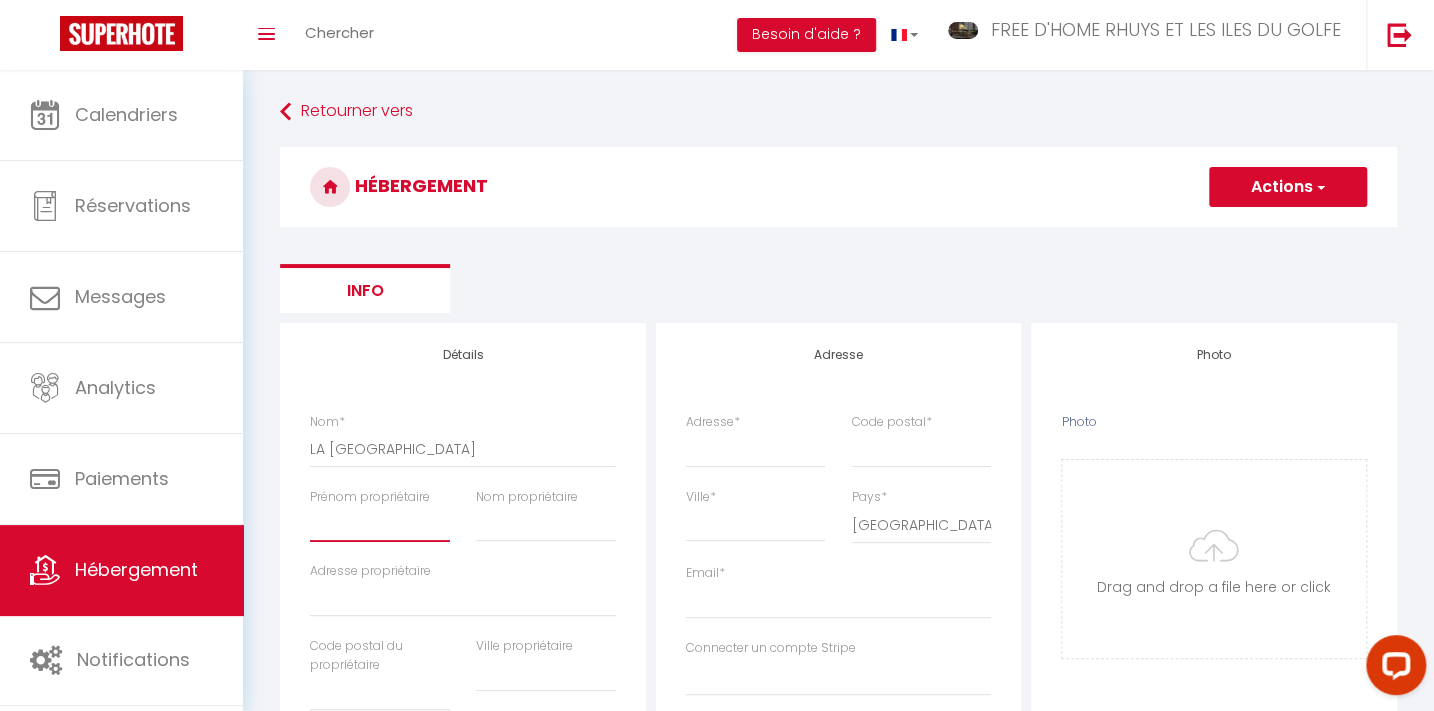click on "Prénom propriétaire" at bounding box center [380, 524] 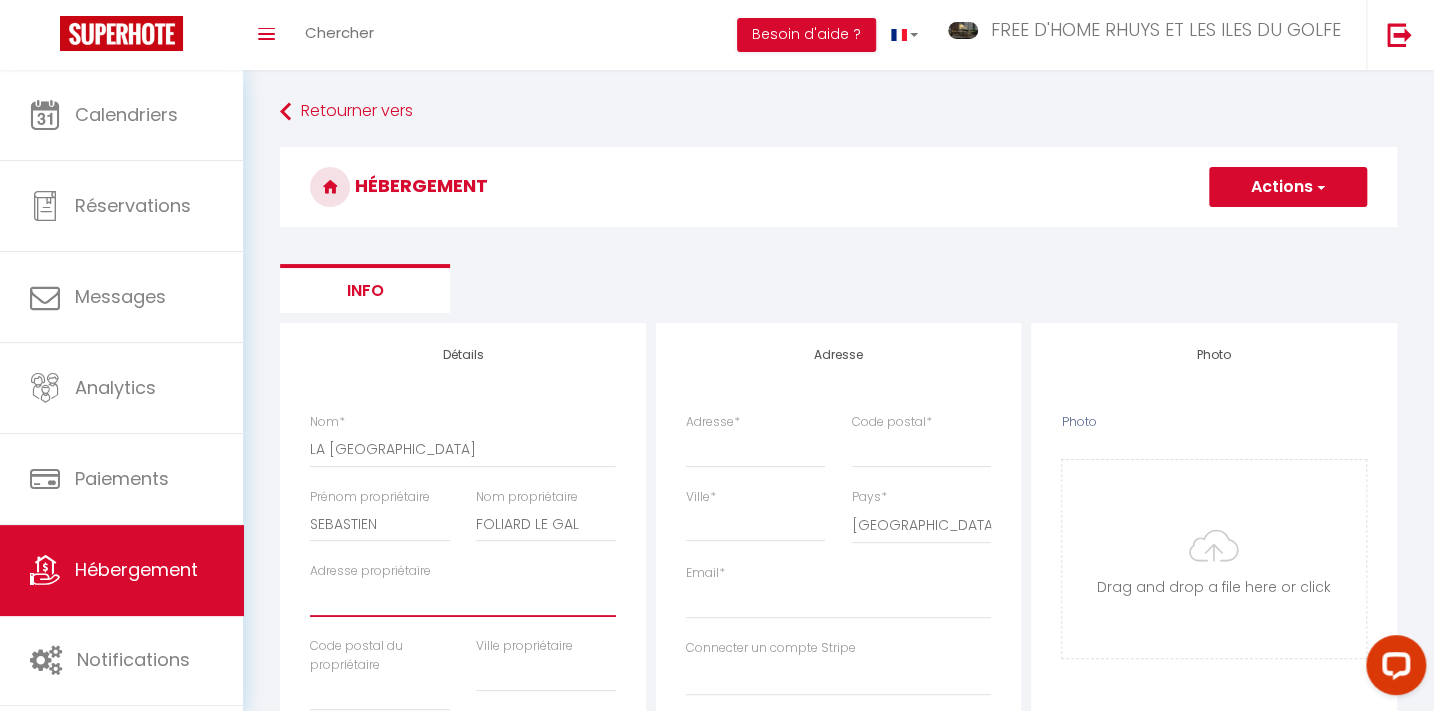 click on "Adresse propriétaire" at bounding box center [463, 599] 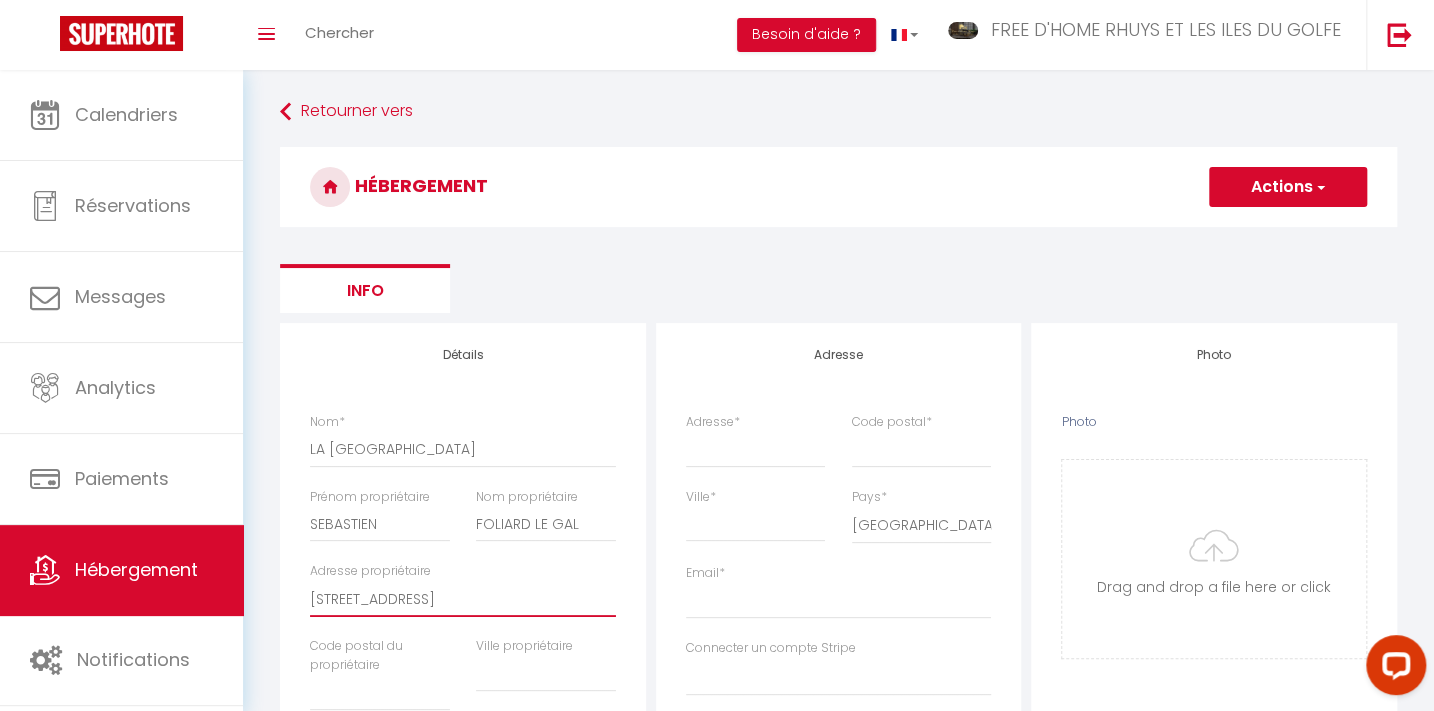 click on "[STREET_ADDRESS]" at bounding box center [463, 599] 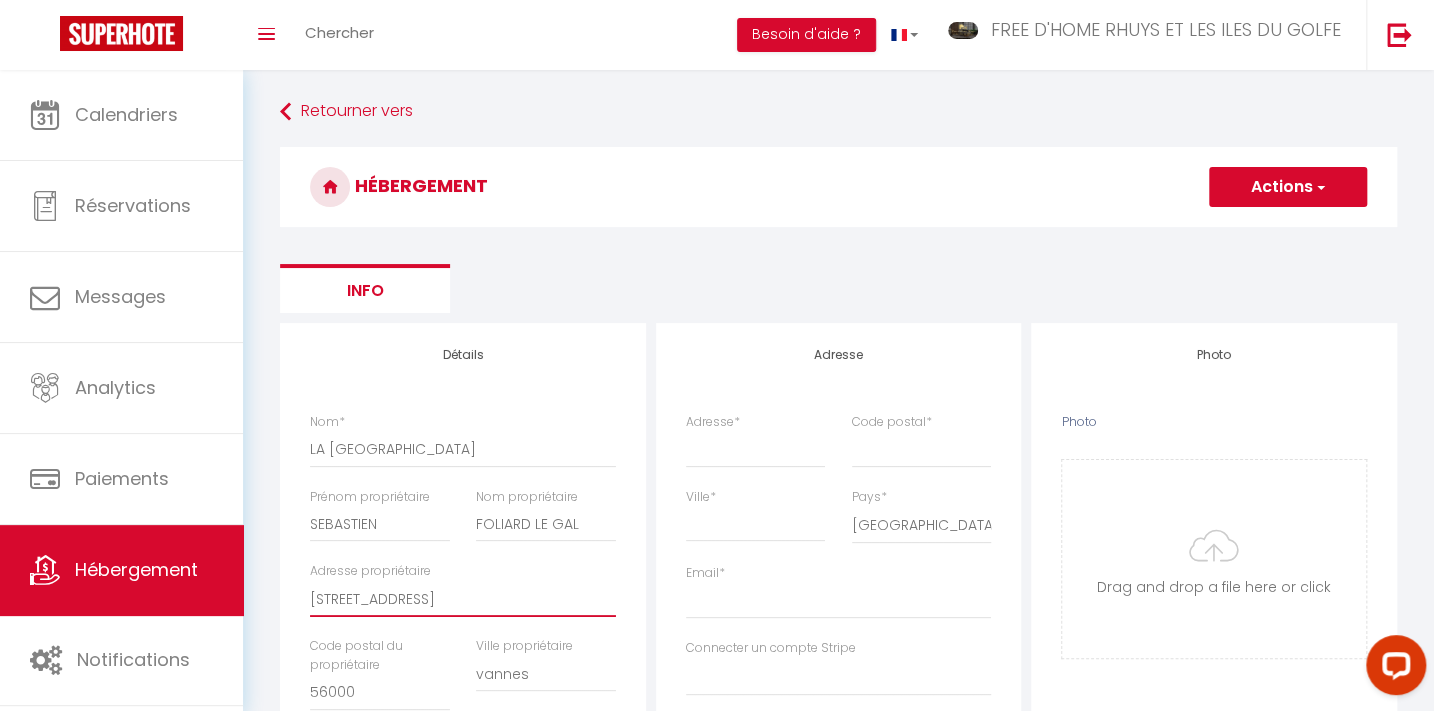 scroll, scrollTop: 363, scrollLeft: 0, axis: vertical 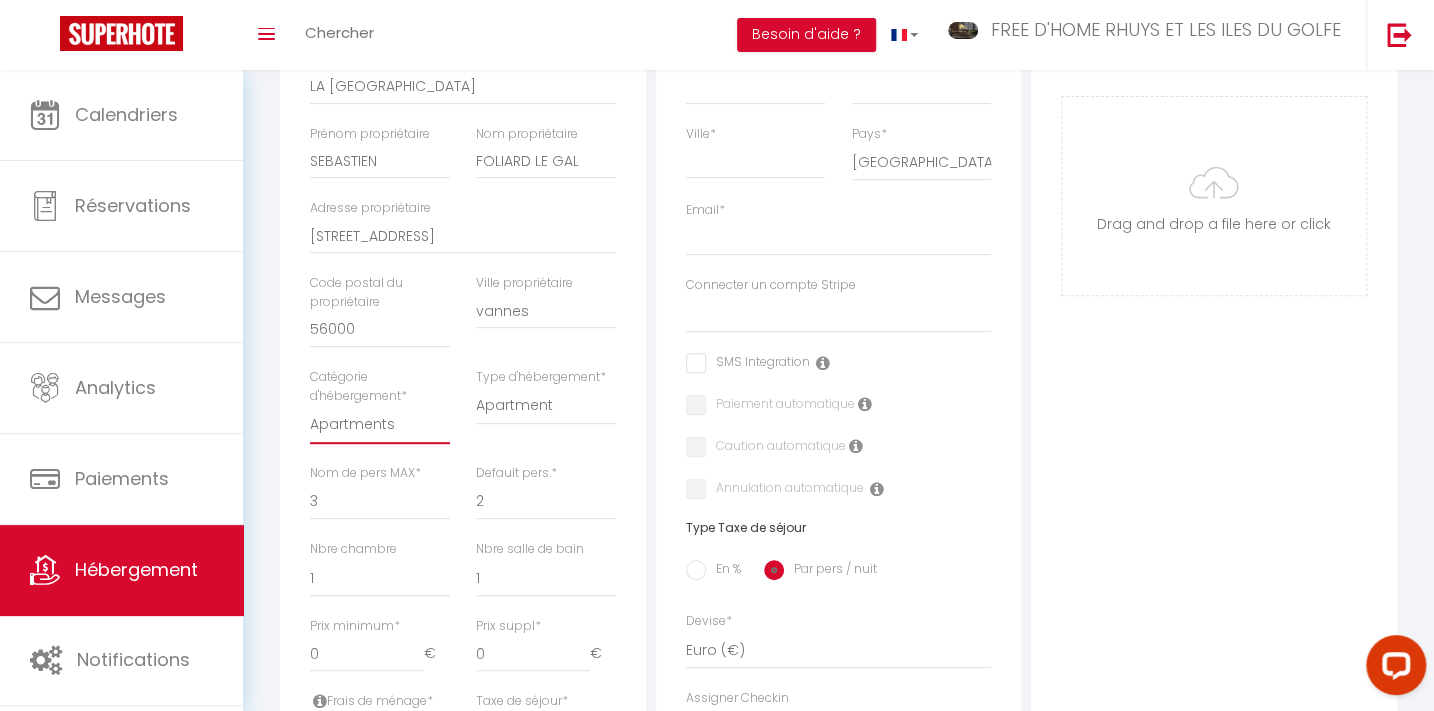 click on "Apartments
Houses
Secondary units
Unique Homes
BNB
Others" at bounding box center (380, 425) 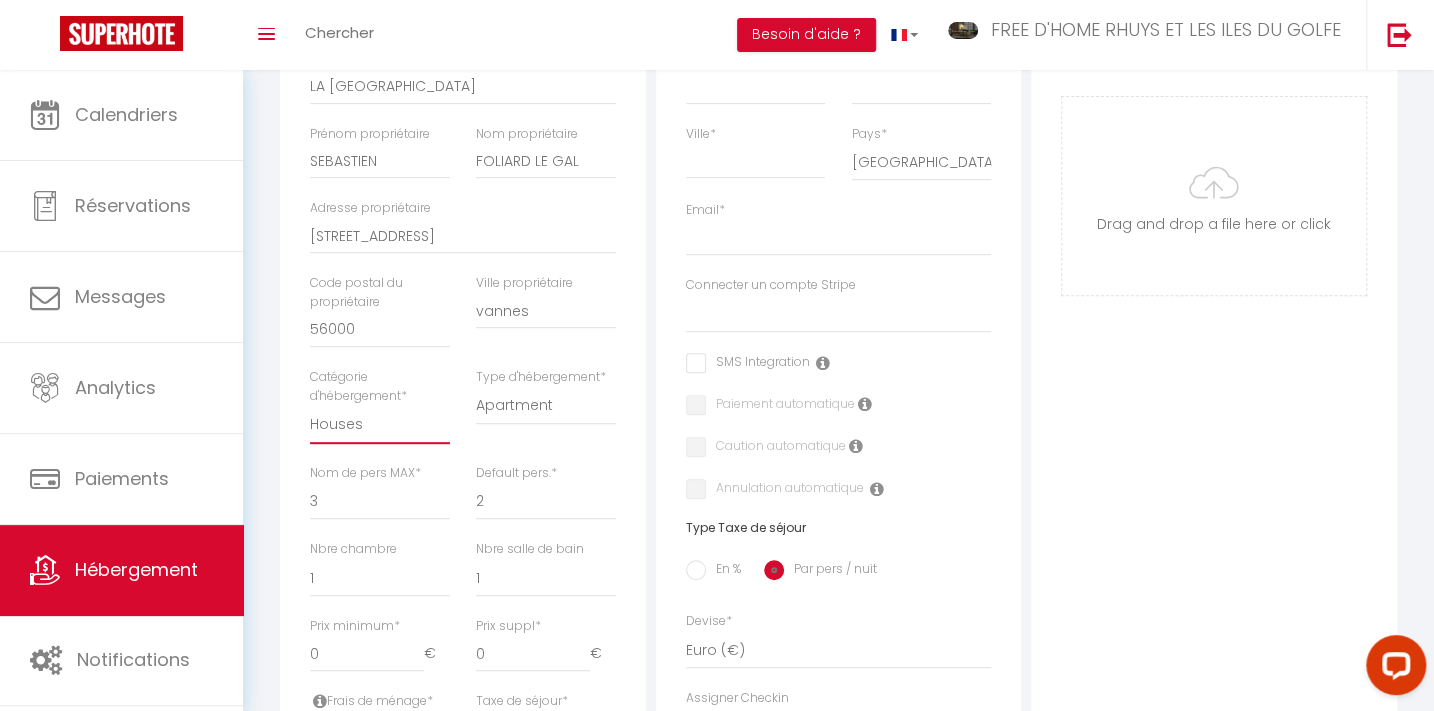 click on "Apartments
Houses
Secondary units
Unique Homes
BNB
Others" at bounding box center [380, 425] 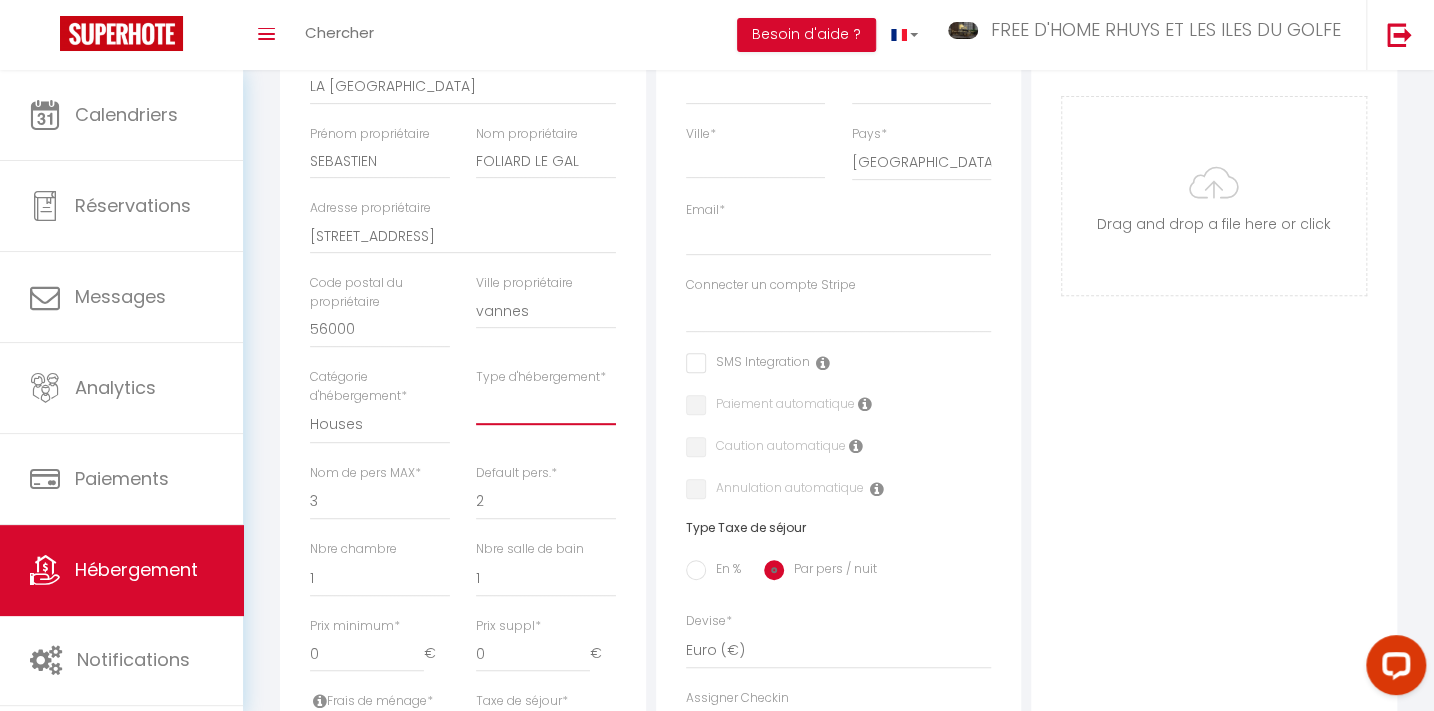 click on "House
[GEOGRAPHIC_DATA]
Villa
[GEOGRAPHIC_DATA]
Cottage
[GEOGRAPHIC_DATA]
Earthhouse
Houseboat
Hut
Farm Stay
[GEOGRAPHIC_DATA]
[GEOGRAPHIC_DATA]
Lighthouse" at bounding box center [546, 406] 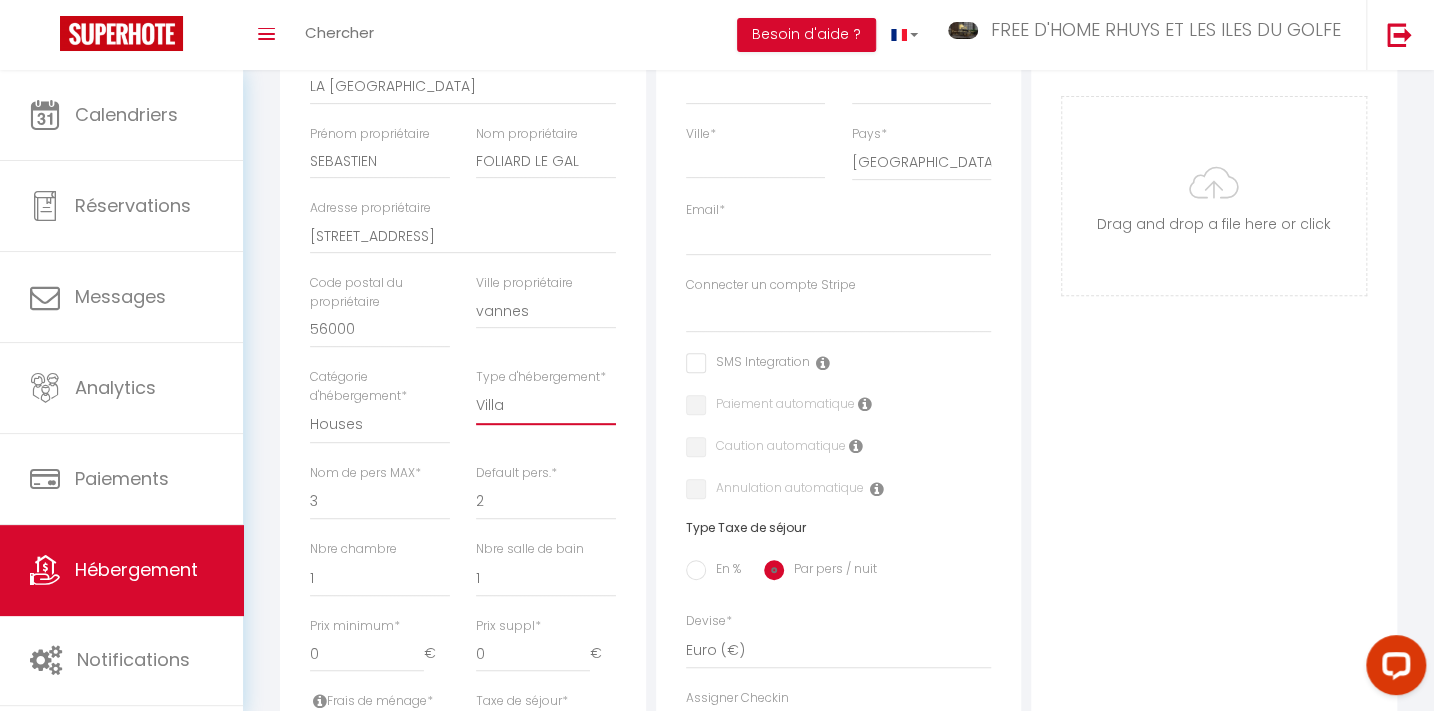 click on "House
[GEOGRAPHIC_DATA]
Villa
[GEOGRAPHIC_DATA]
Cottage
[GEOGRAPHIC_DATA]
Earthhouse
Houseboat
Hut
Farm Stay
[GEOGRAPHIC_DATA]
[GEOGRAPHIC_DATA]
Lighthouse" at bounding box center (546, 406) 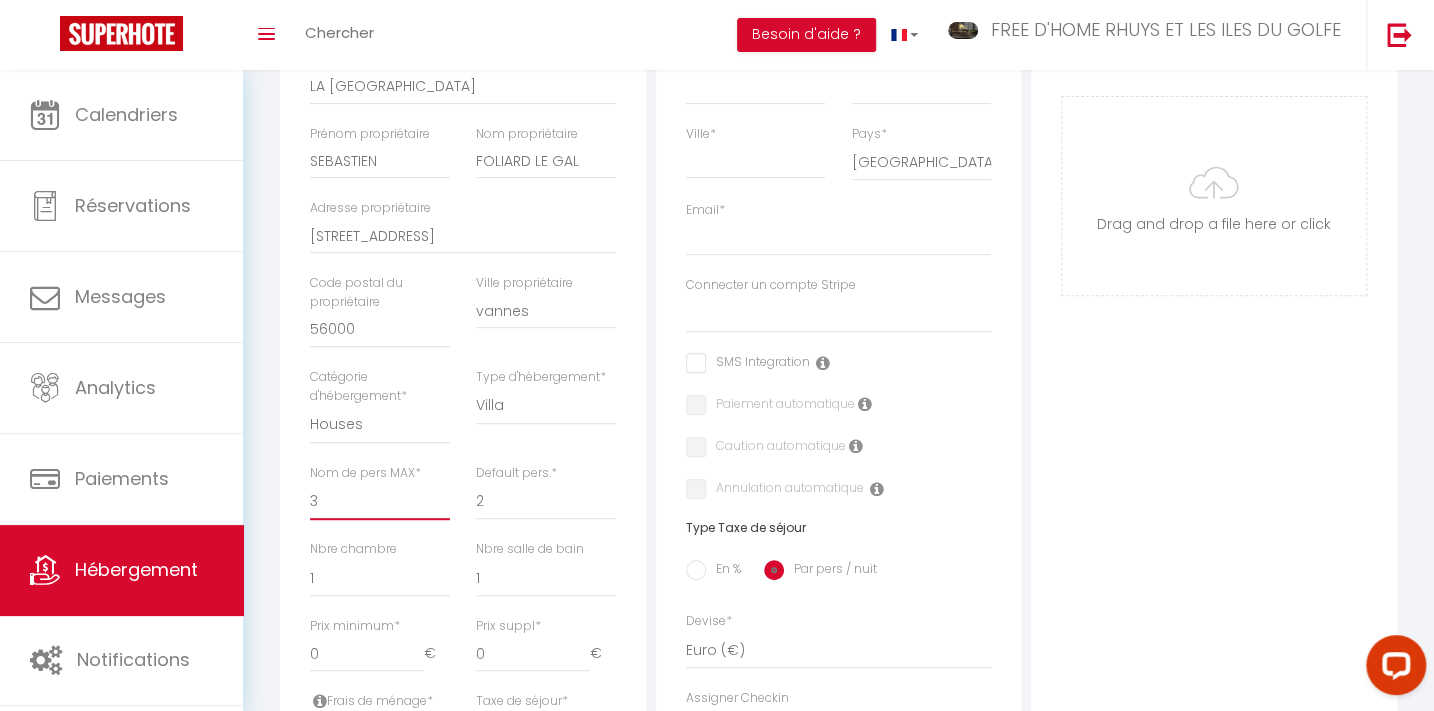 click on "1
2
3
4
5
6
7
8
9
10
11
12
13
14" at bounding box center (380, 501) 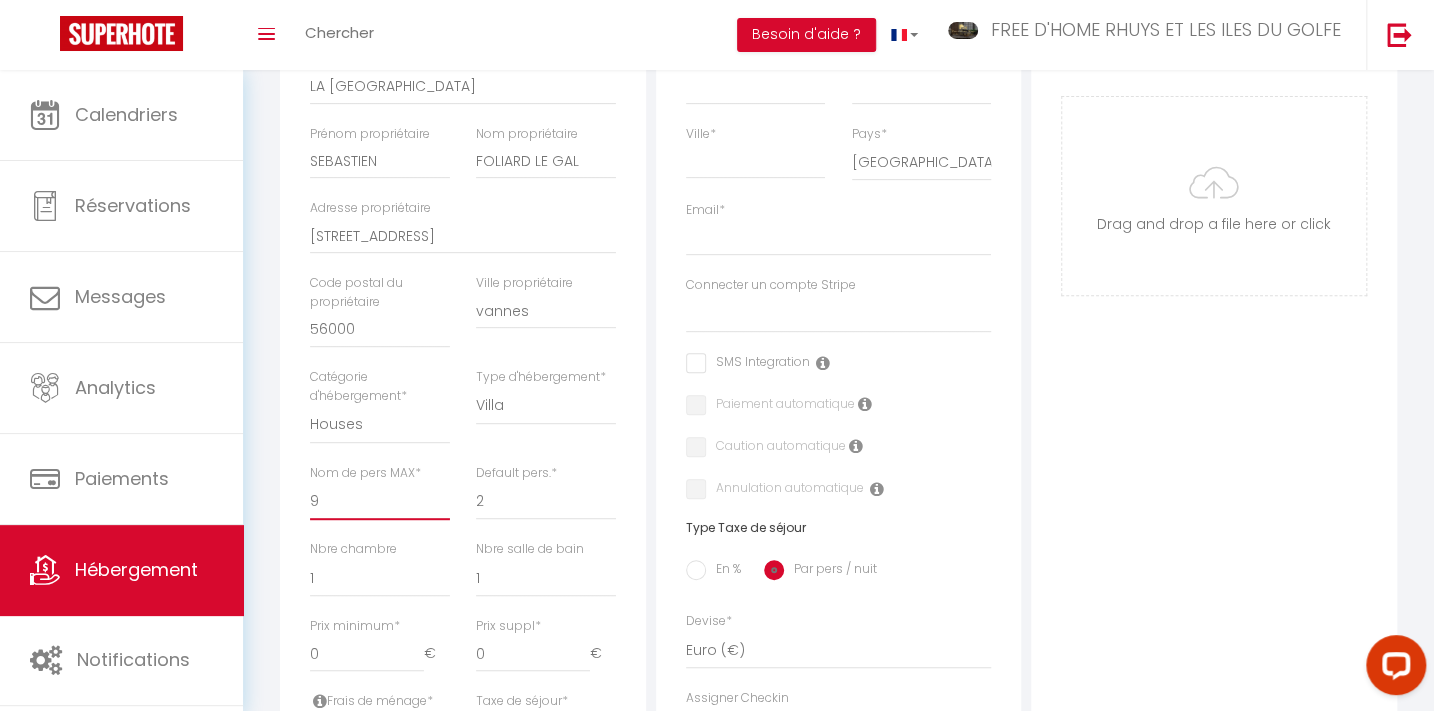 click on "1
2
3
4
5
6
7
8
9
10
11
12
13
14" at bounding box center [380, 501] 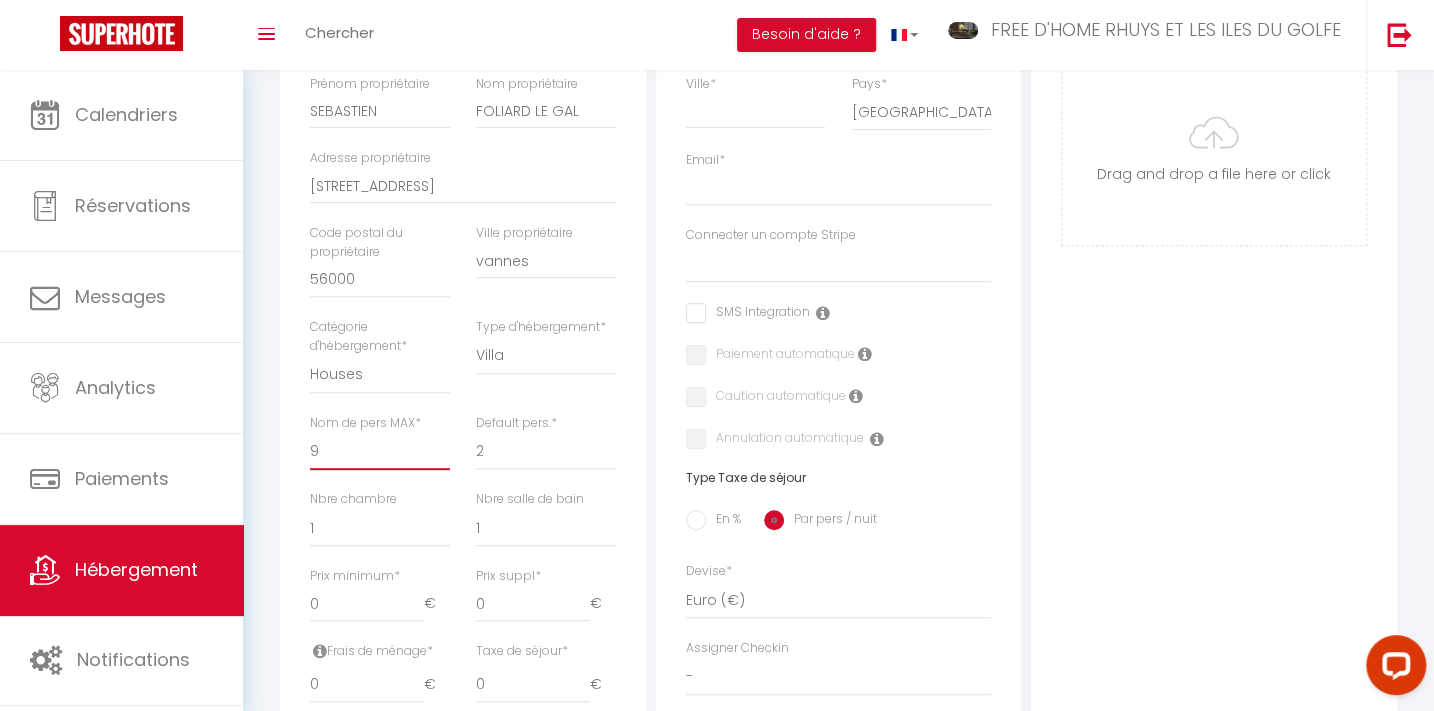scroll, scrollTop: 454, scrollLeft: 0, axis: vertical 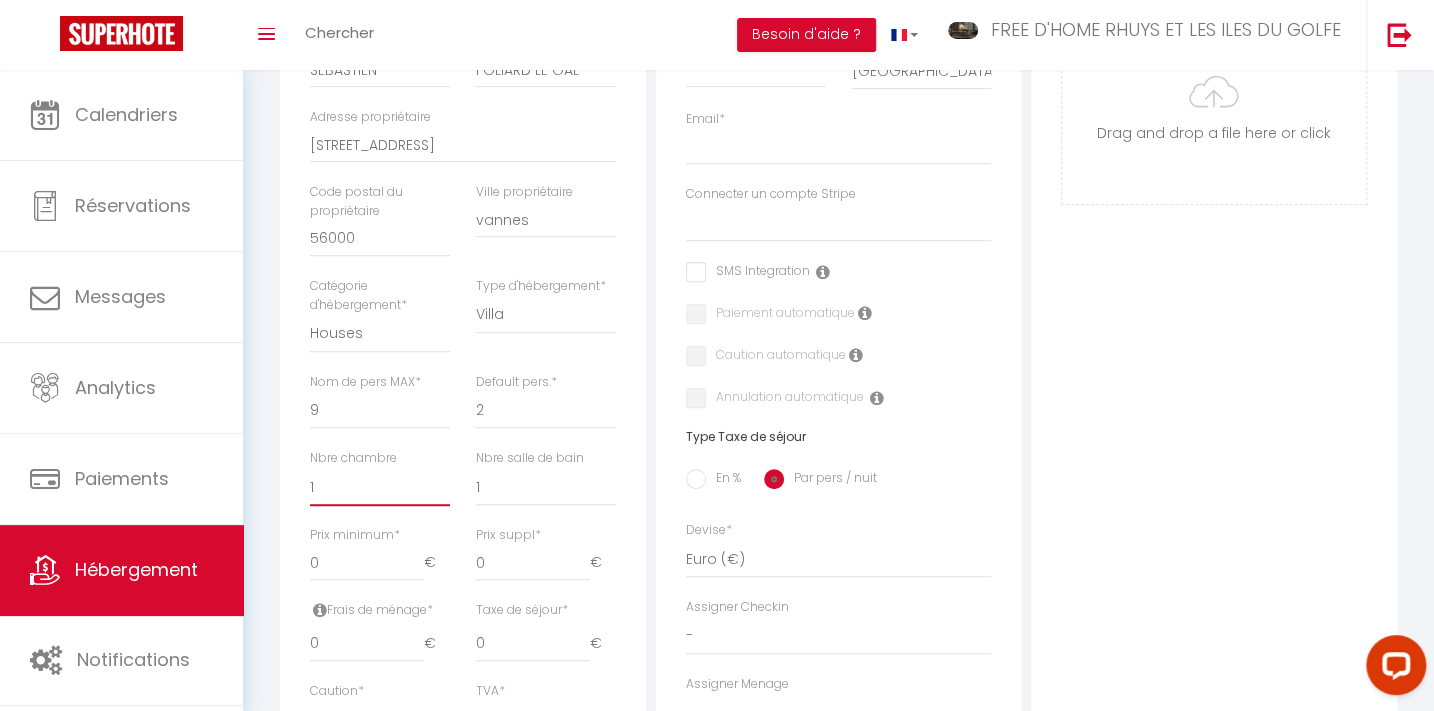 click on "0
1
2
3
4
5
6
7
8
9
10
11
12
13" at bounding box center [380, 487] 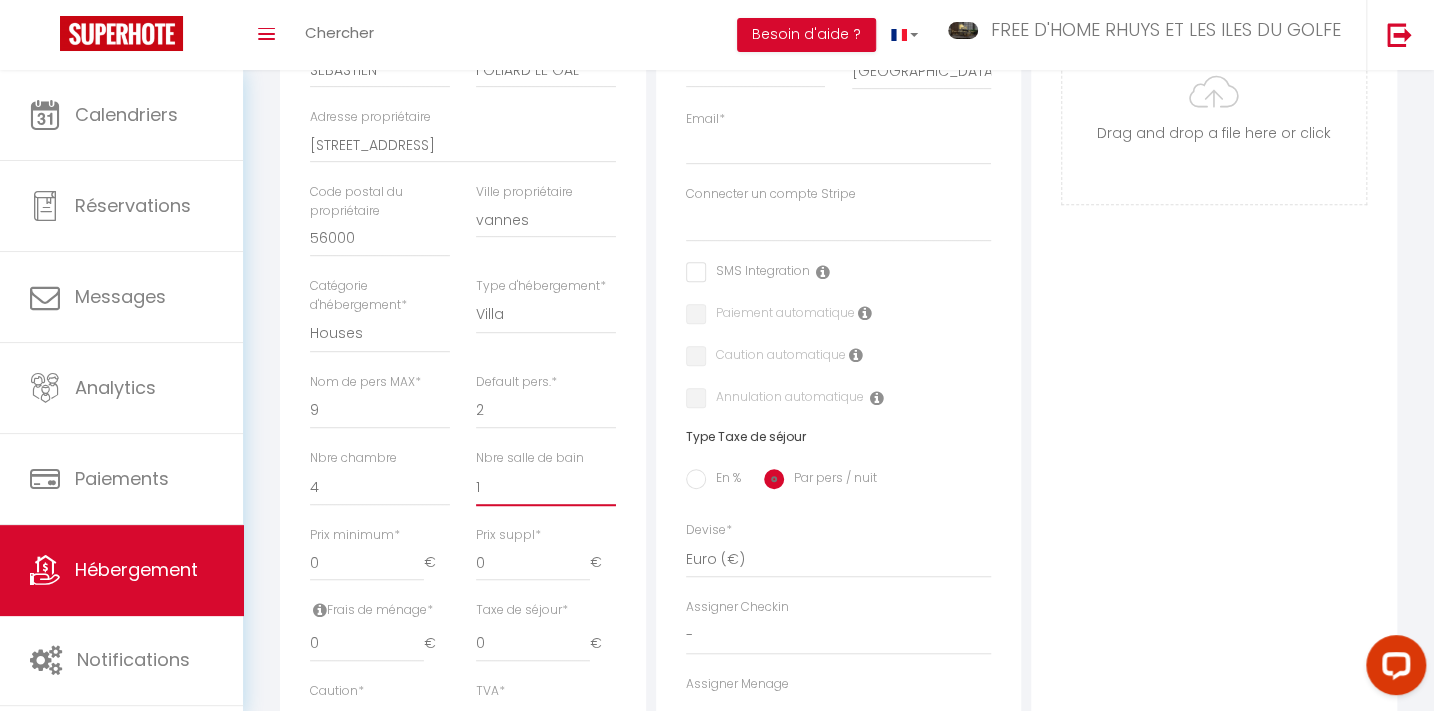 click on "0
1
2
3
4
5
6
7
8
9
10
11
12
13" at bounding box center (546, 487) 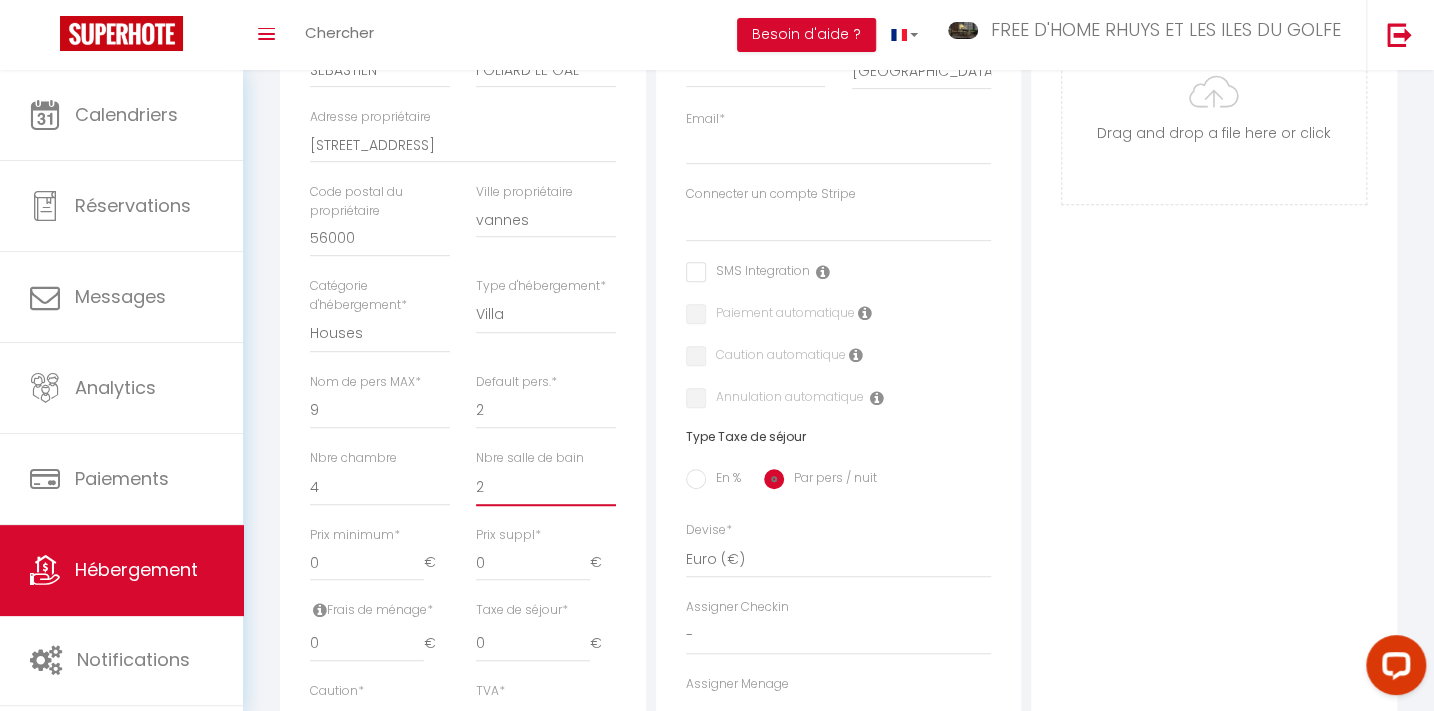 click on "0
1
2
3
4
5
6
7
8
9
10
11
12
13" at bounding box center [546, 487] 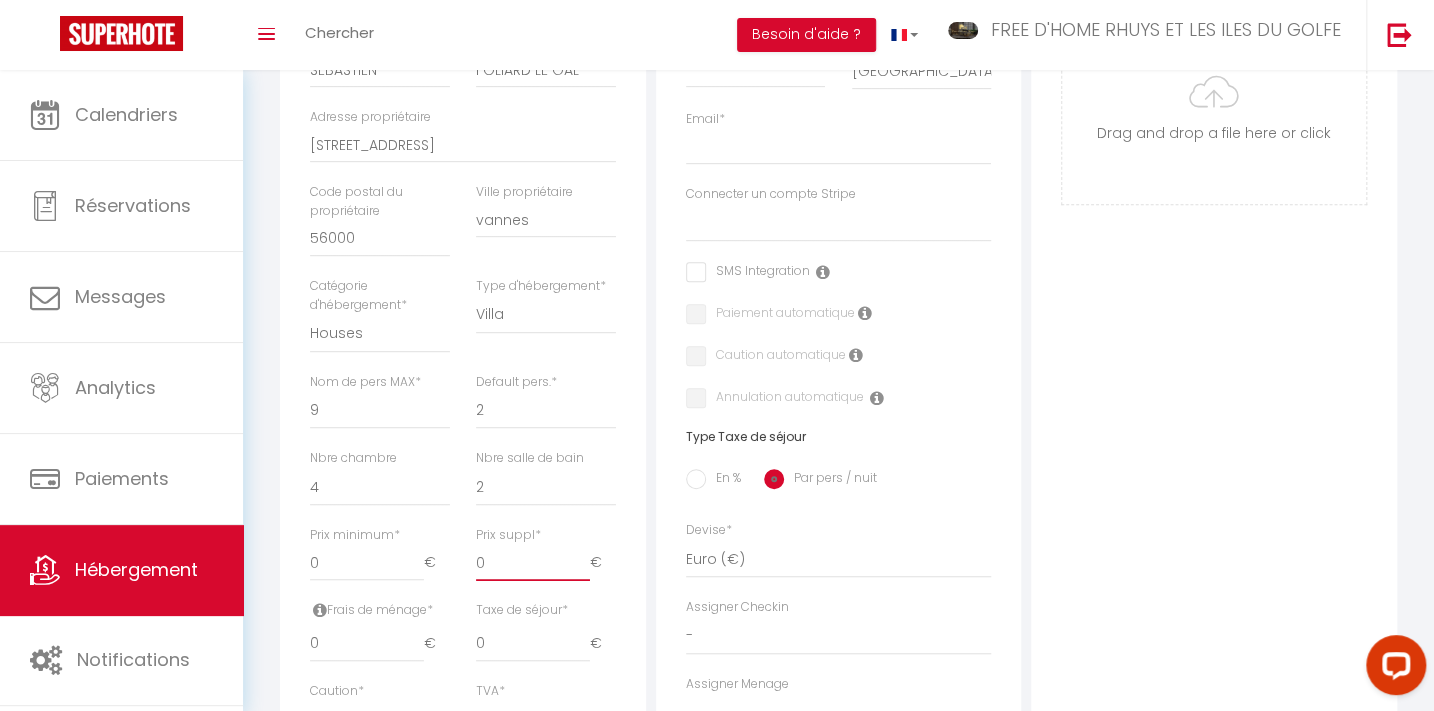 click on "0" at bounding box center (533, 563) 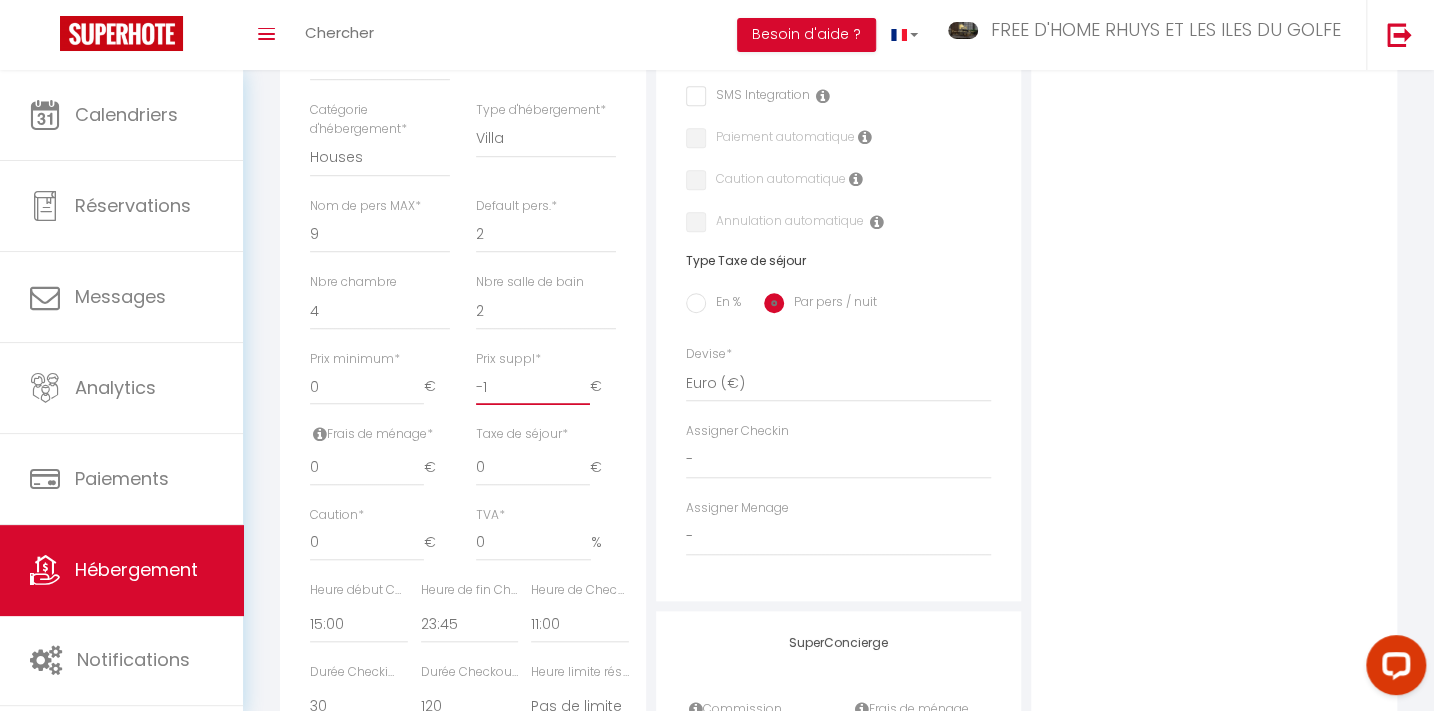 scroll, scrollTop: 636, scrollLeft: 0, axis: vertical 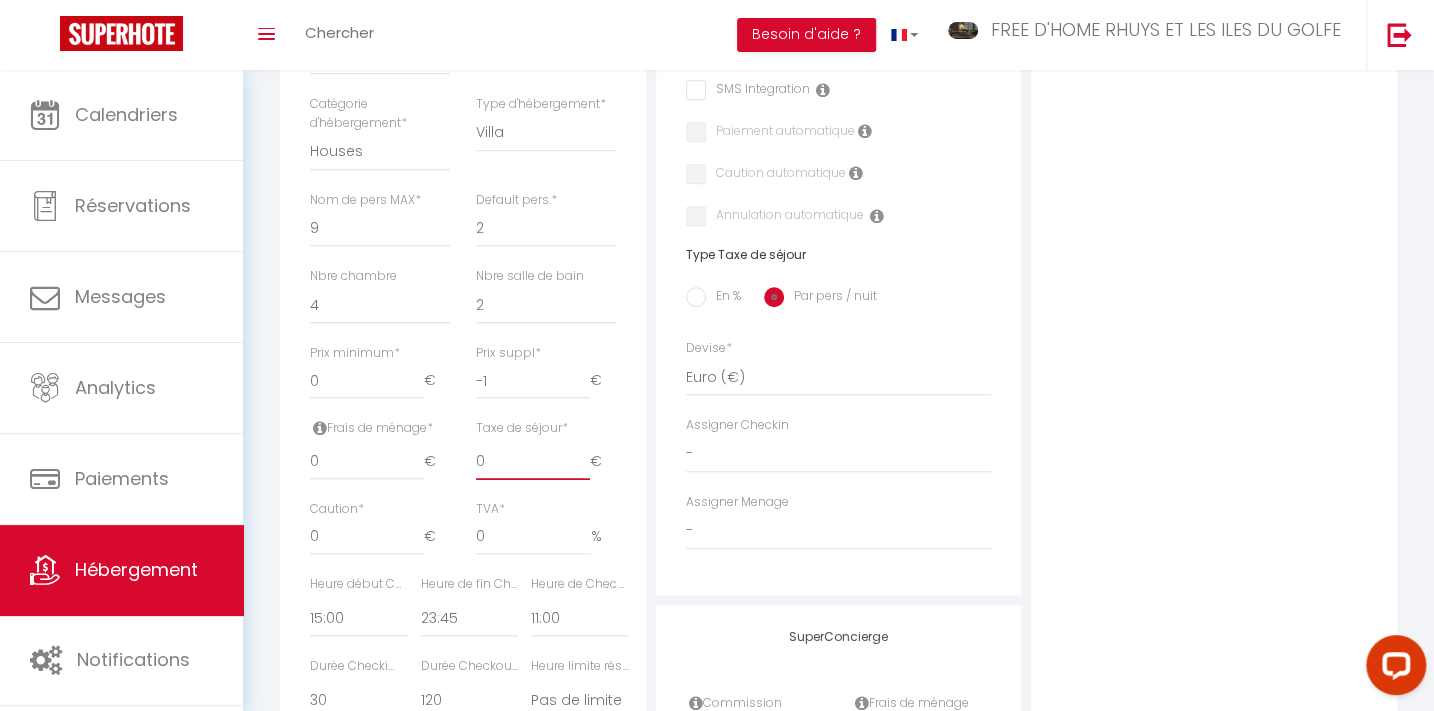 click on "0" at bounding box center (533, 462) 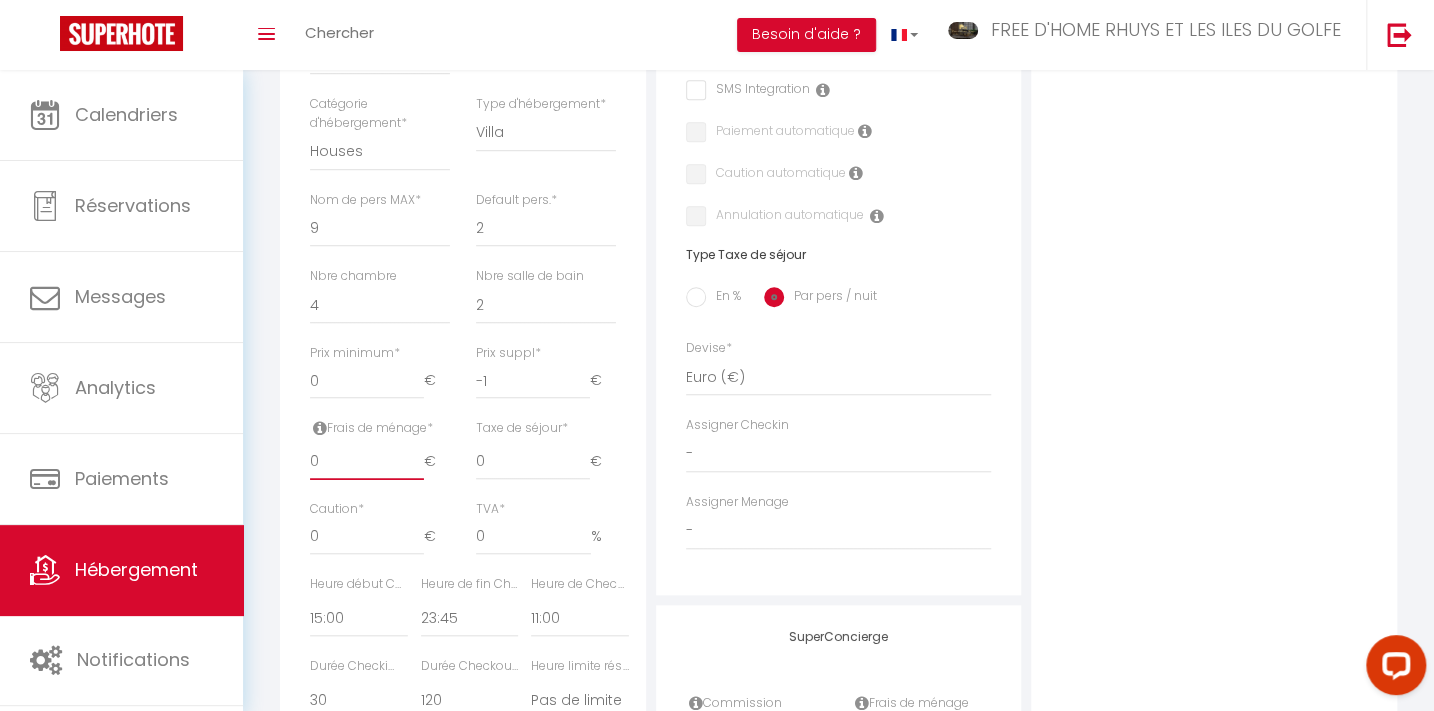 click on "0" at bounding box center [367, 462] 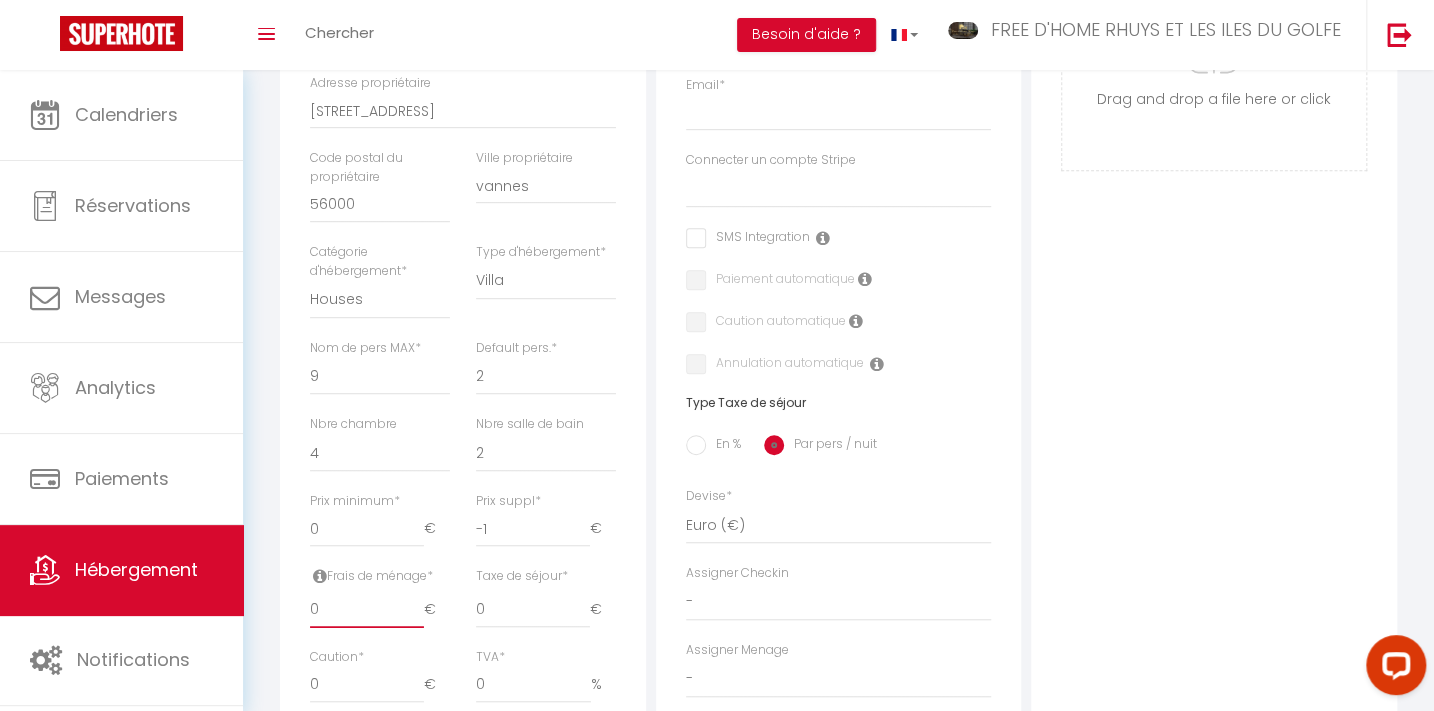 scroll, scrollTop: 636, scrollLeft: 0, axis: vertical 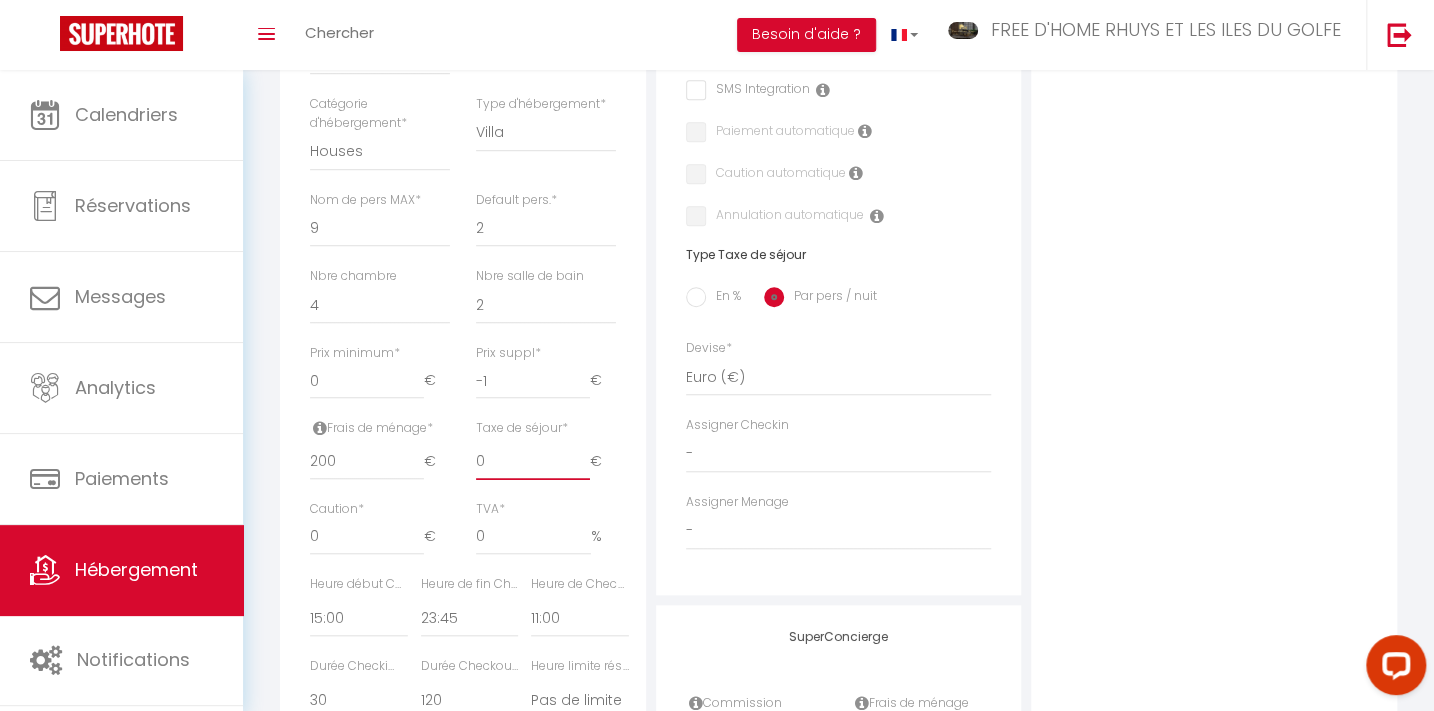 click on "0" at bounding box center (533, 462) 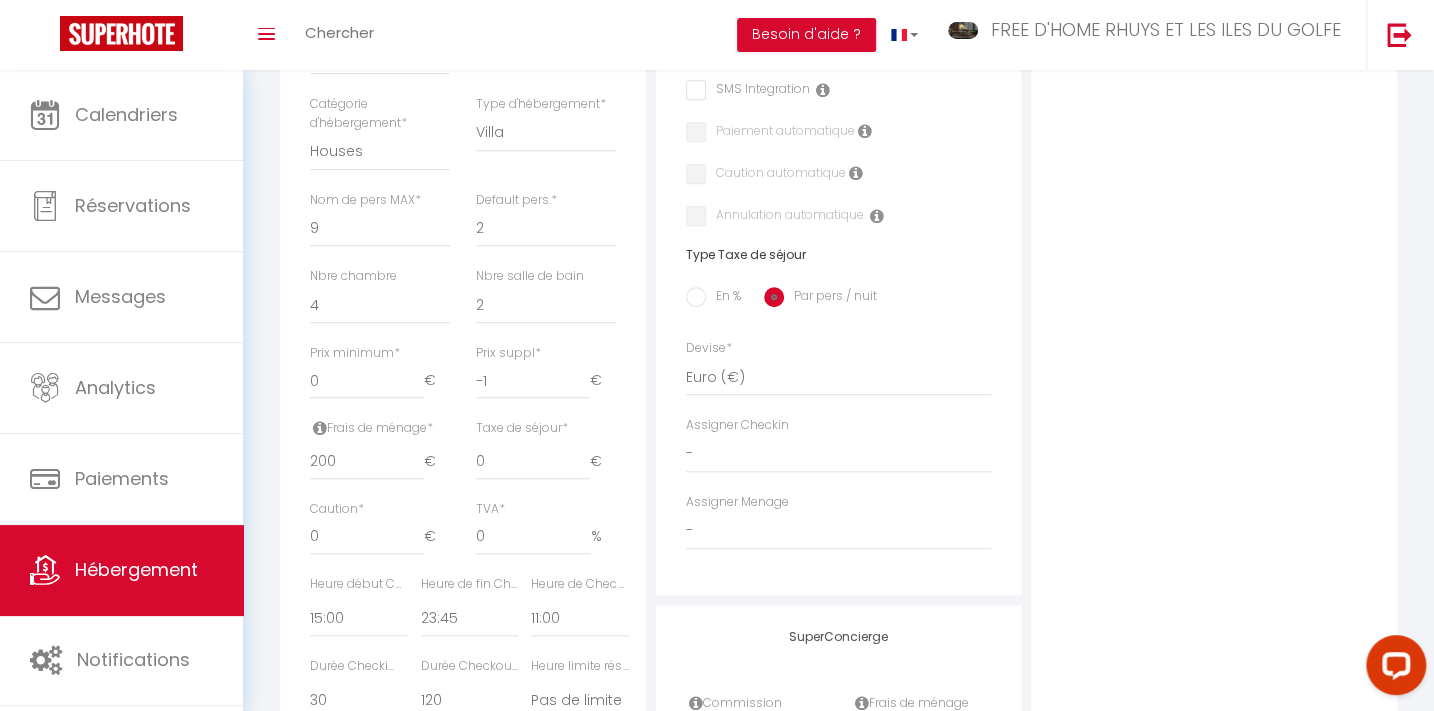 click on "En %" at bounding box center (696, 297) 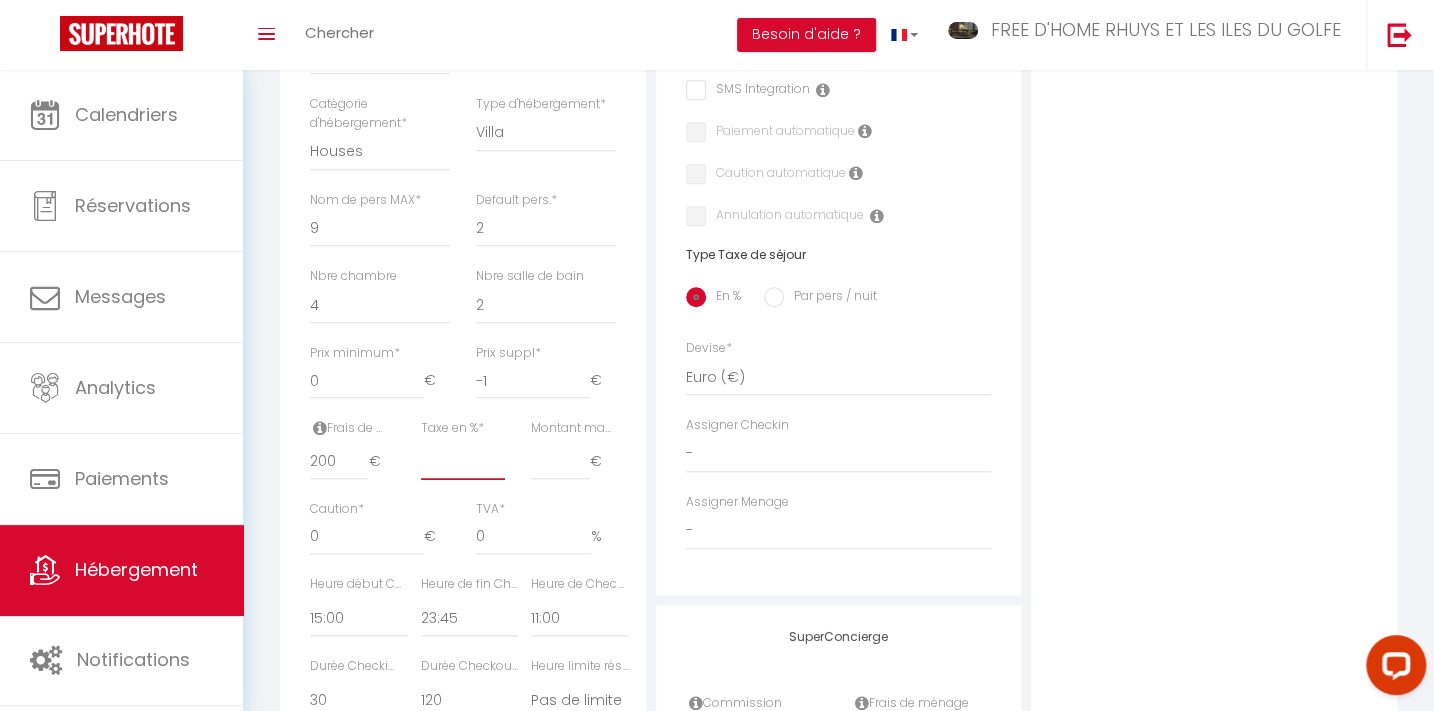 click on "Taxe en %
*" at bounding box center (463, 462) 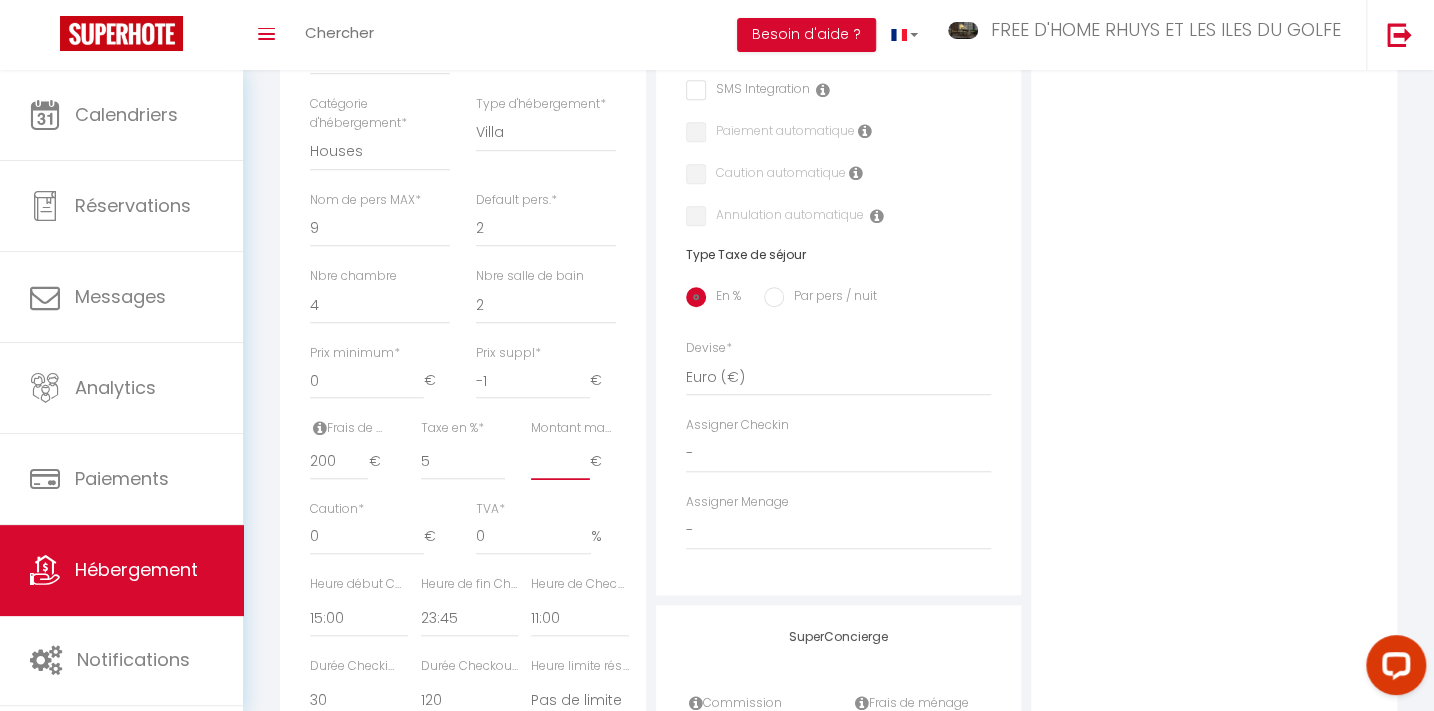 click on "Montant max taxe séjour
*" at bounding box center (560, 462) 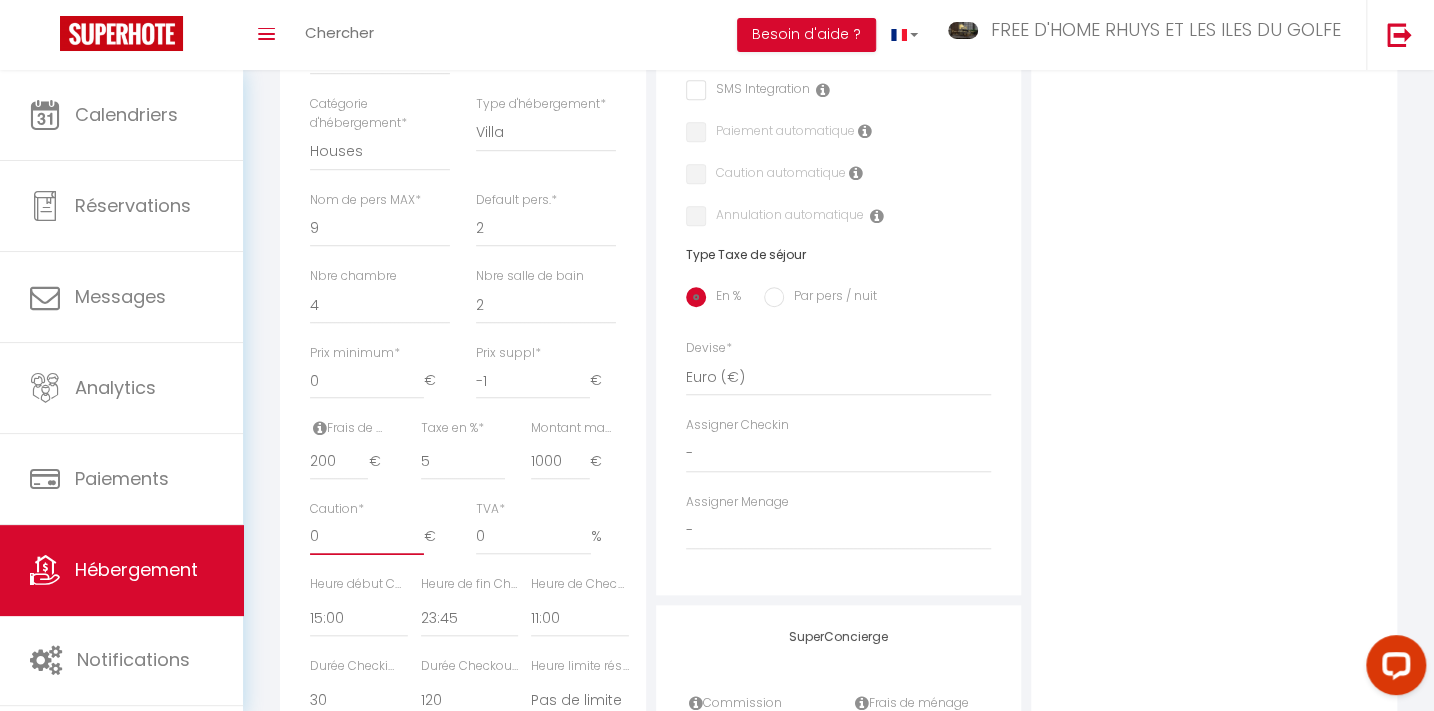 click on "0" at bounding box center (367, 537) 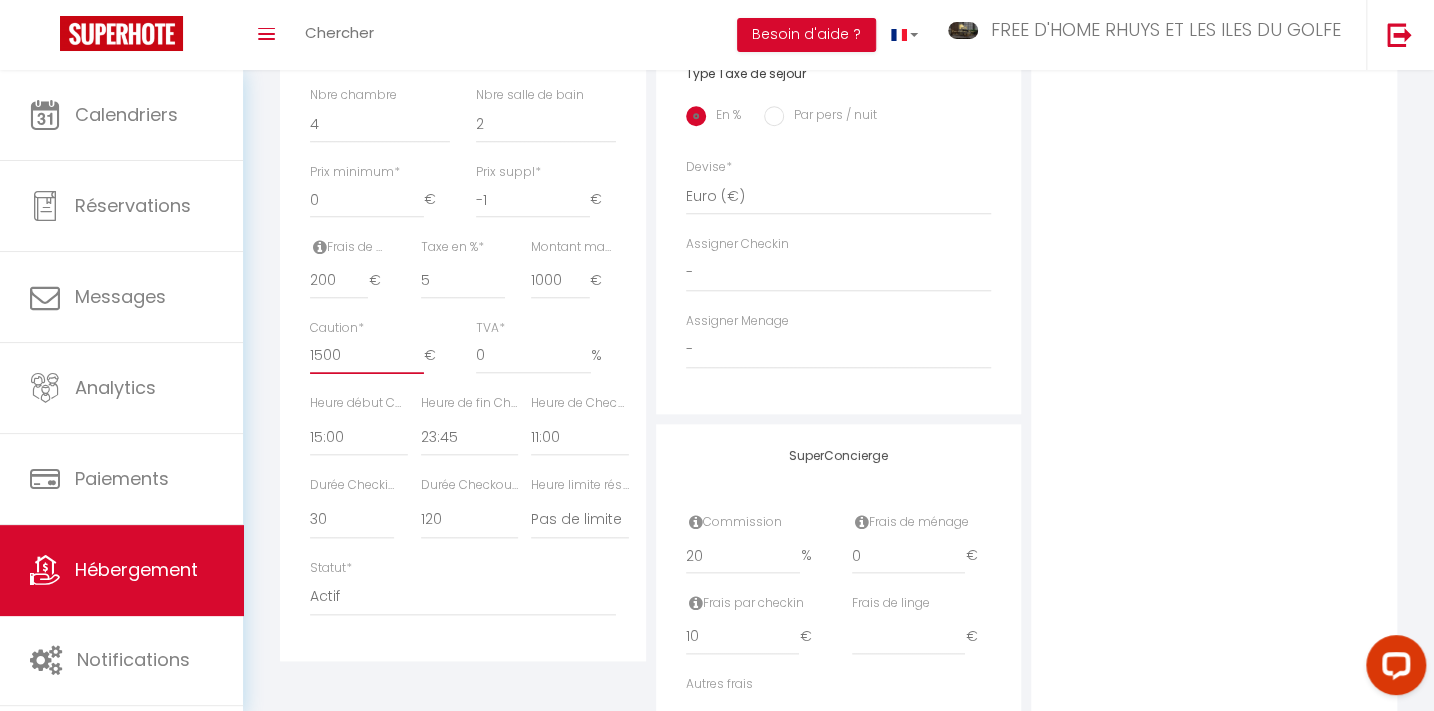 scroll, scrollTop: 818, scrollLeft: 0, axis: vertical 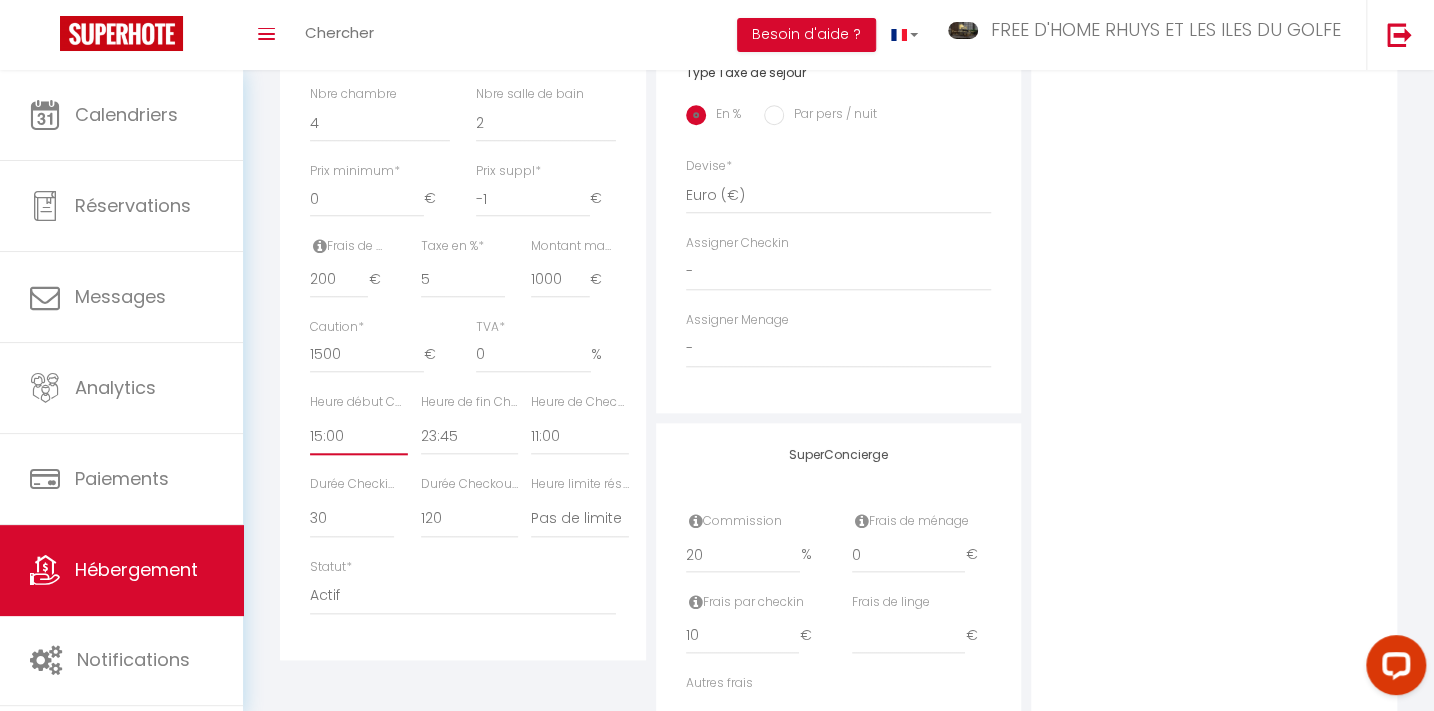 click on "00:00
00:15
00:30
00:45
01:00
01:15
01:30
01:45
02:00
02:15
02:30
02:45
03:00" at bounding box center (358, 436) 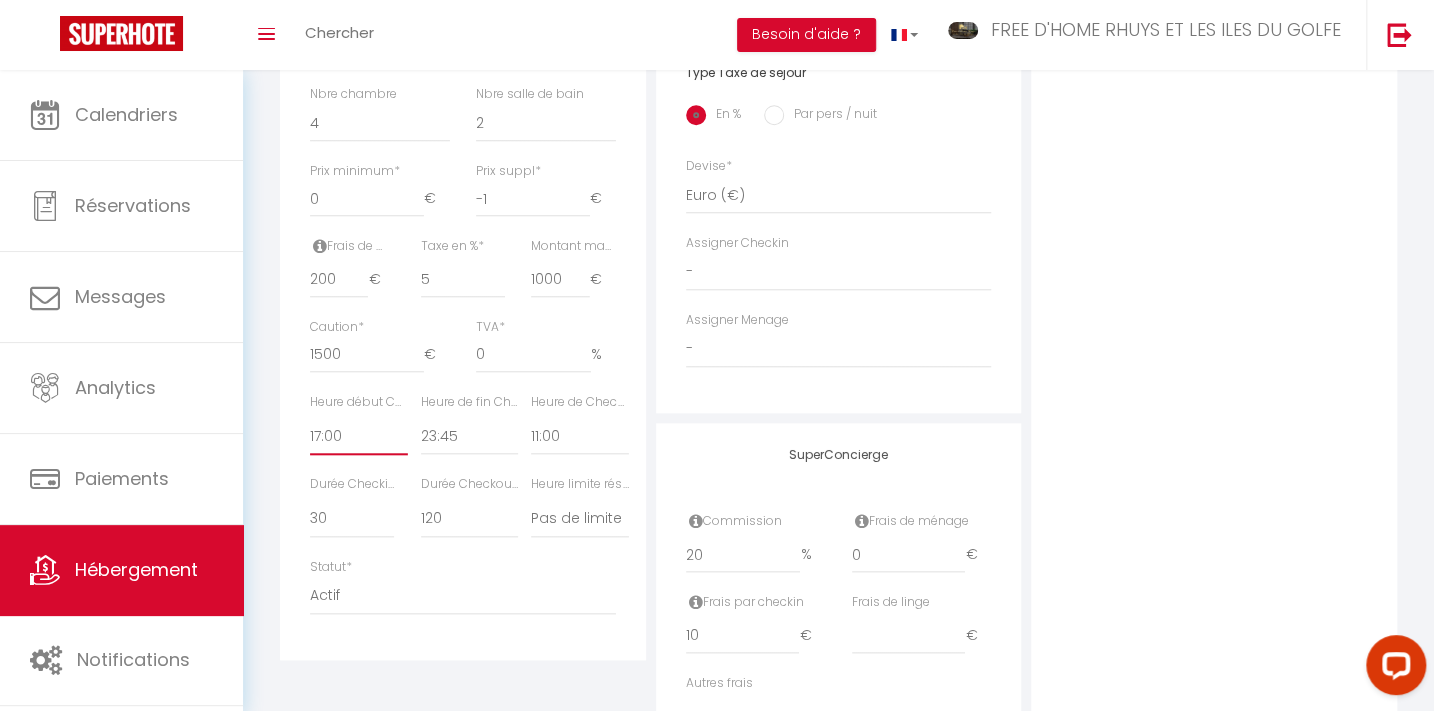 click on "00:00
00:15
00:30
00:45
01:00
01:15
01:30
01:45
02:00
02:15
02:30
02:45
03:00" at bounding box center (358, 436) 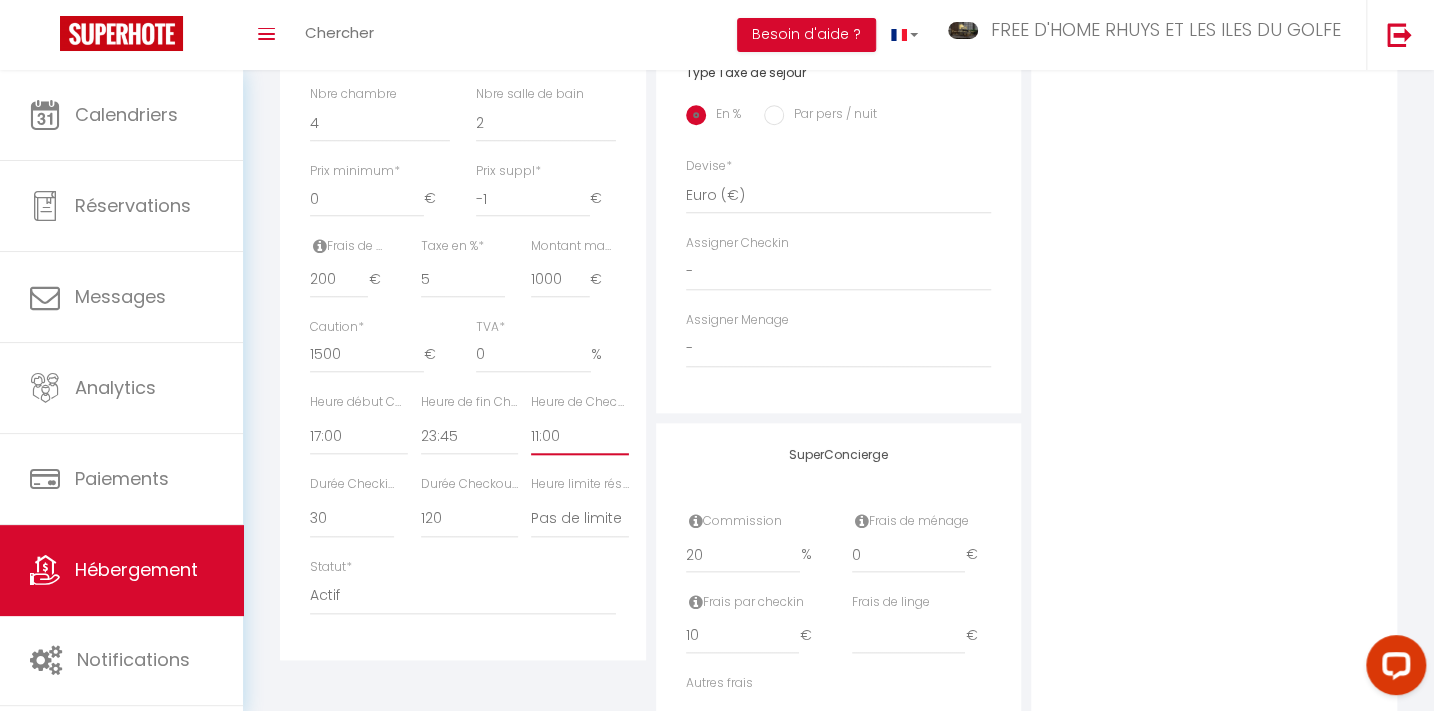 click on "00:00
00:15
00:30
00:45
01:00
01:15
01:30
01:45
02:00
02:15
02:30
02:45
03:00" at bounding box center [579, 436] 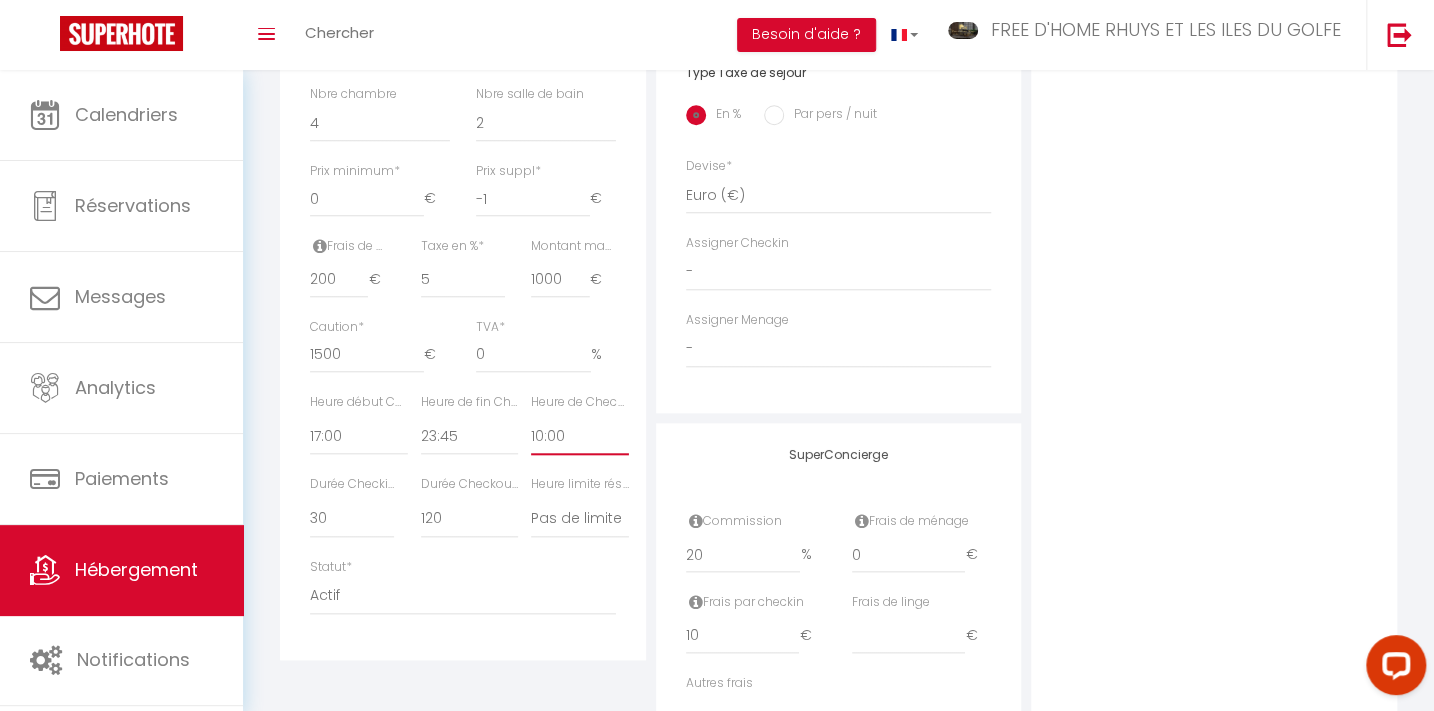 click on "00:00
00:15
00:30
00:45
01:00
01:15
01:30
01:45
02:00
02:15
02:30
02:45
03:00" at bounding box center (579, 436) 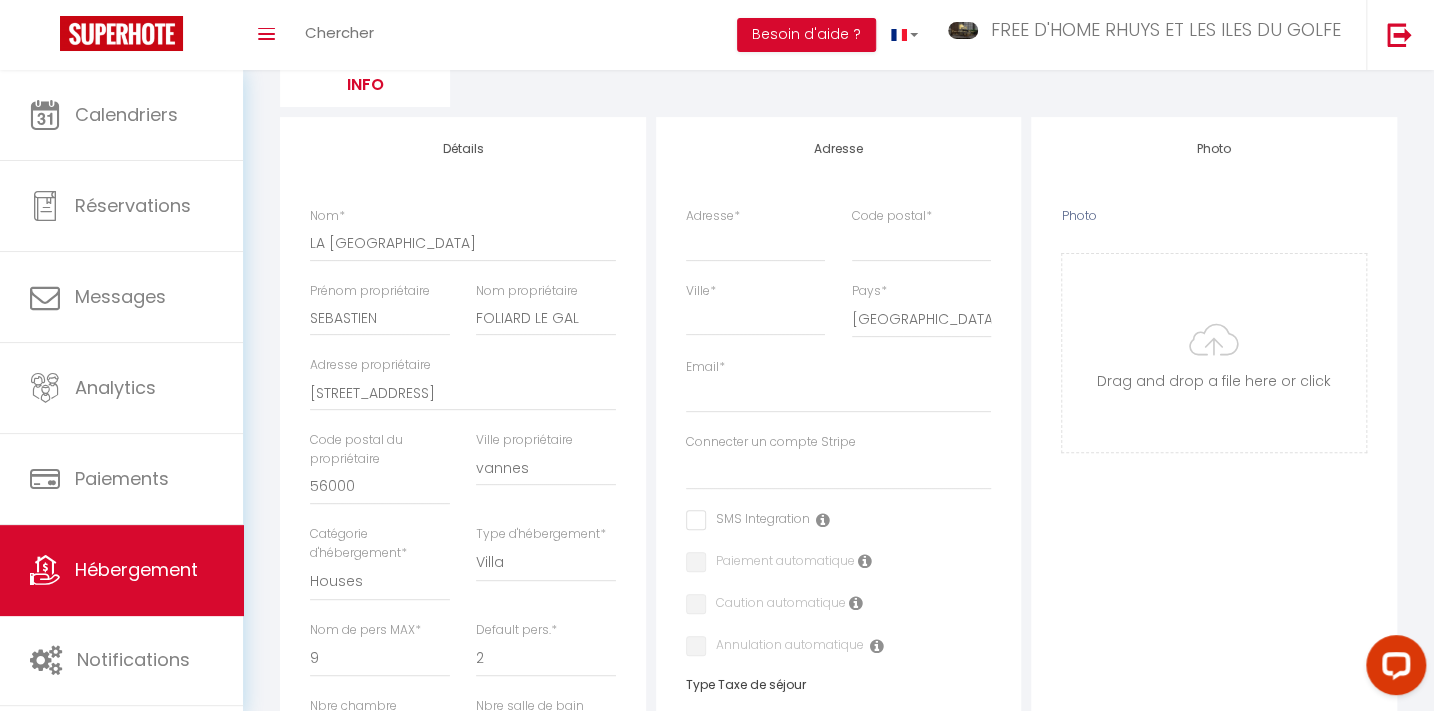 scroll, scrollTop: 181, scrollLeft: 0, axis: vertical 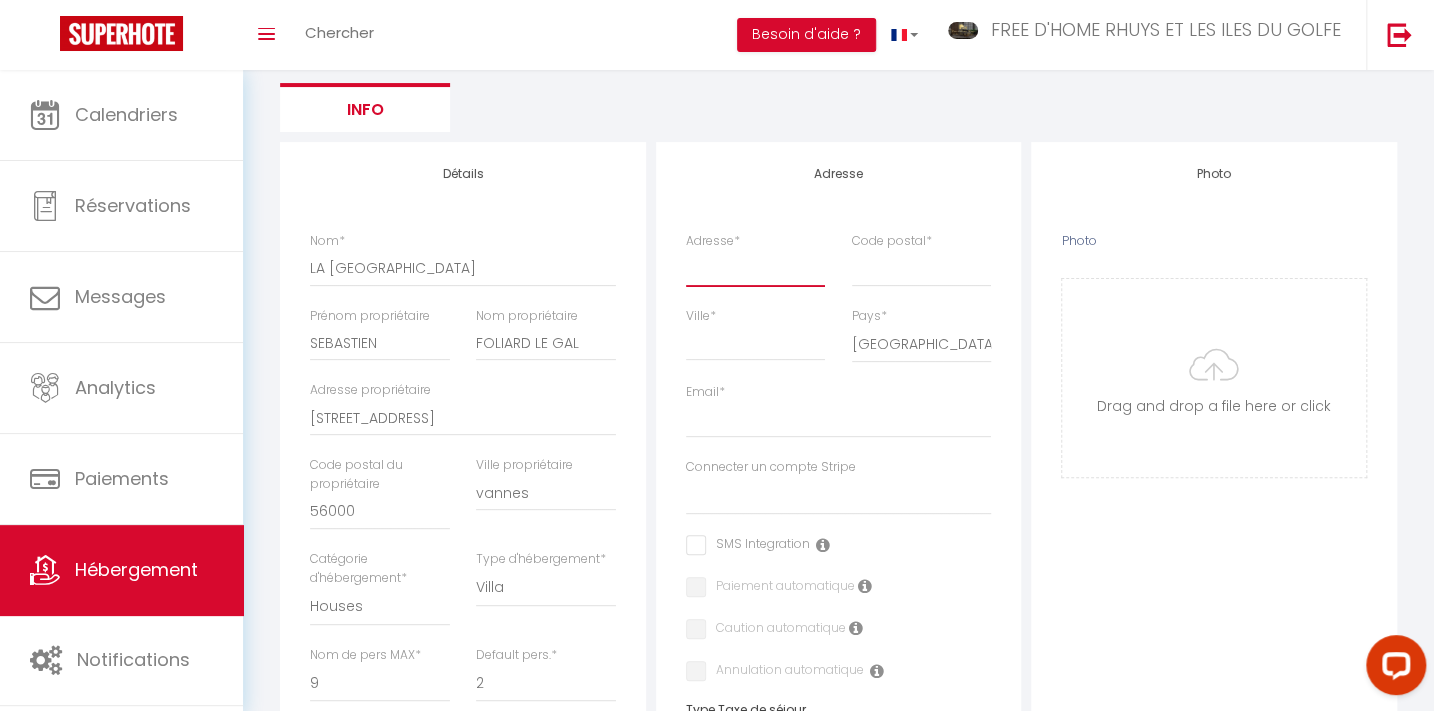 click on "Adresse
*" at bounding box center [756, 268] 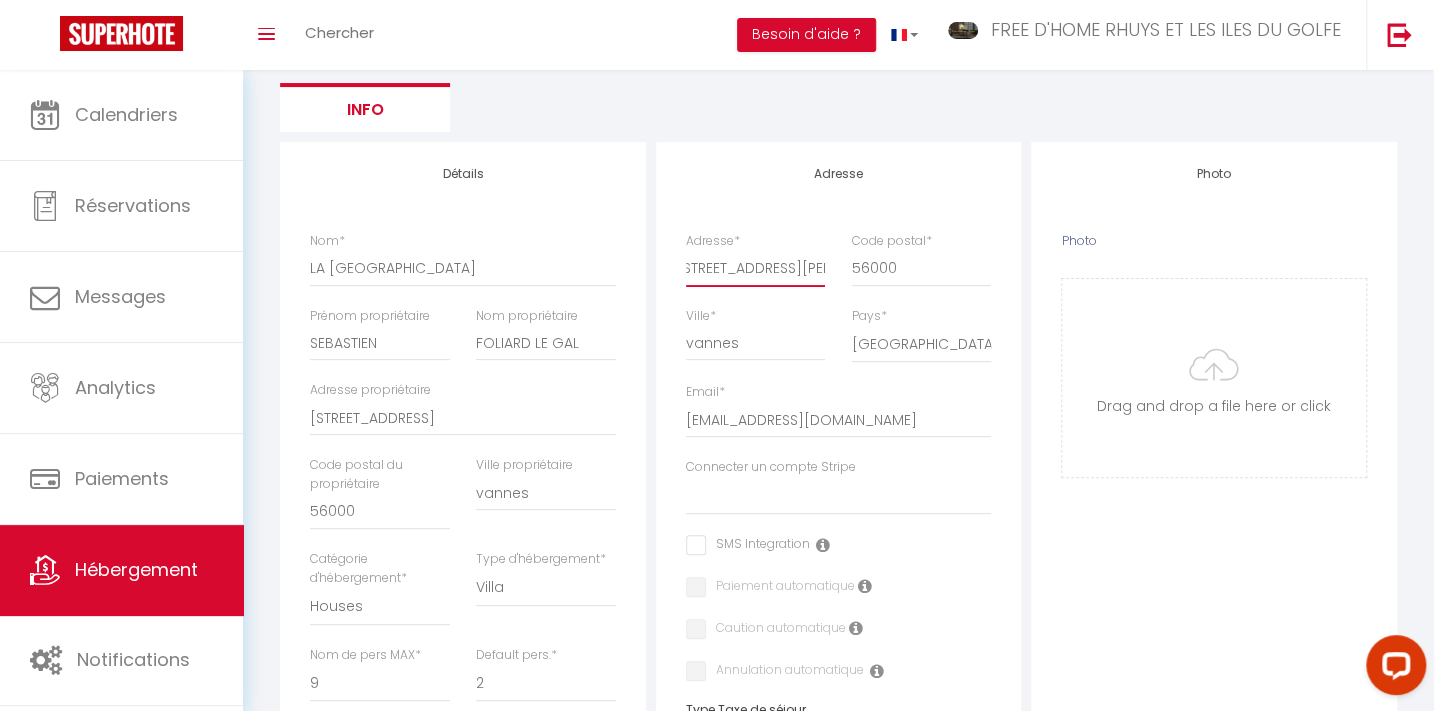 scroll, scrollTop: 0, scrollLeft: 0, axis: both 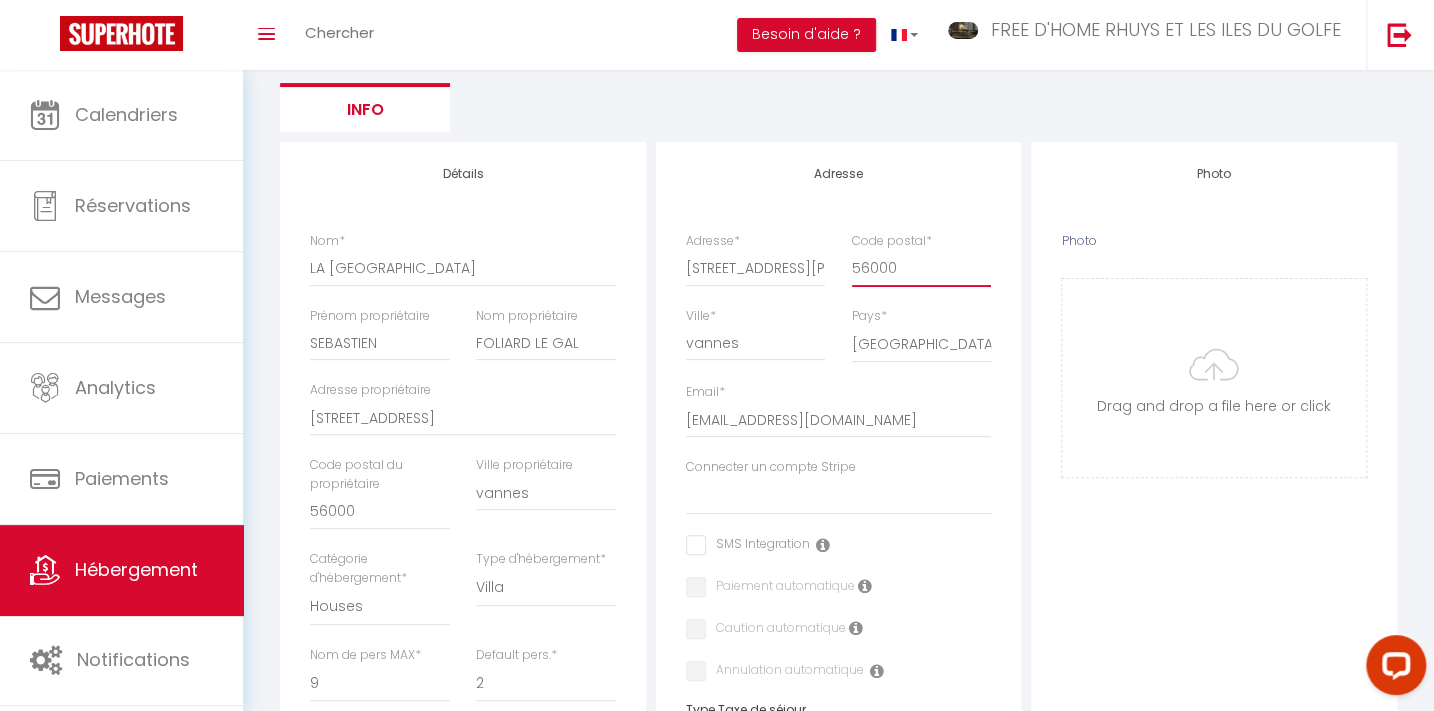 click on "56000" at bounding box center (922, 268) 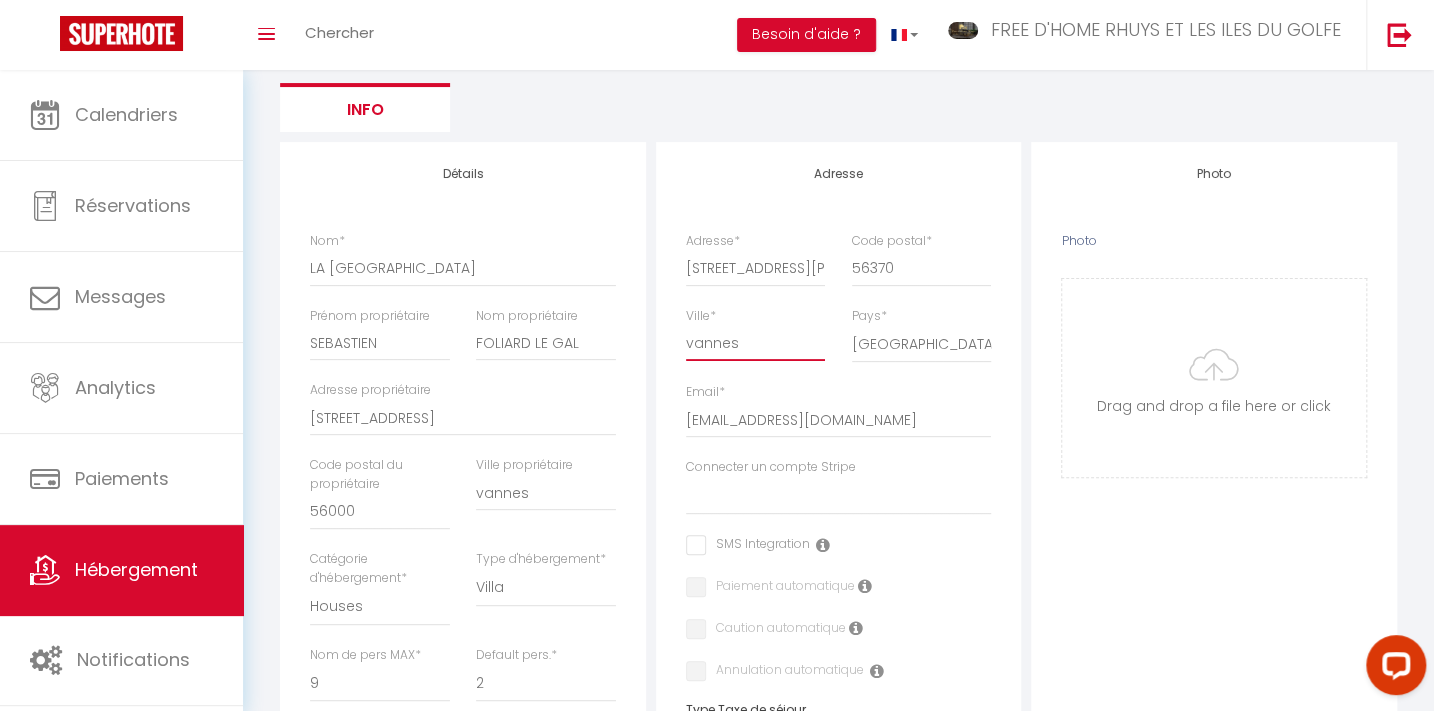 click on "vannes" at bounding box center [756, 343] 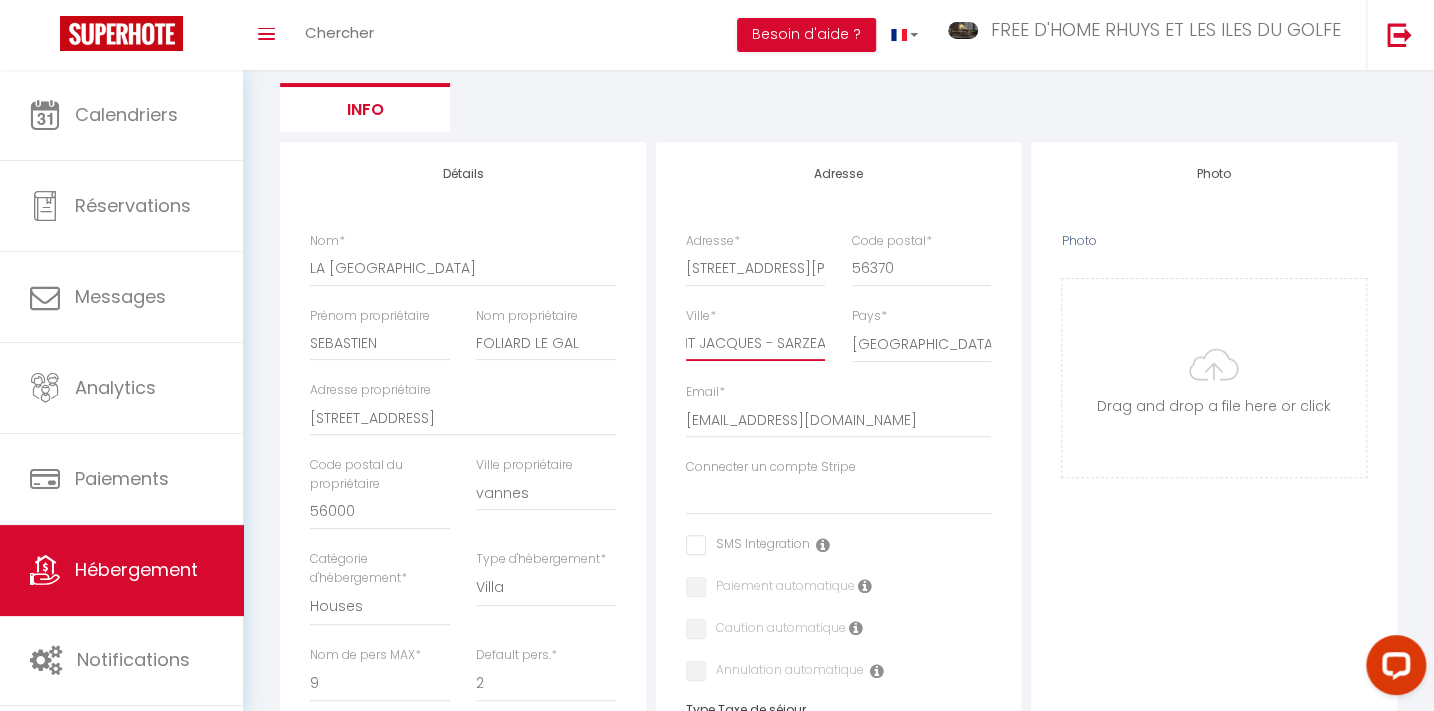 scroll, scrollTop: 0, scrollLeft: 36, axis: horizontal 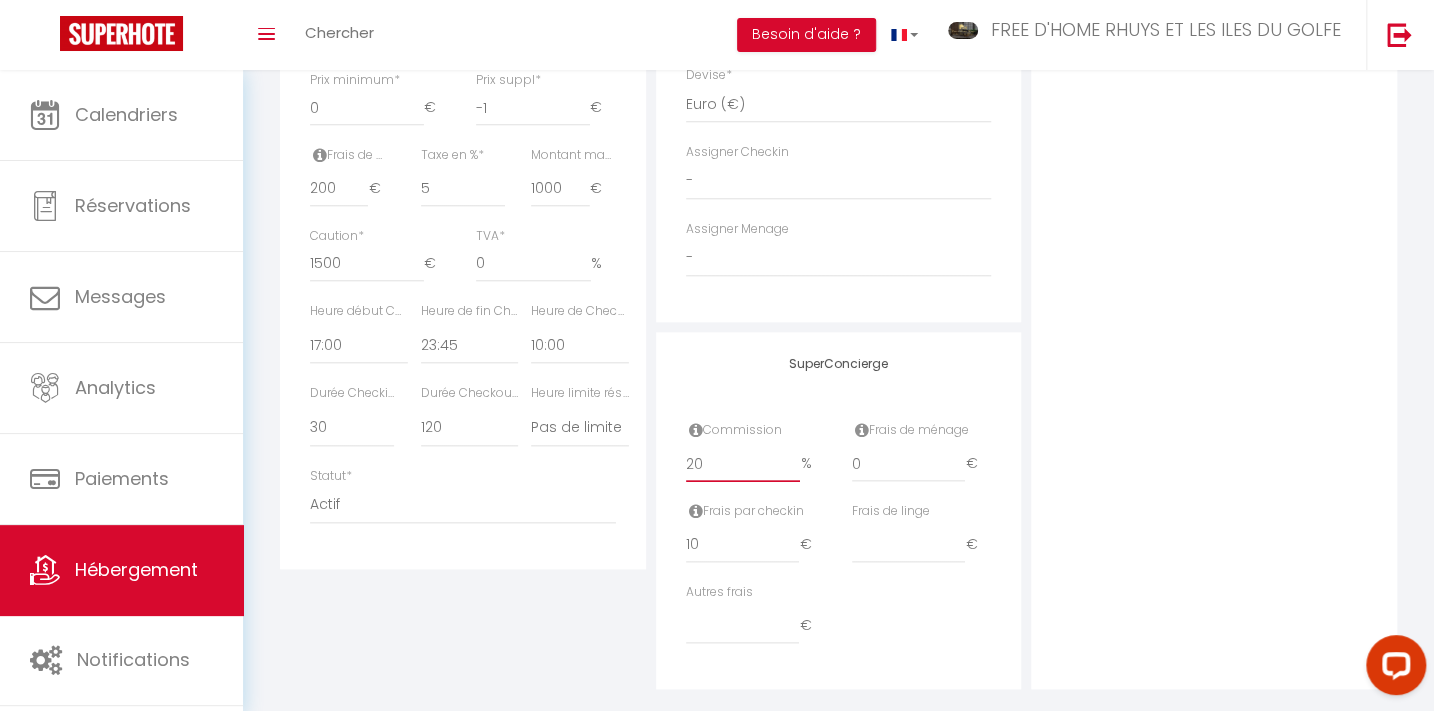 click on "20" at bounding box center (743, 464) 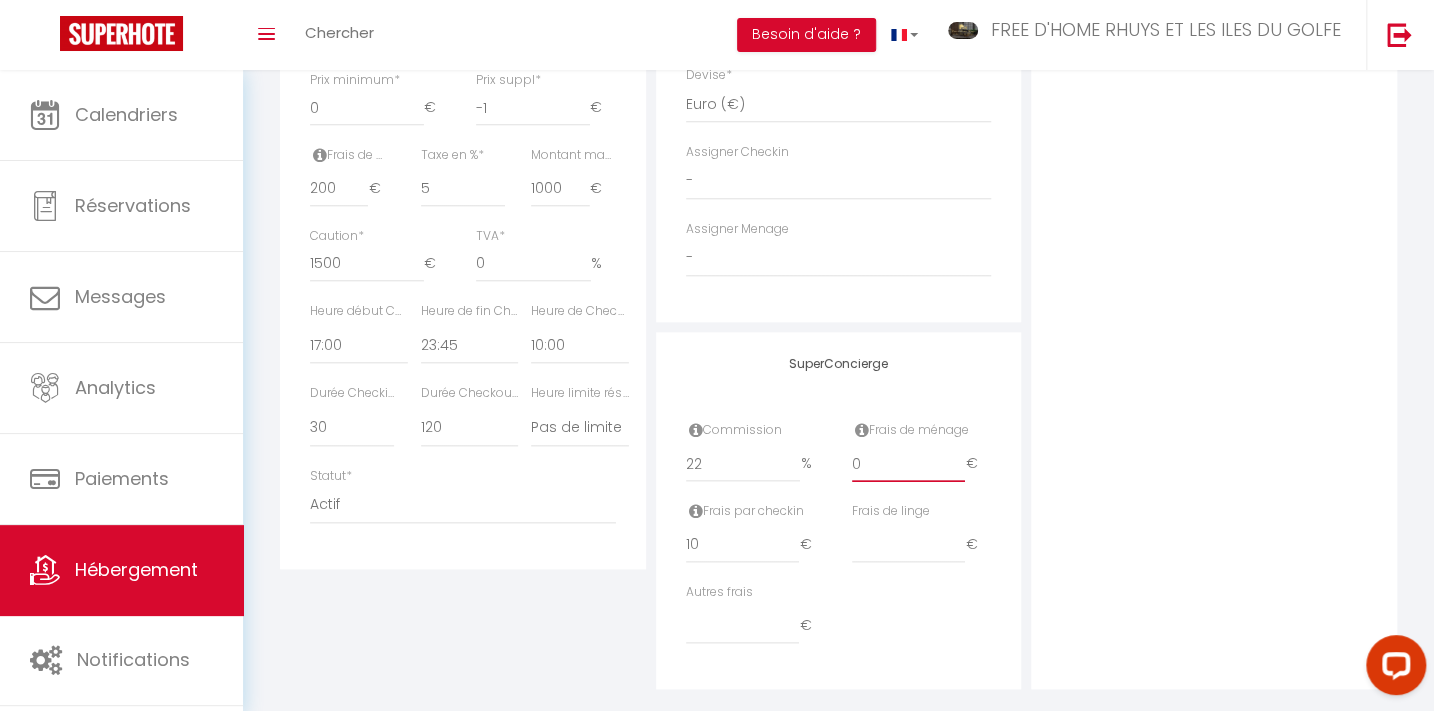 click on "0" at bounding box center [909, 464] 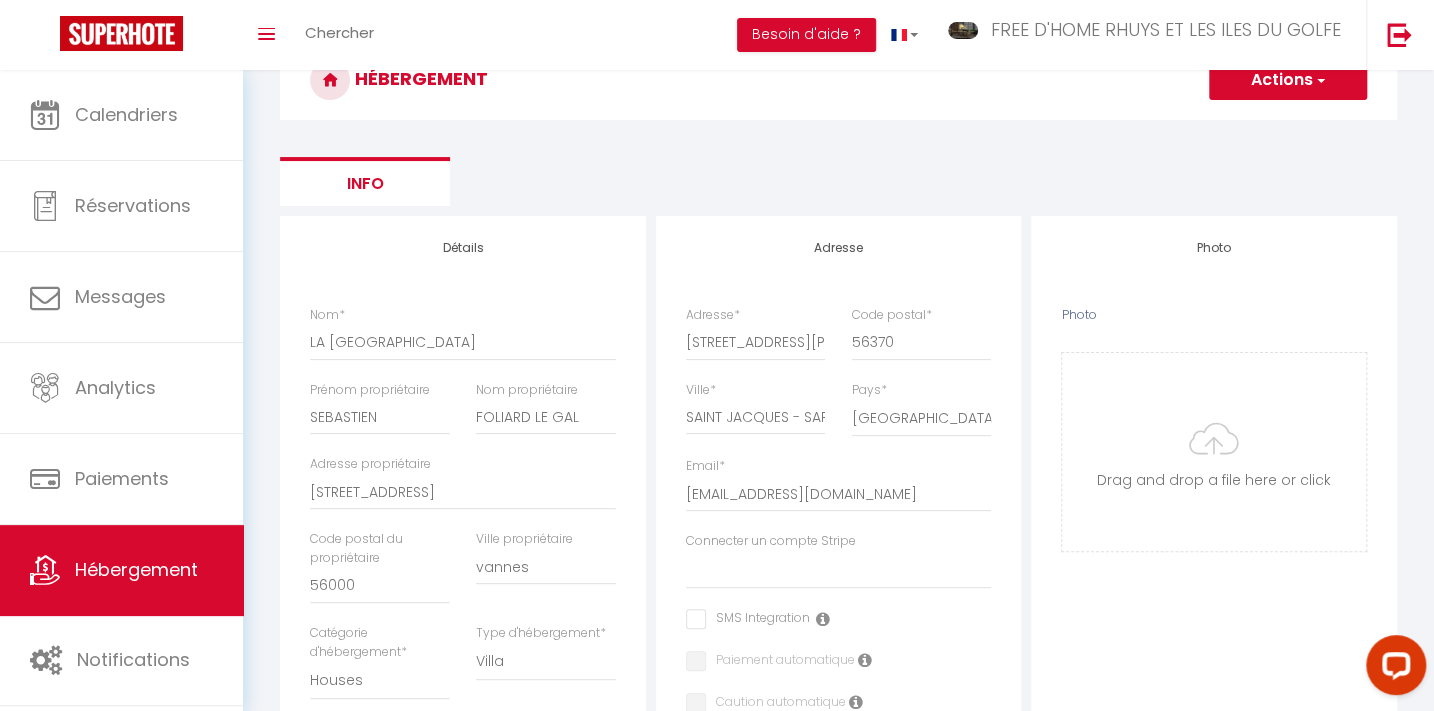 scroll, scrollTop: 90, scrollLeft: 0, axis: vertical 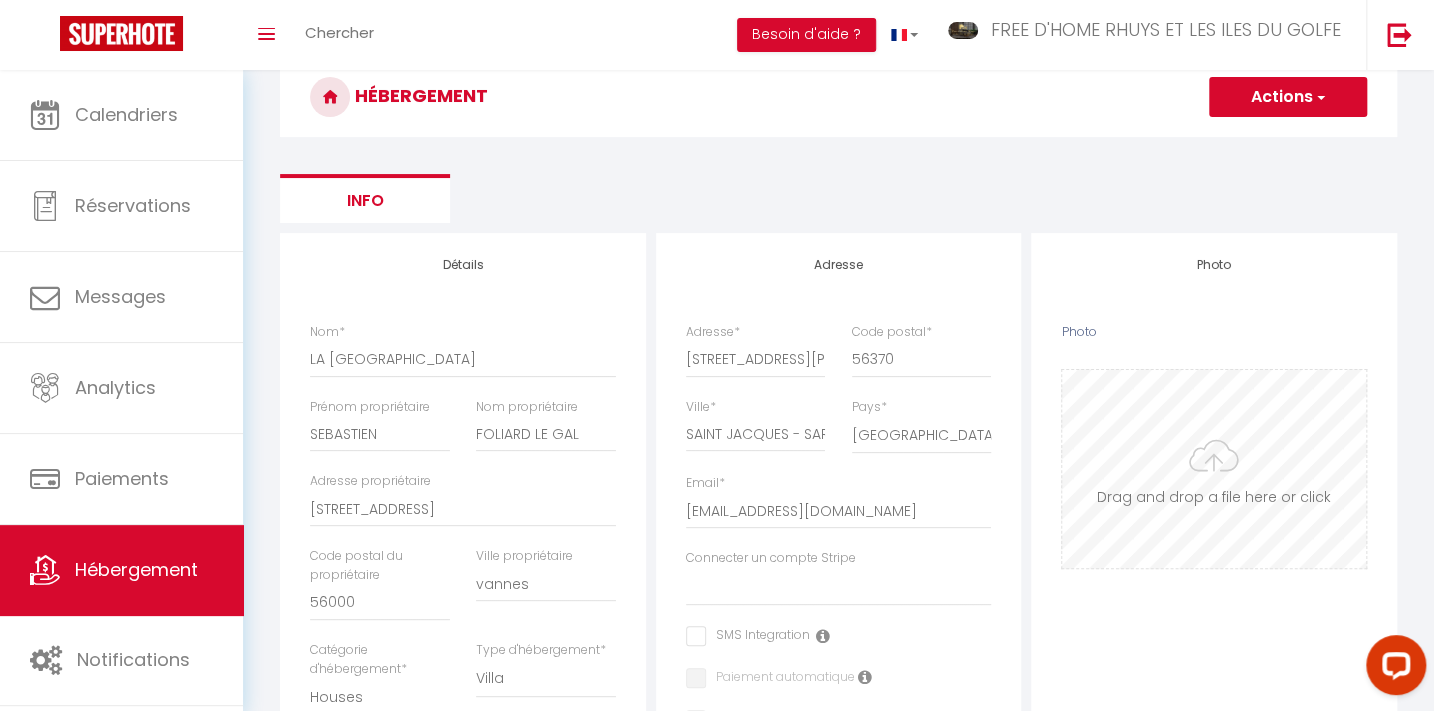 click on "Photo" at bounding box center [1214, 469] 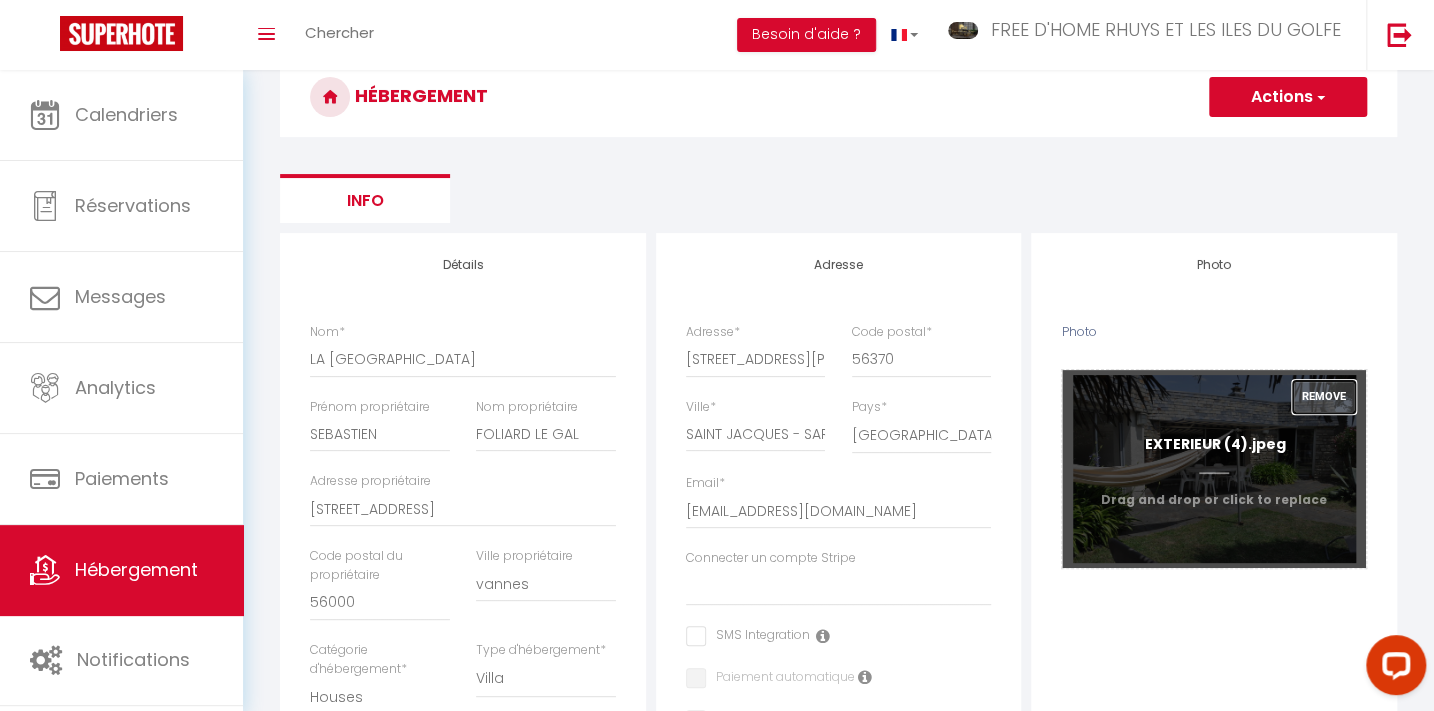 click on "Remove" at bounding box center [1324, 397] 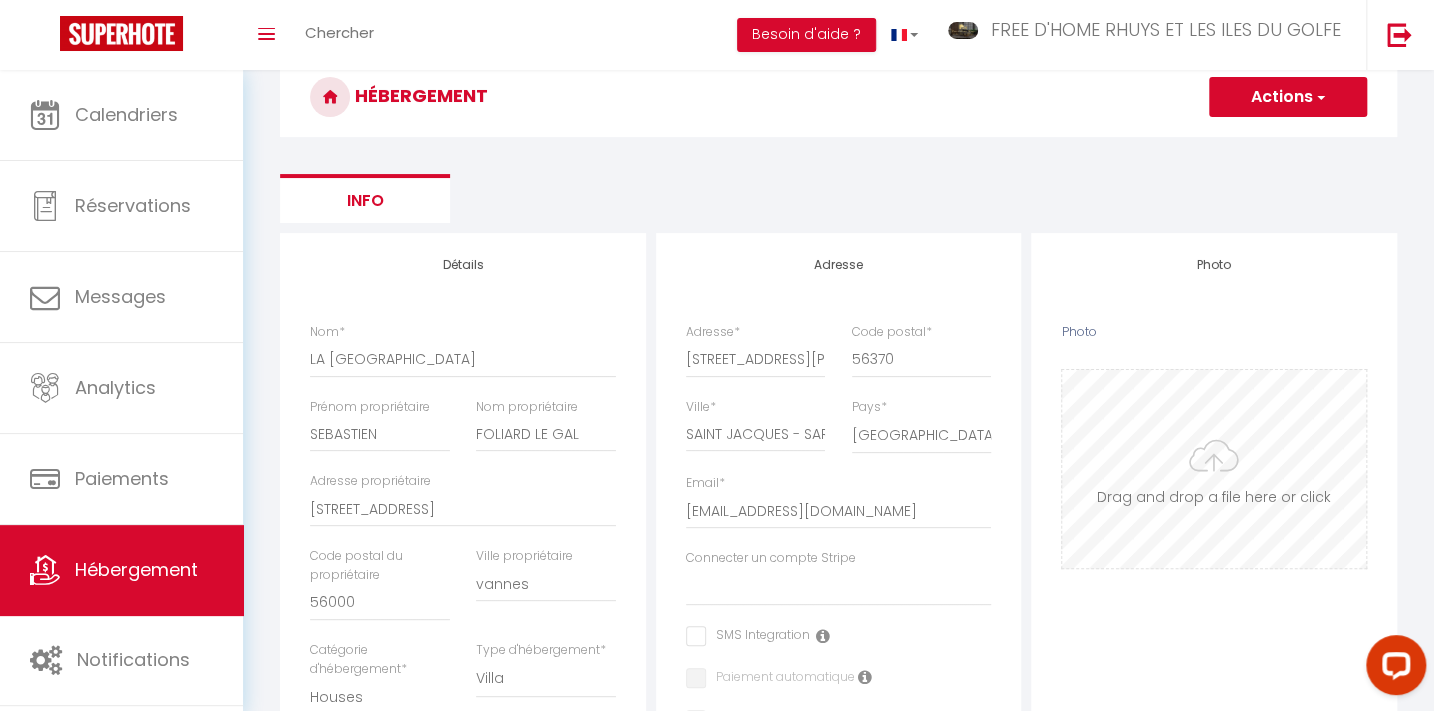 click on "Photo" at bounding box center (1214, 469) 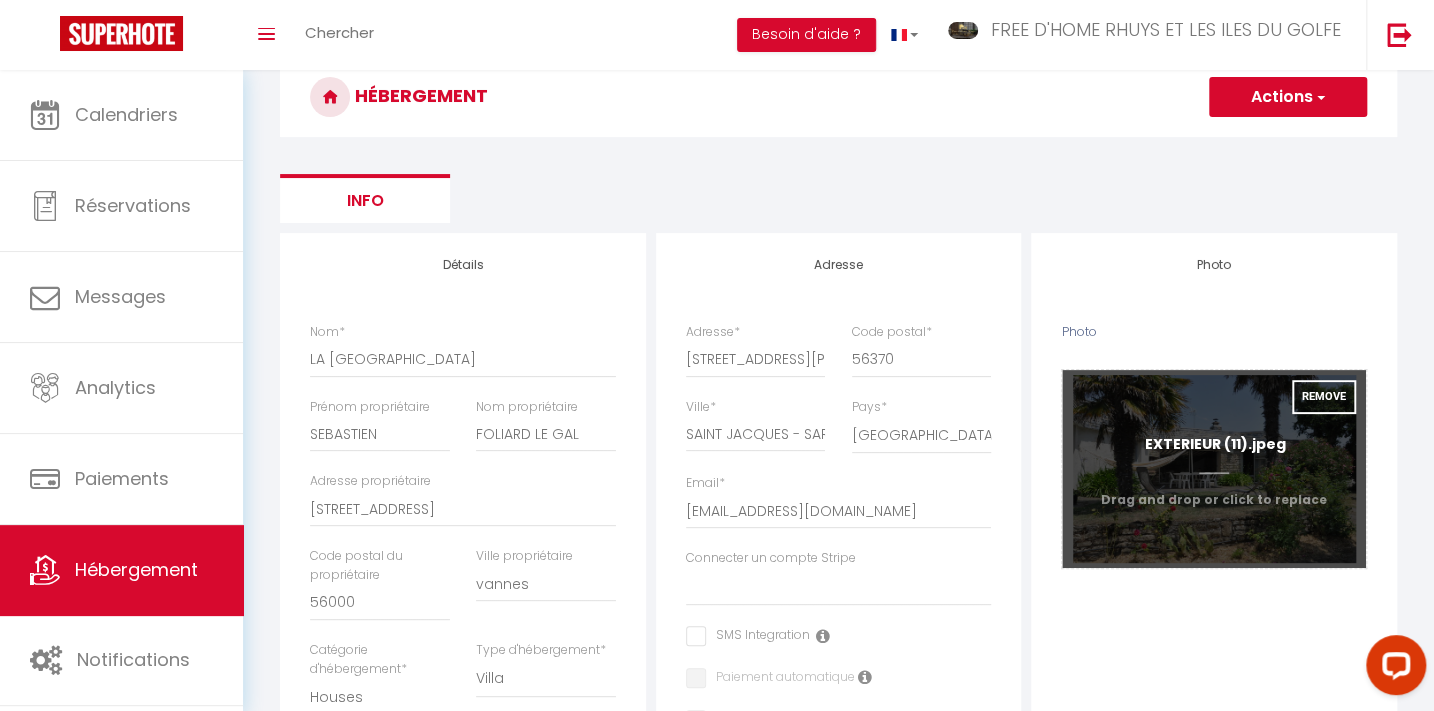 click on "Photo" at bounding box center [1214, 469] 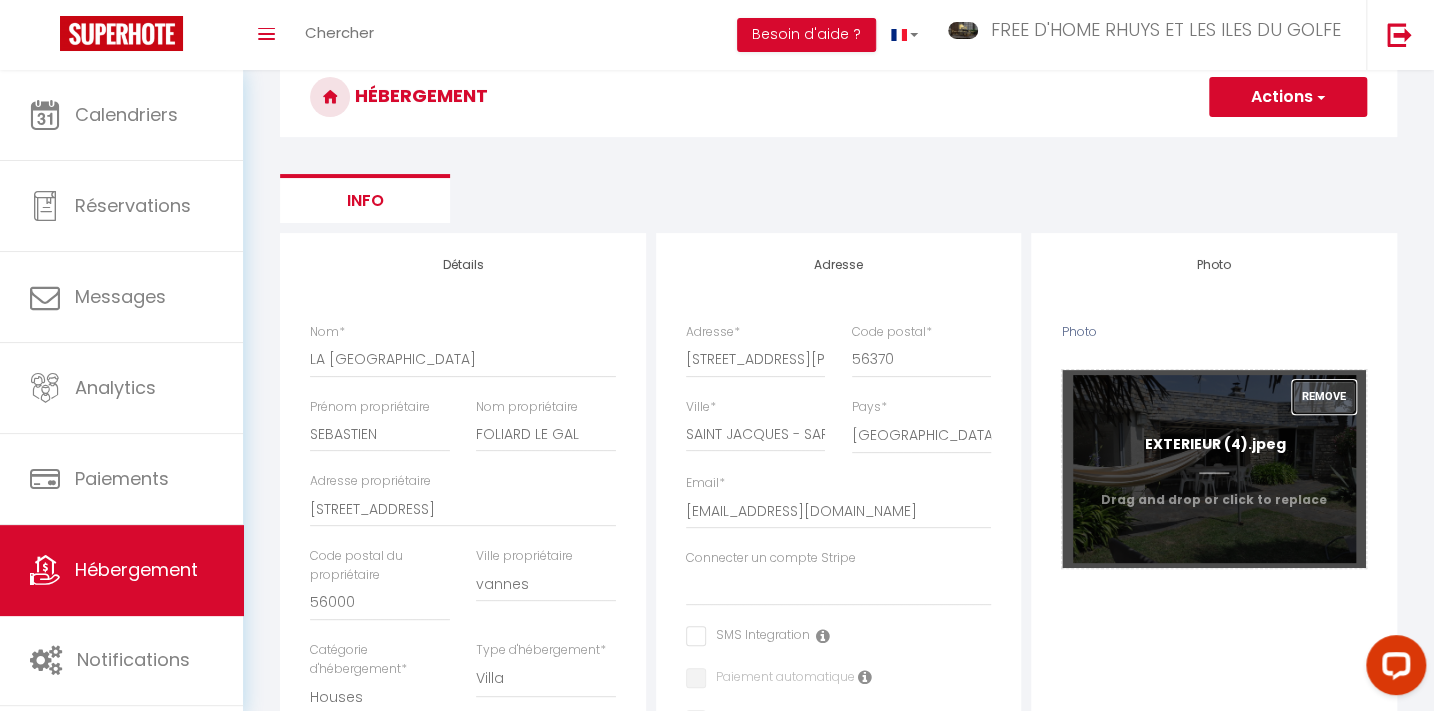 click on "Remove" at bounding box center (1324, 397) 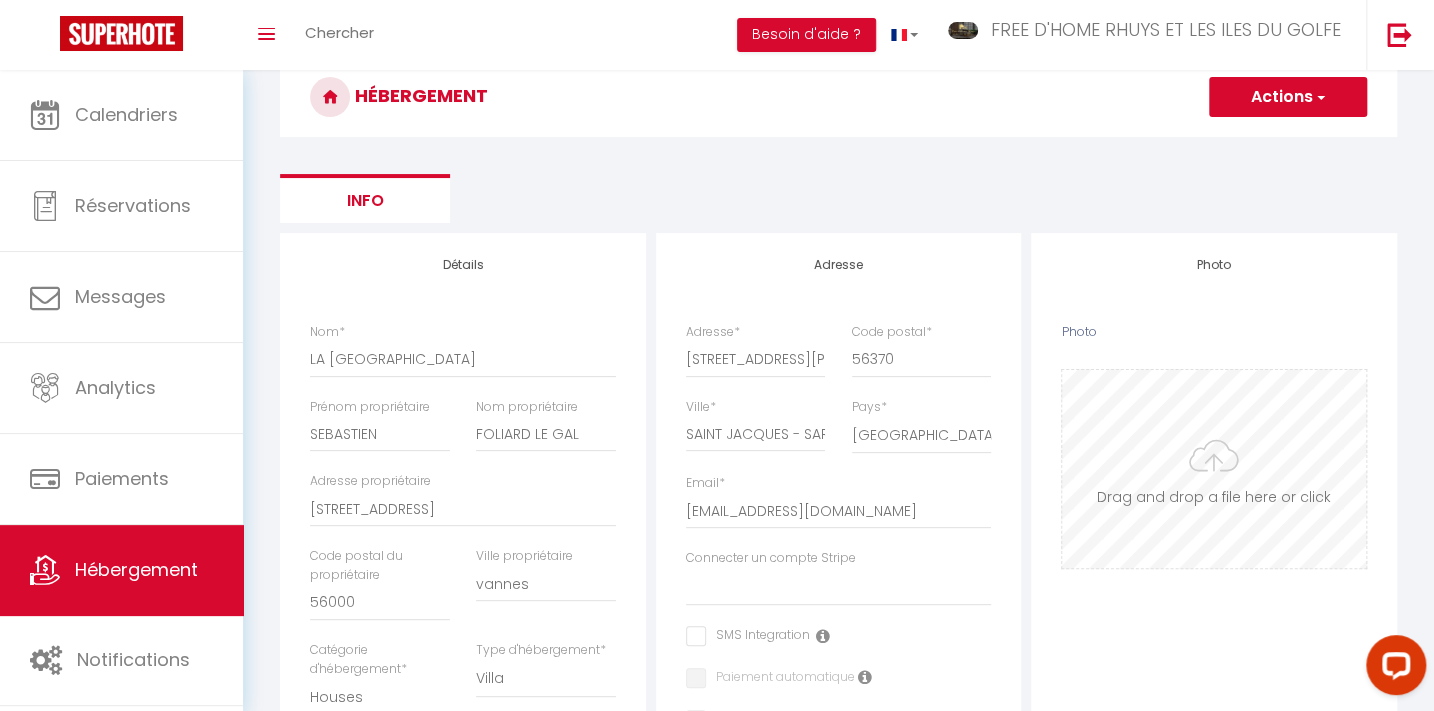 click on "Photo" at bounding box center (1214, 469) 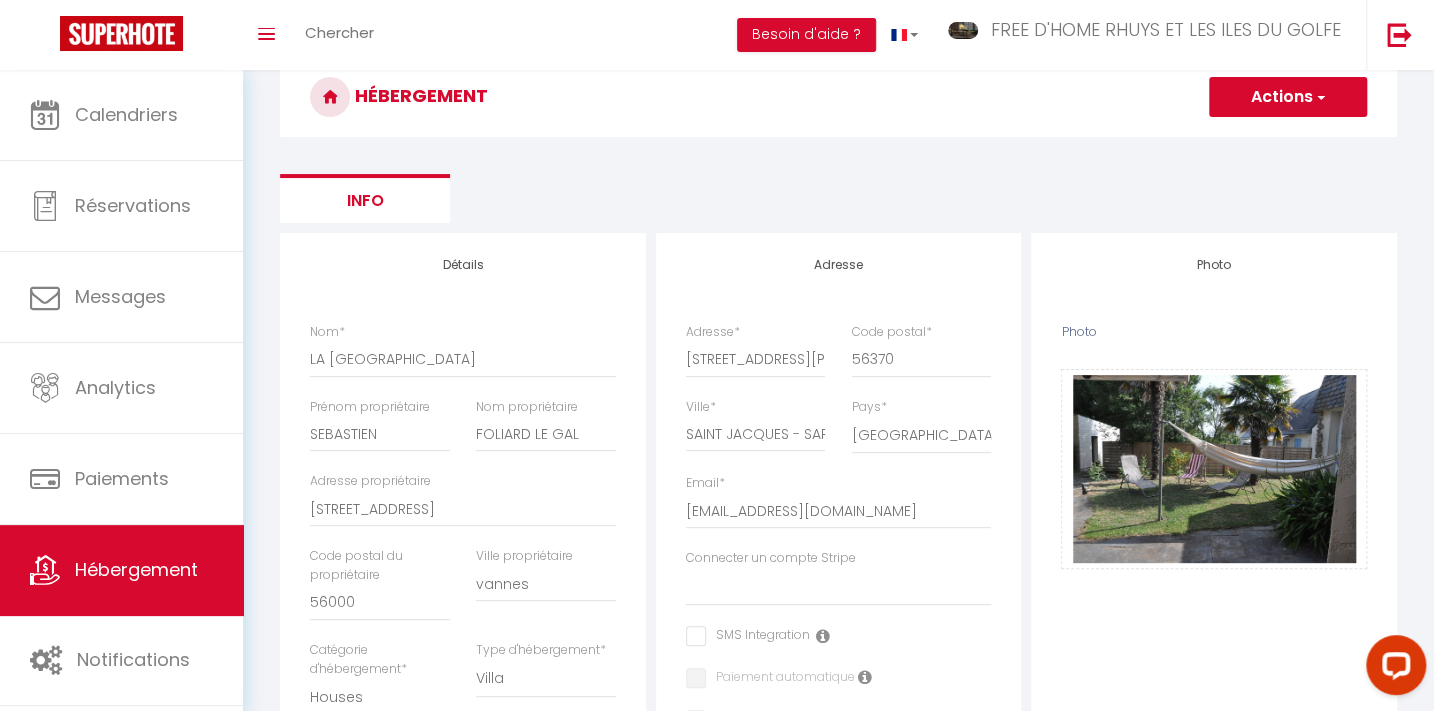 click on "Photo
Photo
Drag and drop a file here or click Ooops, something wrong appended. Remove   EXTERIEUR (14).jpeg Drag and drop or click to replace" at bounding box center [1214, 870] 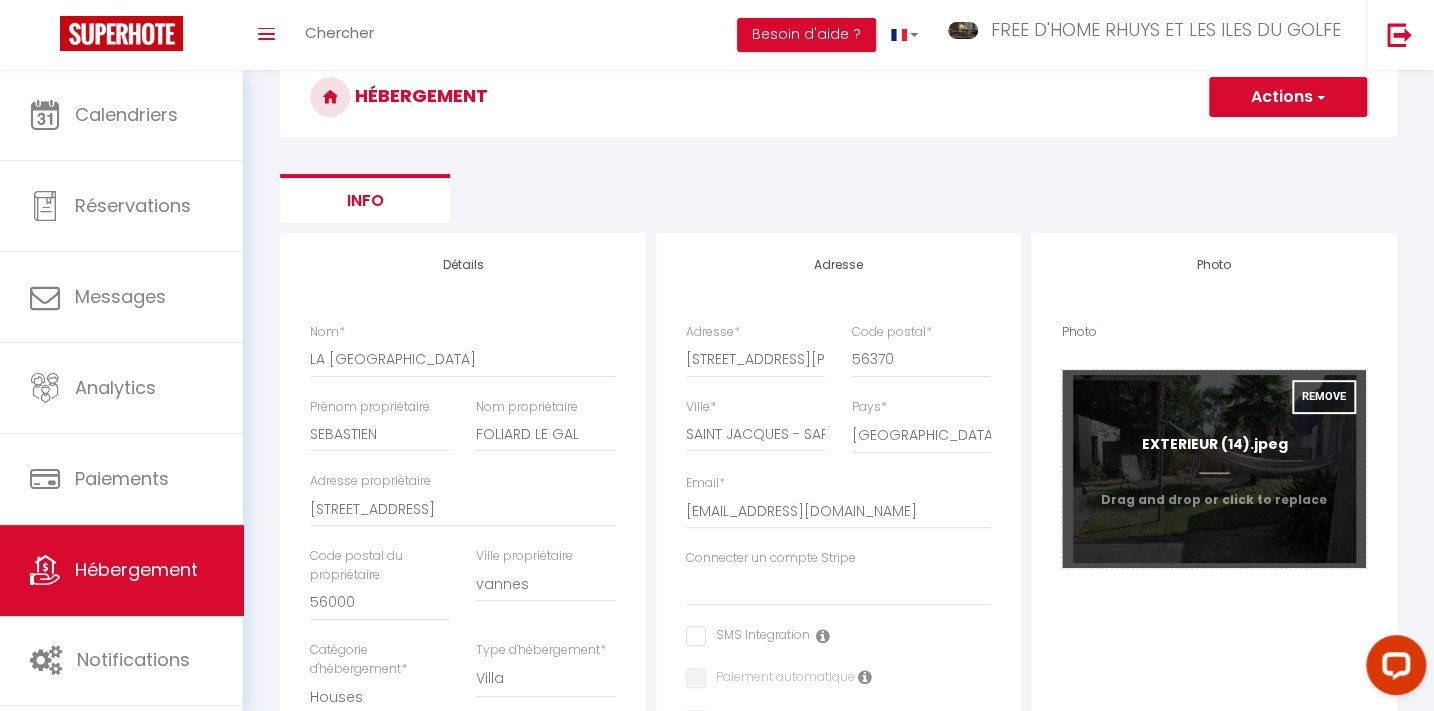 click on "Photo" at bounding box center (1214, 469) 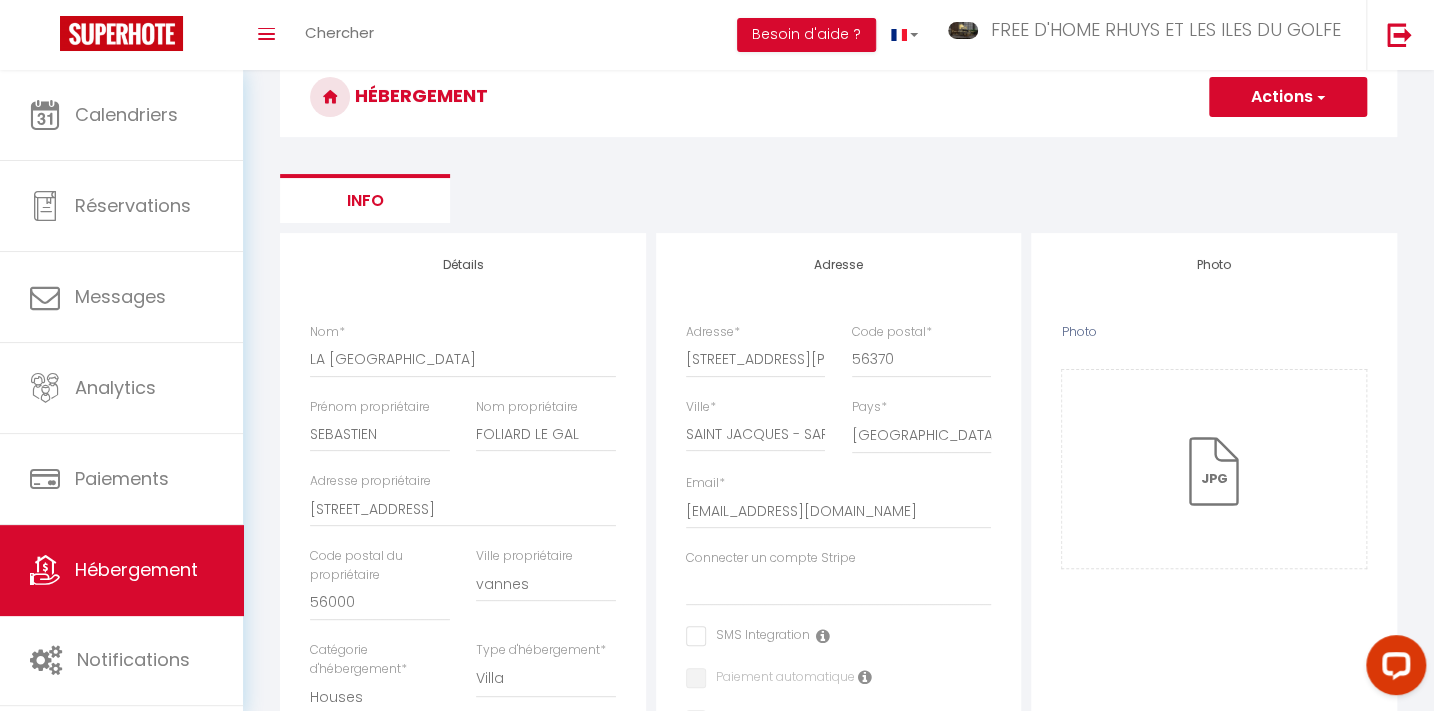 click on "Photo
Photo
Drag and drop a file here or click Ooops, something wrong appended. Remove jpg   EXTERIEUR (2).jpg Drag and drop or click to replace" at bounding box center (1214, 870) 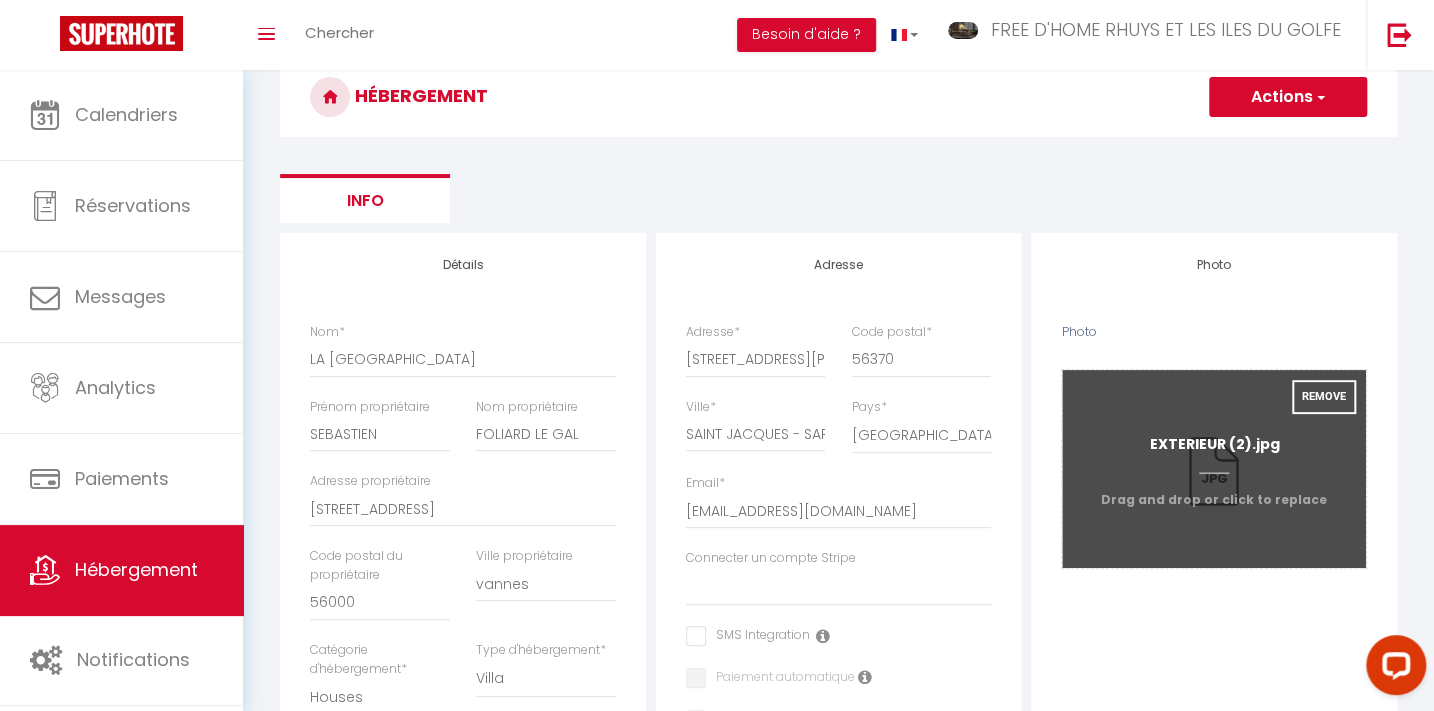 click on "Photo" at bounding box center [1214, 469] 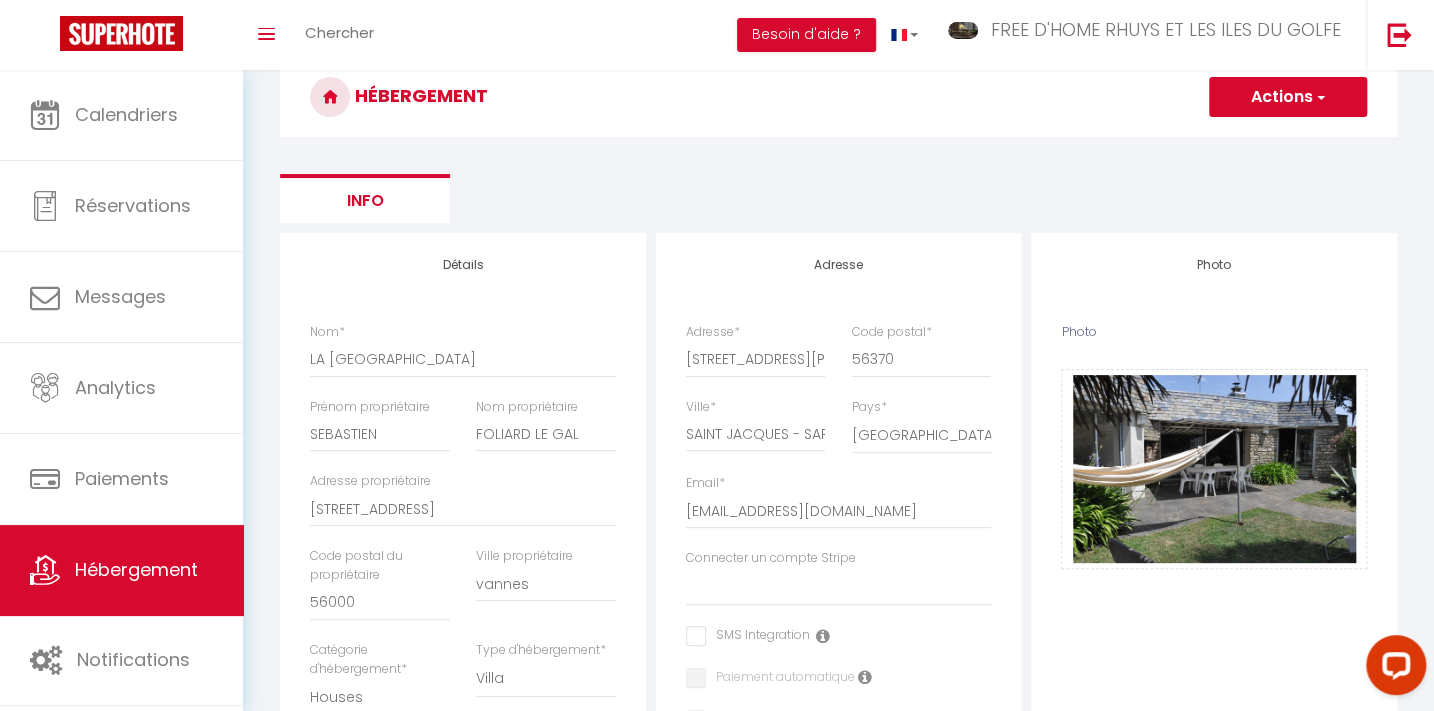 click on "Photo
Photo
Drag and drop a file here or click Ooops, something wrong appended. Remove   EXTERIEUR (4).jpeg Drag and drop or click to replace" at bounding box center (1214, 870) 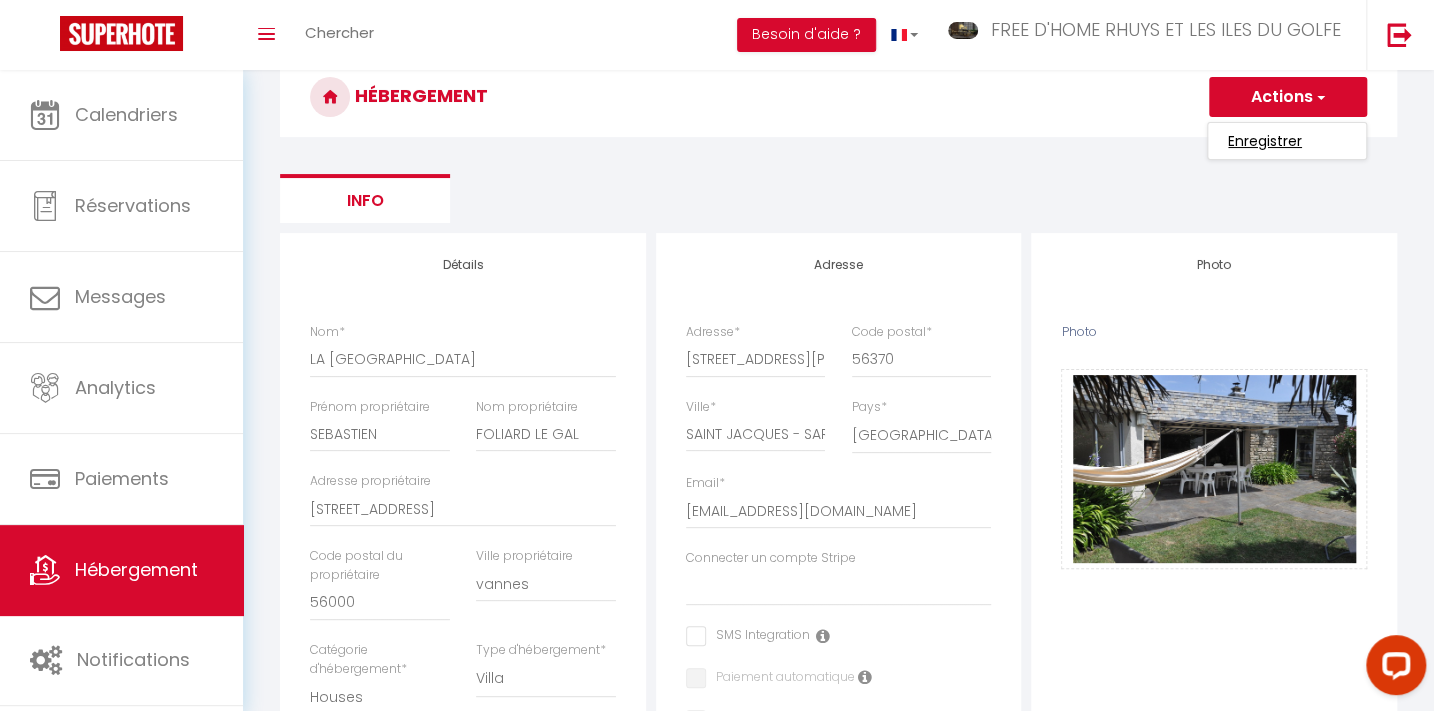 click on "Enregistrer" at bounding box center [1265, 141] 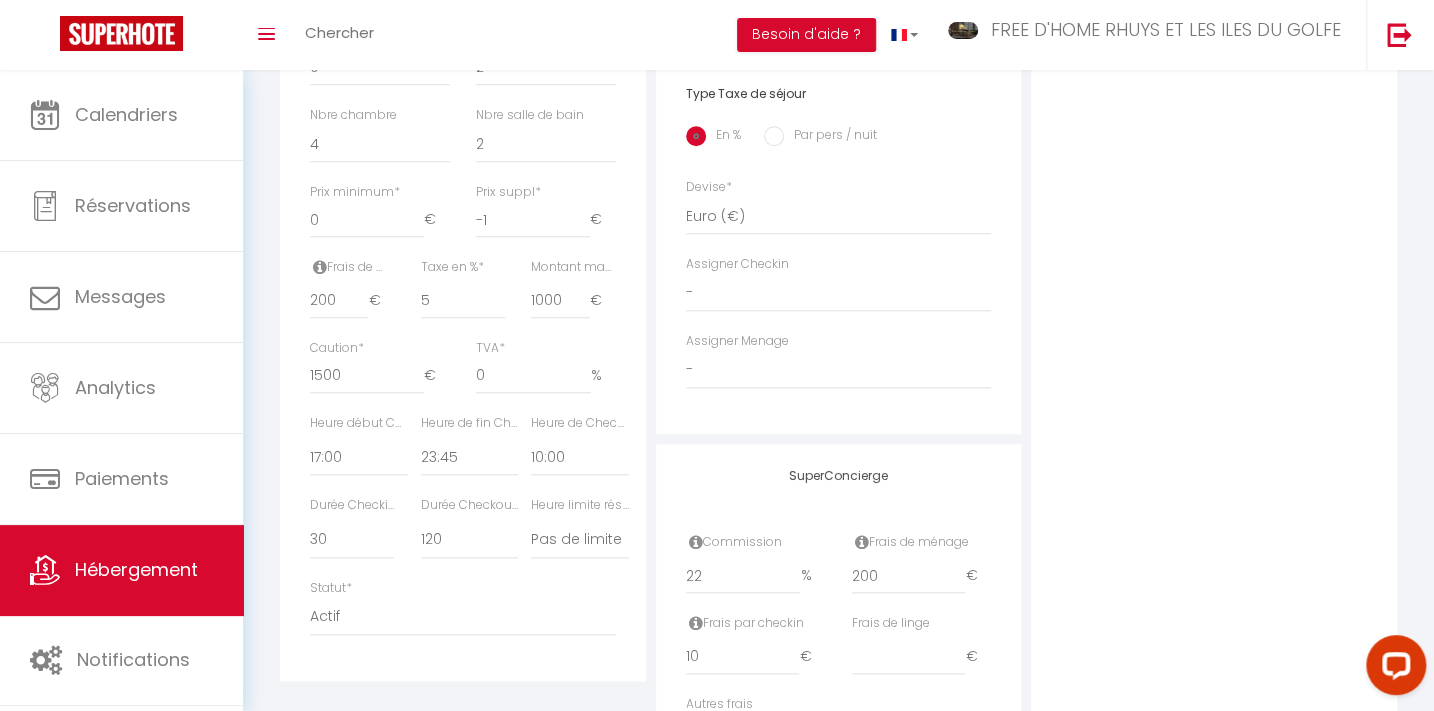 scroll, scrollTop: 706, scrollLeft: 0, axis: vertical 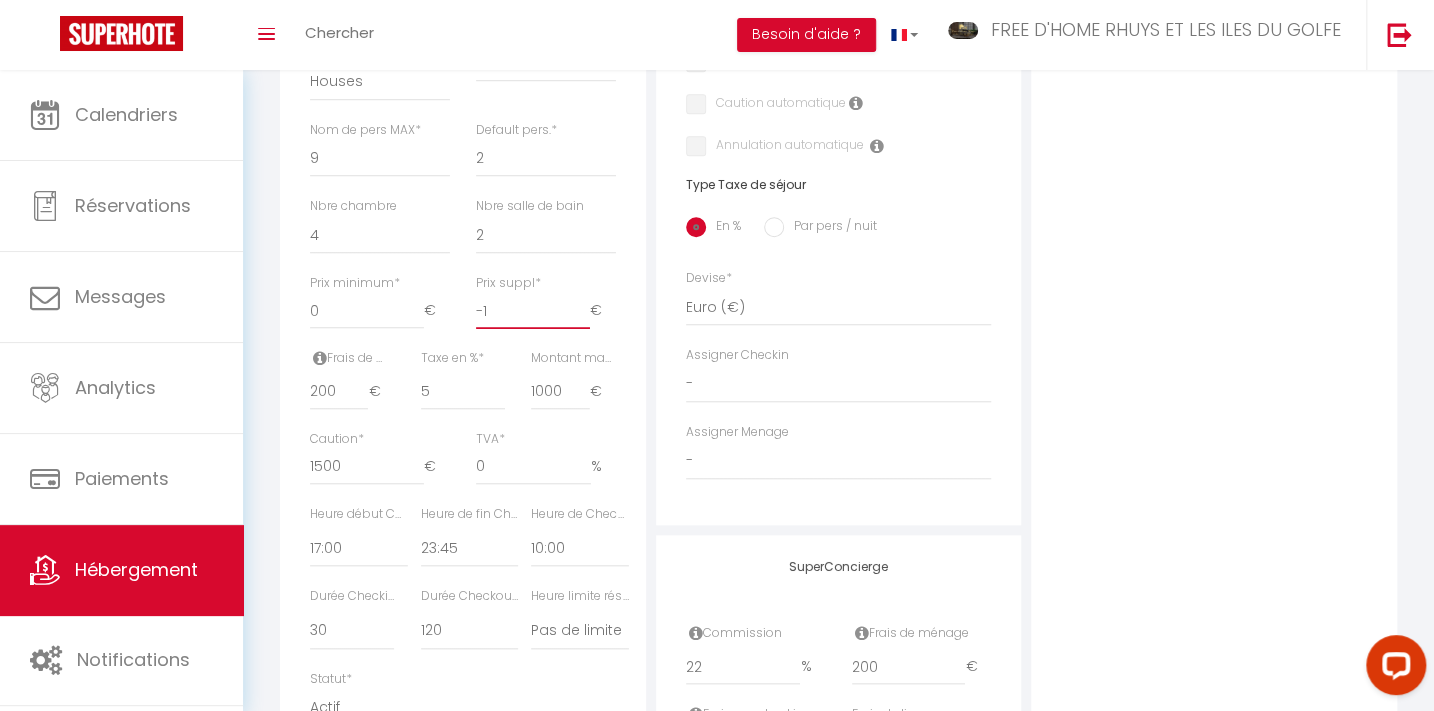click on "-1" at bounding box center [533, 311] 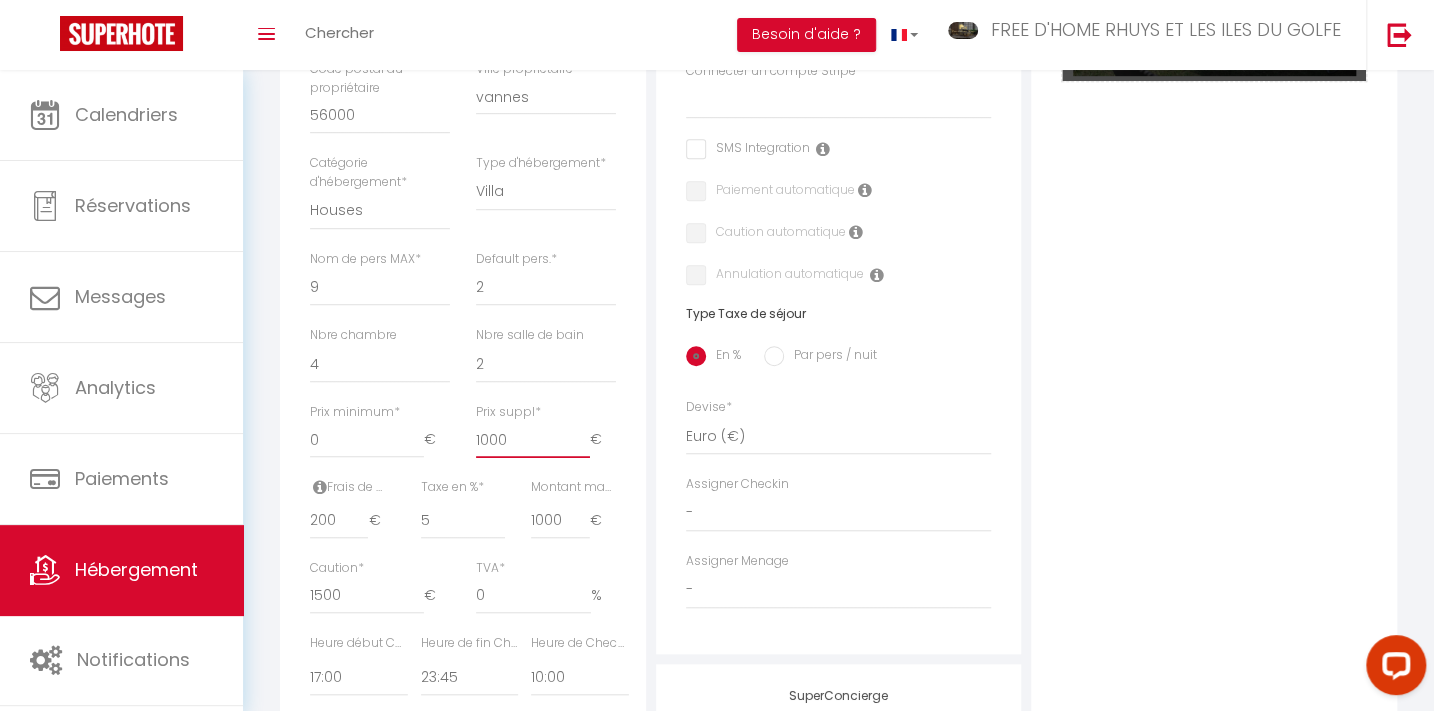 scroll, scrollTop: 0, scrollLeft: 0, axis: both 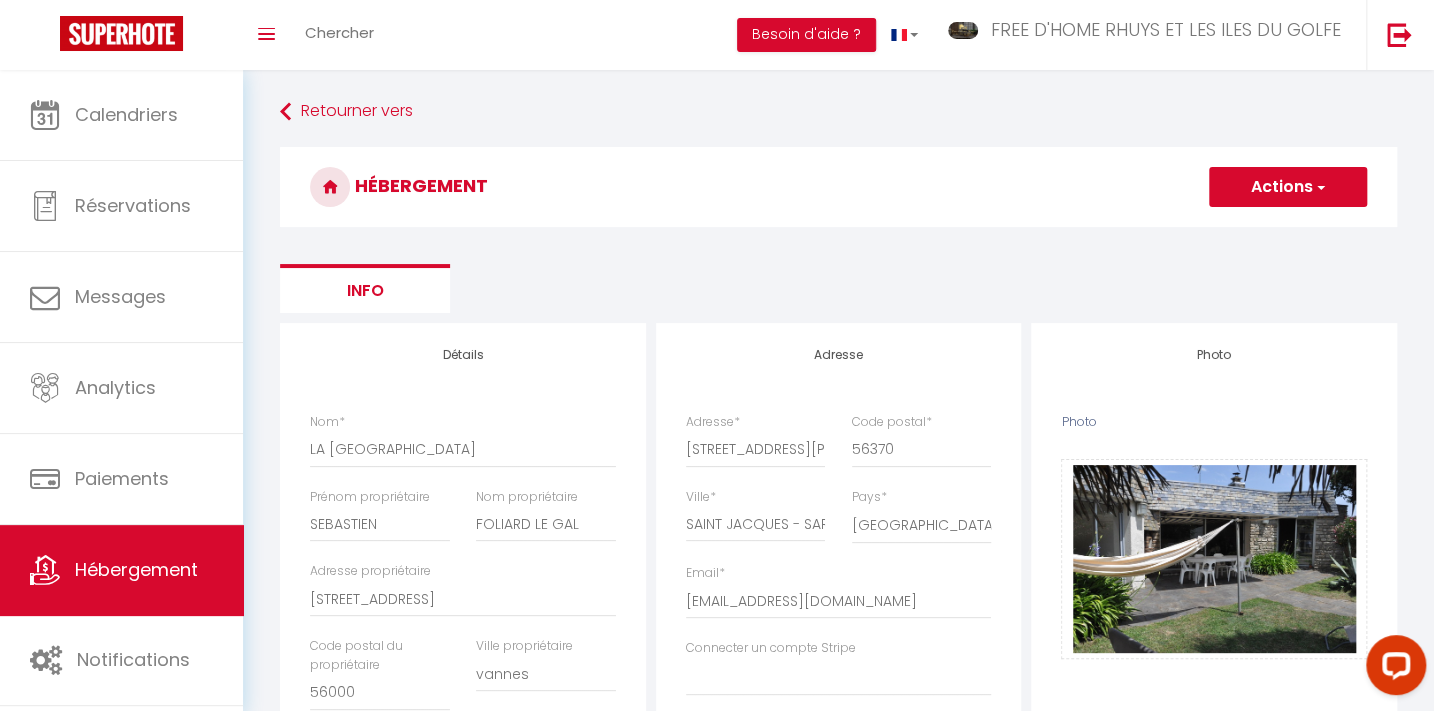 click on "Actions" at bounding box center [1288, 187] 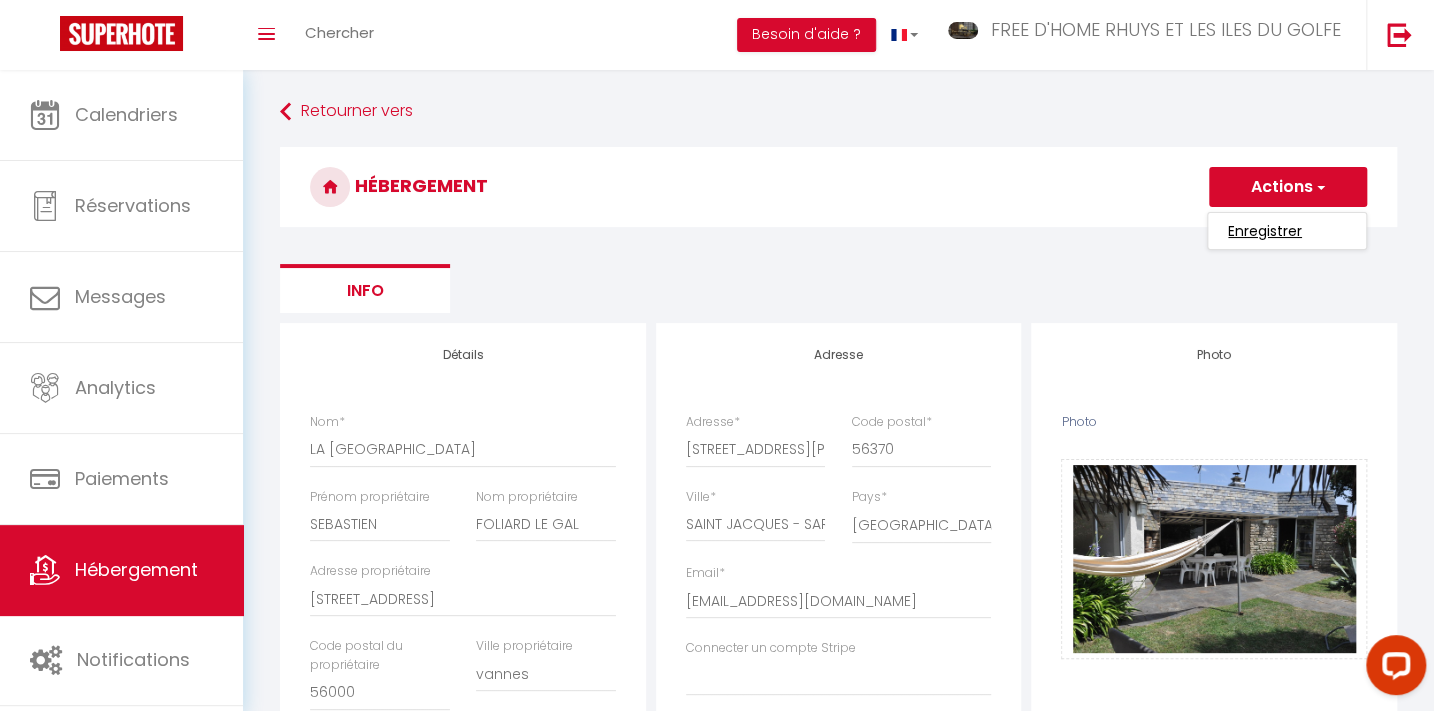 click on "Enregistrer" at bounding box center (1265, 231) 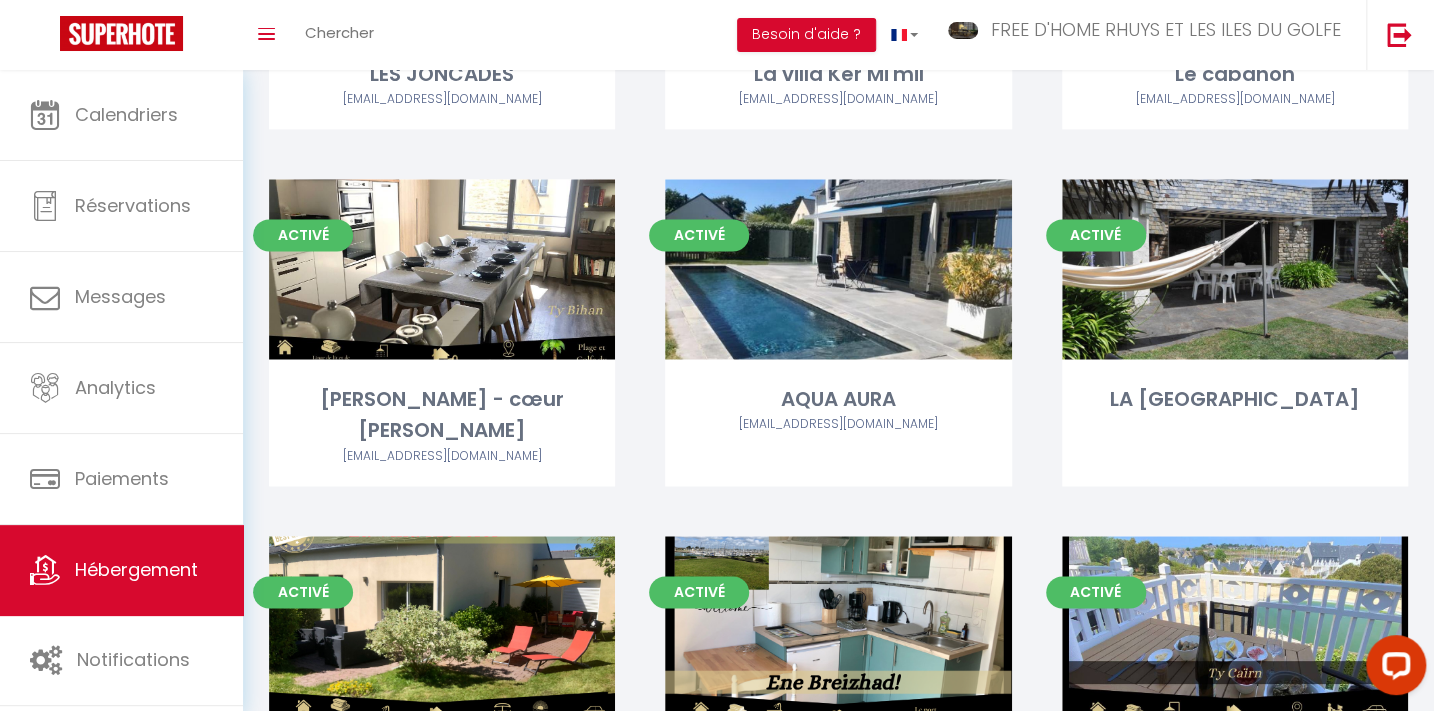 scroll, scrollTop: 1329, scrollLeft: 0, axis: vertical 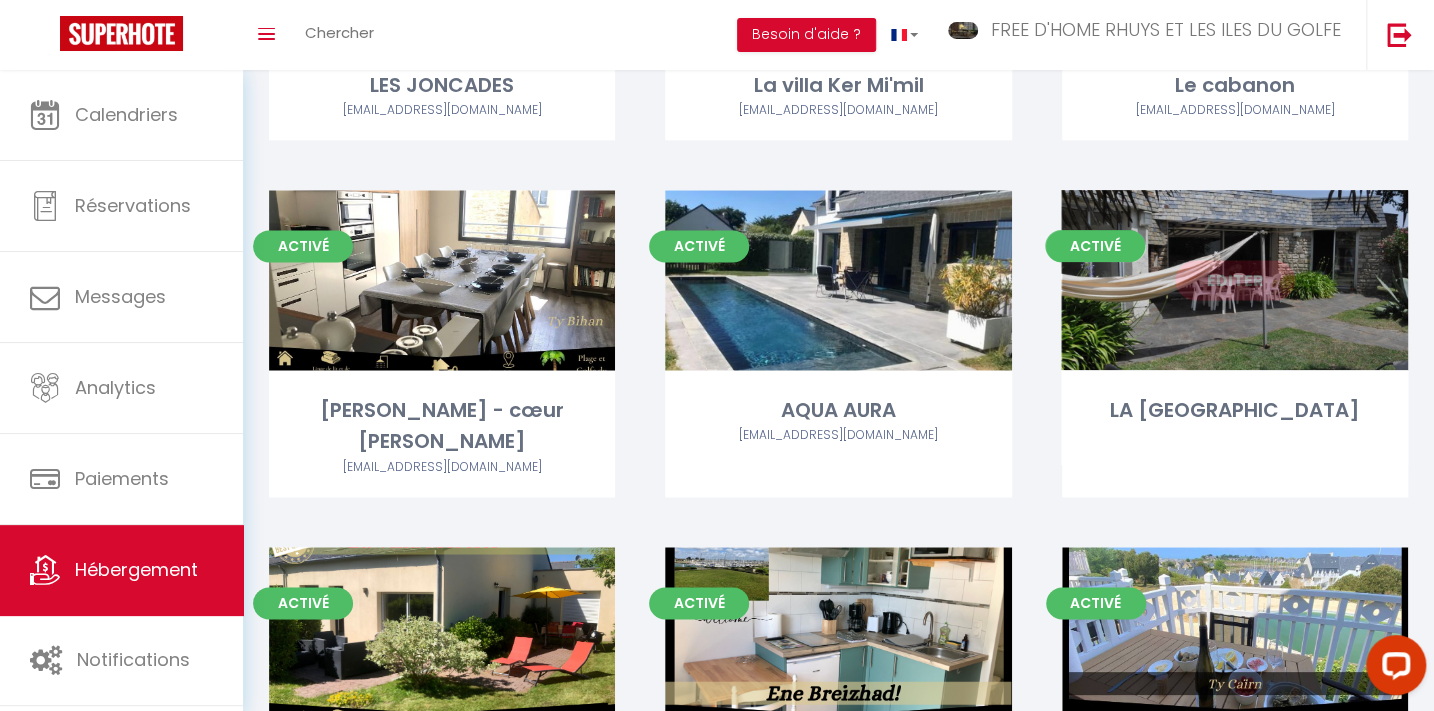 click on "Editer" at bounding box center [1235, 280] 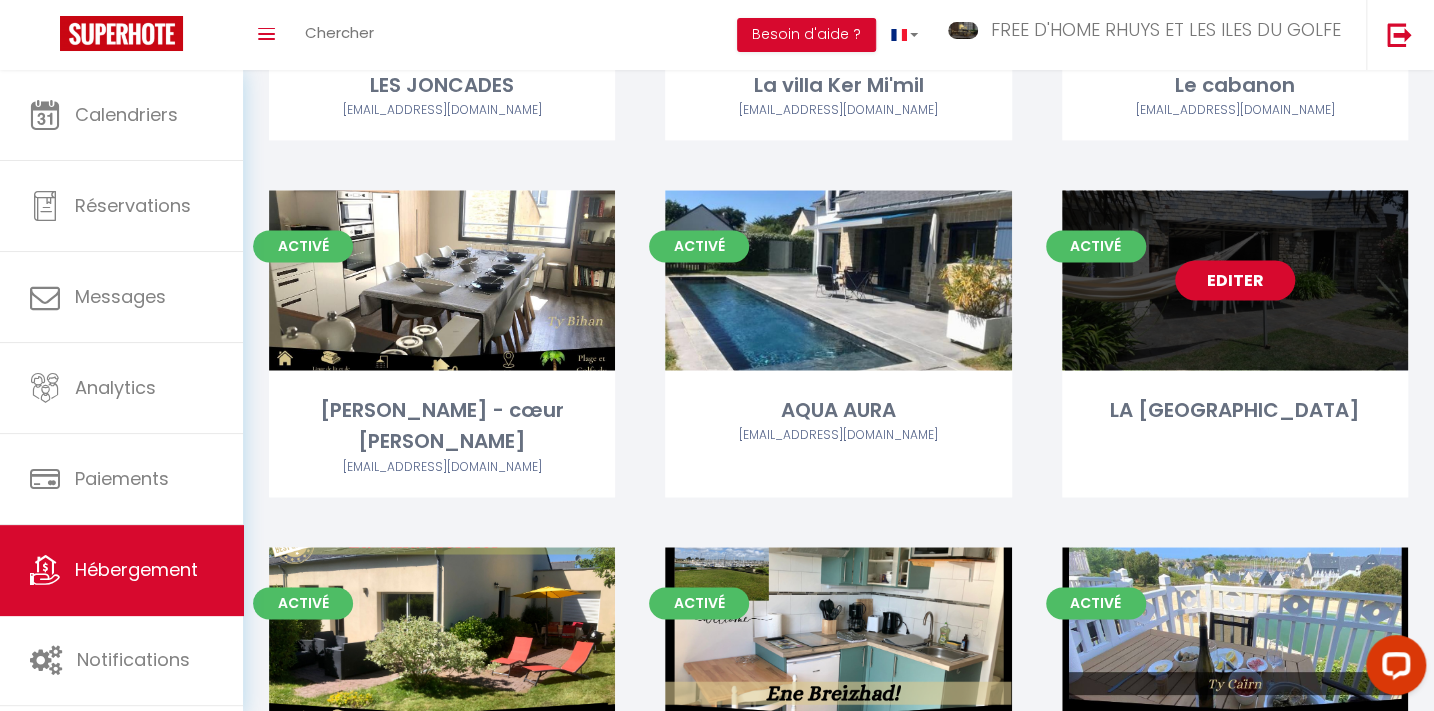 click on "Editer" at bounding box center [1235, 280] 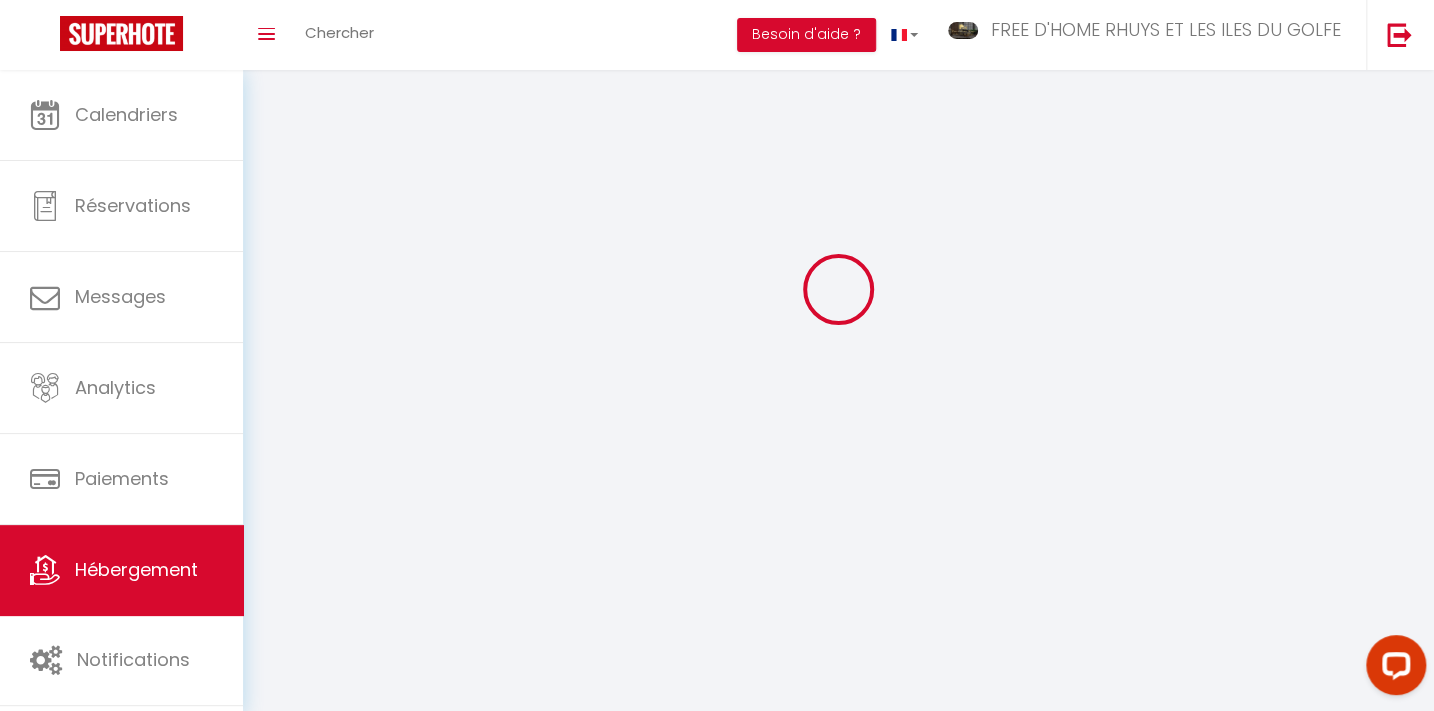 scroll, scrollTop: 0, scrollLeft: 0, axis: both 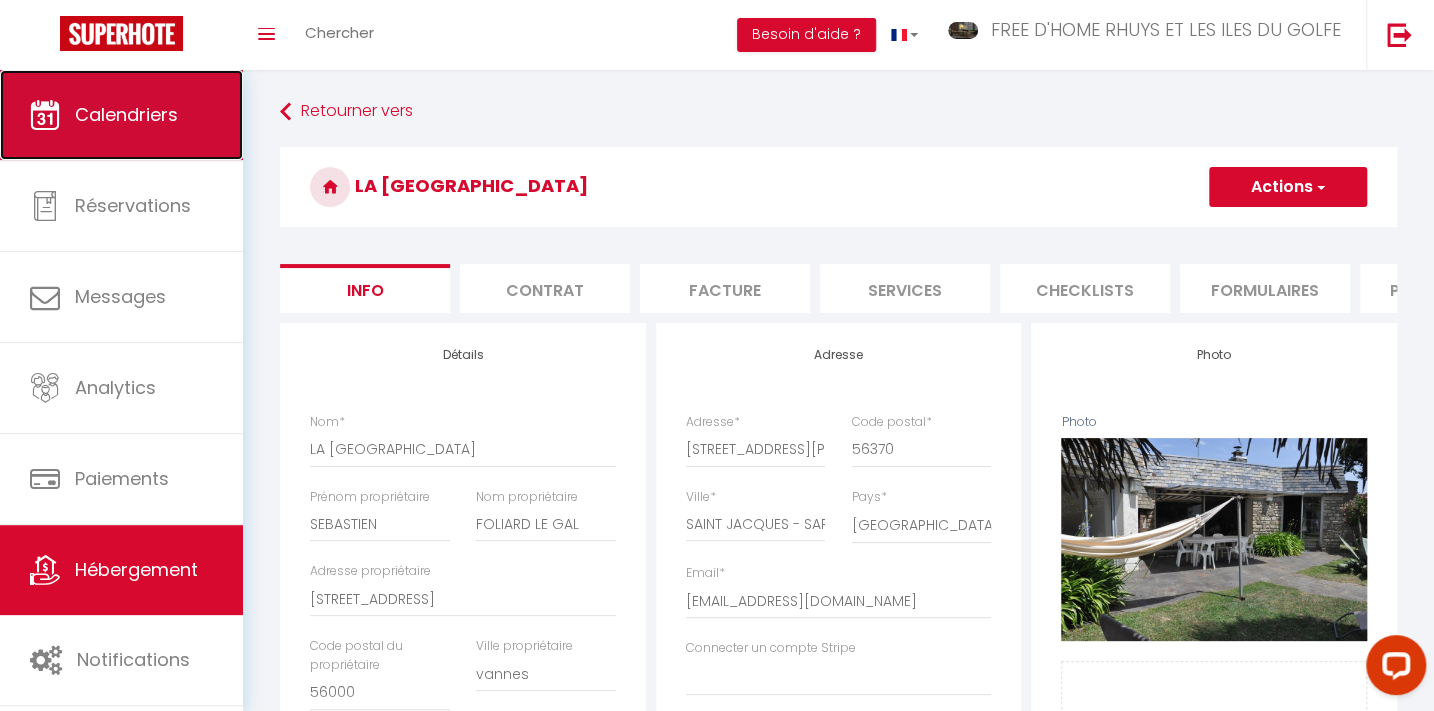 click on "Calendriers" at bounding box center (121, 115) 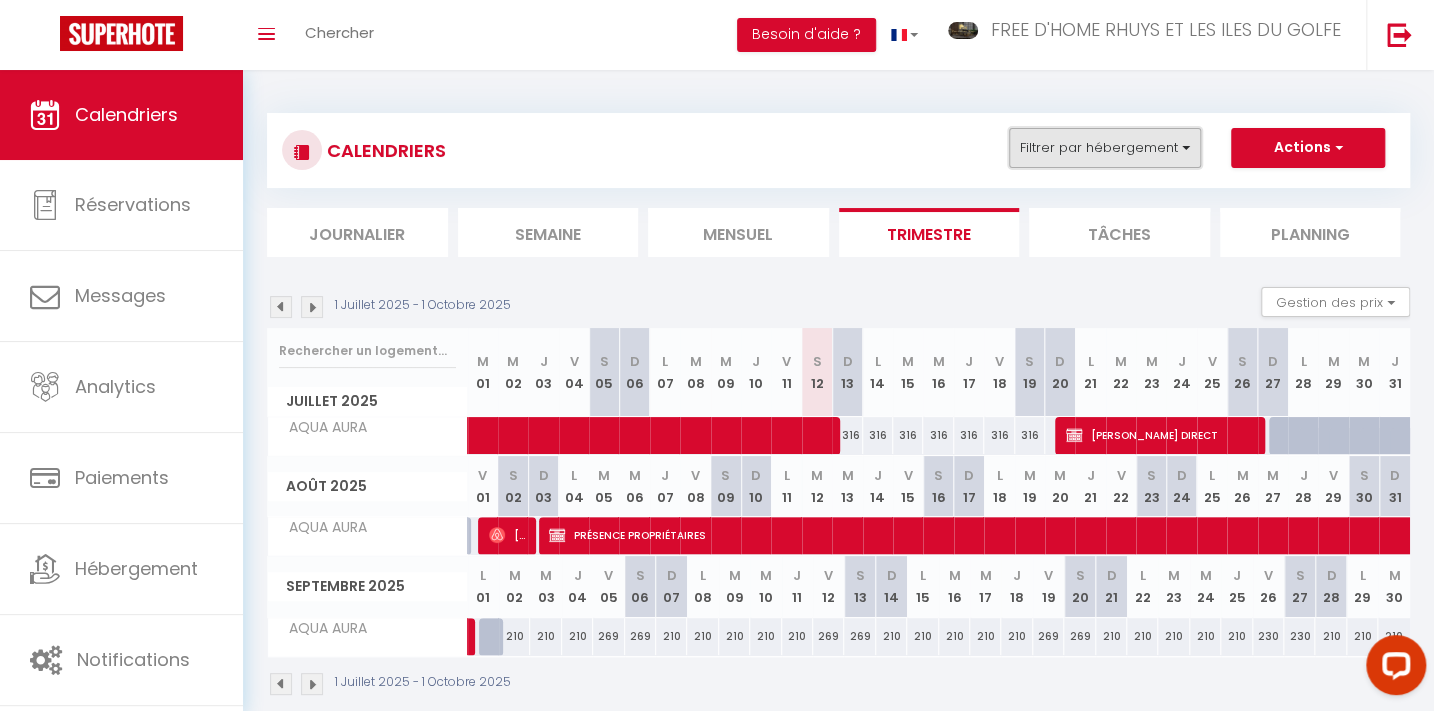 click on "Filtrer par hébergement" at bounding box center [1105, 148] 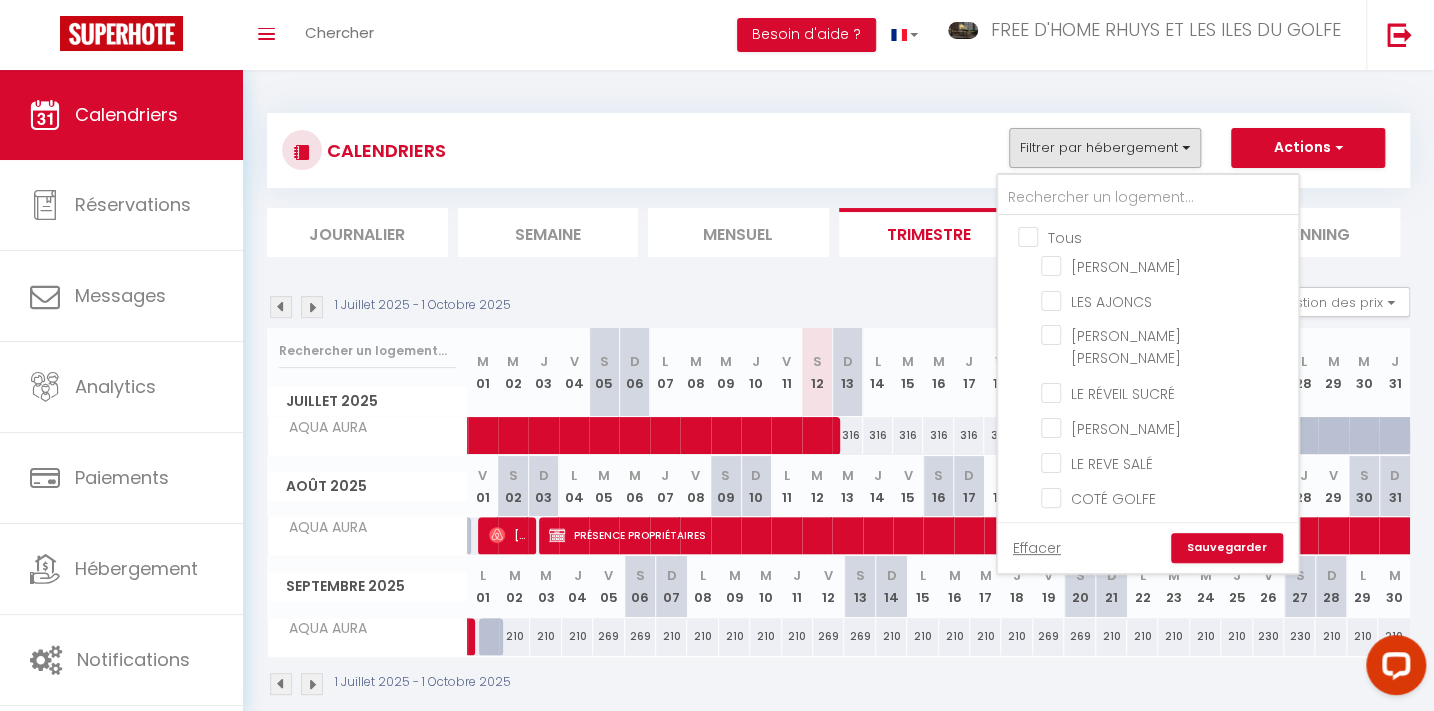 click on "Tous" at bounding box center [1168, 236] 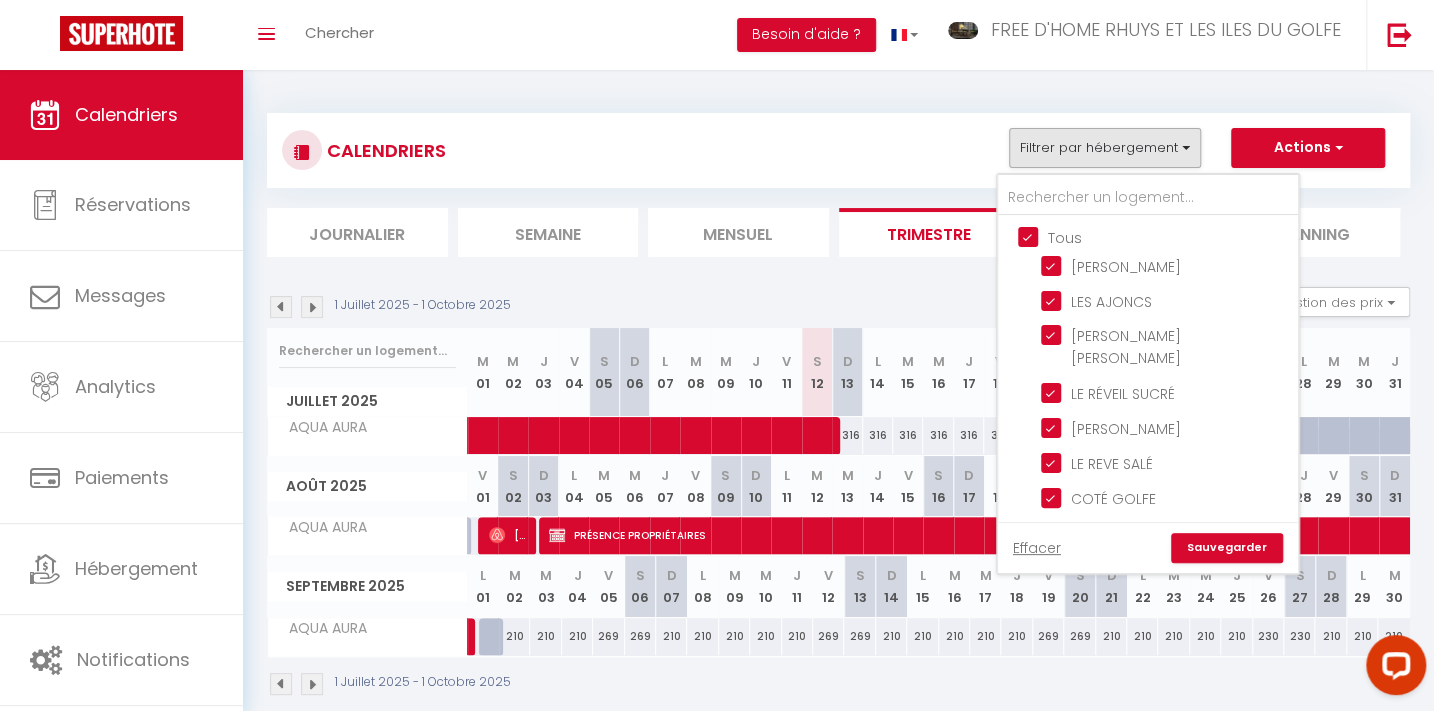 click on "Tous" at bounding box center (1168, 236) 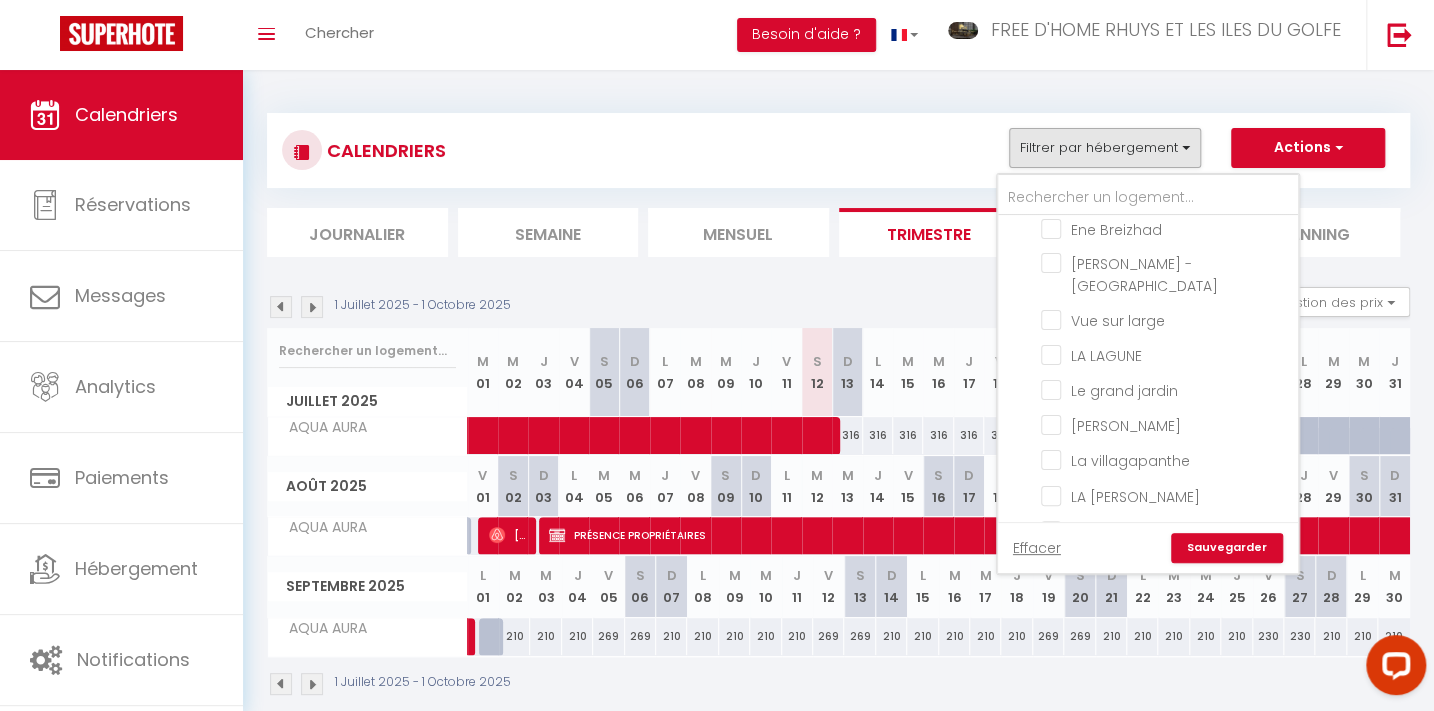 scroll, scrollTop: 773, scrollLeft: 0, axis: vertical 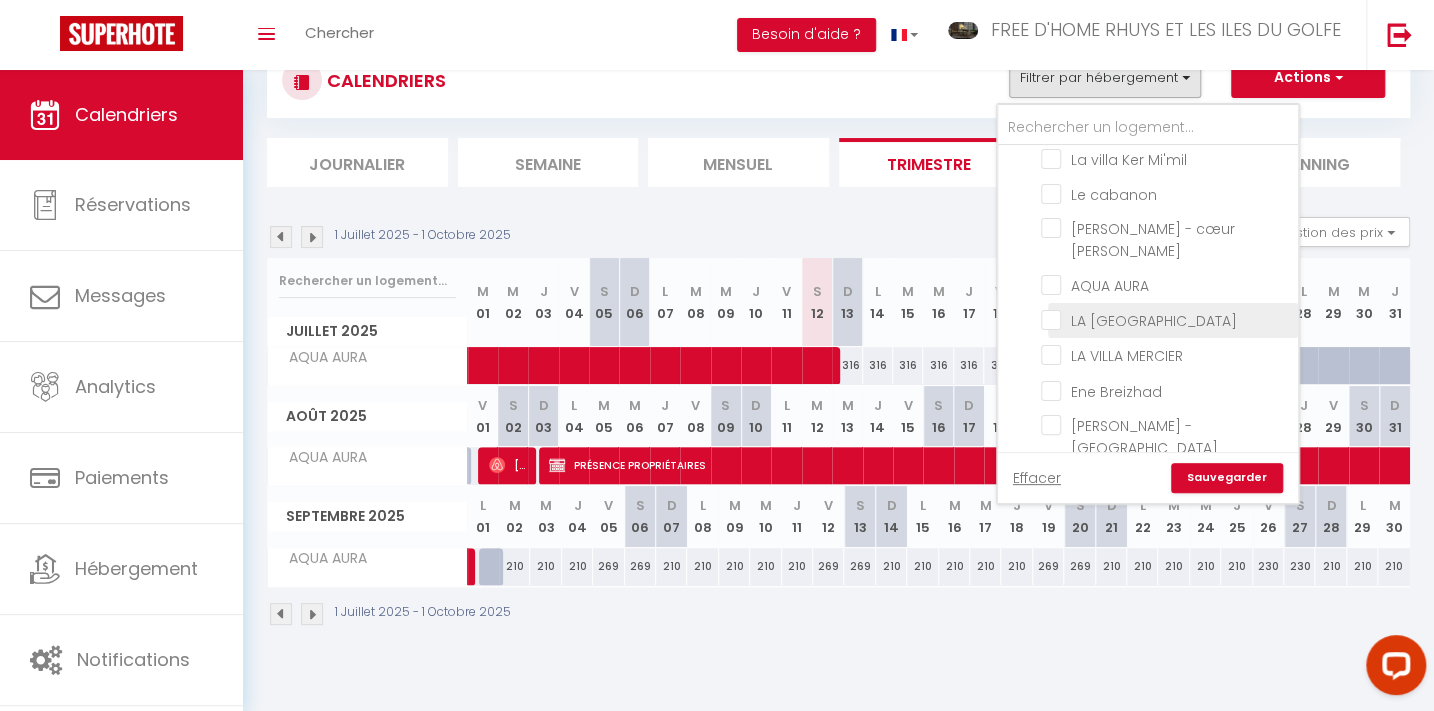 click on "LA [GEOGRAPHIC_DATA]" at bounding box center (1166, 319) 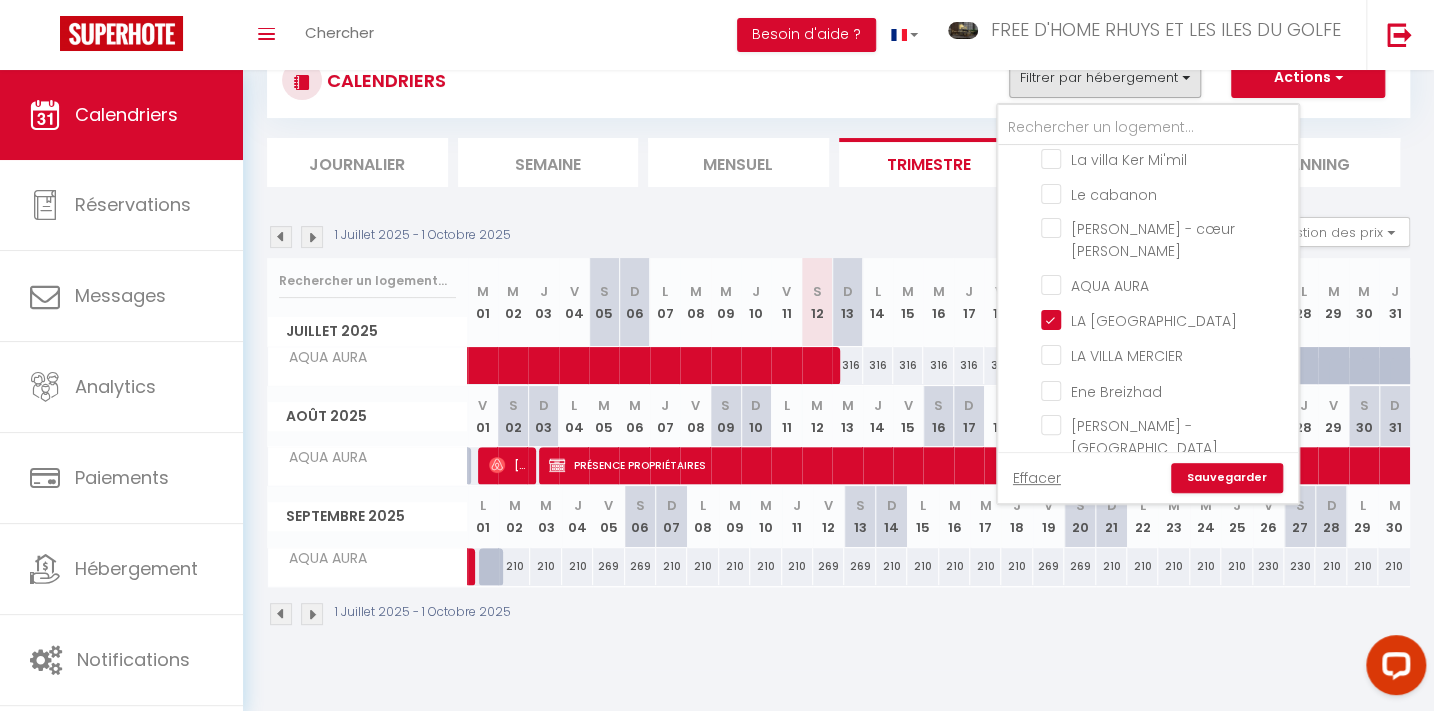 click on "Sauvegarder" at bounding box center [1227, 478] 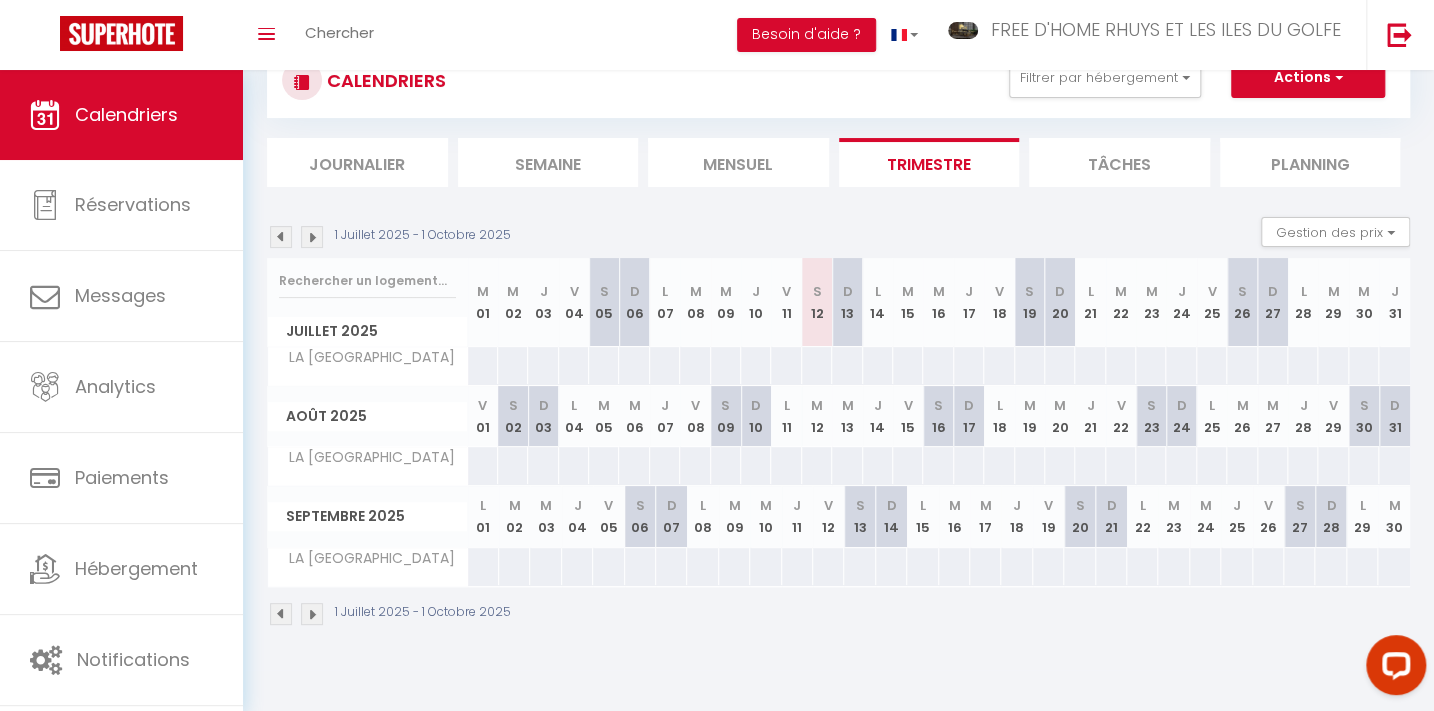 click at bounding box center (573, 465) 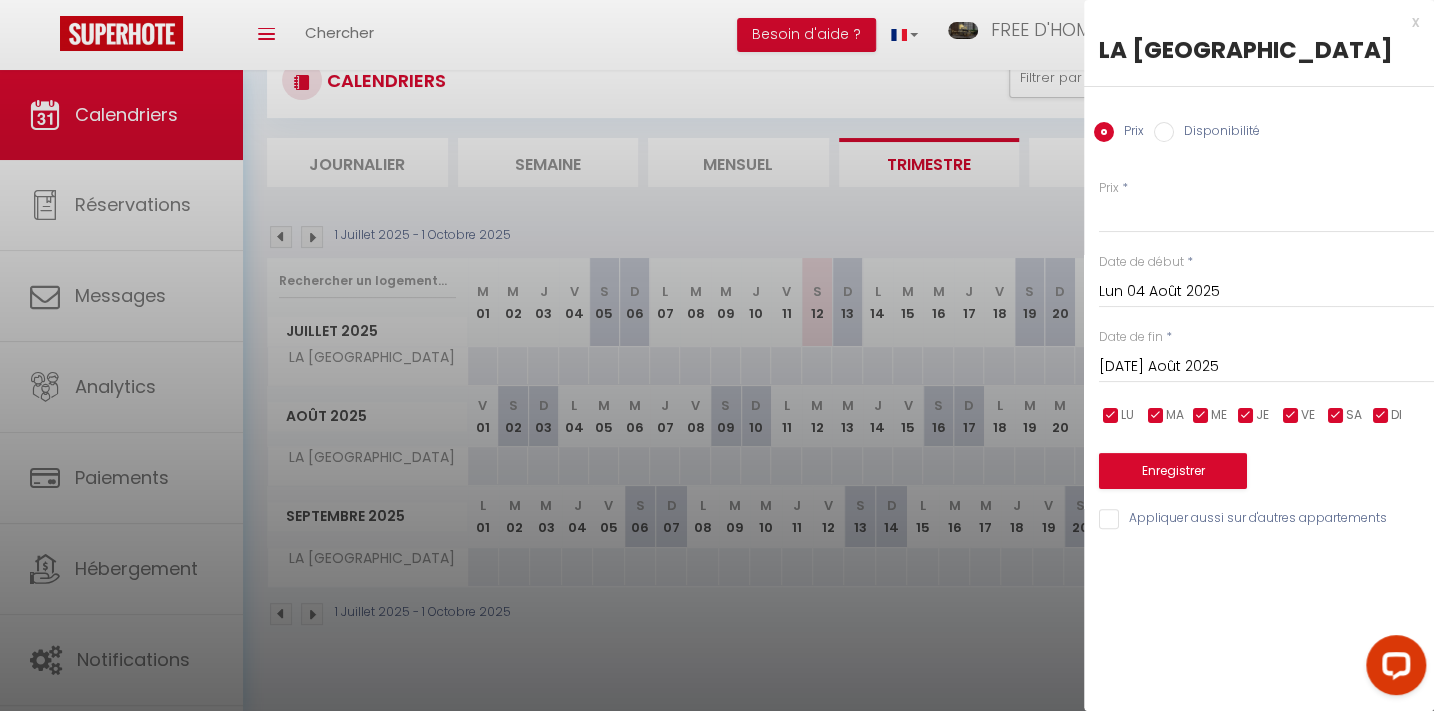 click on "[DATE] Août 2025" at bounding box center (1266, 367) 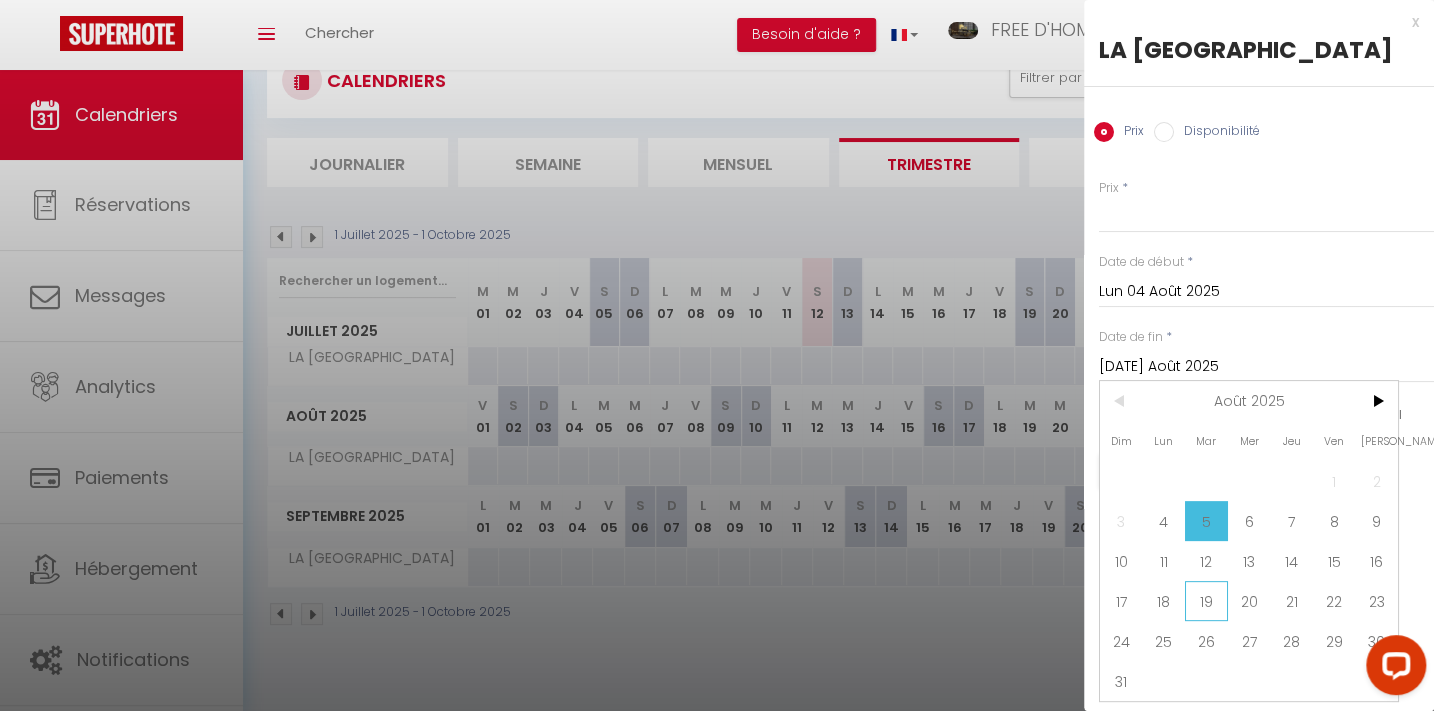 click on "19" at bounding box center [1206, 601] 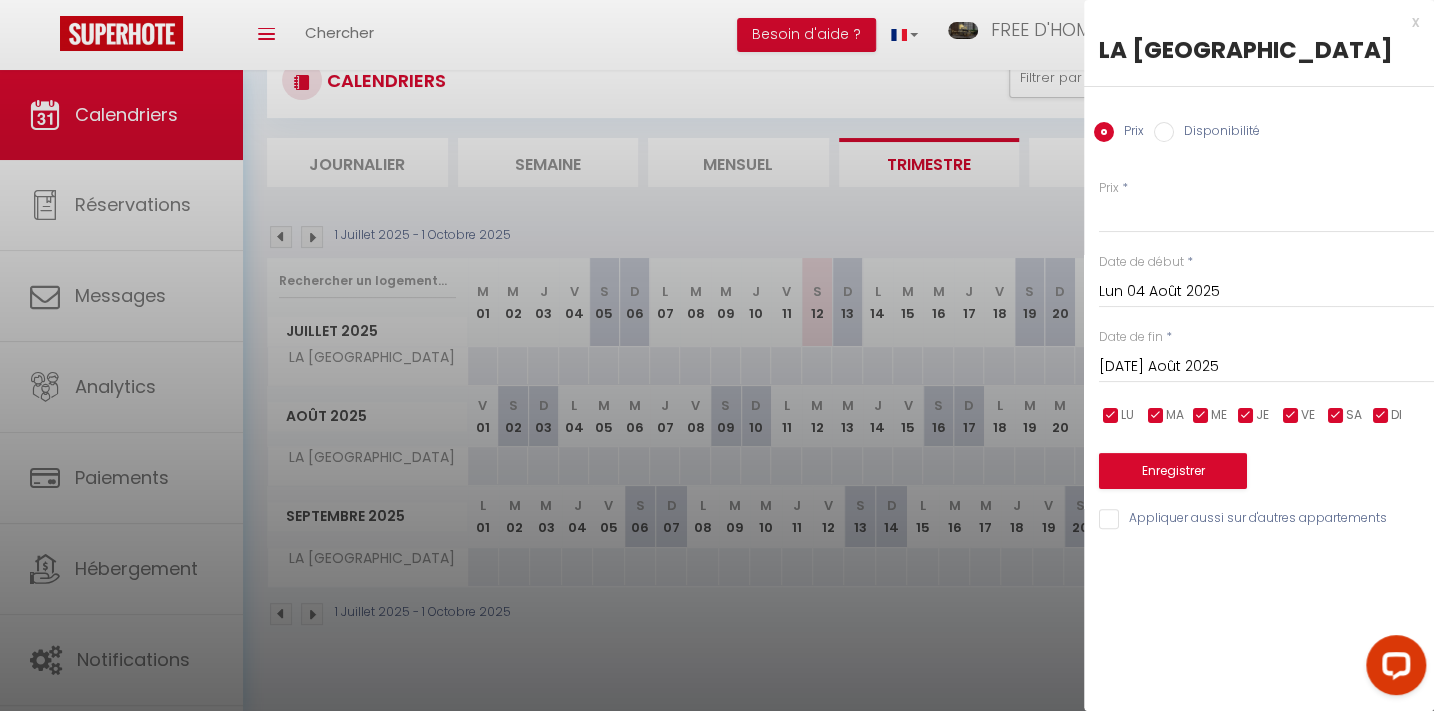 click on "Disponibilité" at bounding box center [1217, 133] 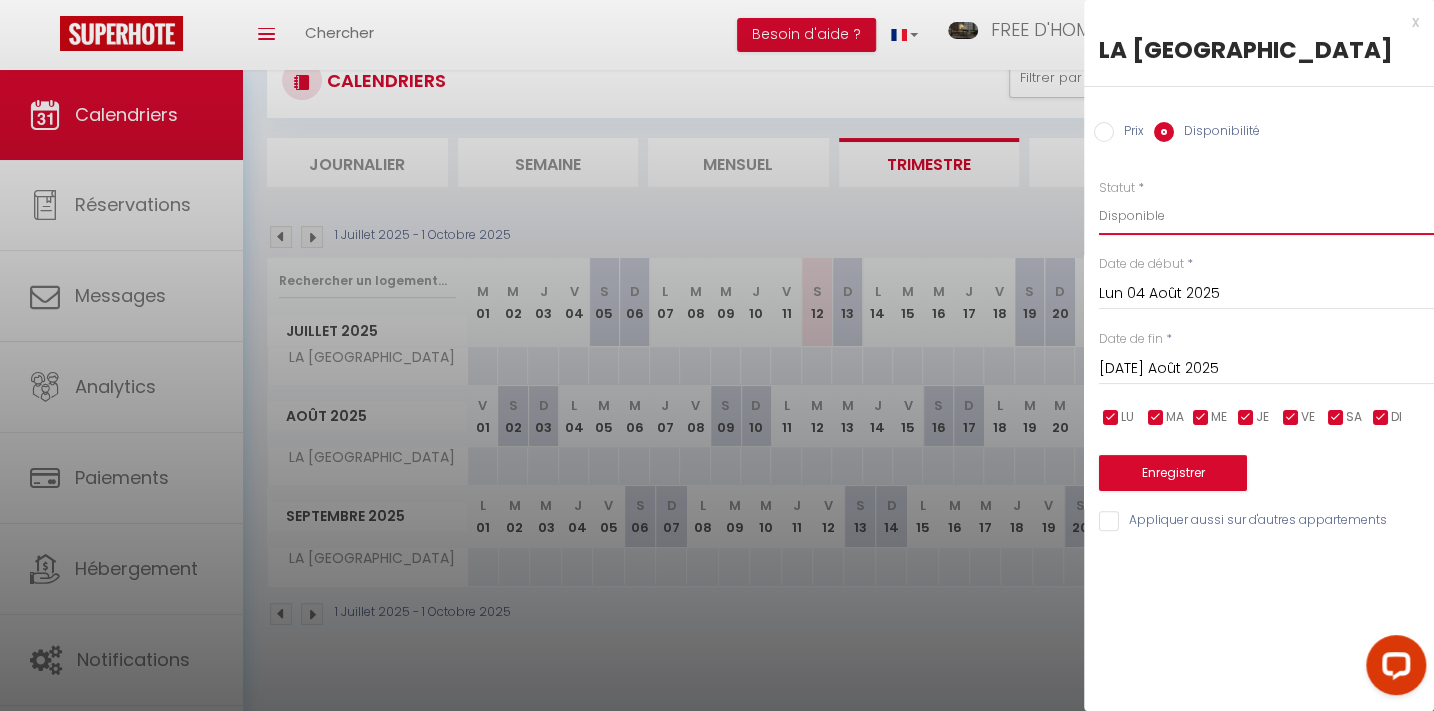 click on "Disponible
Indisponible" at bounding box center [1266, 216] 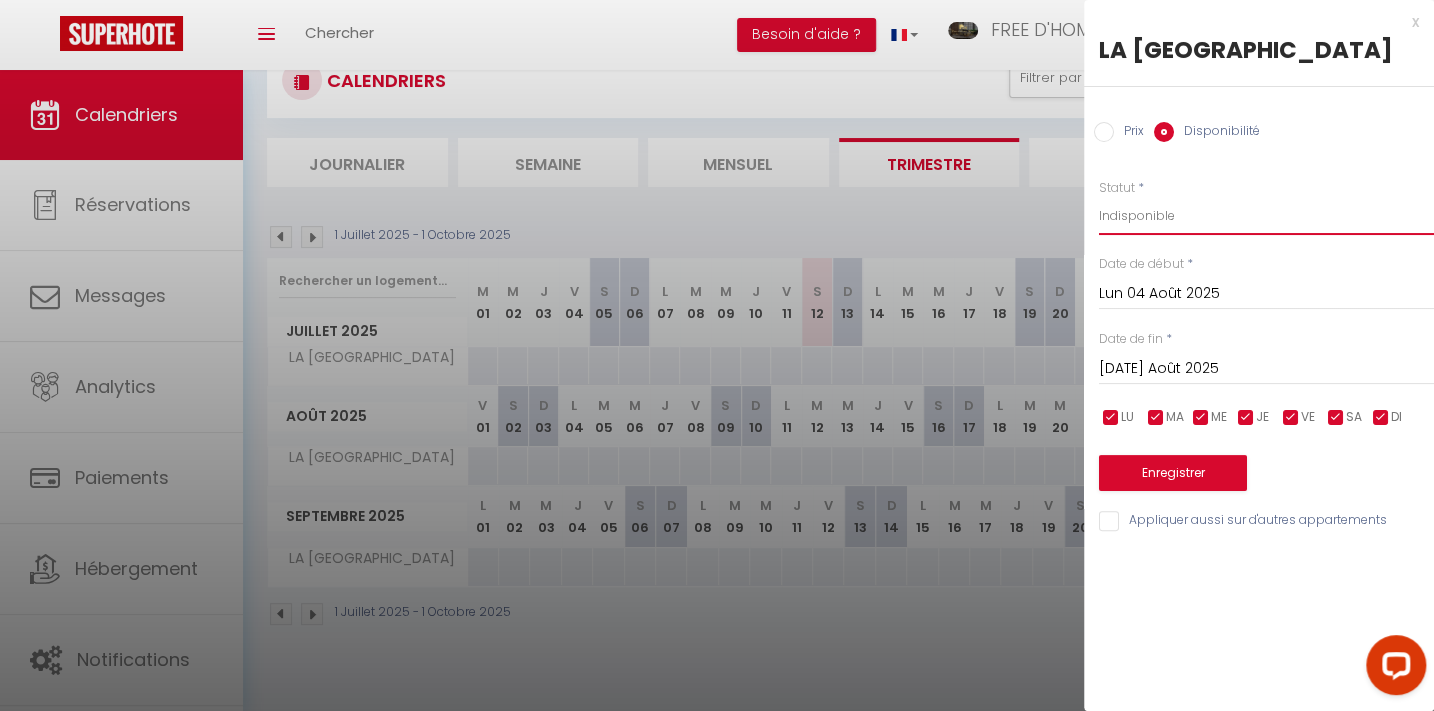 click on "Disponible
Indisponible" at bounding box center (1266, 216) 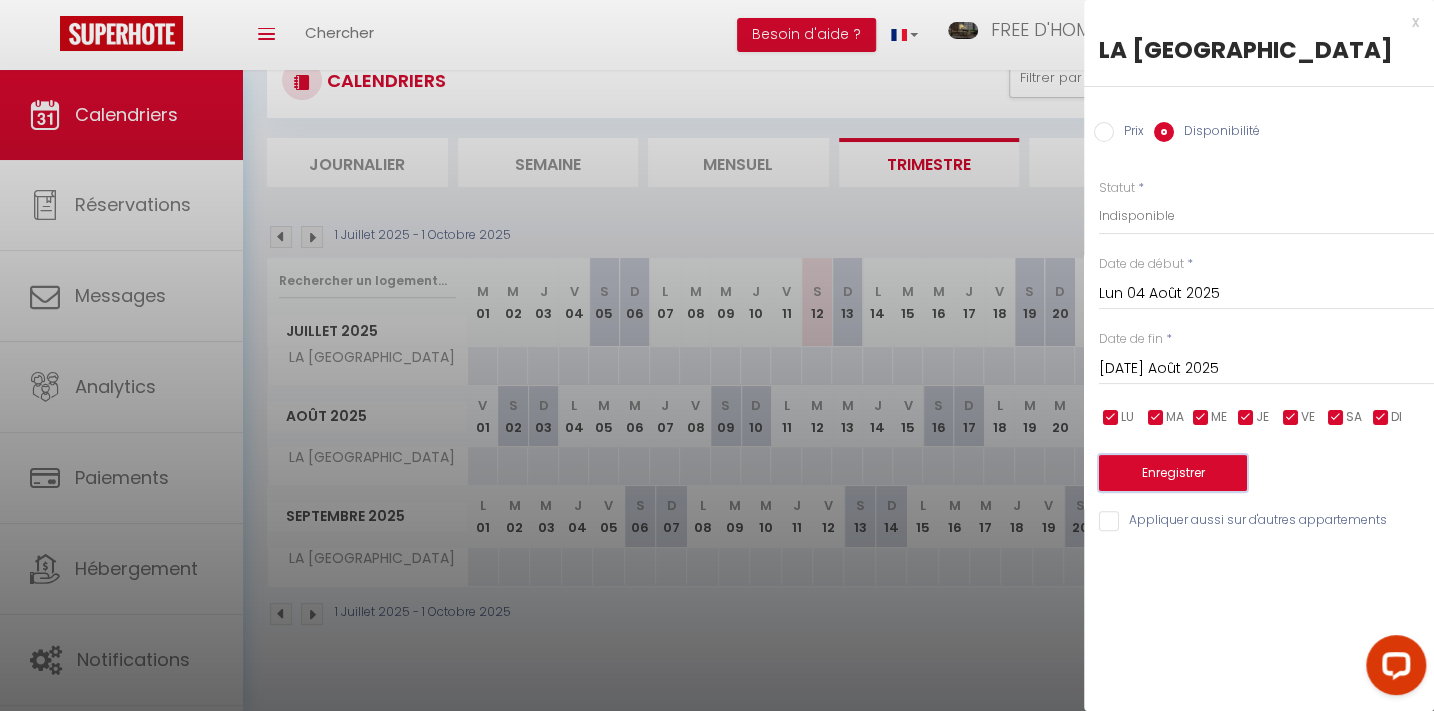 click on "Enregistrer" at bounding box center [1173, 473] 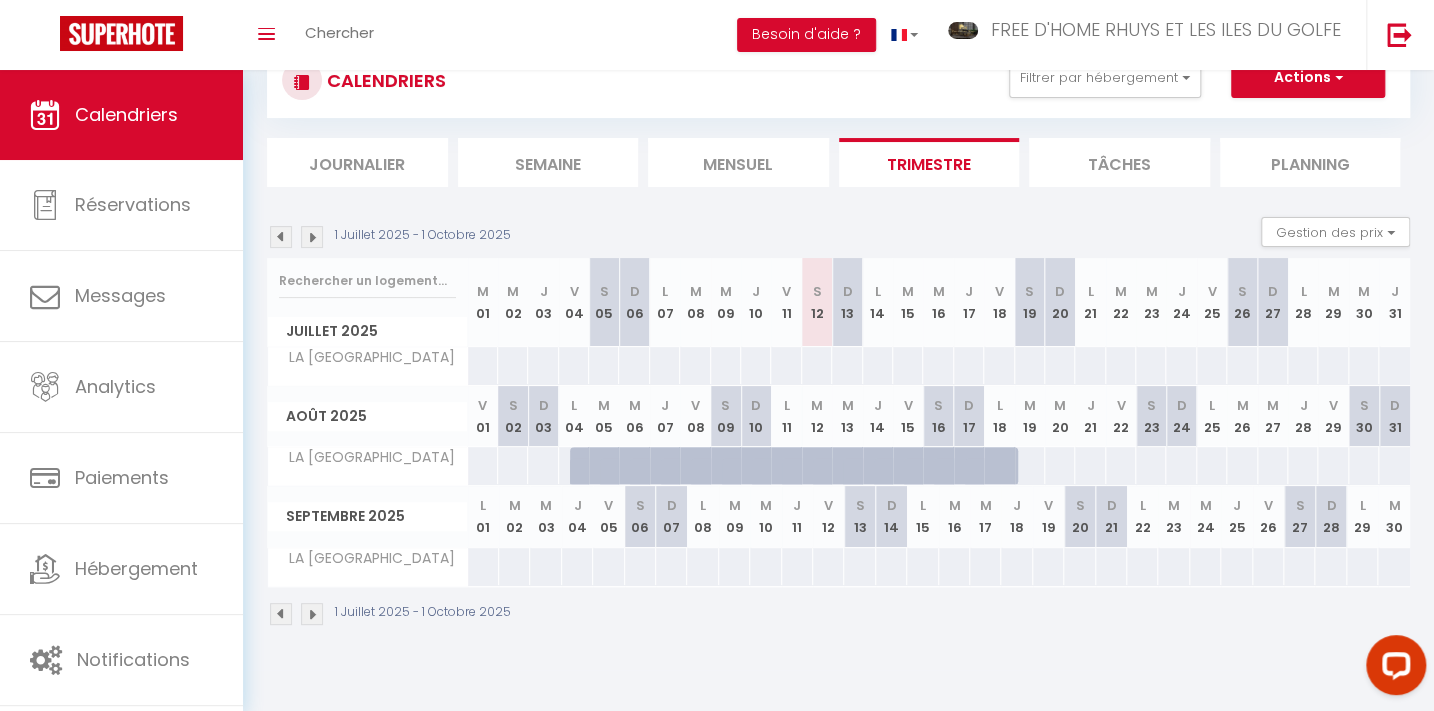 click at bounding box center [816, 365] 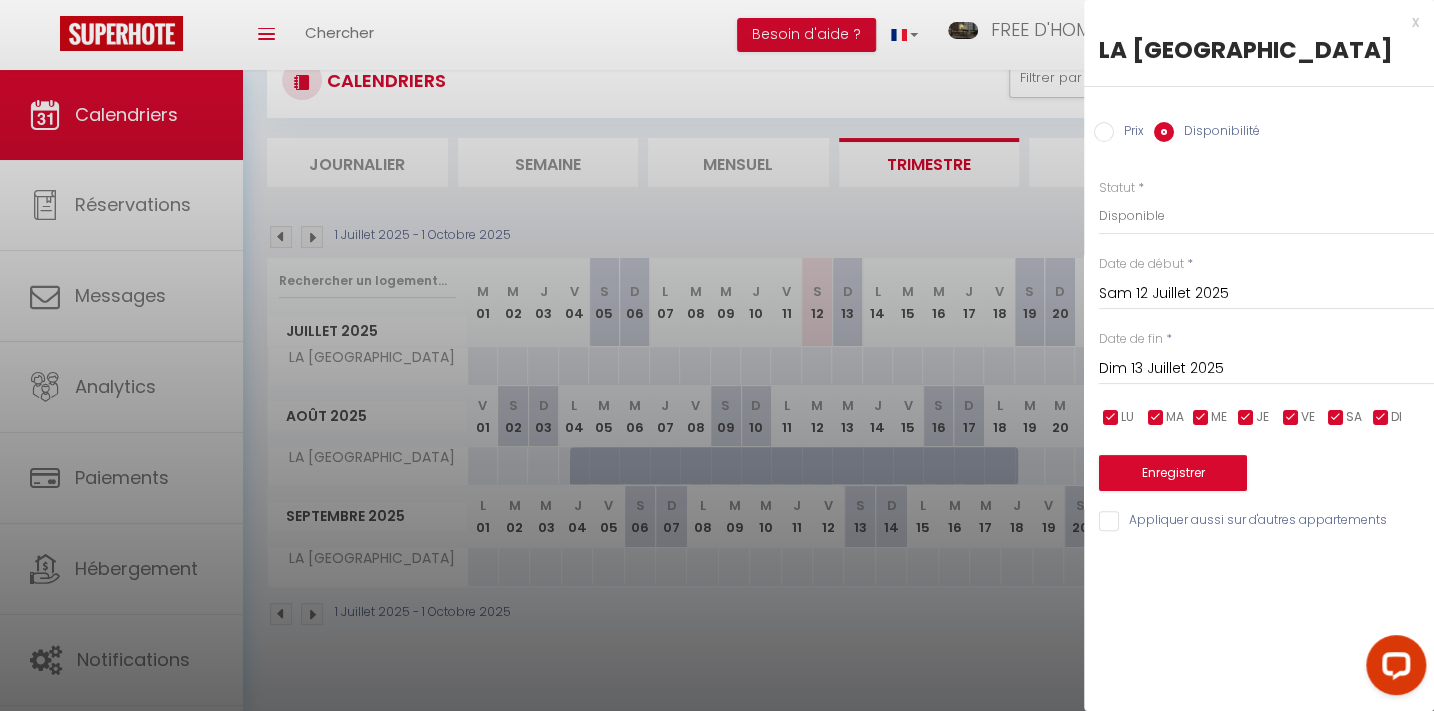 click on "Dim 13 Juillet 2025" at bounding box center [1266, 369] 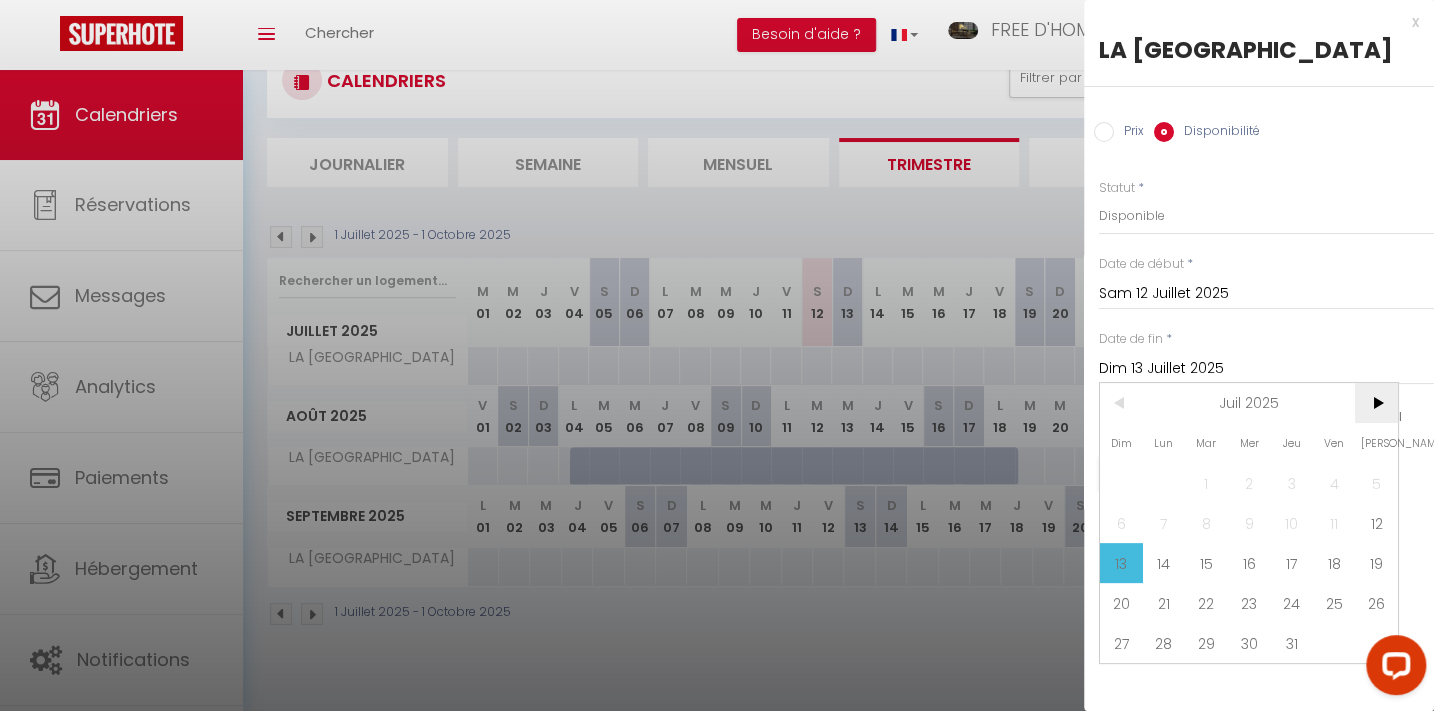 click on ">" at bounding box center (1376, 403) 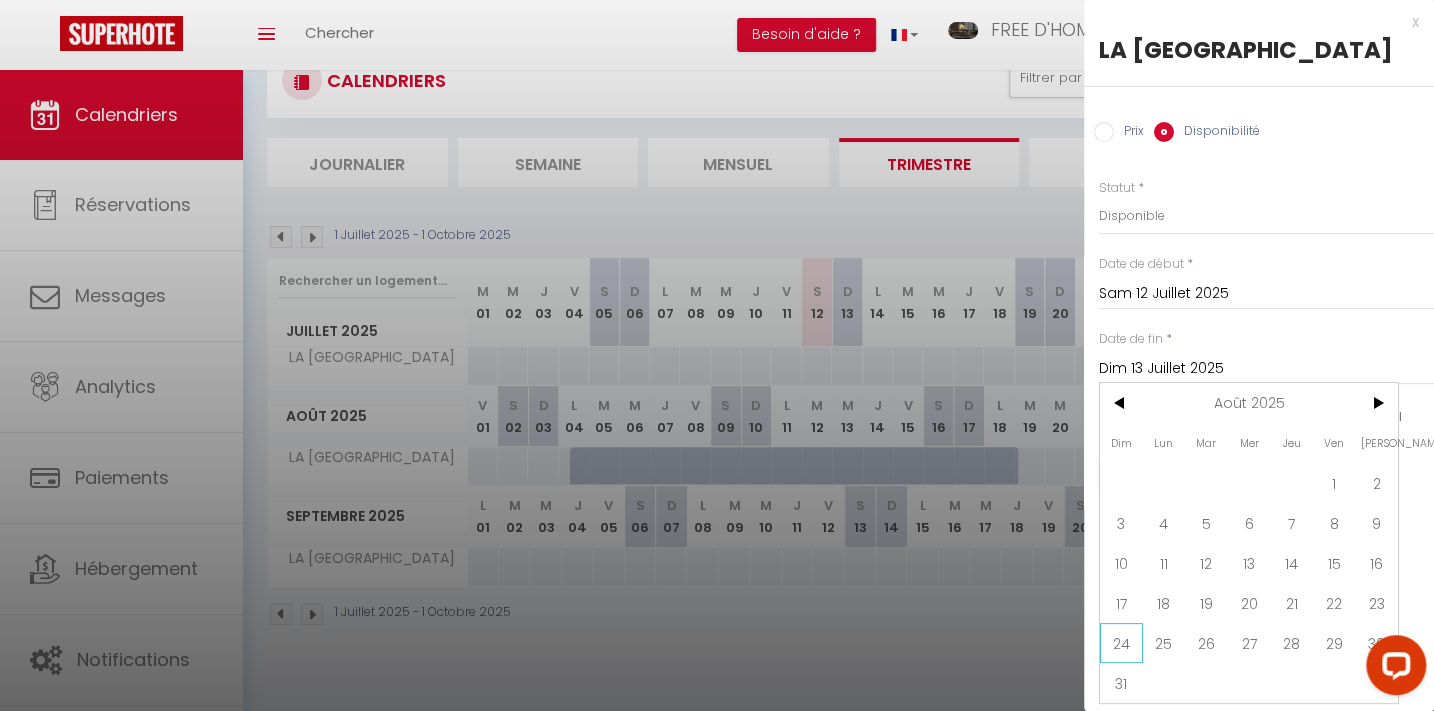 click on "24" at bounding box center (1121, 643) 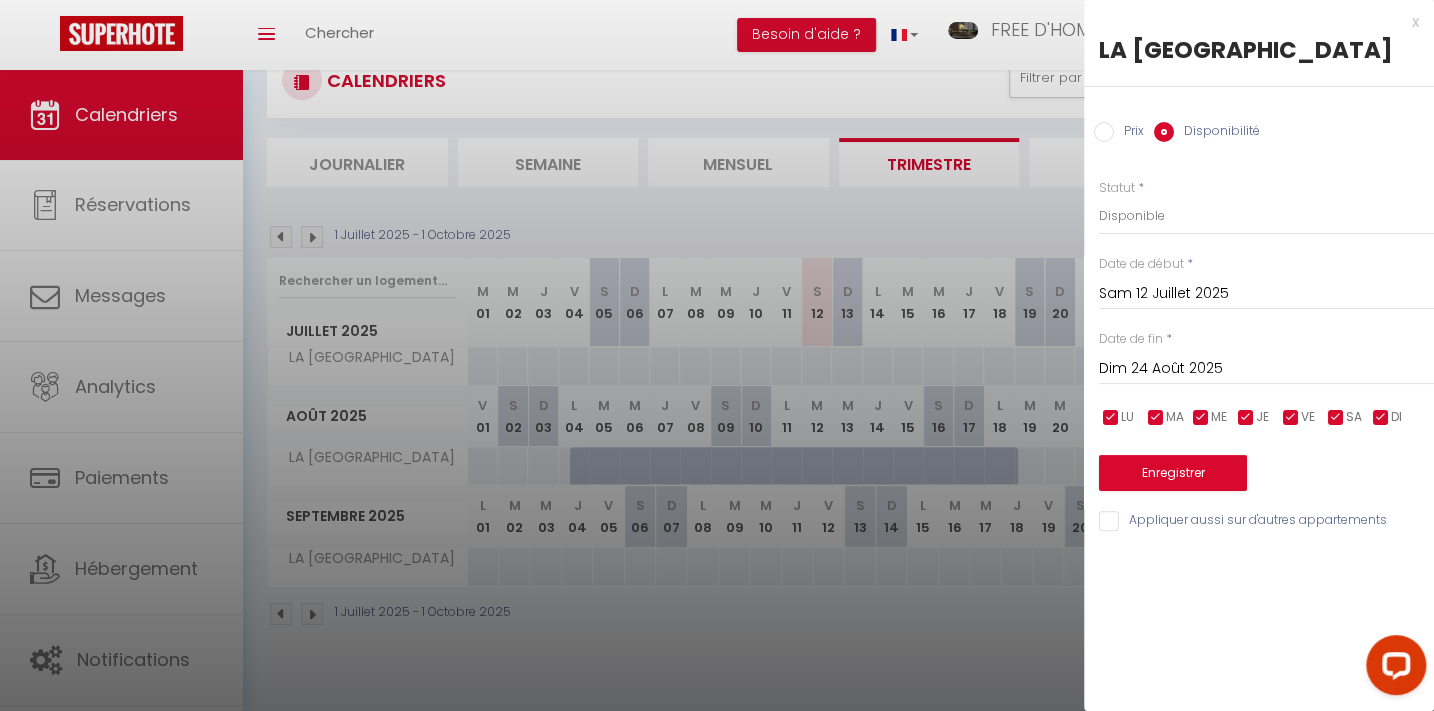 click on "Prix" at bounding box center (1104, 132) 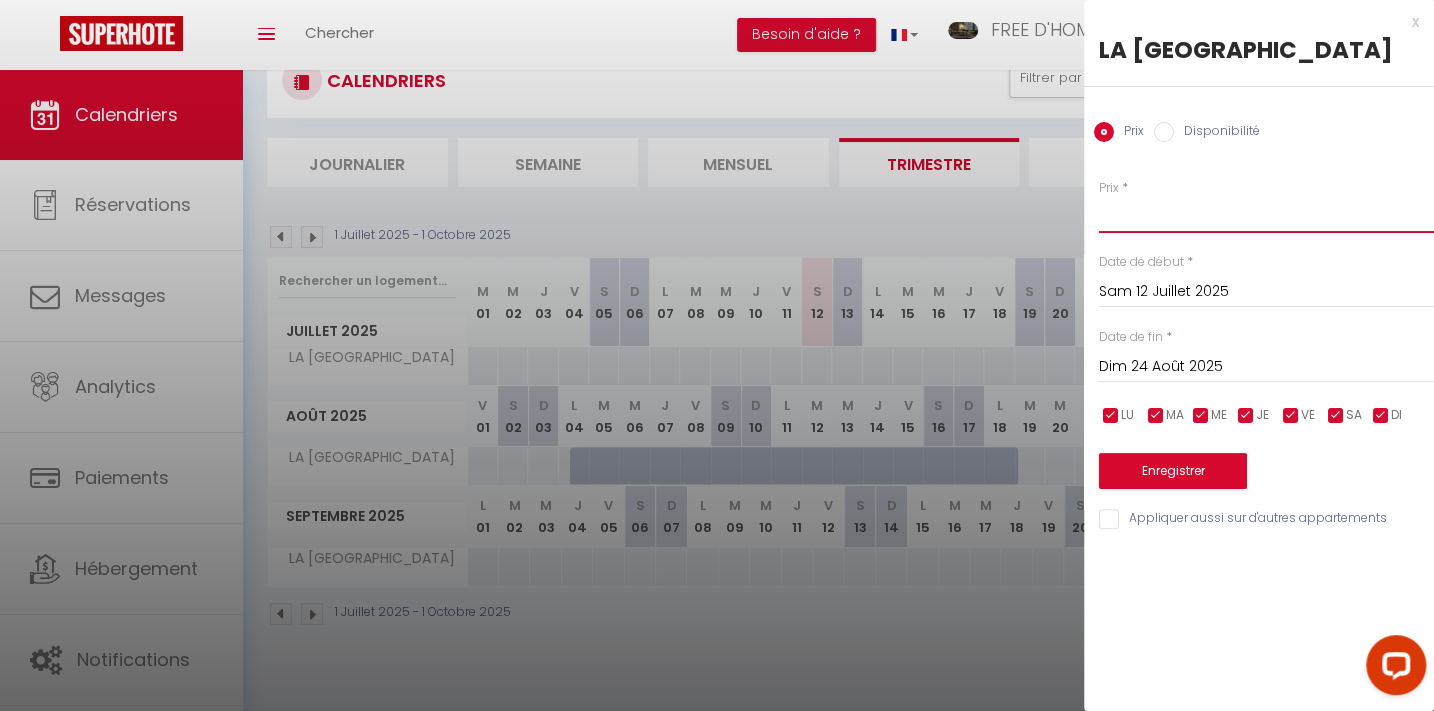 click on "Prix" at bounding box center (1266, 215) 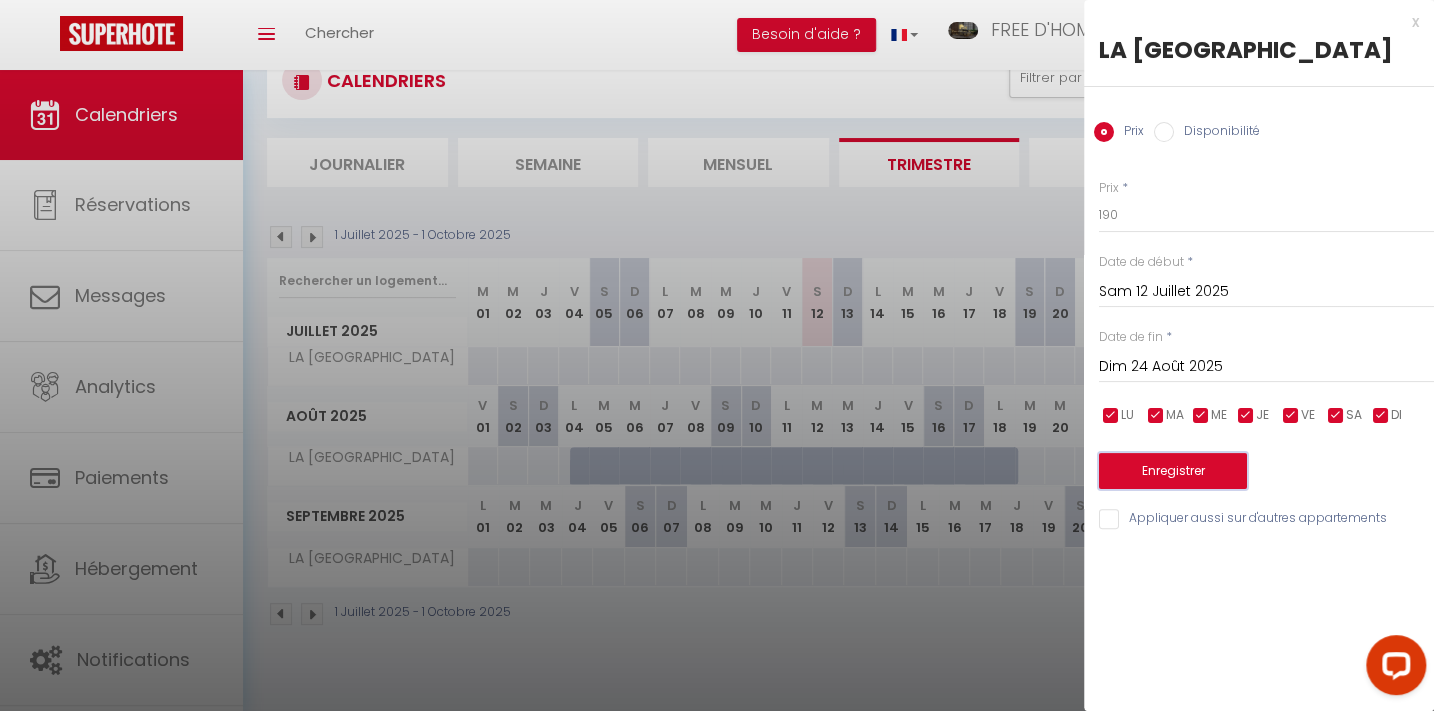 click on "Enregistrer" at bounding box center (1173, 471) 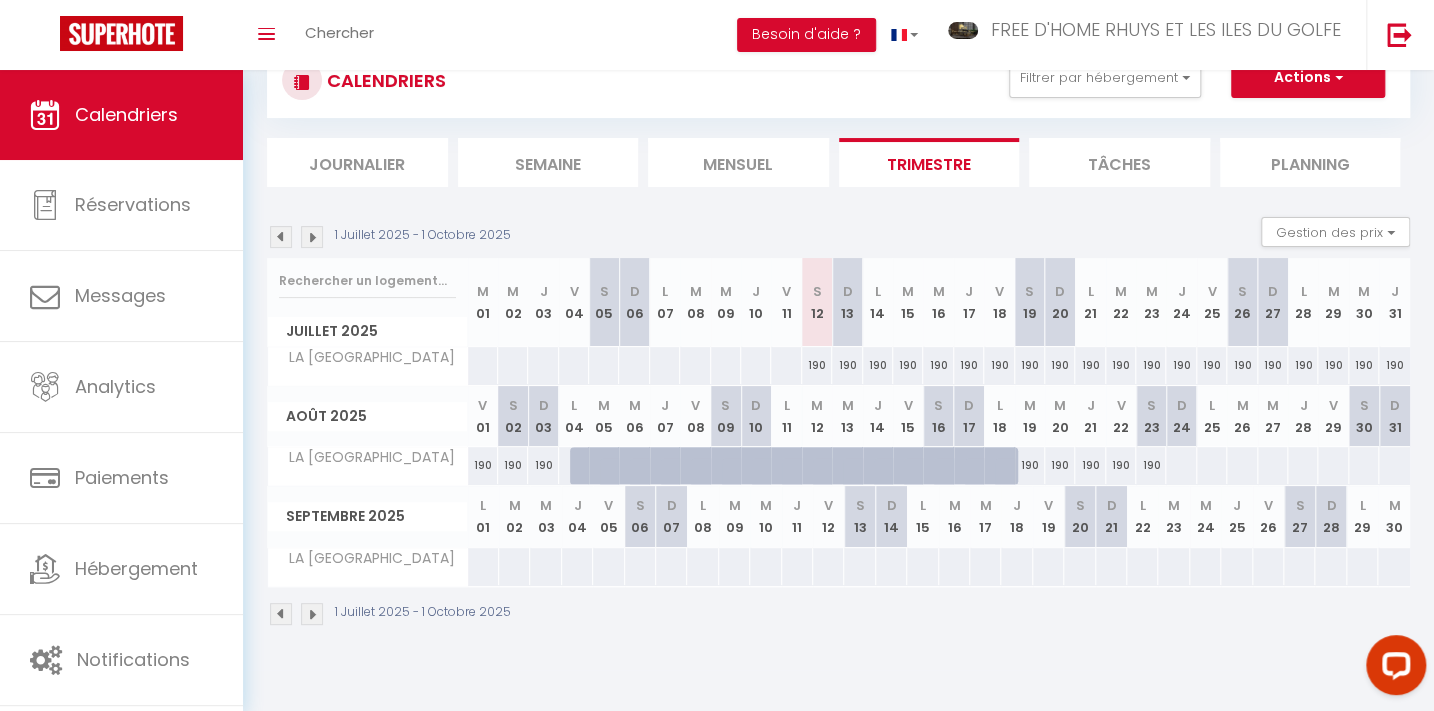 click at bounding box center (1180, 465) 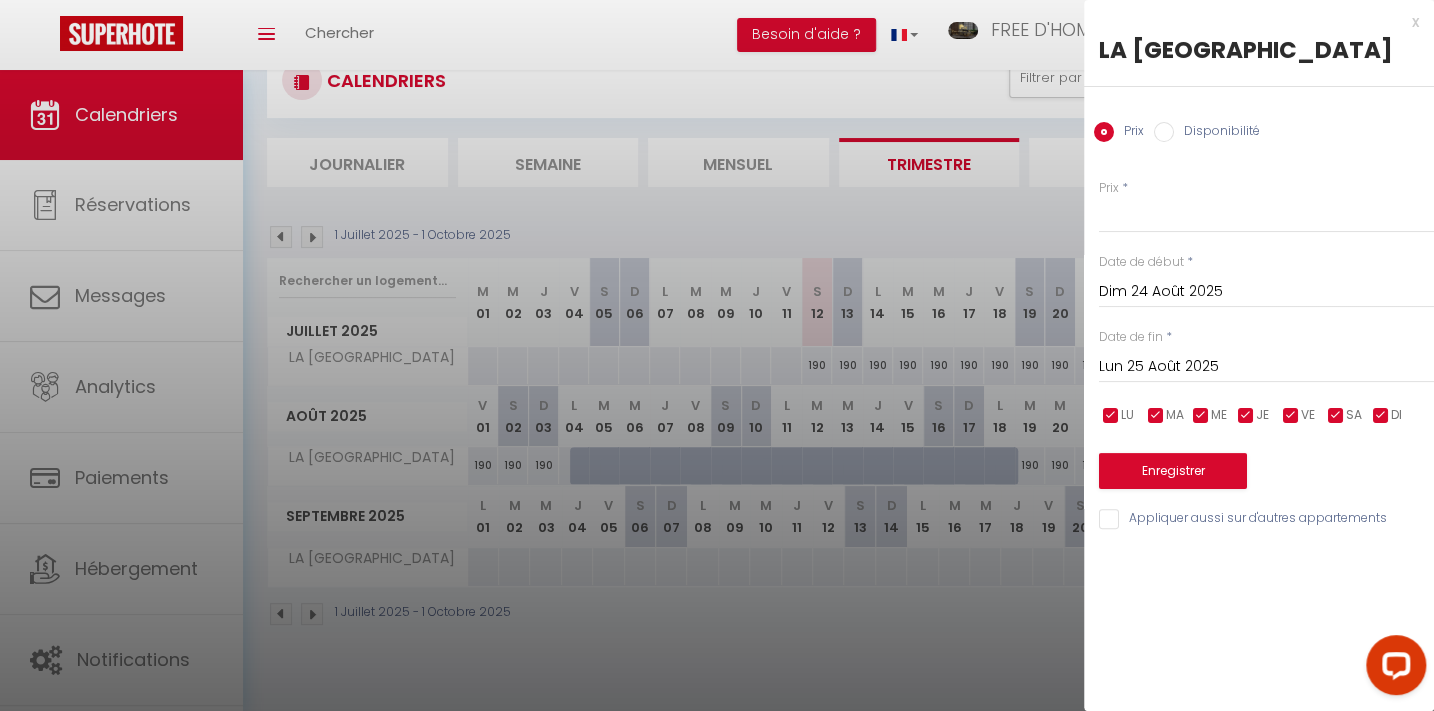 click on "Lun 25 Août 2025         <   Août 2025   >   Dim Lun Mar Mer Jeu Ven Sam   1 2 3 4 5 6 7 8 9 10 11 12 13 14 15 16 17 18 19 20 21 22 23 24 25 26 27 28 29 30 31     <   2025   >   [PERSON_NAME] Mars [PERSON_NAME] Juin Juillet Août Septembre Octobre Novembre Décembre     <   [DATE] - [DATE]   >   2020 2021 2022 2023 2024 2025 2026 2027 2028 2029" at bounding box center (1266, 365) 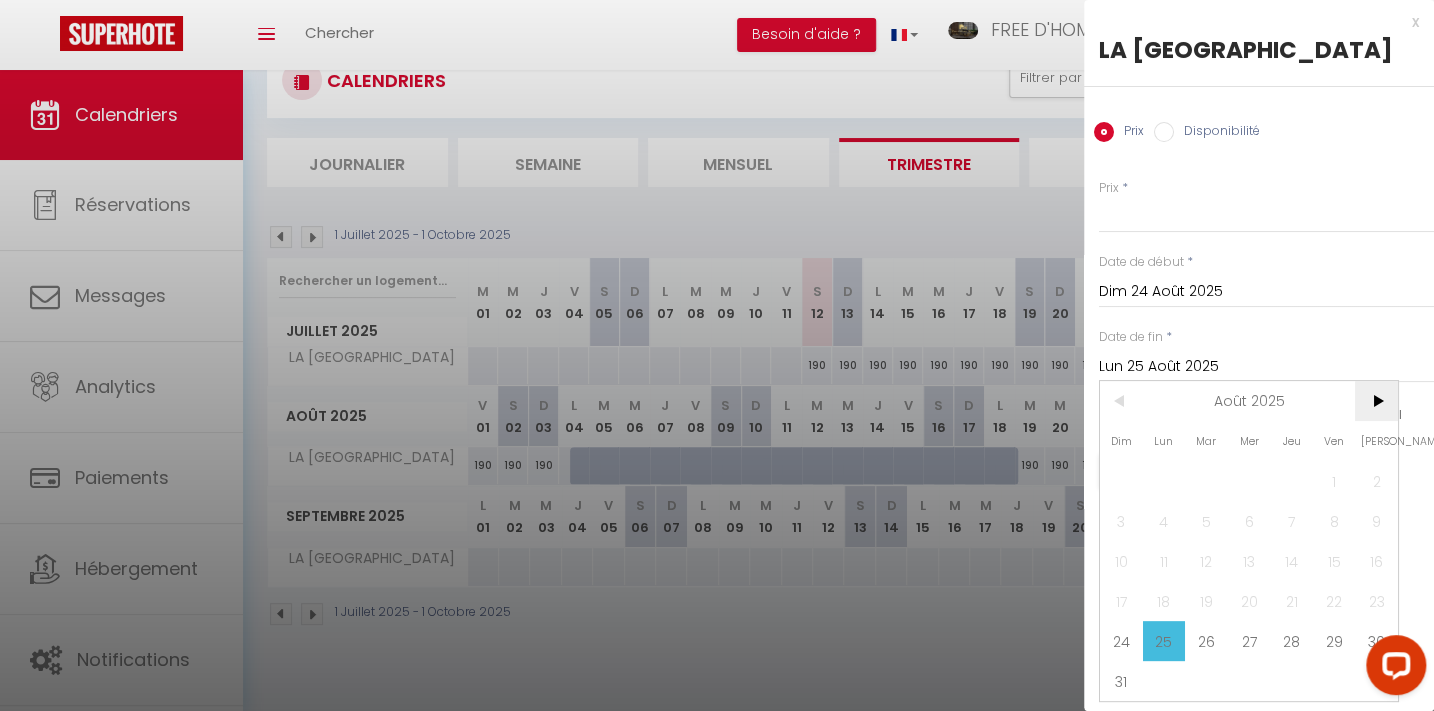 click on ">" at bounding box center (1376, 401) 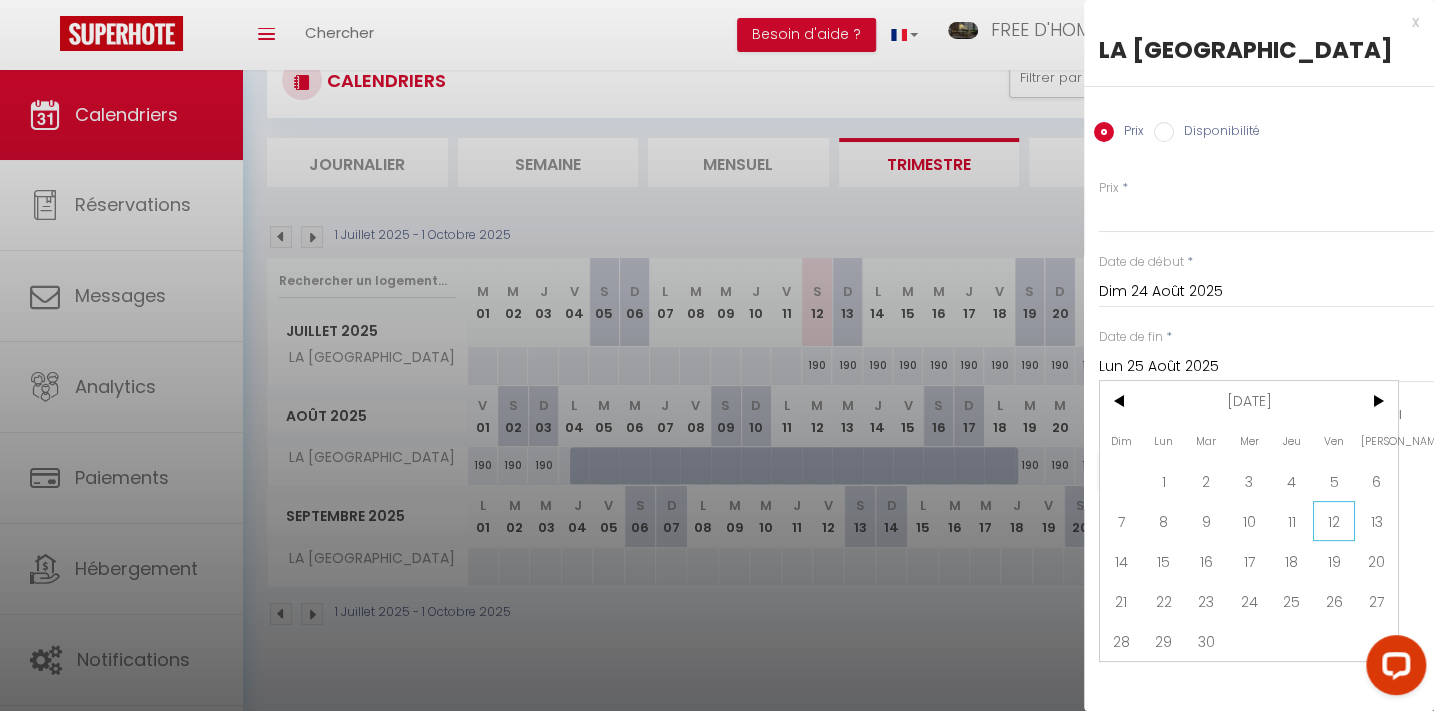 click on "12" at bounding box center (1334, 521) 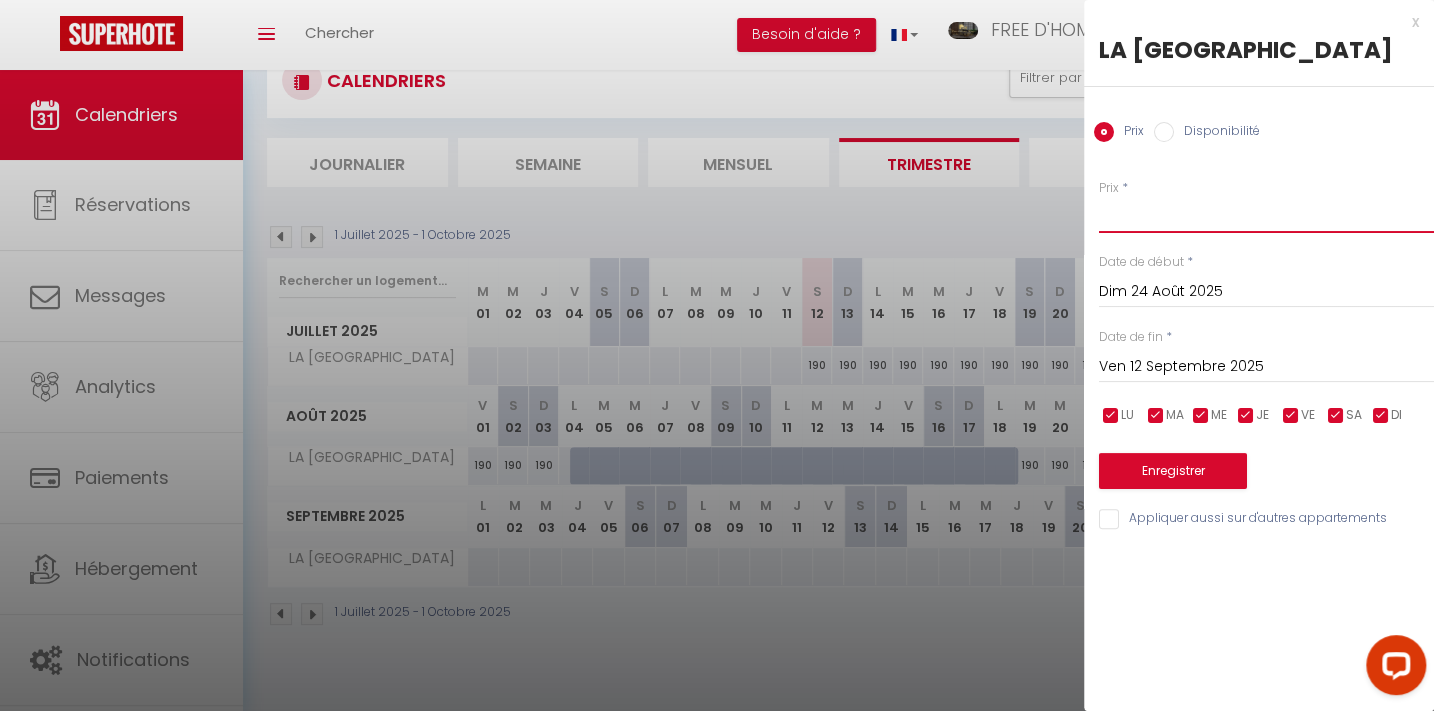 click on "Prix" at bounding box center [1266, 215] 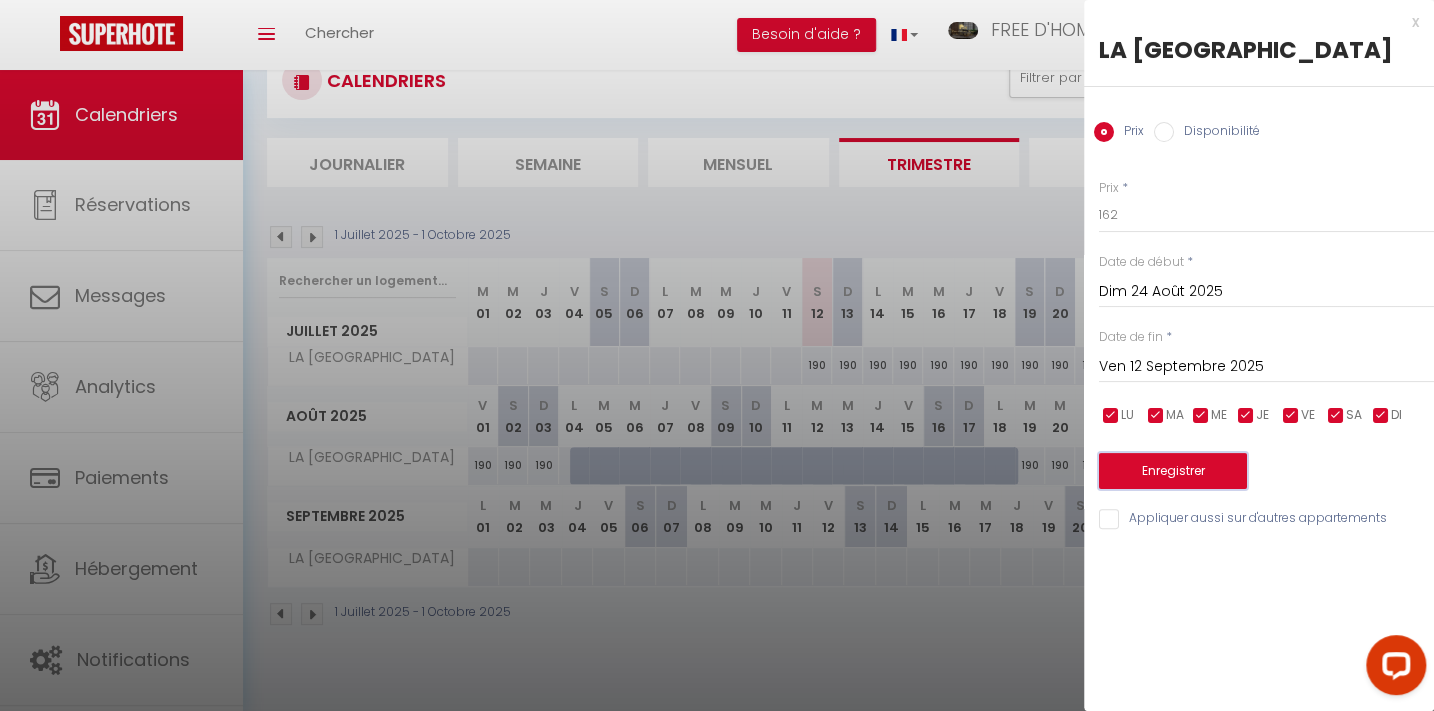 click on "Enregistrer" at bounding box center [1173, 471] 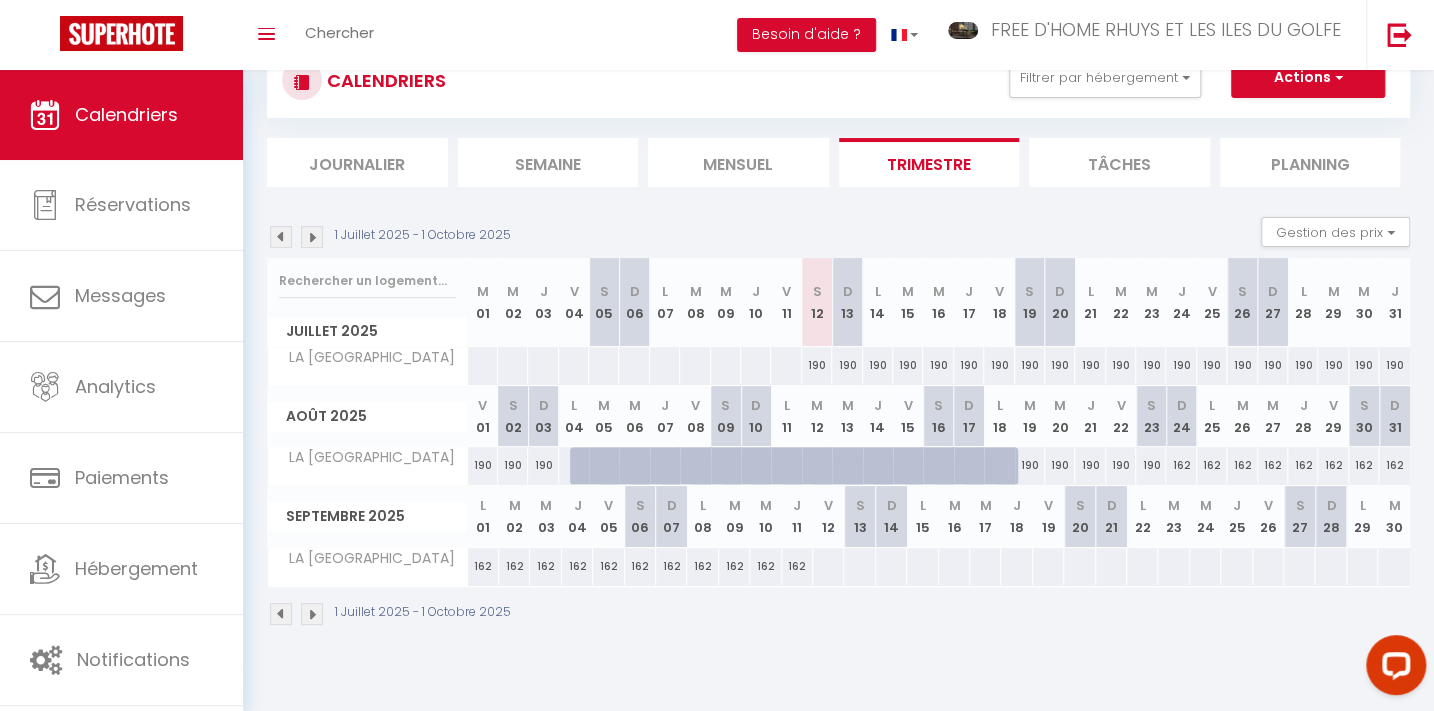 click on "162" at bounding box center [483, 566] 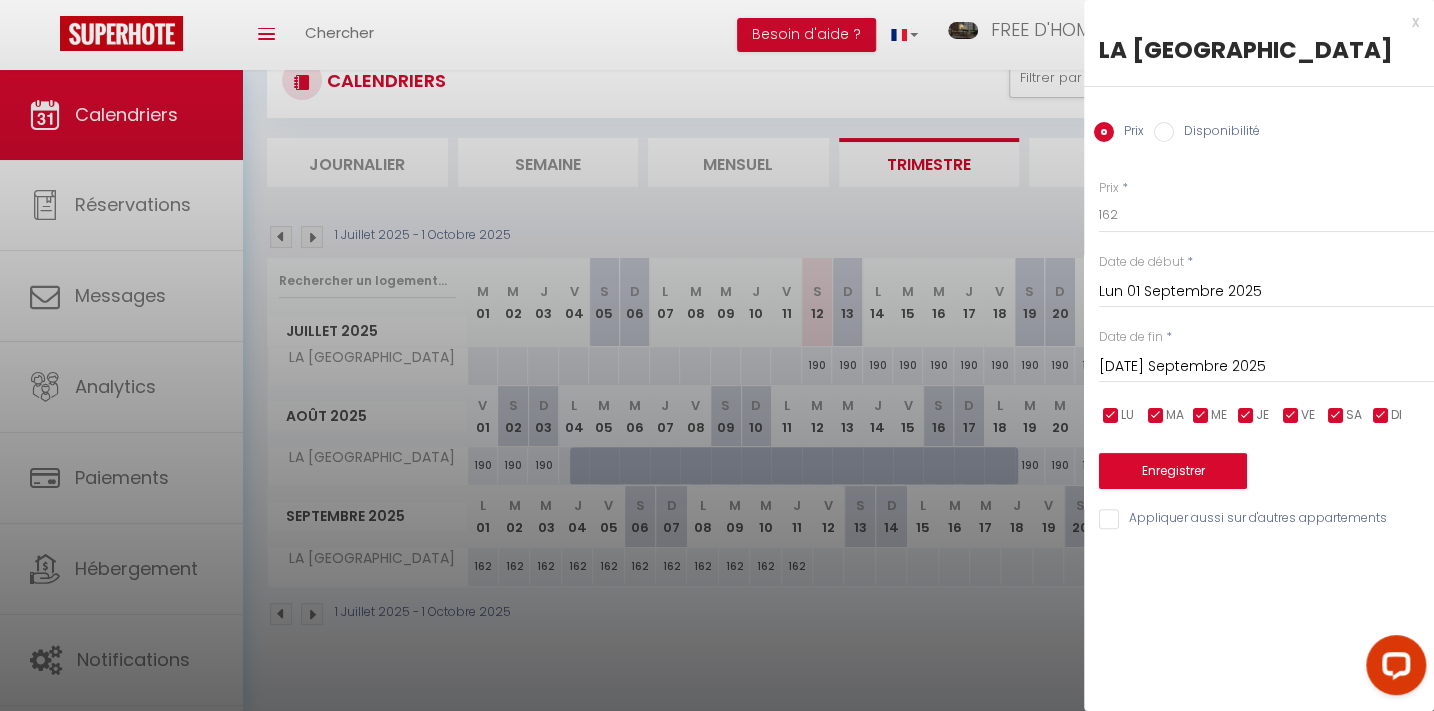 click on "[DATE] Septembre 2025" at bounding box center [1266, 367] 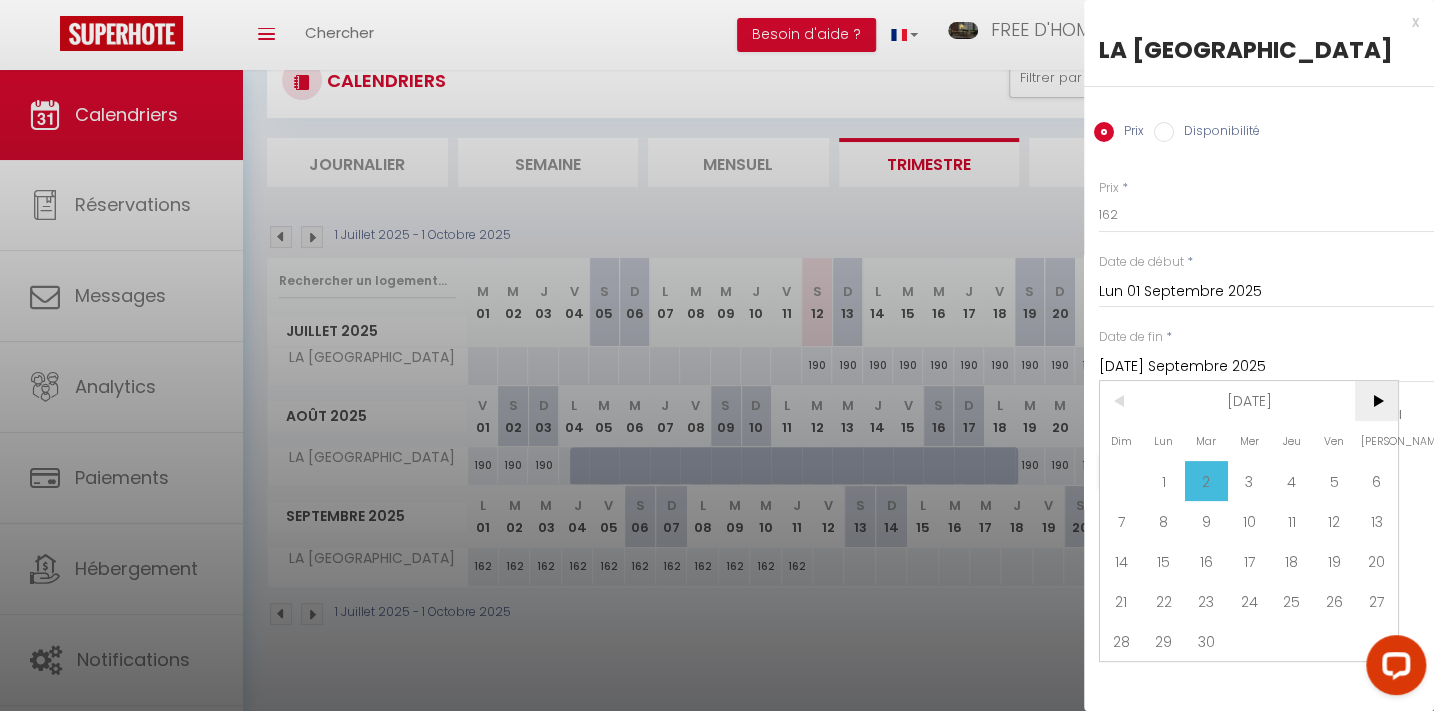 click on ">" at bounding box center (1376, 401) 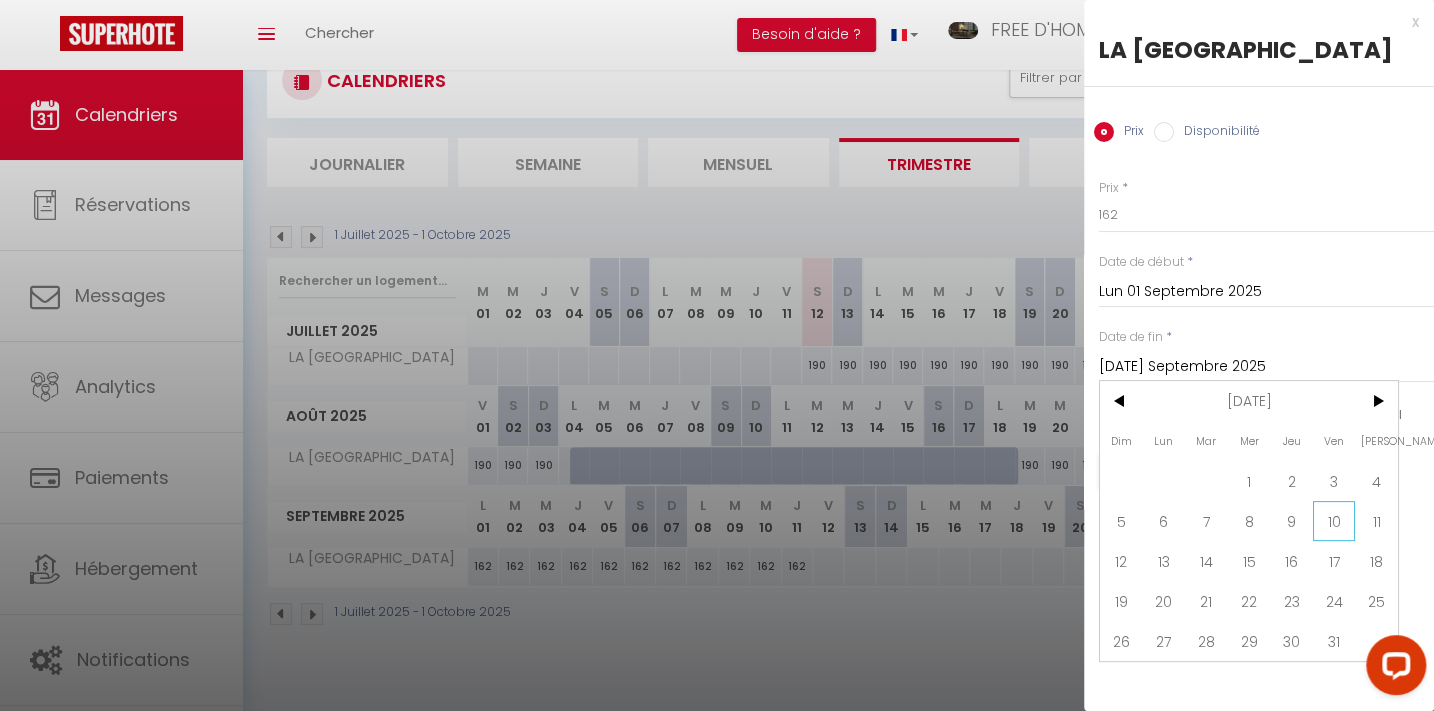 click on "10" at bounding box center [1334, 521] 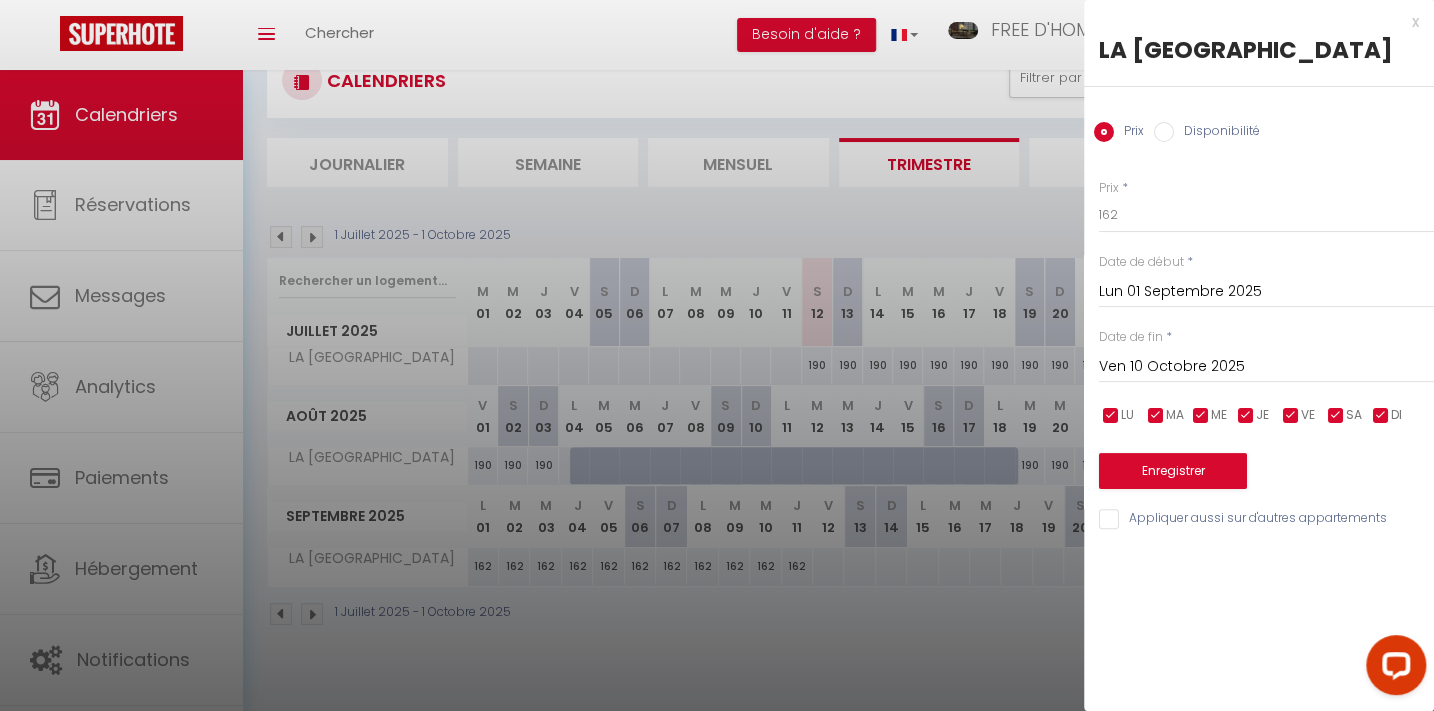 click at bounding box center (1291, 416) 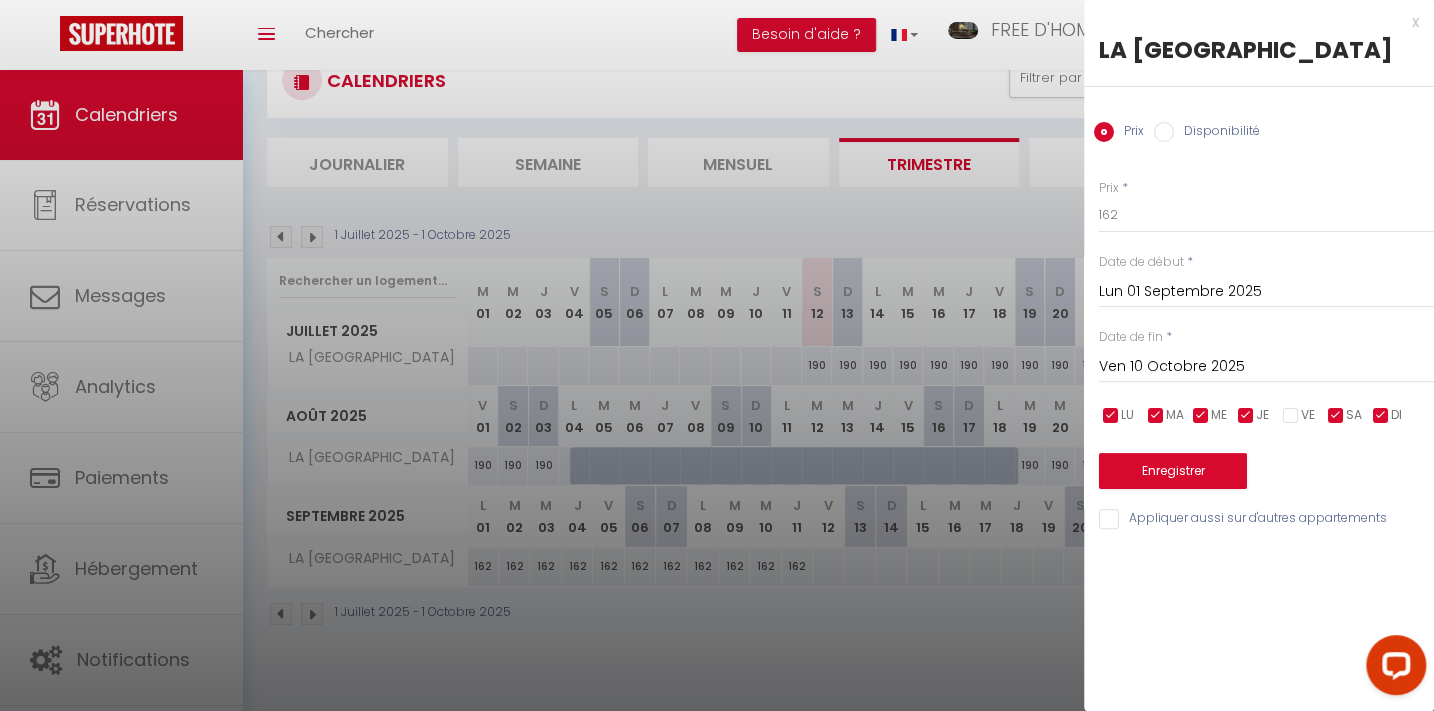 click at bounding box center [1336, 416] 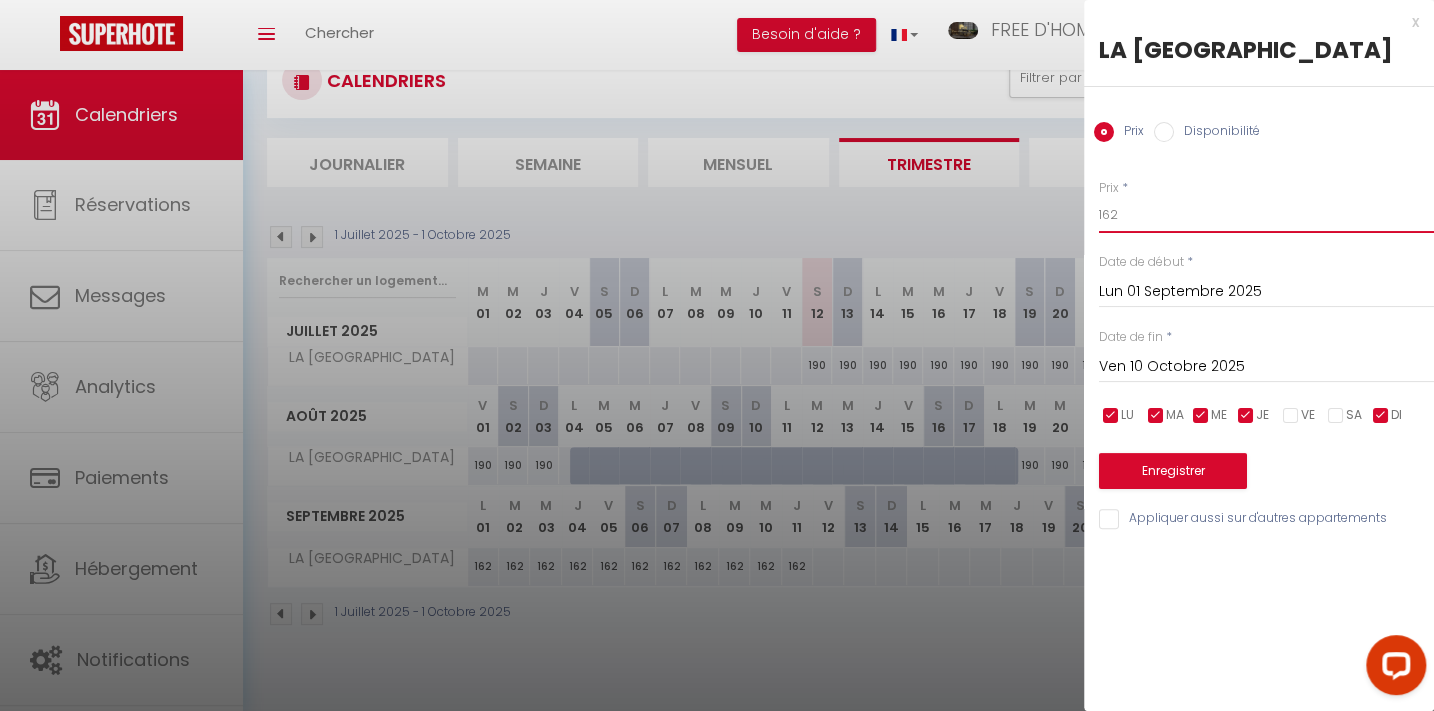 click on "162" at bounding box center [1266, 215] 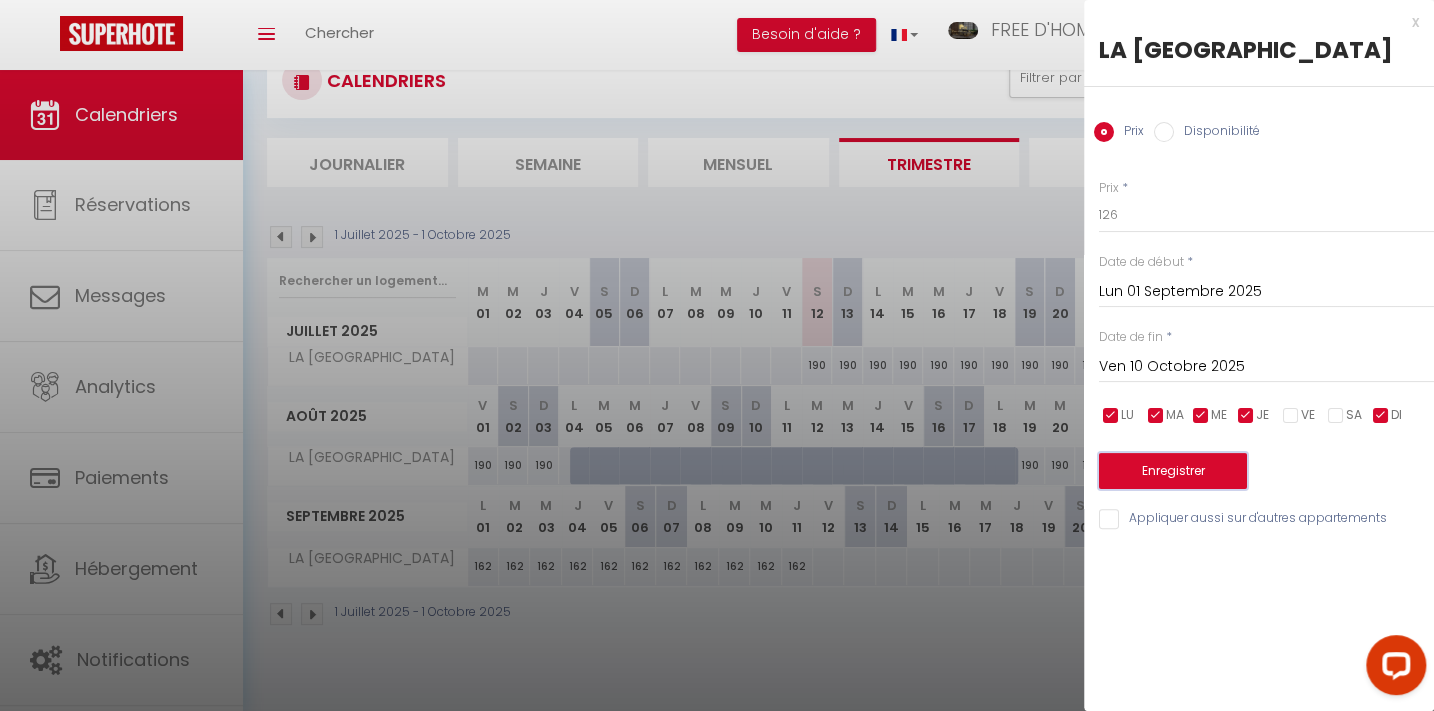 click on "Enregistrer" at bounding box center [1173, 471] 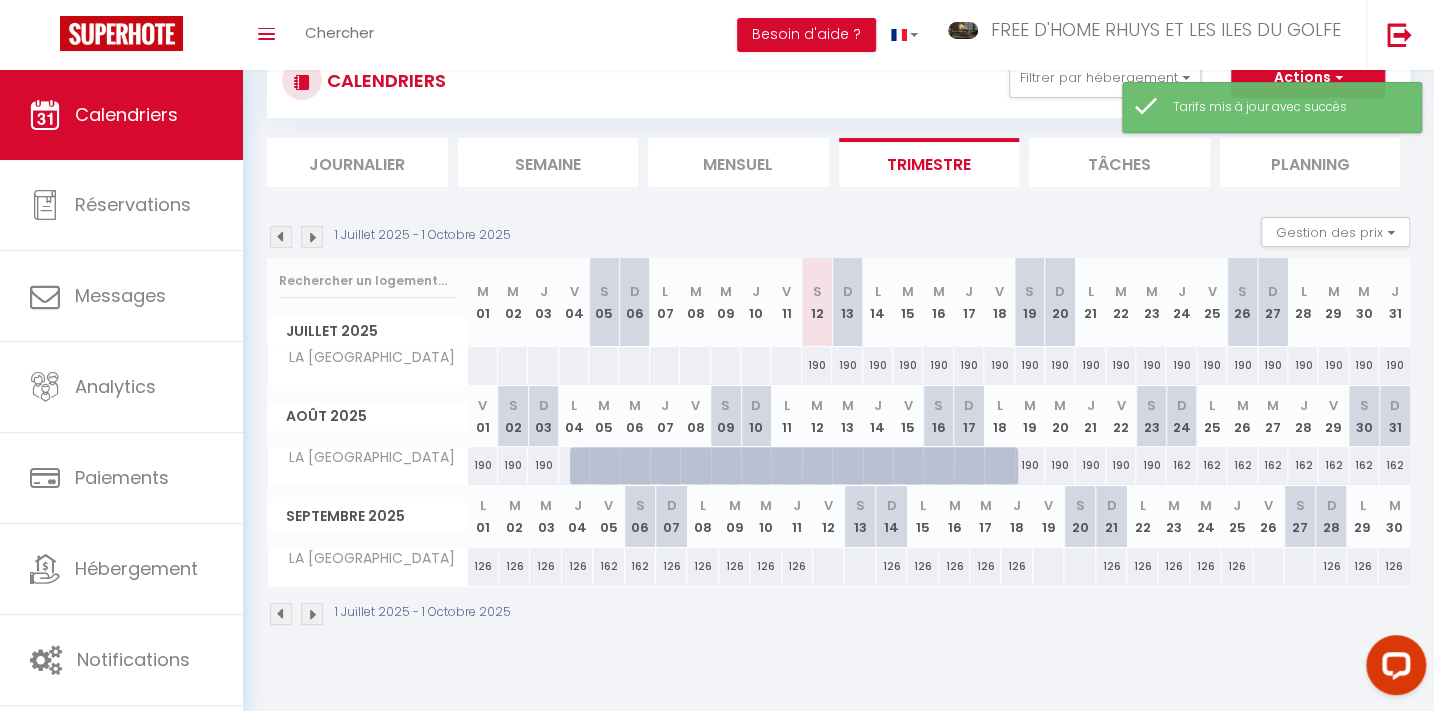 click on "126" at bounding box center [483, 566] 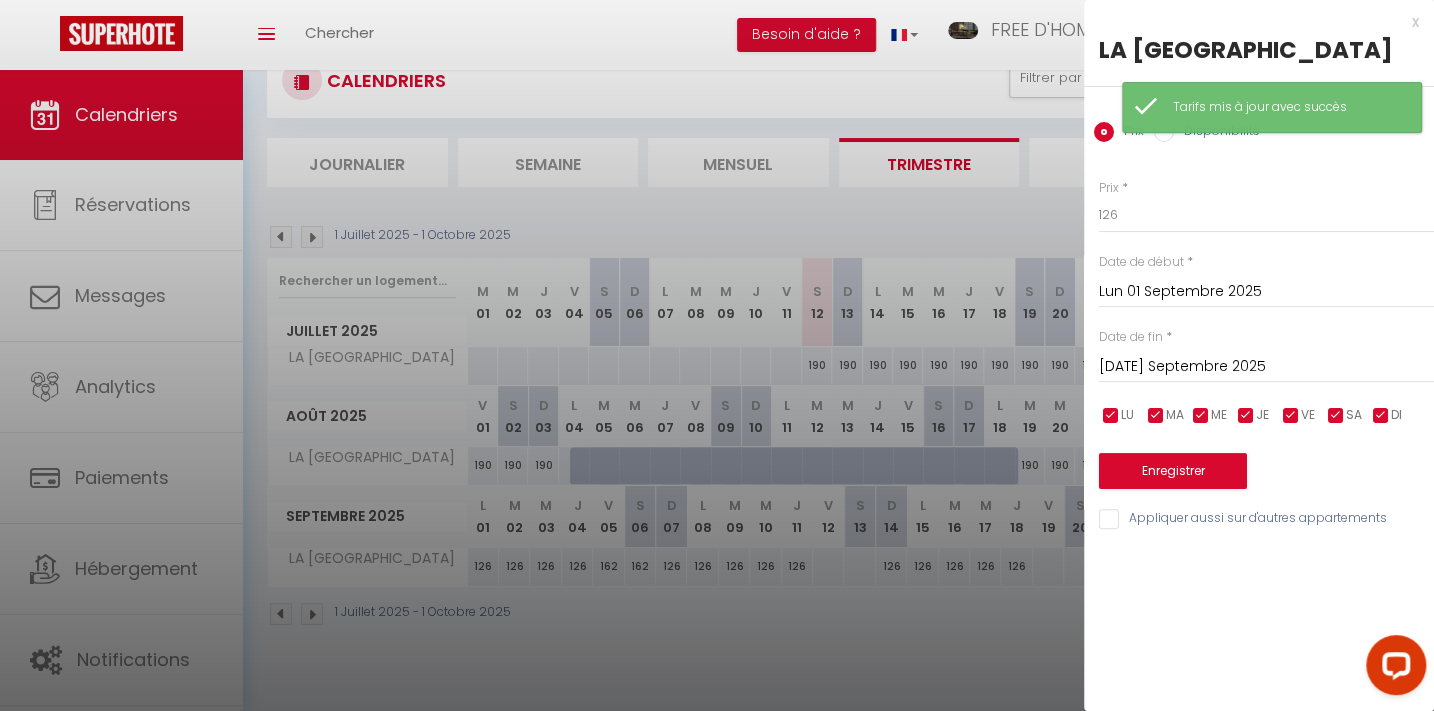 click on "Date de fin
*     [DATE] Septembre 2025         <   [DATE]   >   Dim Lun Mar Mer Jeu Ven Sam   1 2 3 4 5 6 7 8 9 10 11 12 13 14 15 16 17 18 19 20 21 22 23 24 25 26 27 28 29 30     <   2025   >   [PERSON_NAME] Mars [PERSON_NAME] Juin Juillet Août Septembre Octobre Novembre Décembre     <   [DATE] - [DATE]   >   2020 2021 2022 2023 2024 2025 2026 2027 2028 2029" at bounding box center [1266, 355] 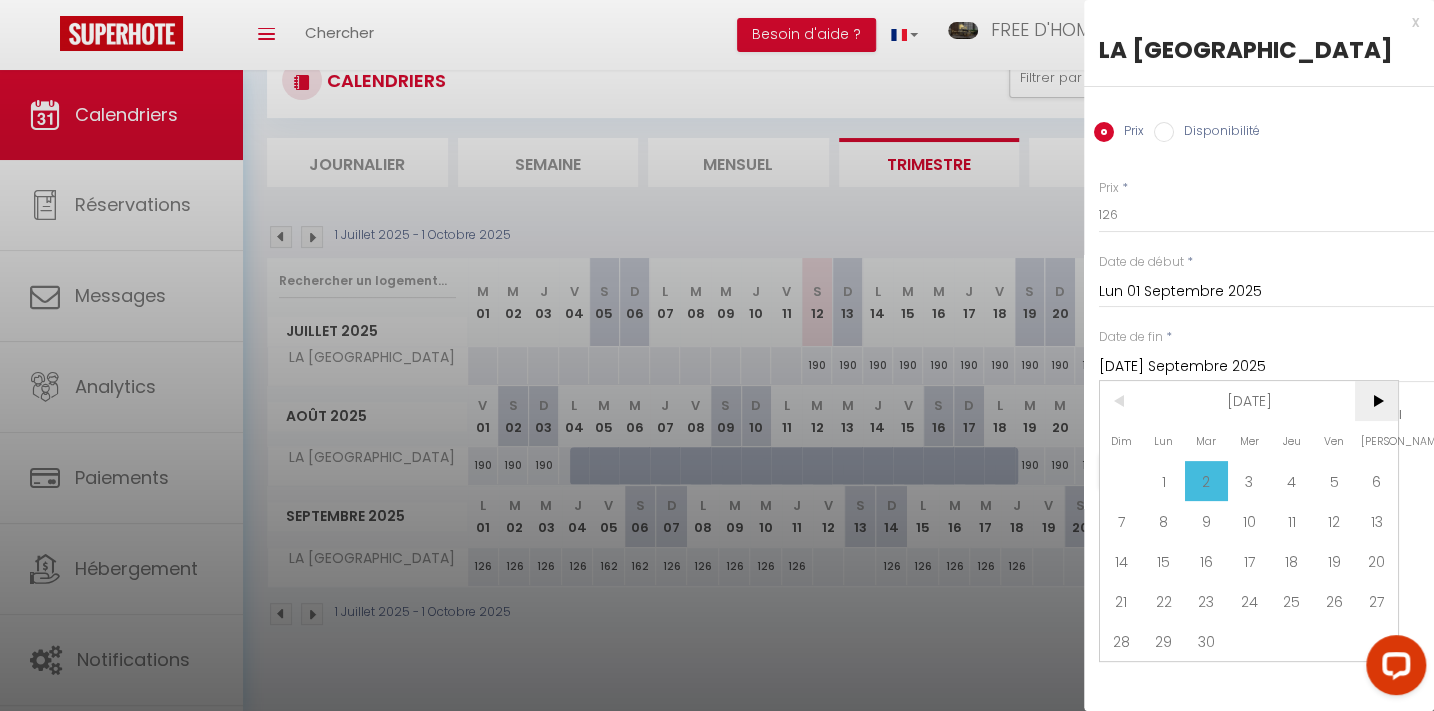 click on ">" at bounding box center (1376, 401) 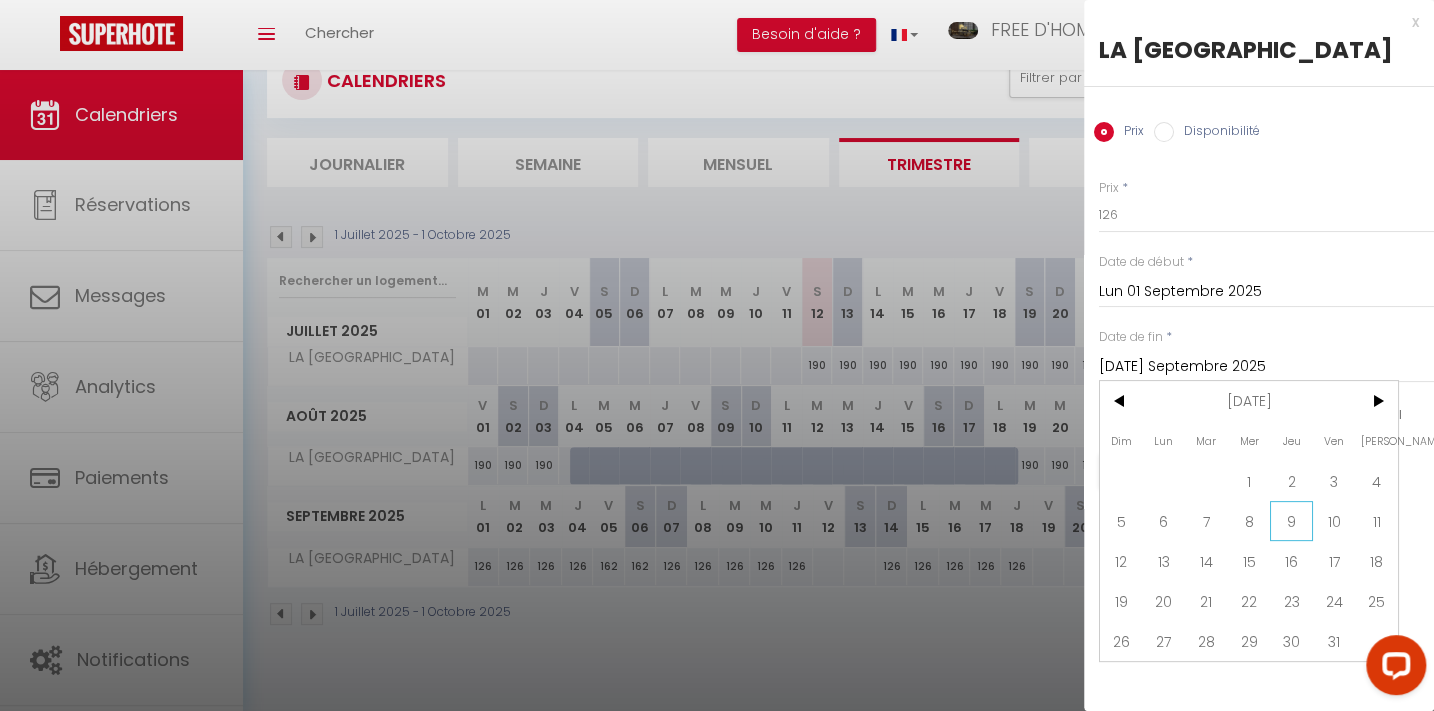 click on "9" at bounding box center (1291, 521) 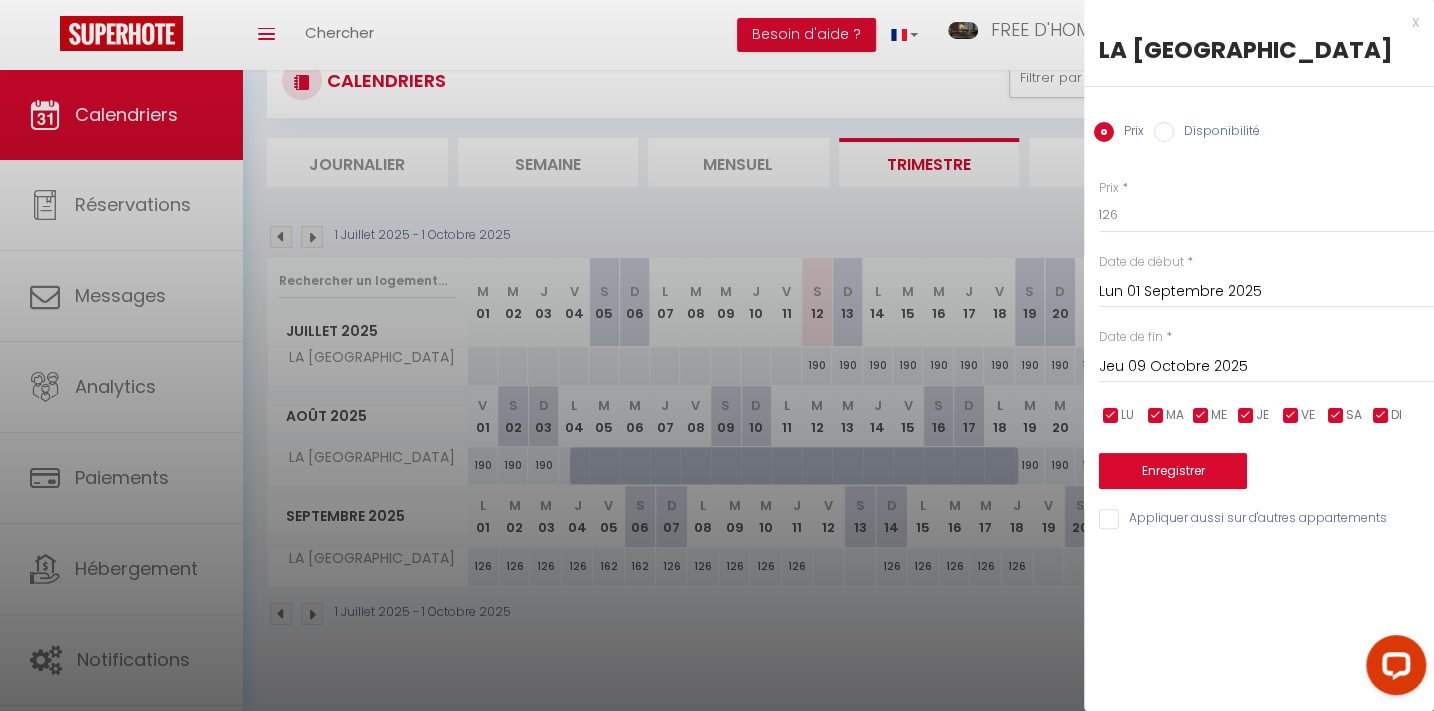 click at bounding box center (1111, 416) 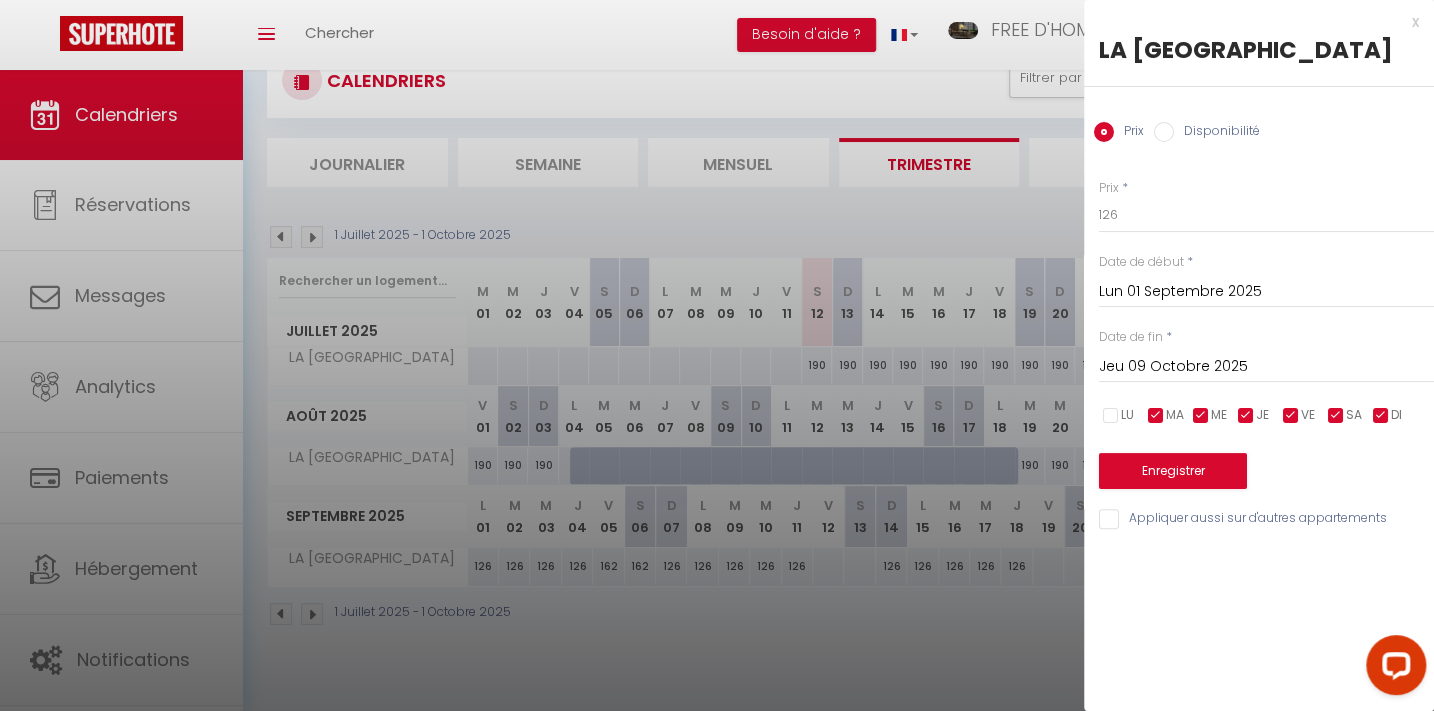 click at bounding box center [1156, 416] 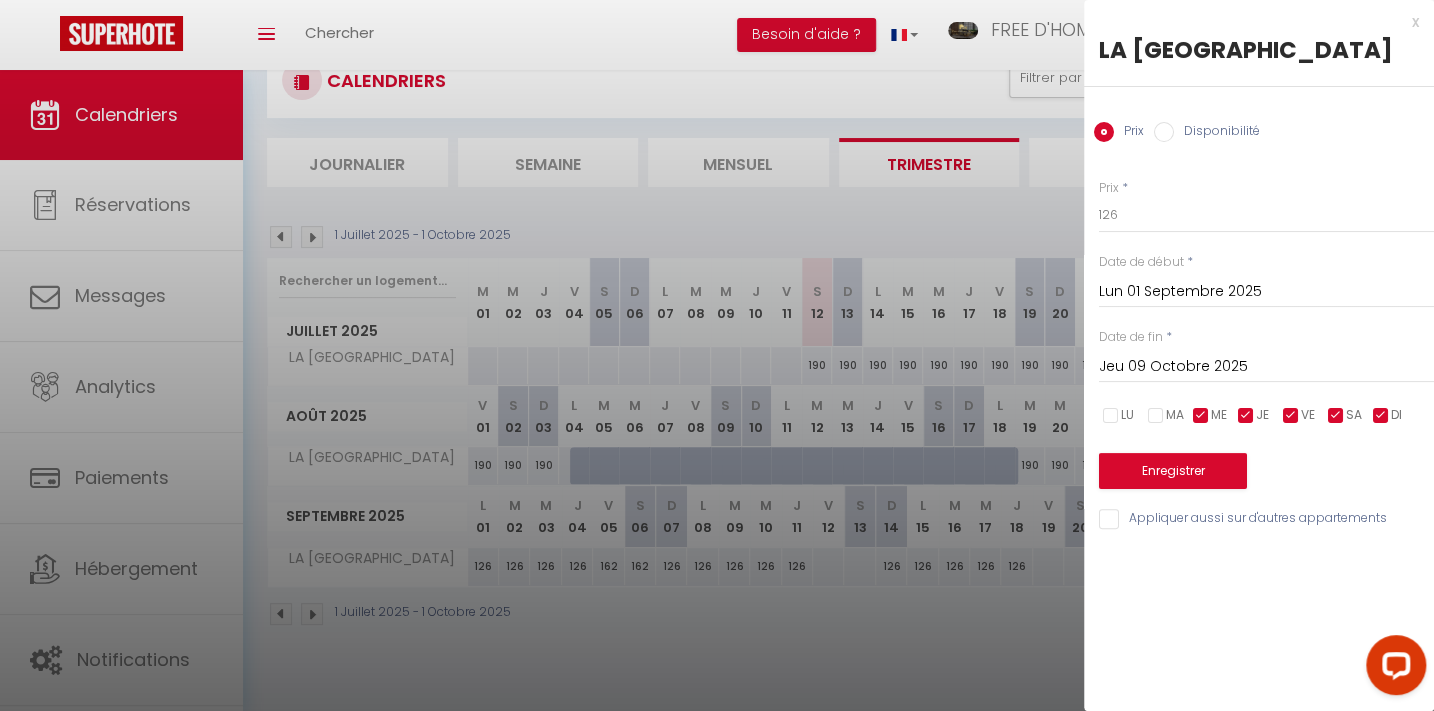 click at bounding box center (1201, 416) 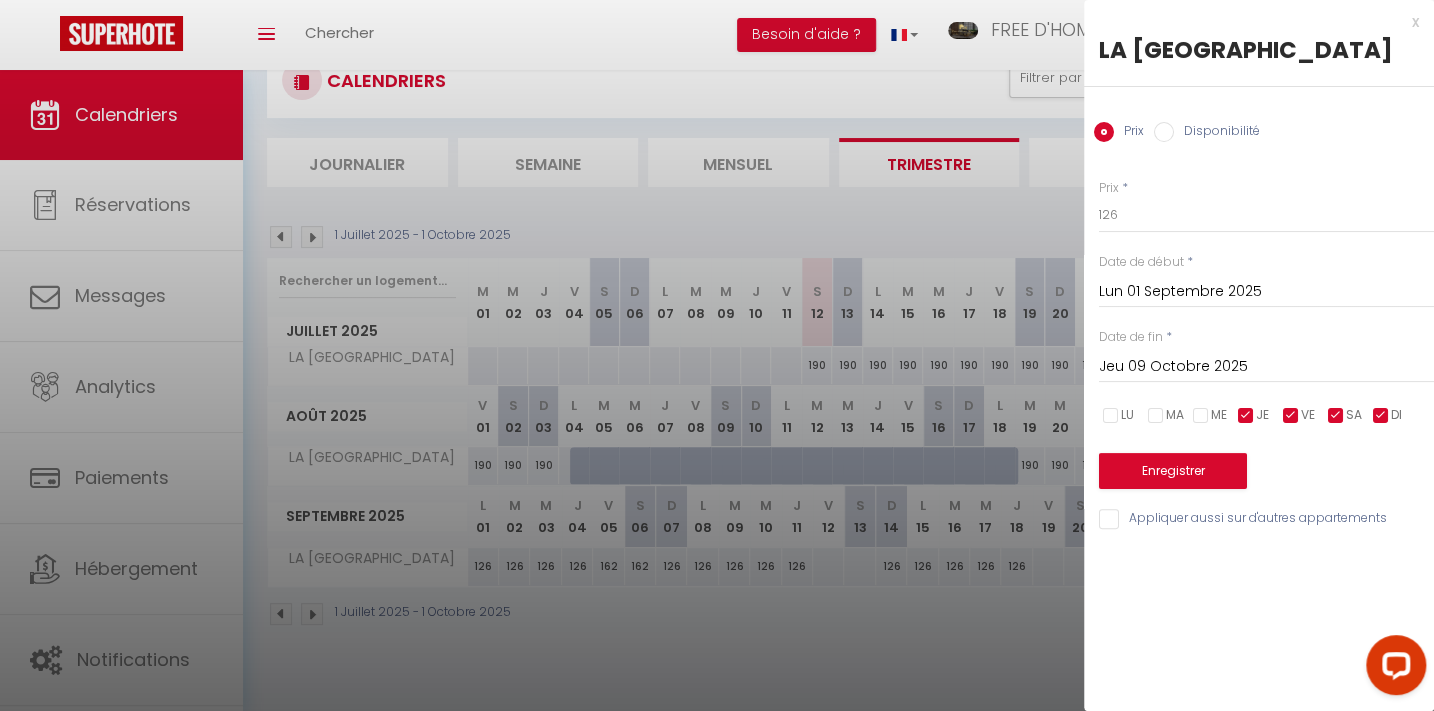 click at bounding box center [1246, 416] 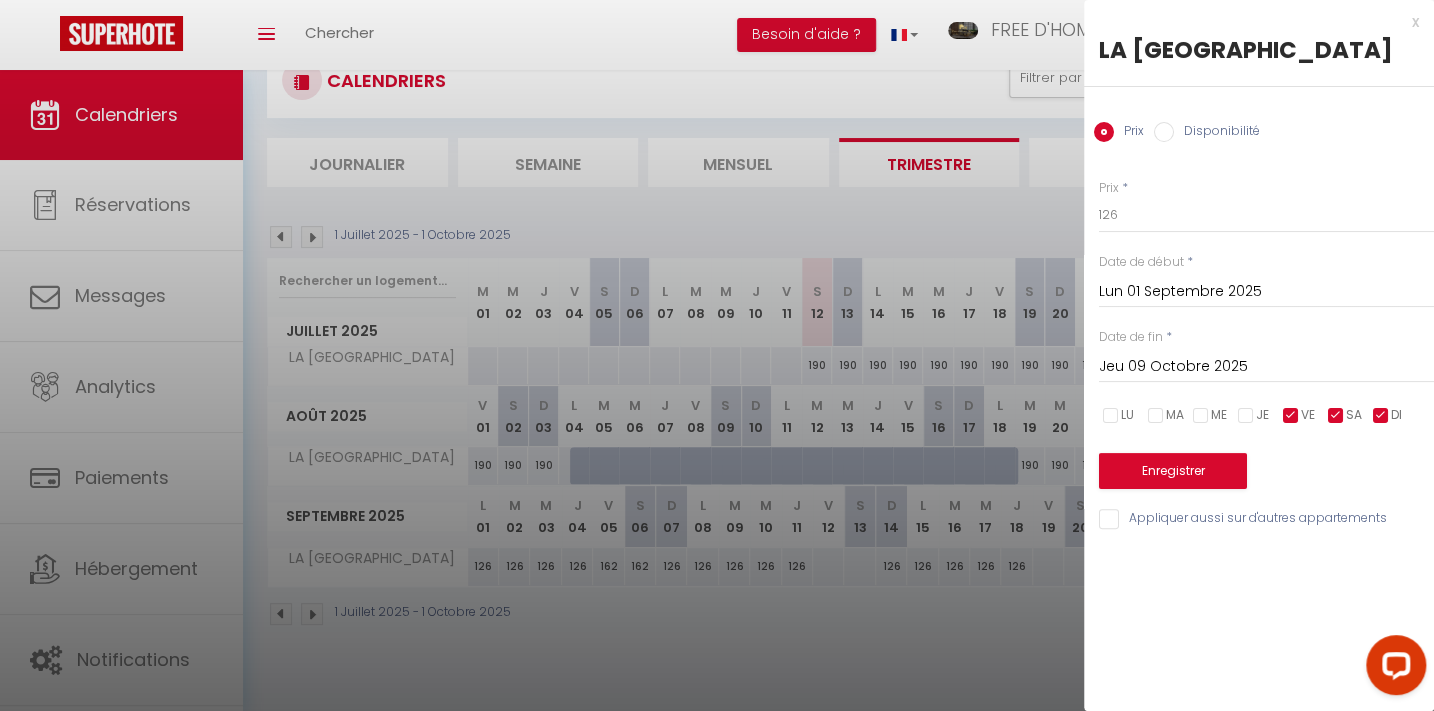 click at bounding box center (1381, 416) 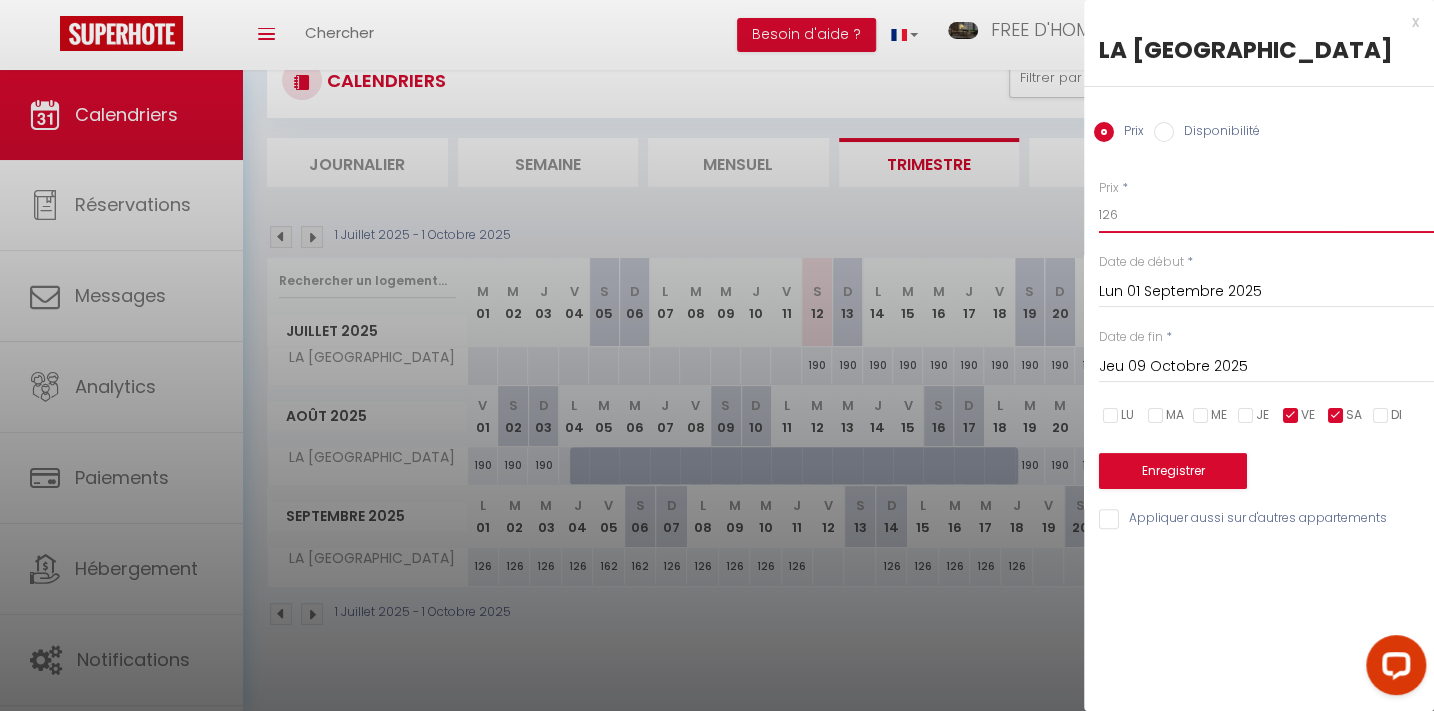 click on "126" at bounding box center (1266, 215) 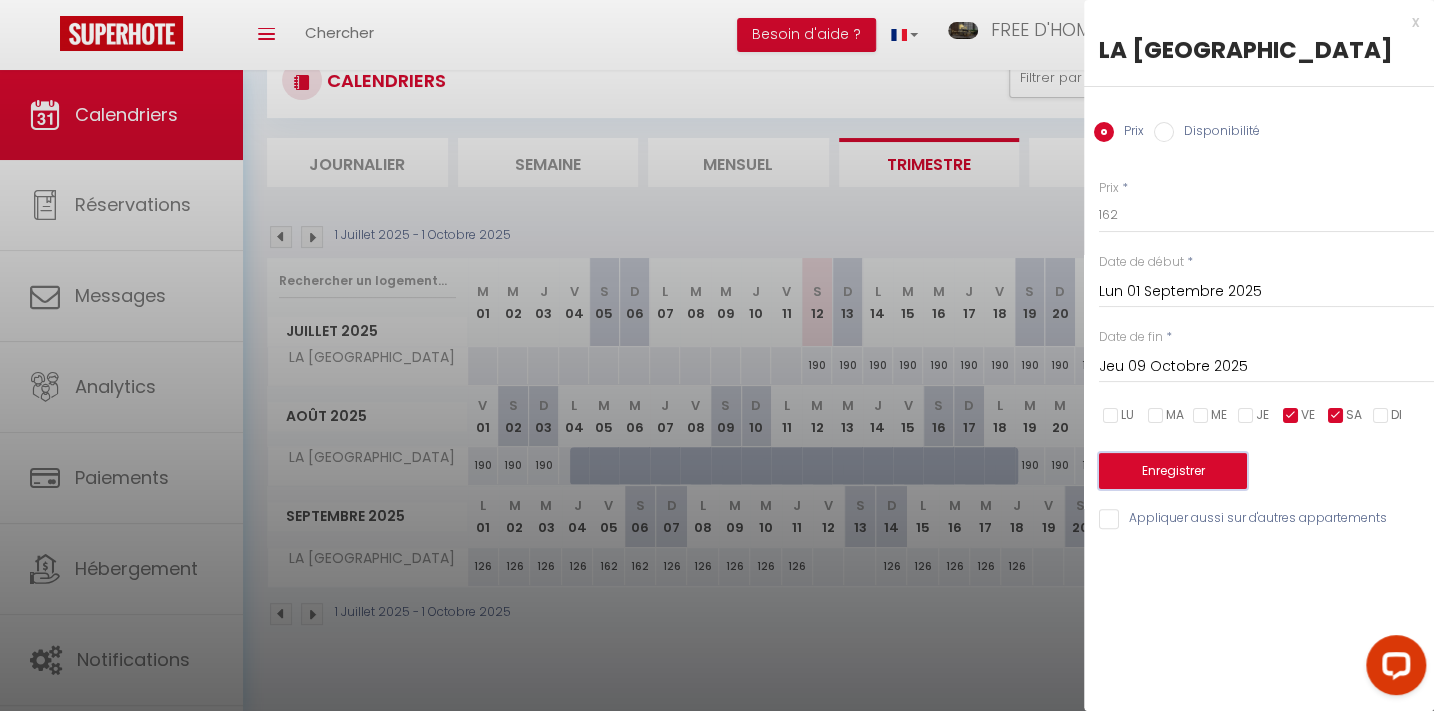 click on "Enregistrer" at bounding box center [1173, 471] 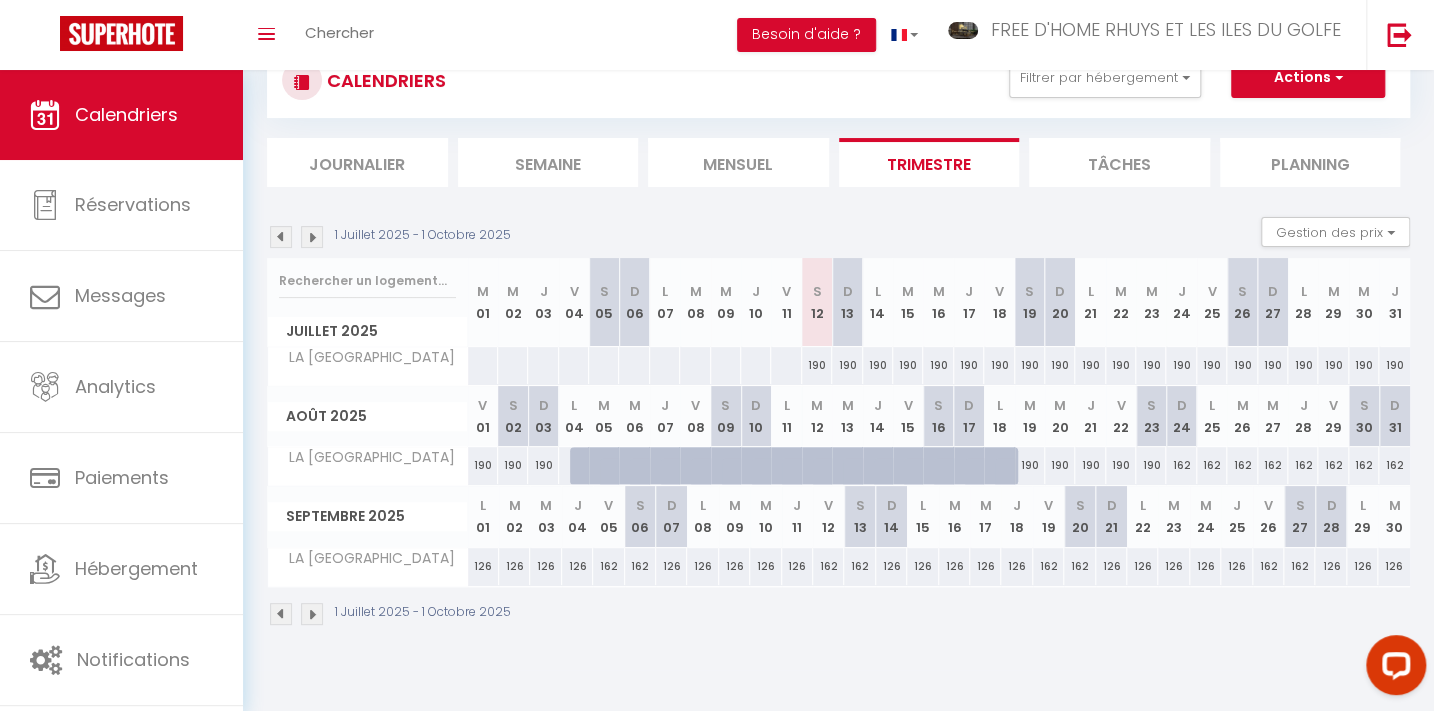 click on "162" at bounding box center (1268, 566) 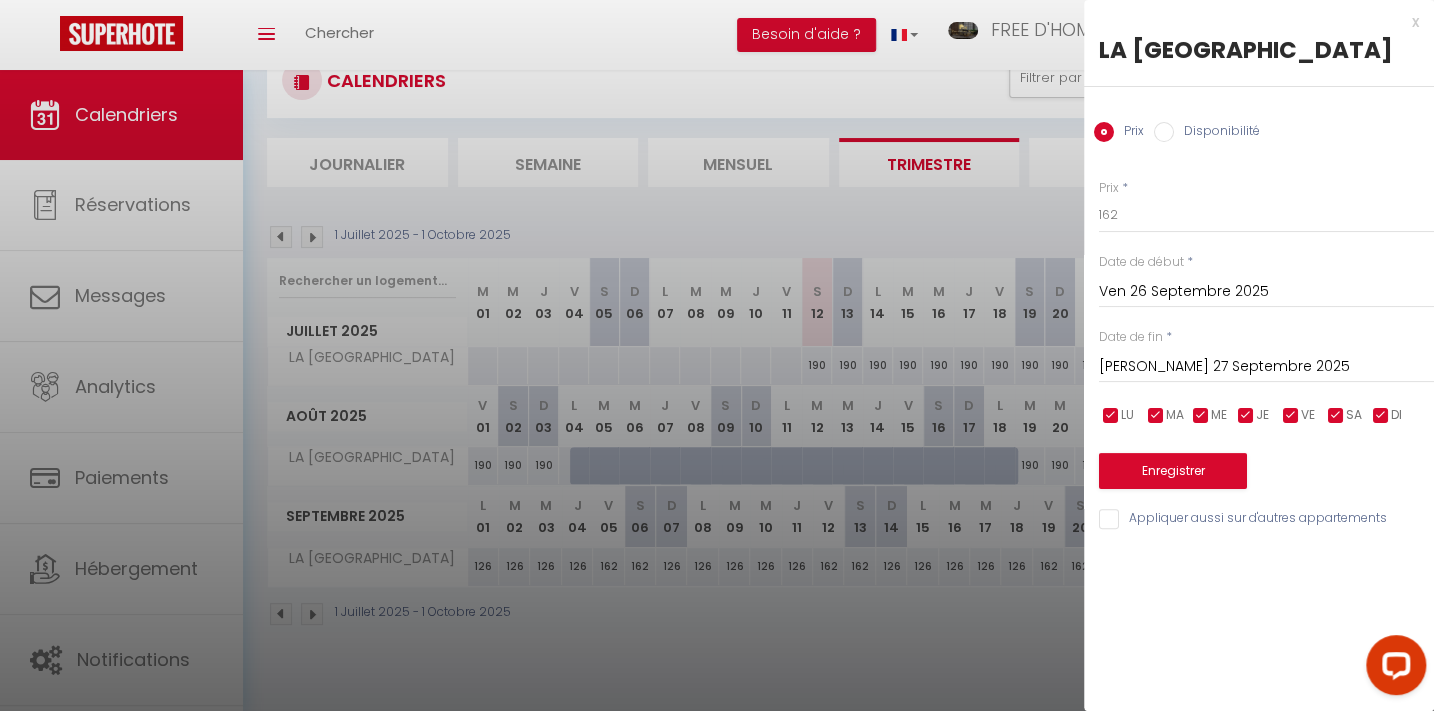 click on "[PERSON_NAME] 27 Septembre 2025" at bounding box center (1266, 367) 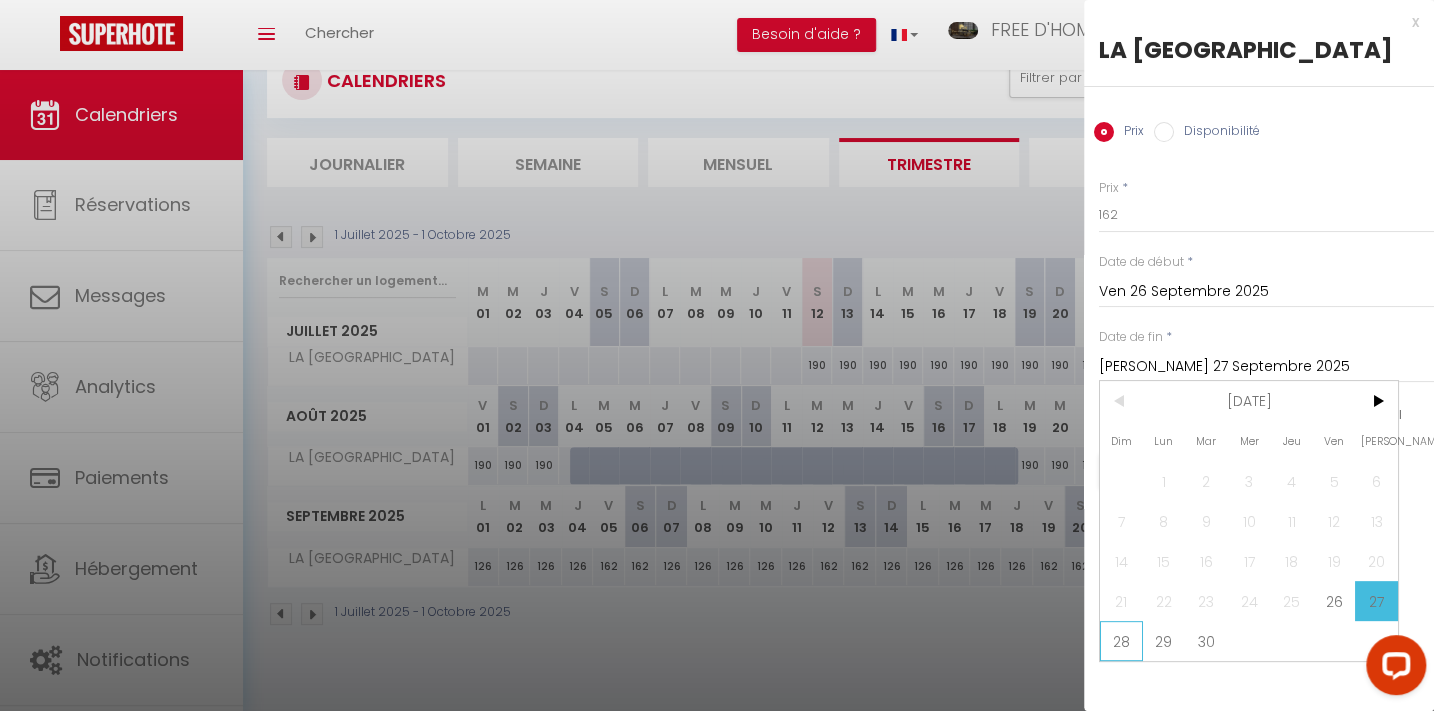 click on "28" at bounding box center (1121, 641) 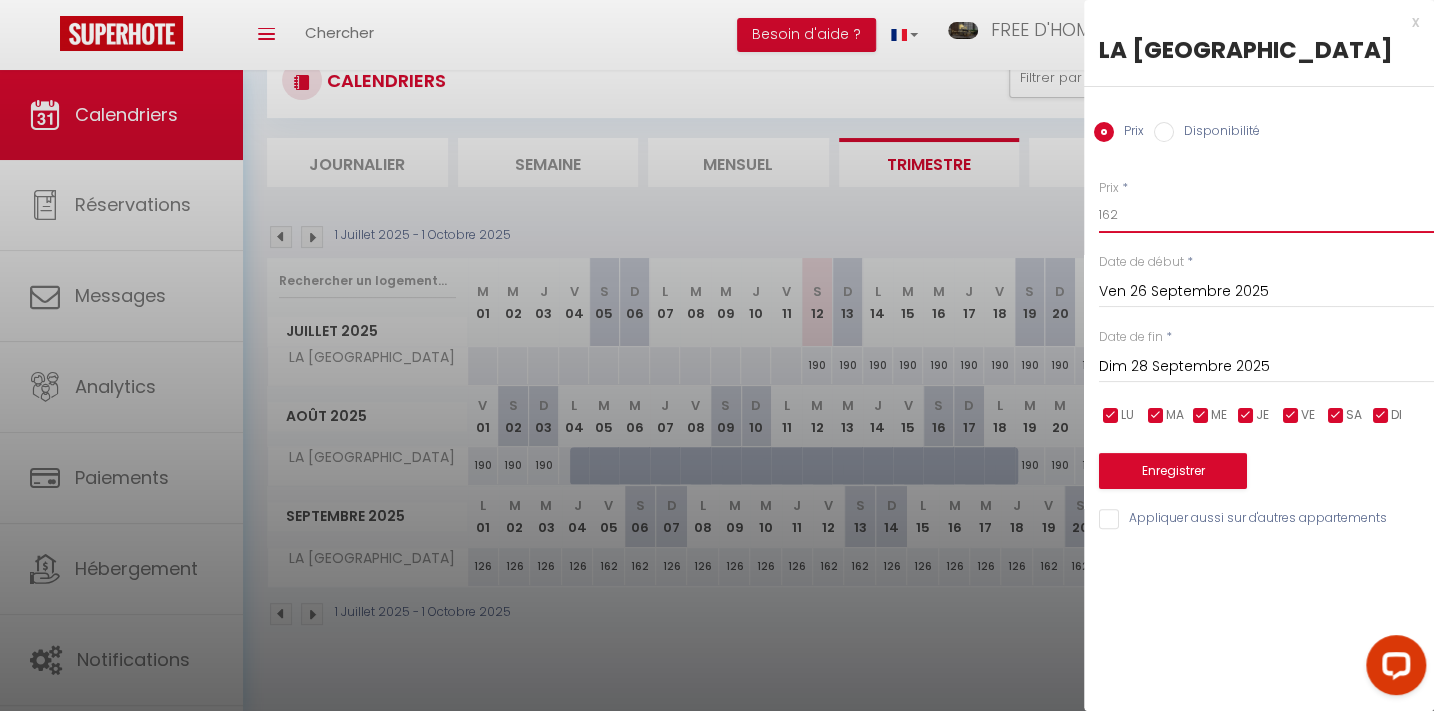 click on "162" at bounding box center (1266, 215) 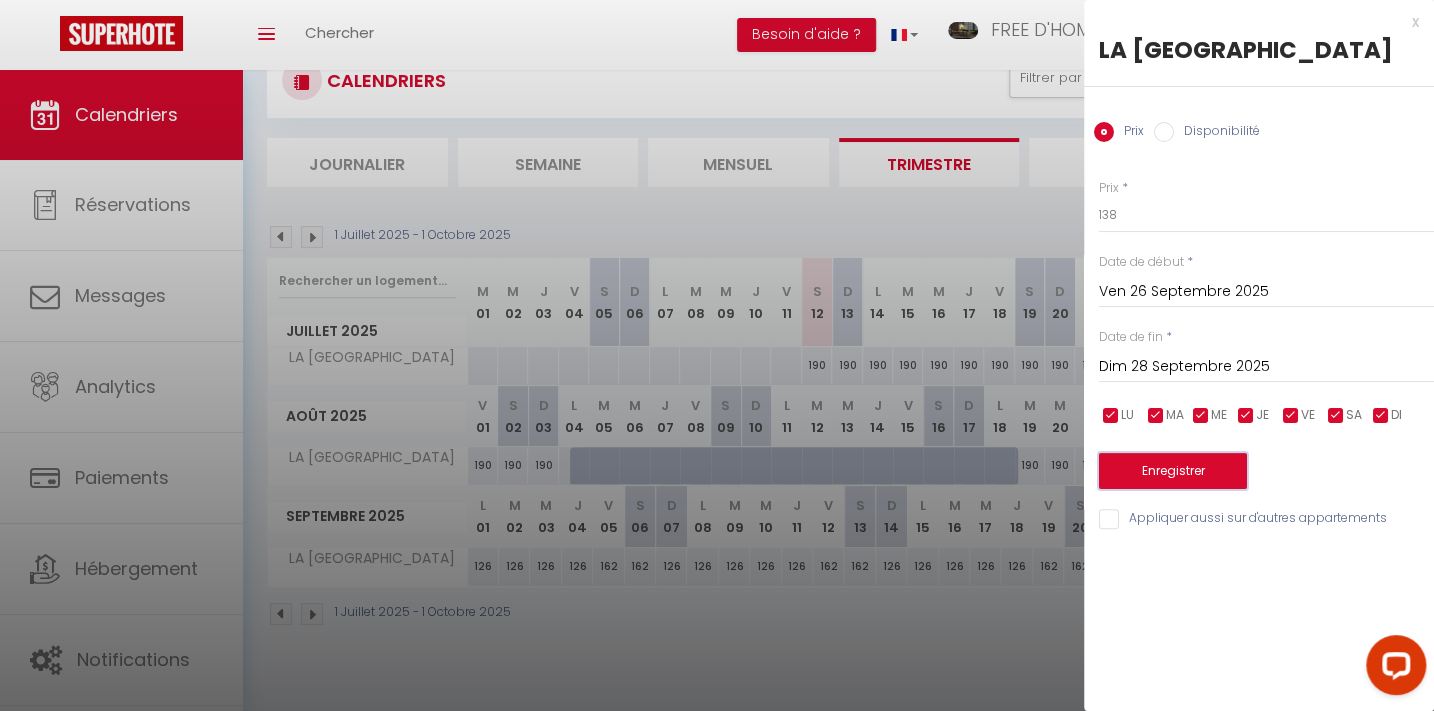 click on "Enregistrer" at bounding box center (1173, 471) 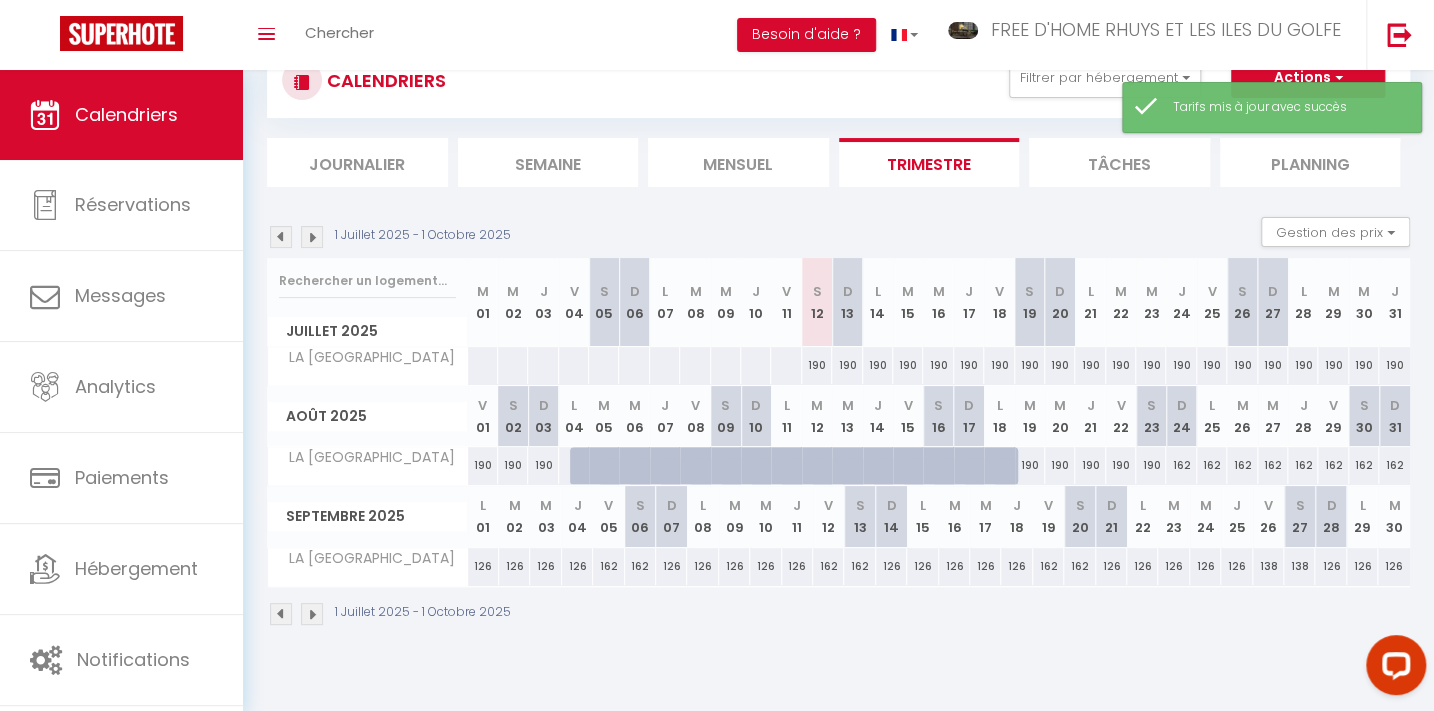 click at bounding box center [312, 237] 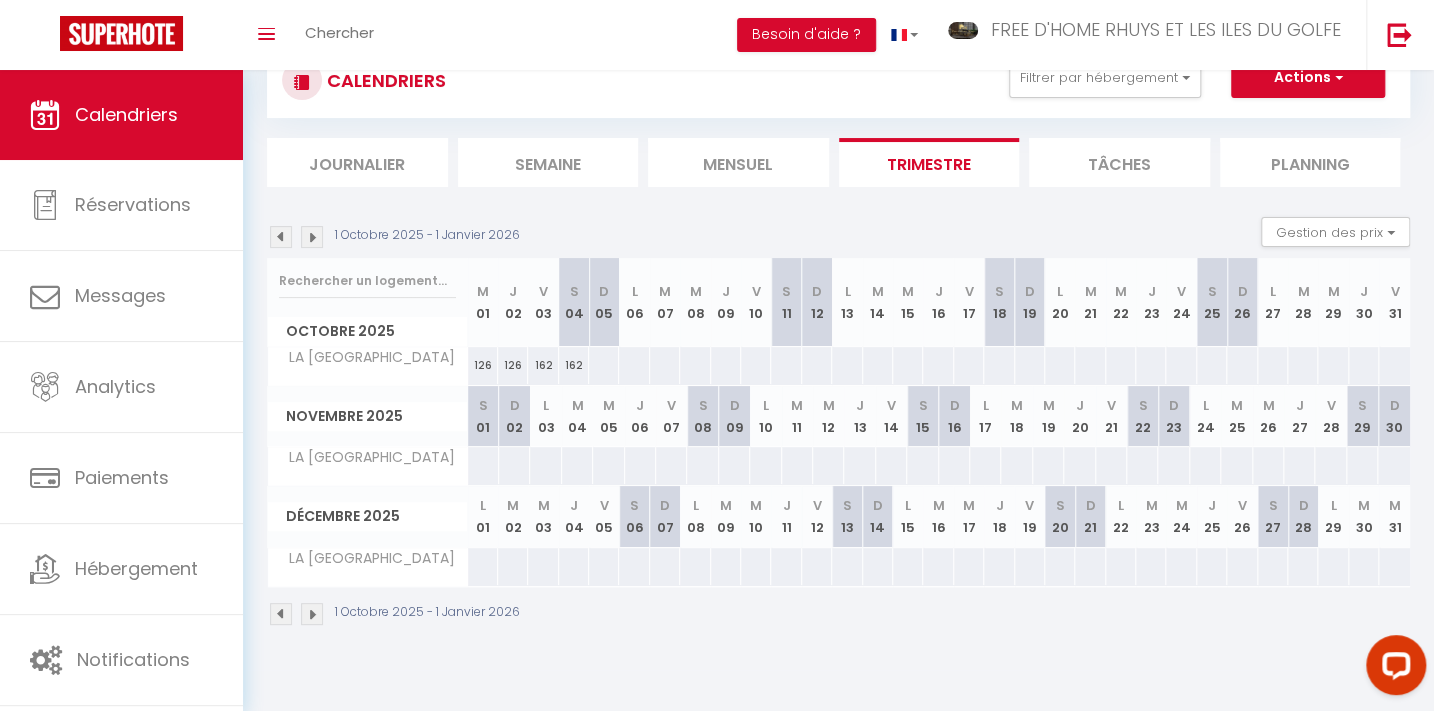 click on "126" at bounding box center (483, 365) 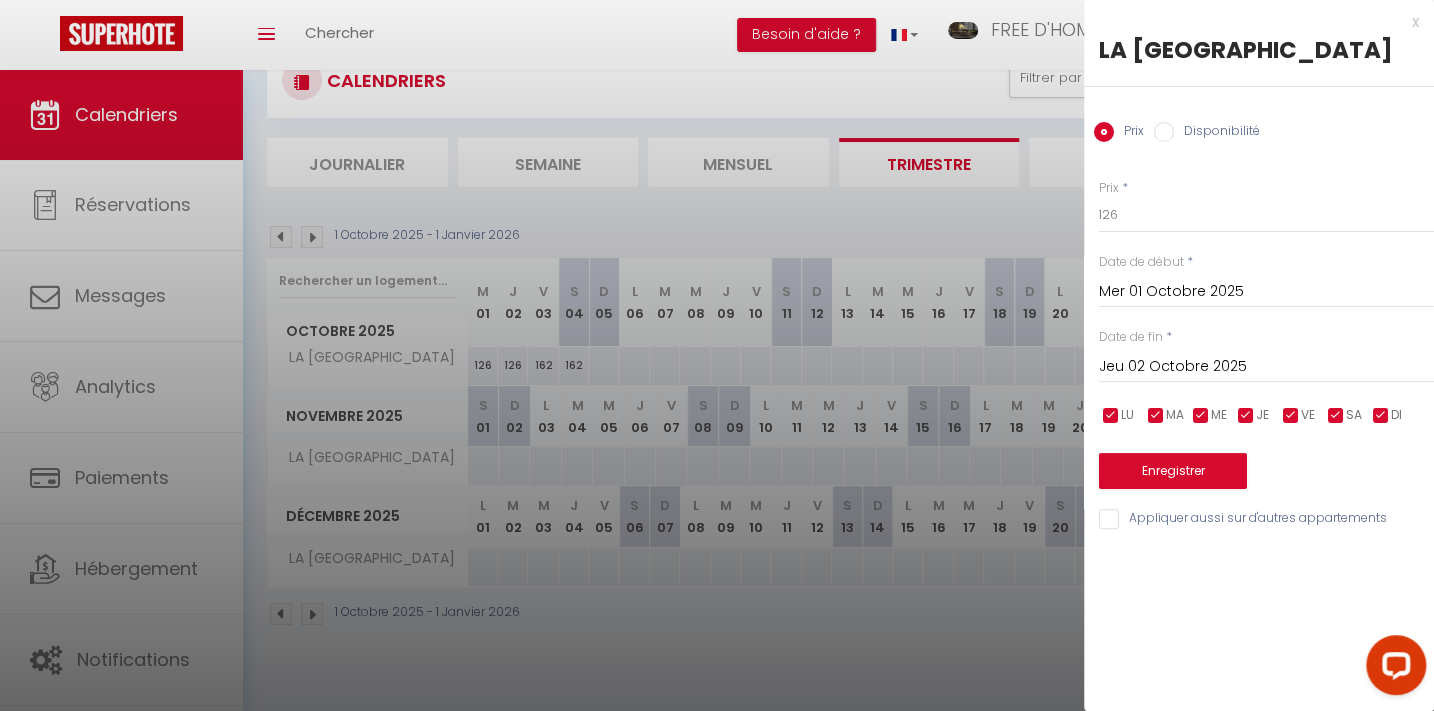 click on "Jeu 02 Octobre 2025" at bounding box center (1266, 367) 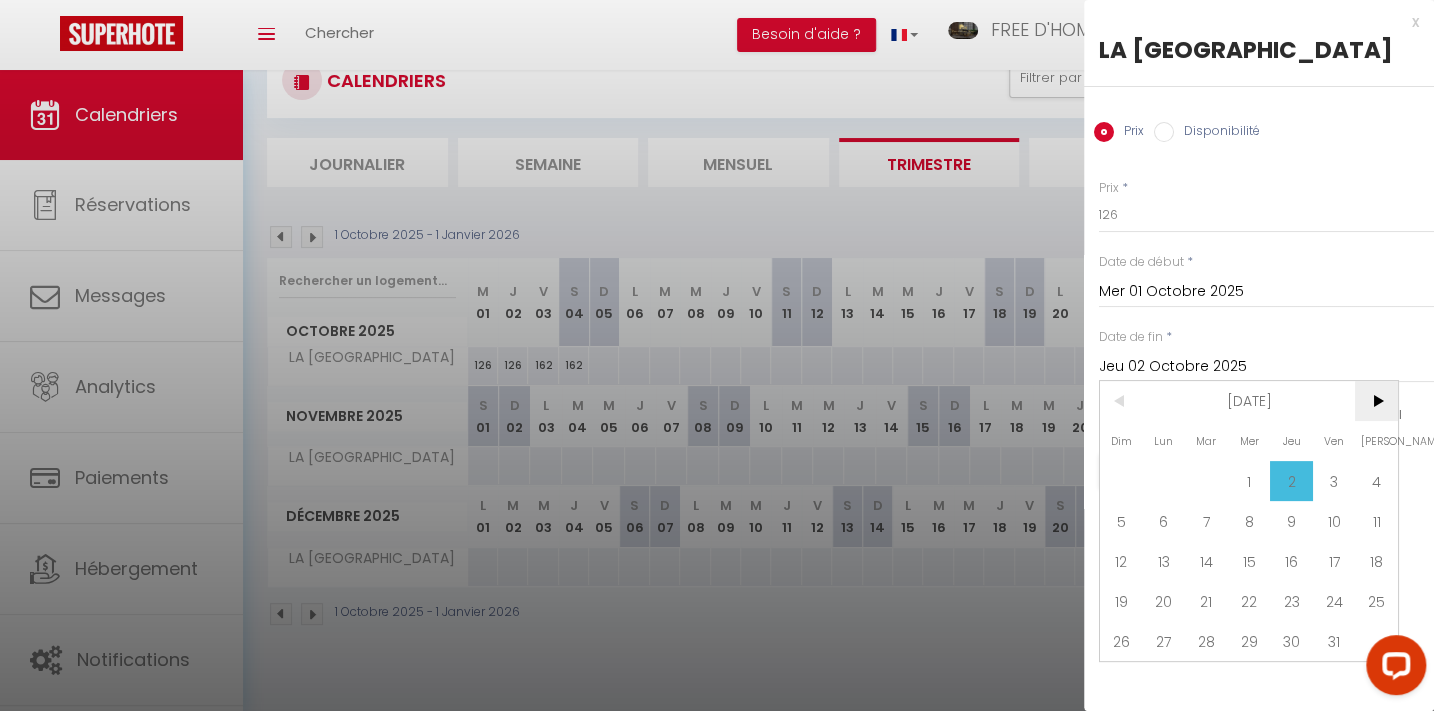 click on ">" at bounding box center (1376, 401) 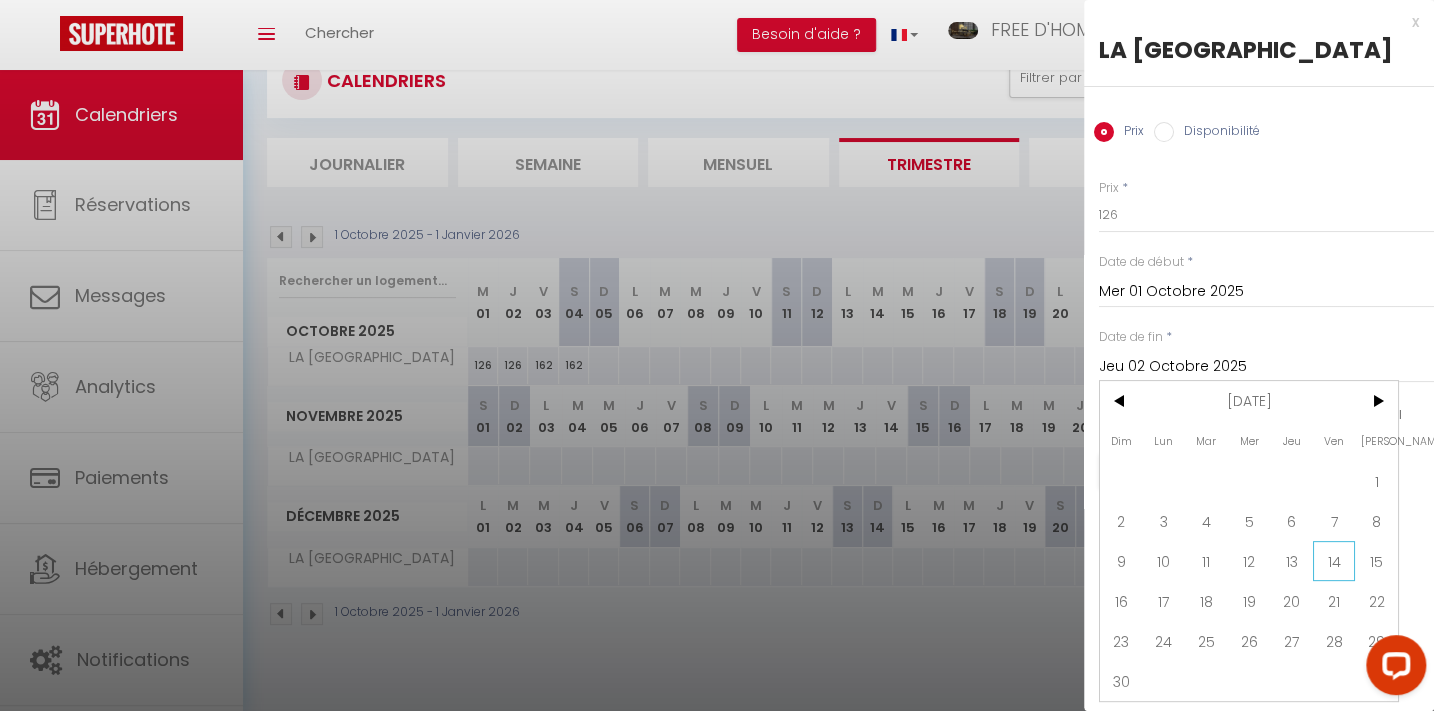 click on "14" at bounding box center [1334, 561] 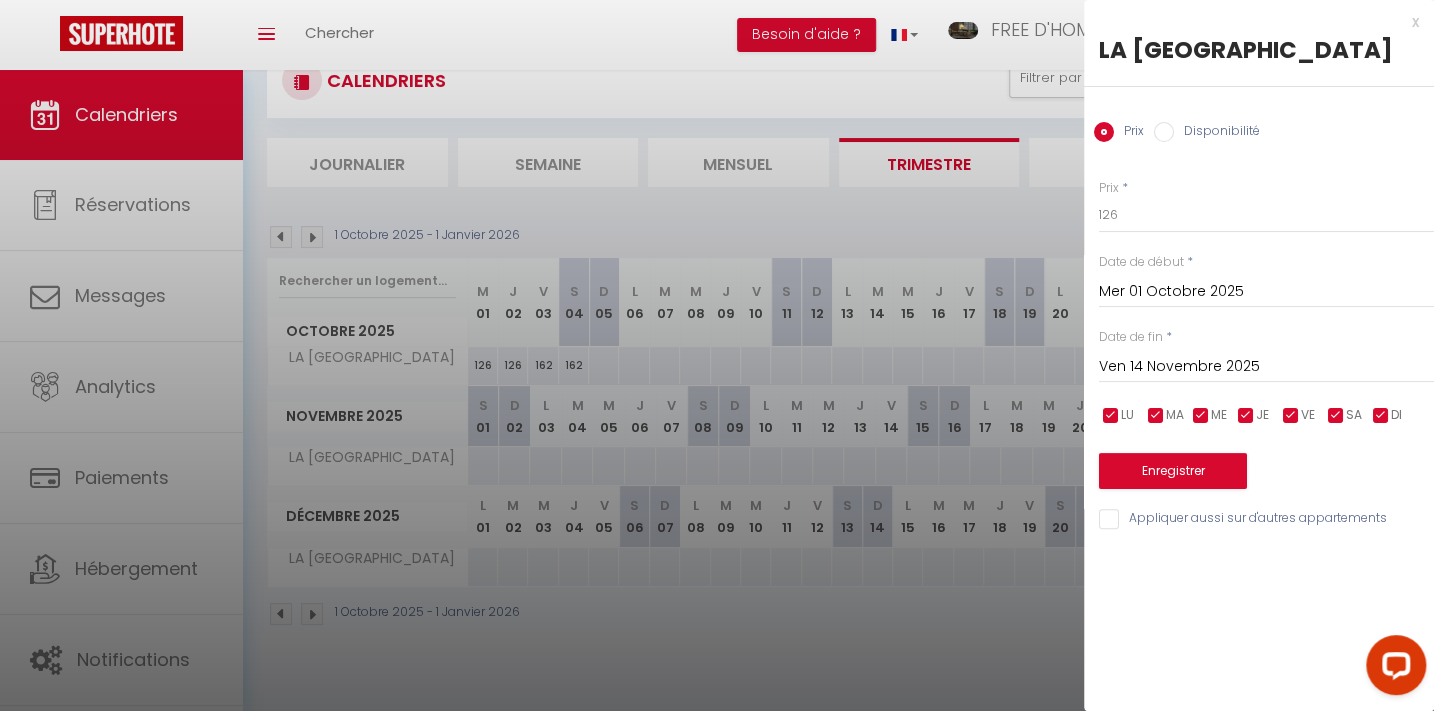 click at bounding box center (1291, 416) 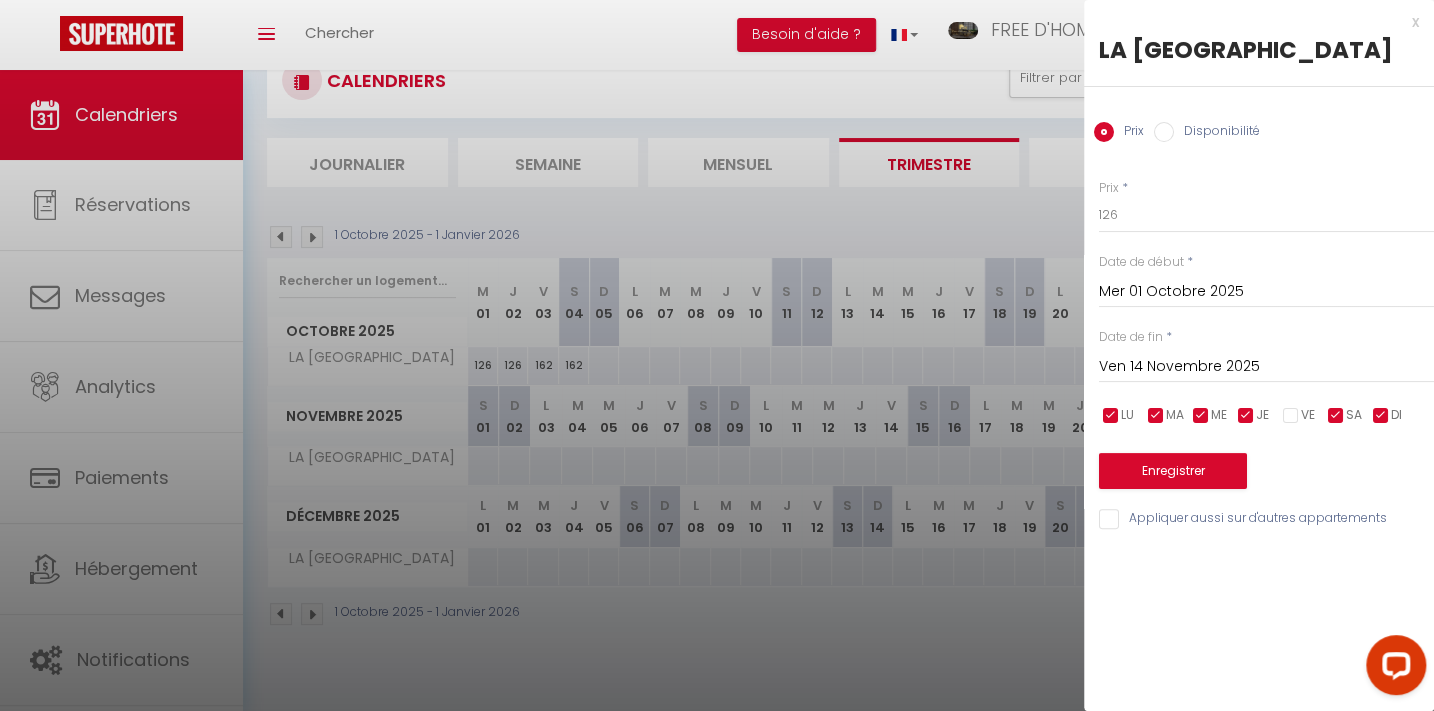 click at bounding box center [1336, 416] 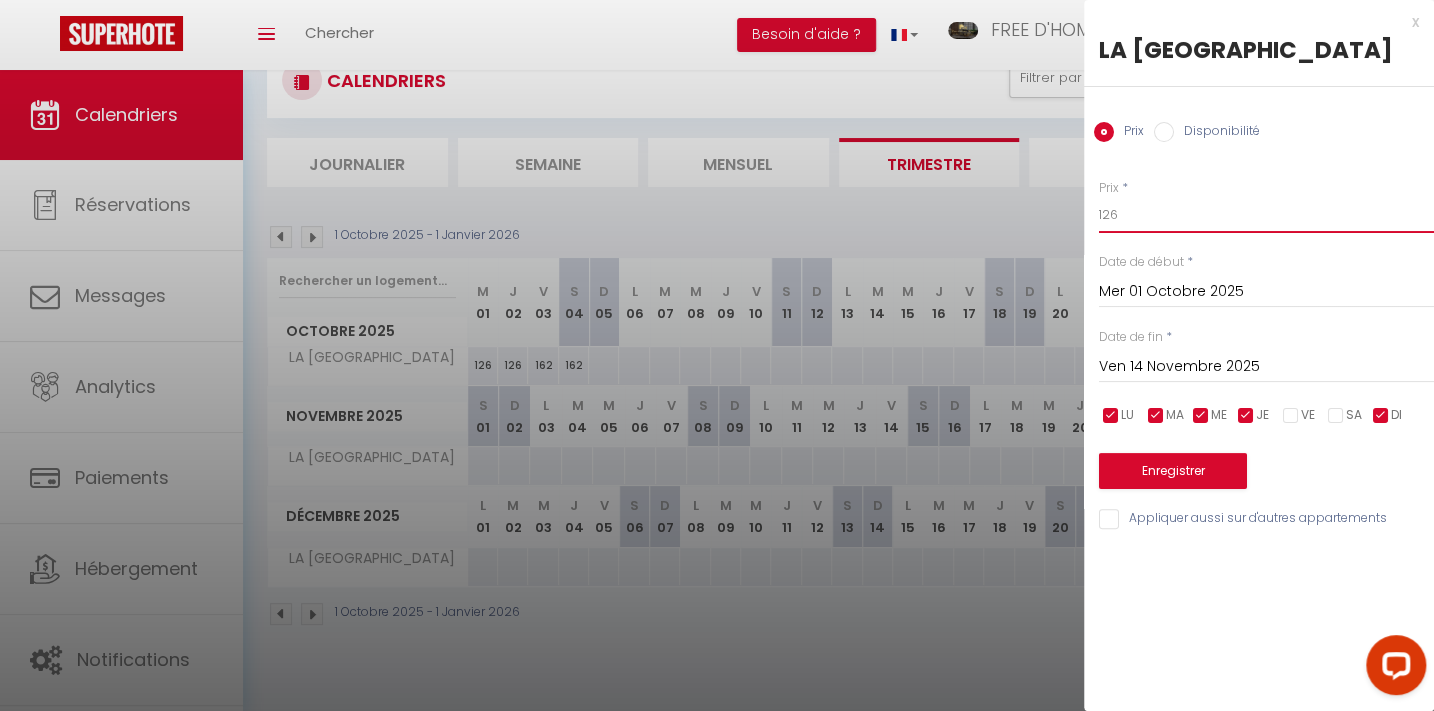 click on "126" at bounding box center [1266, 215] 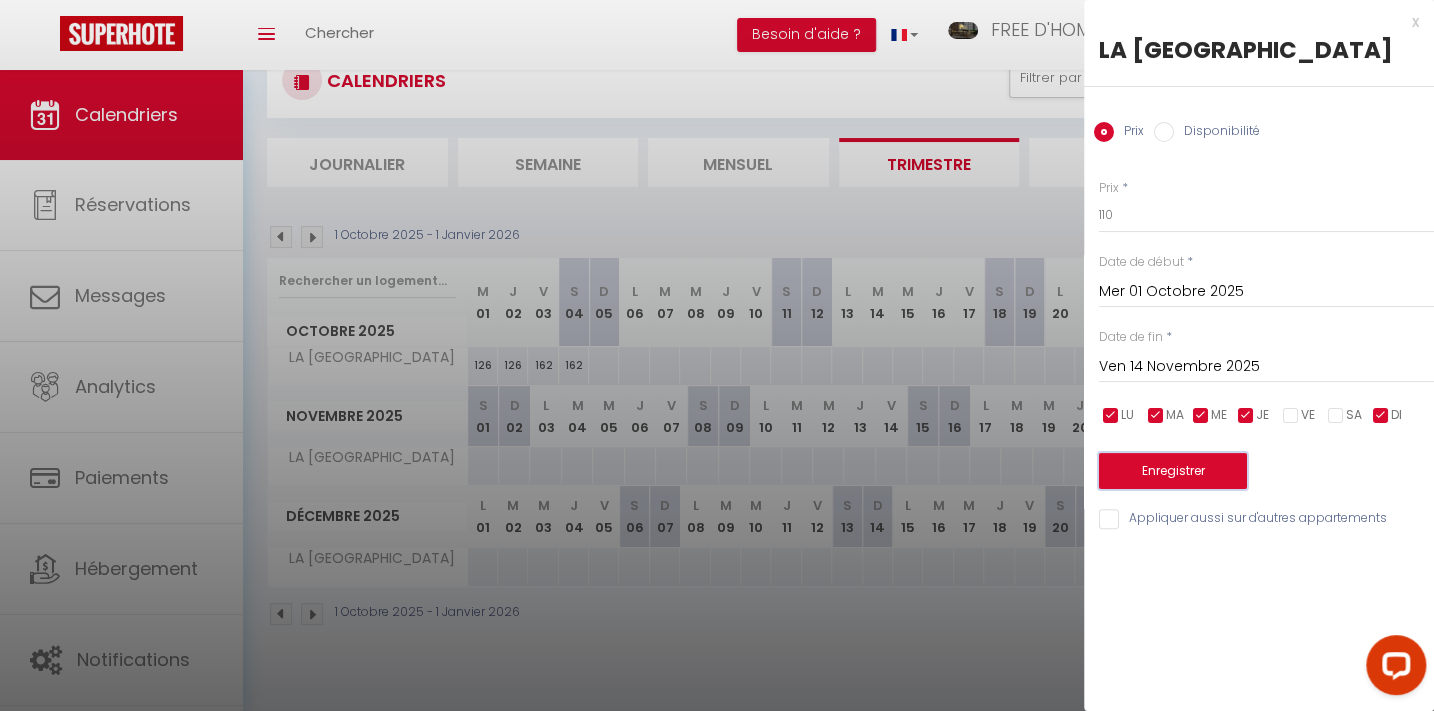 click on "Enregistrer" at bounding box center [1173, 471] 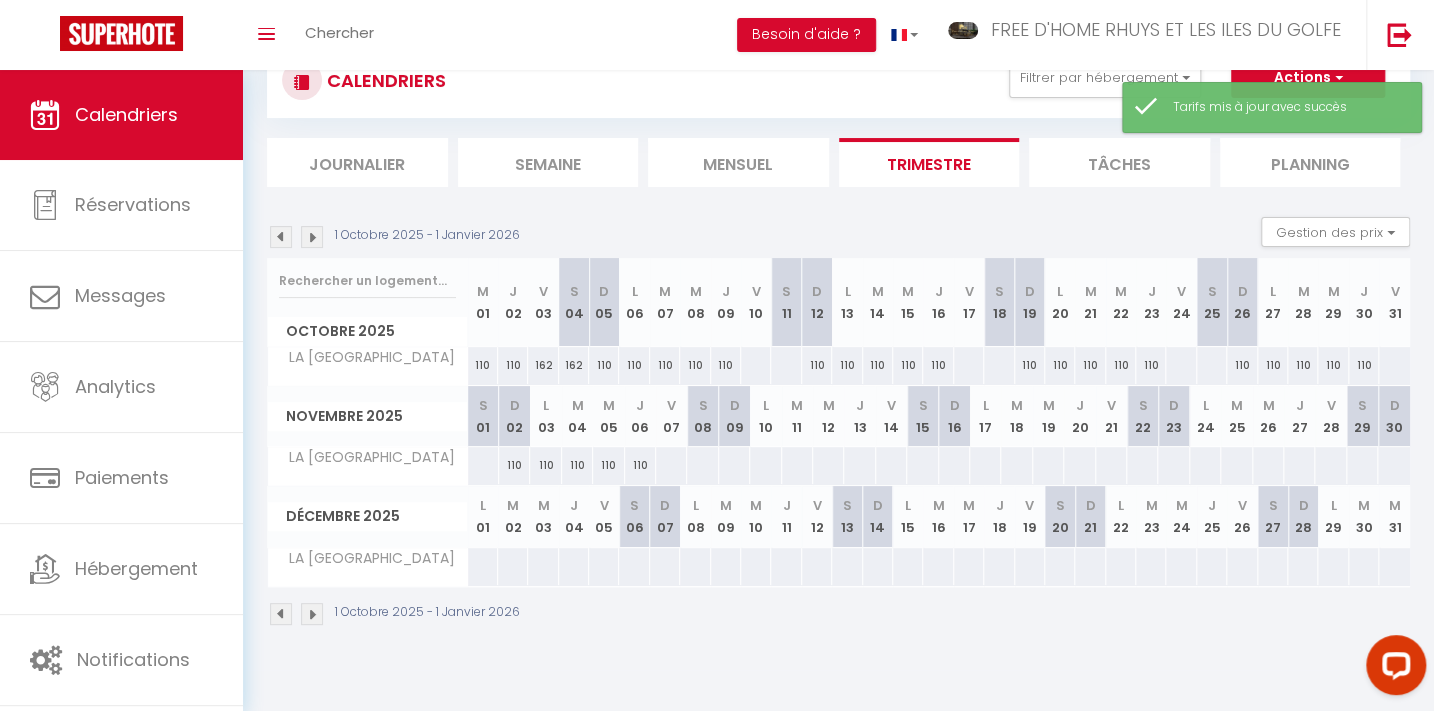 click on "110" at bounding box center [483, 365] 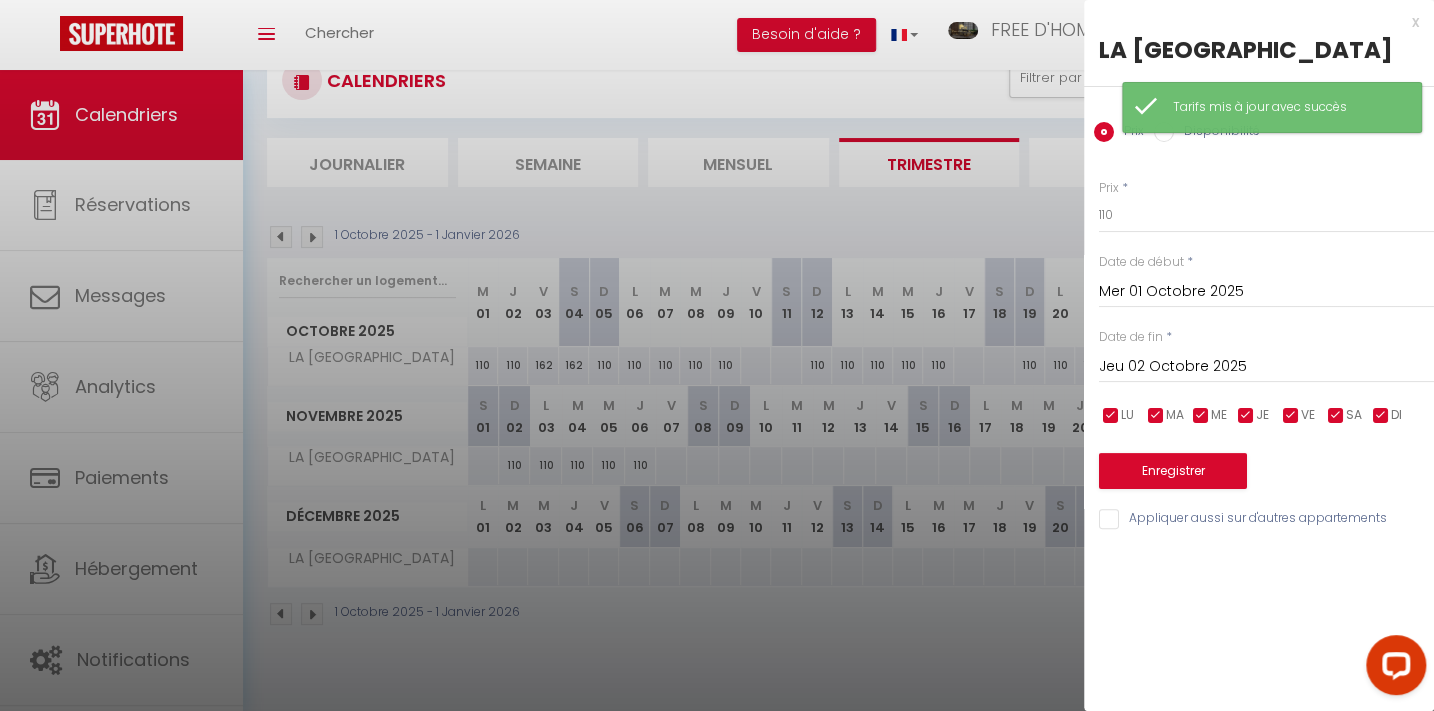 click on "Jeu 02 Octobre 2025" at bounding box center (1266, 367) 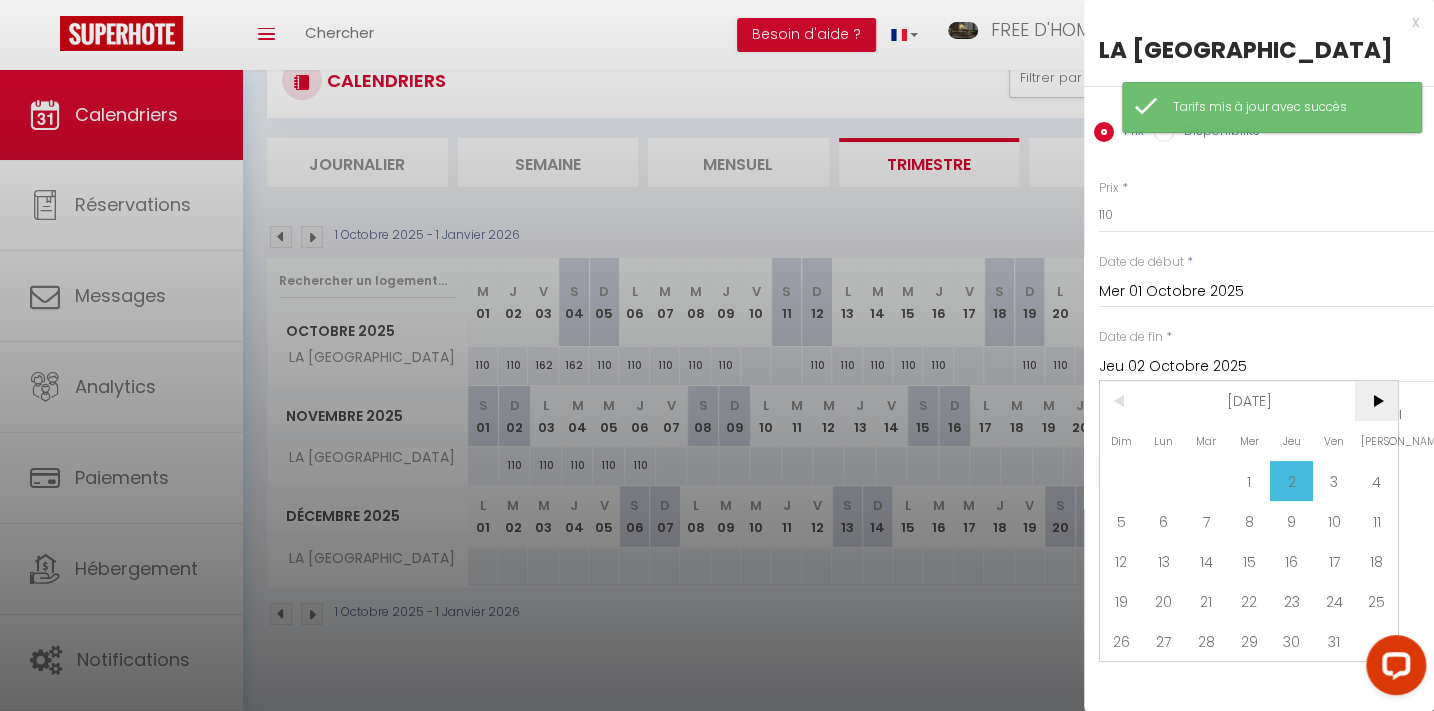 click on ">" at bounding box center [1376, 401] 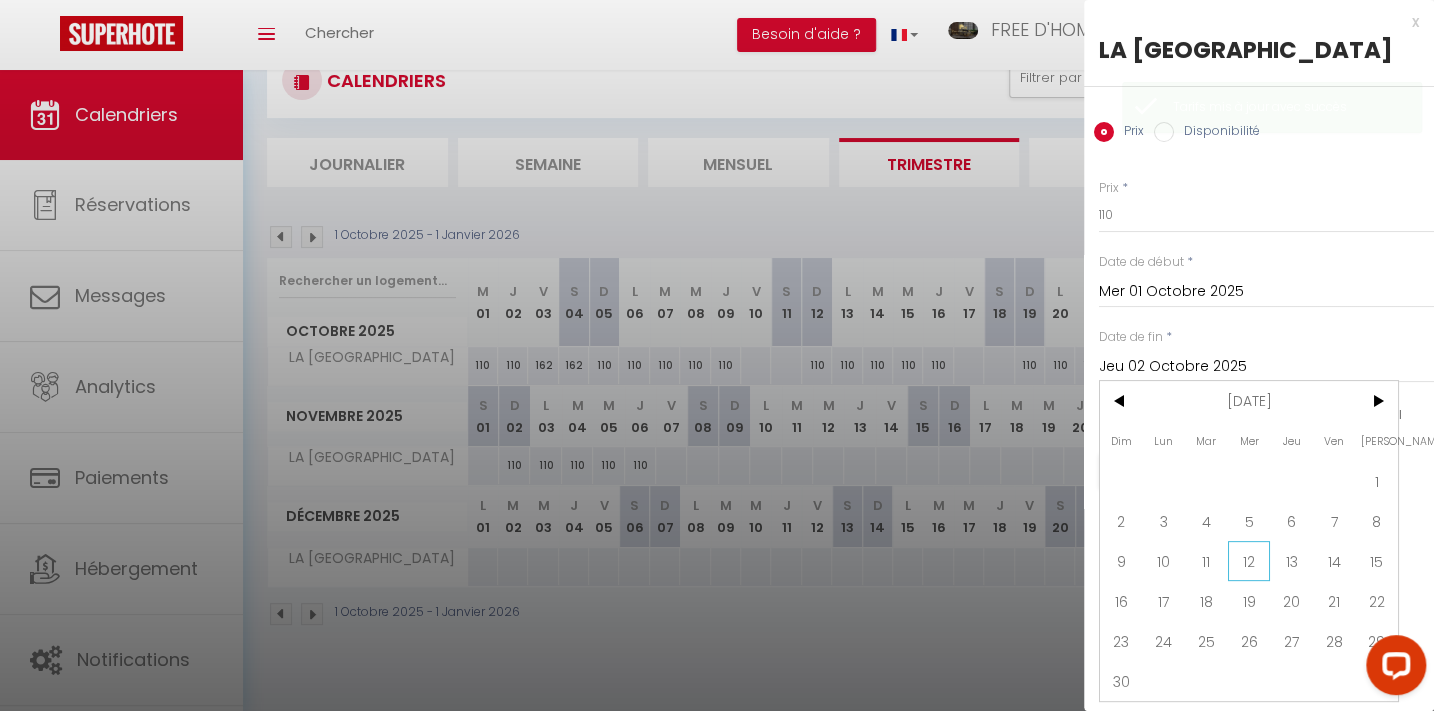 click on "12" at bounding box center (1249, 561) 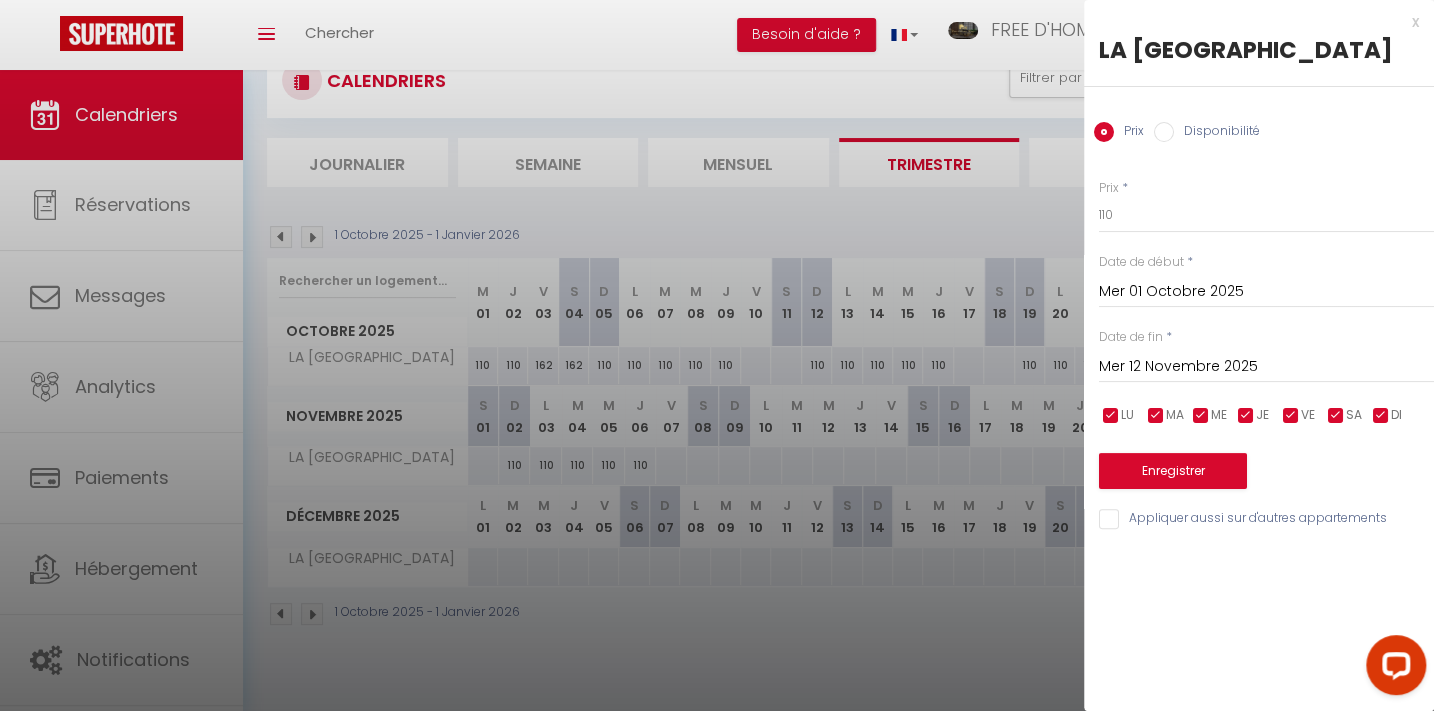click at bounding box center (1111, 416) 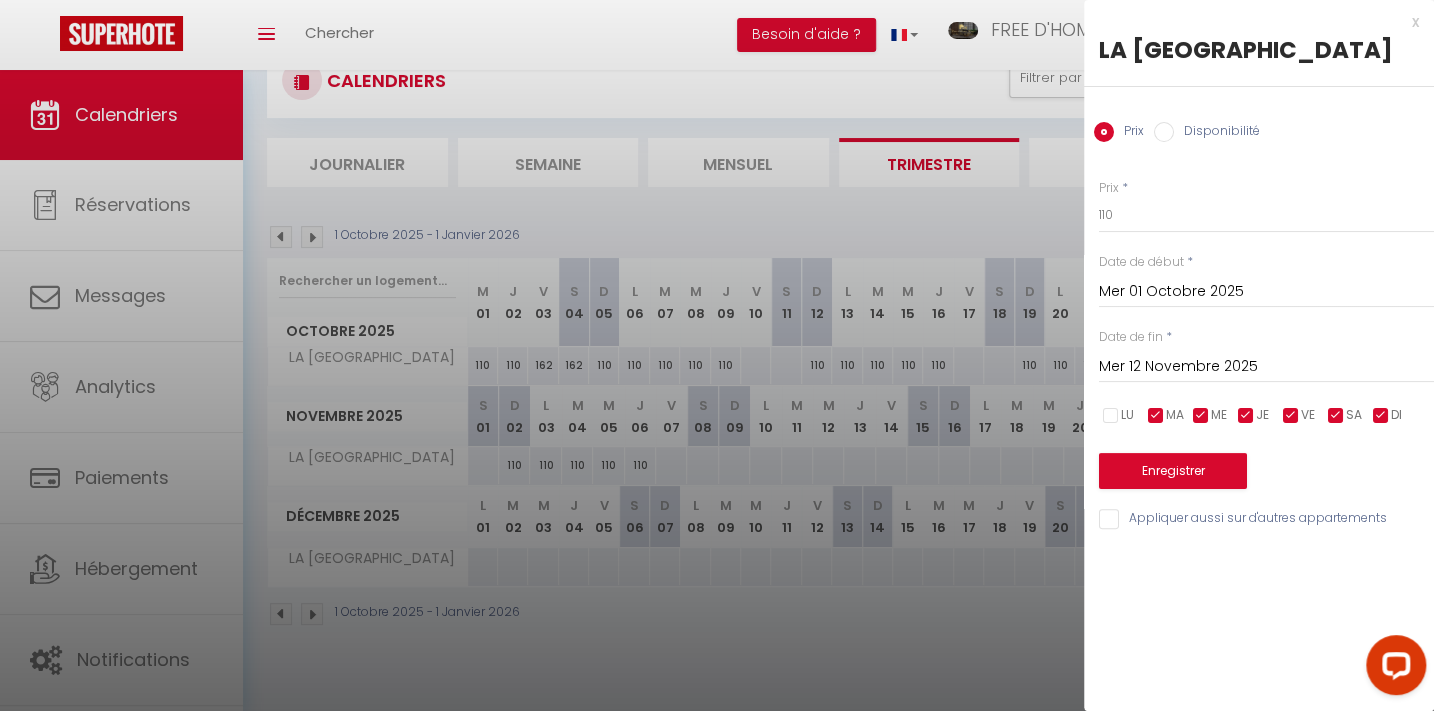 click at bounding box center (1156, 416) 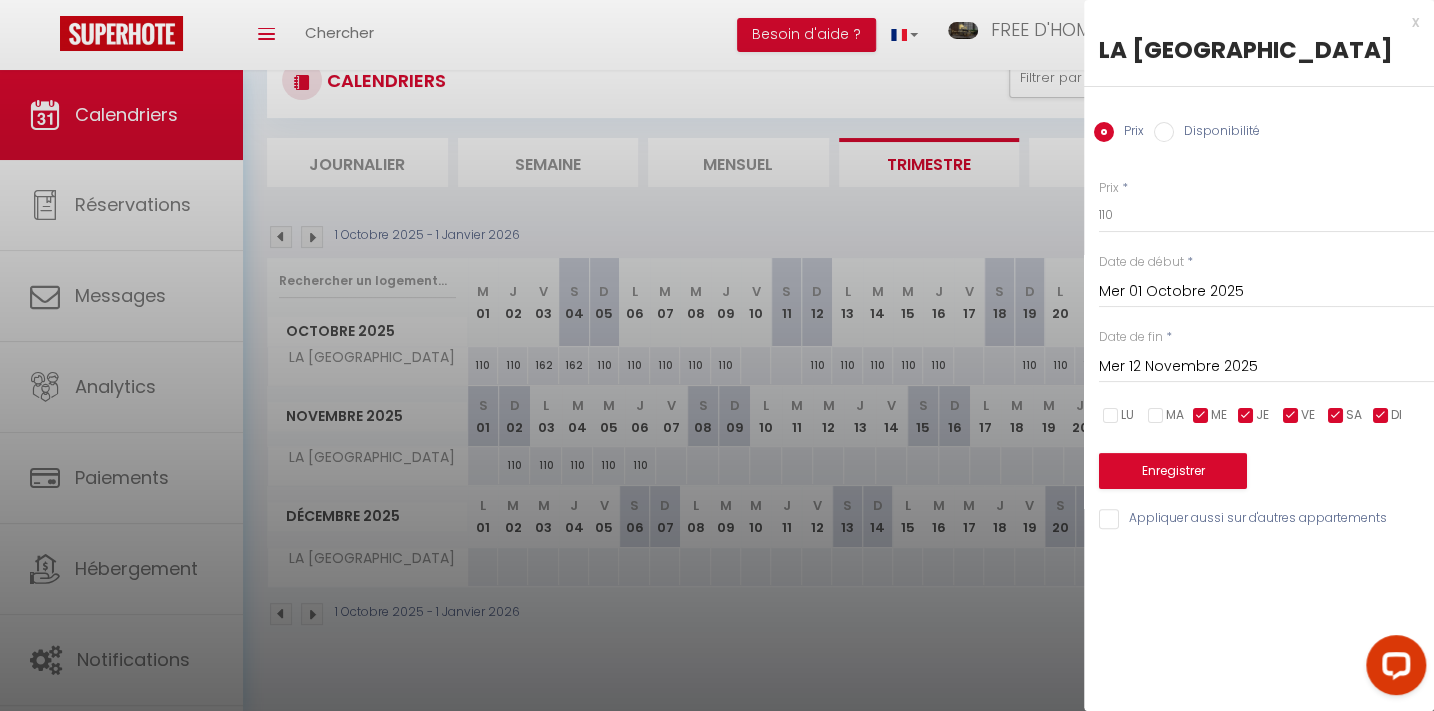 click on "ME" at bounding box center (1219, 415) 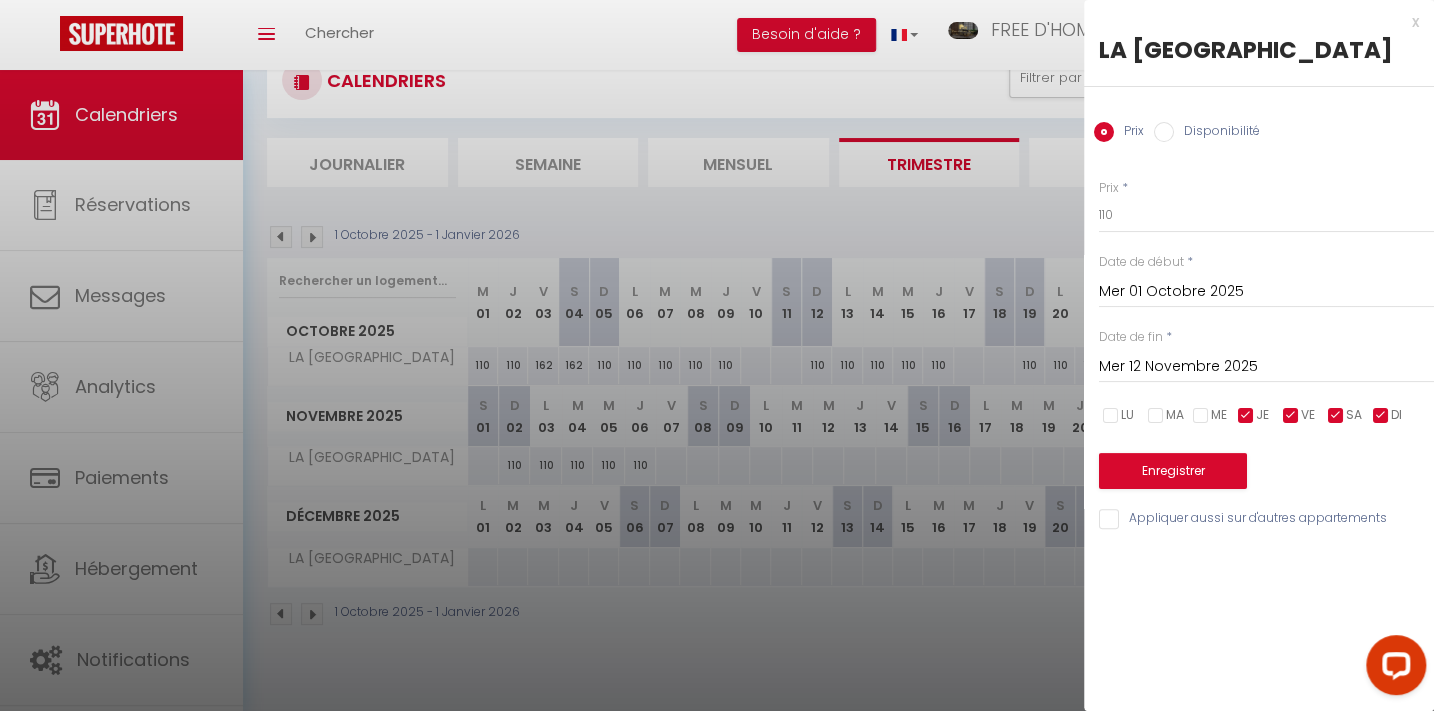 click at bounding box center [1246, 416] 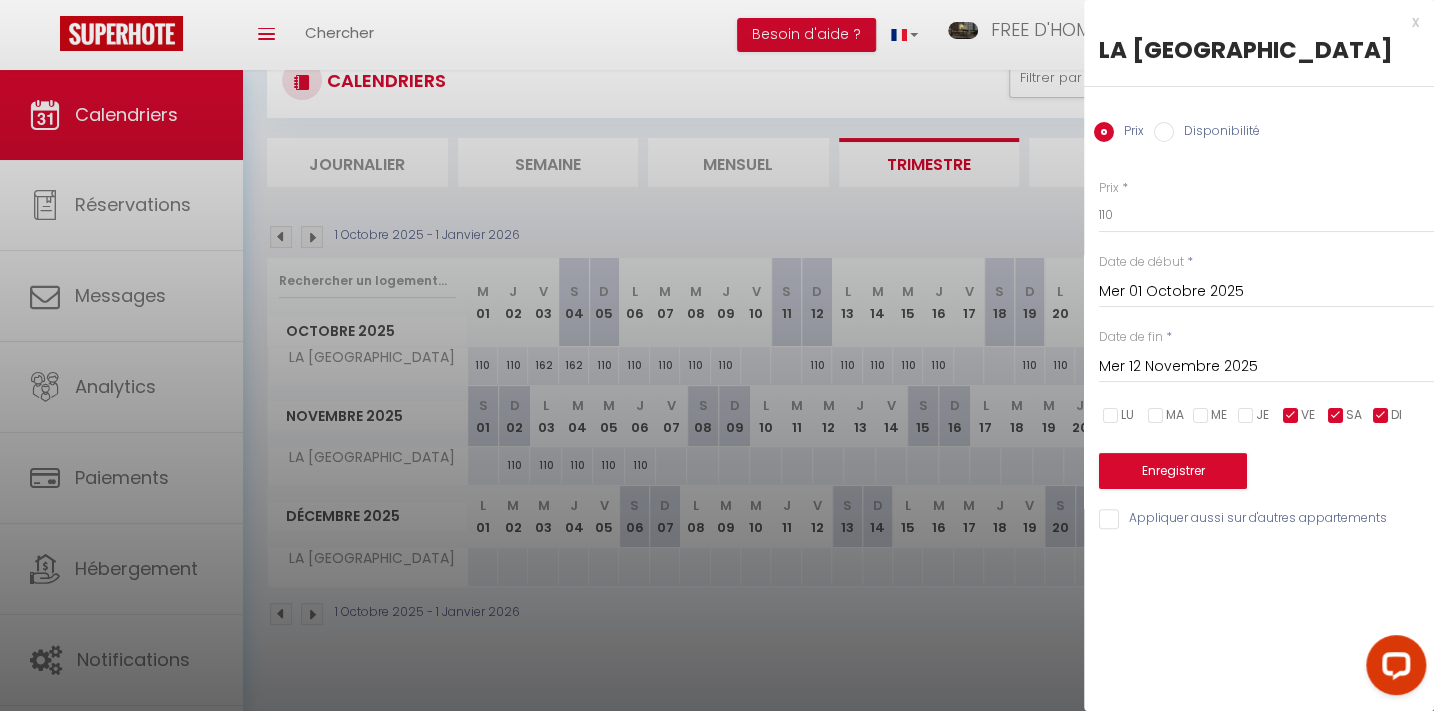 click at bounding box center [1381, 416] 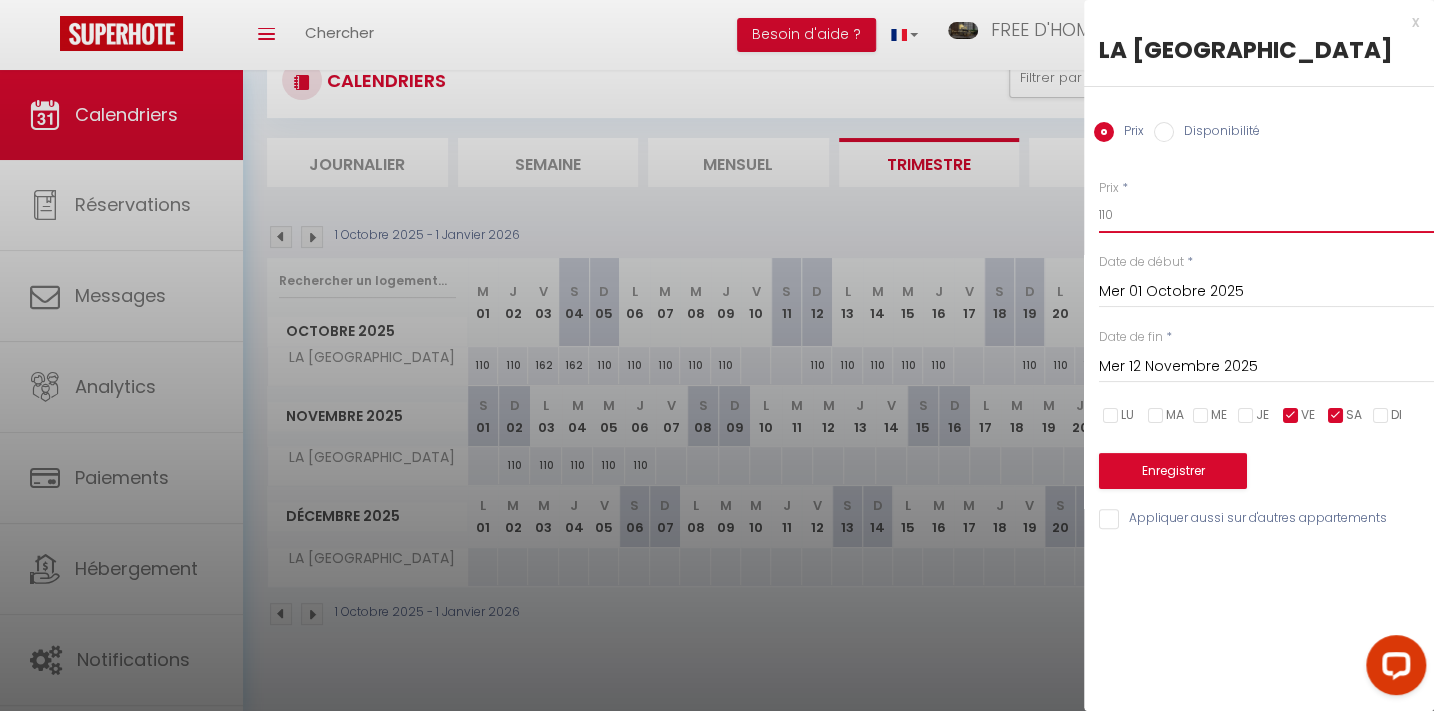 click on "110" at bounding box center [1266, 215] 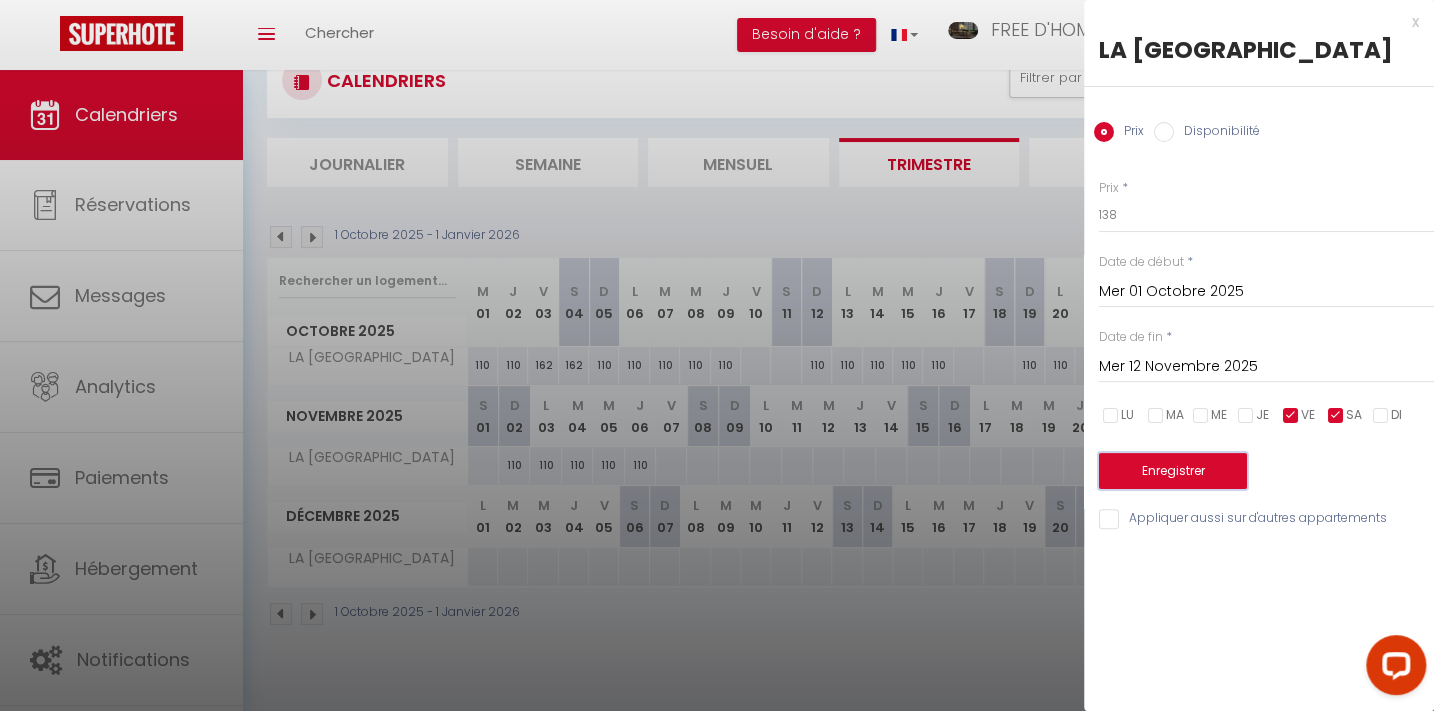click on "Enregistrer" at bounding box center (1173, 471) 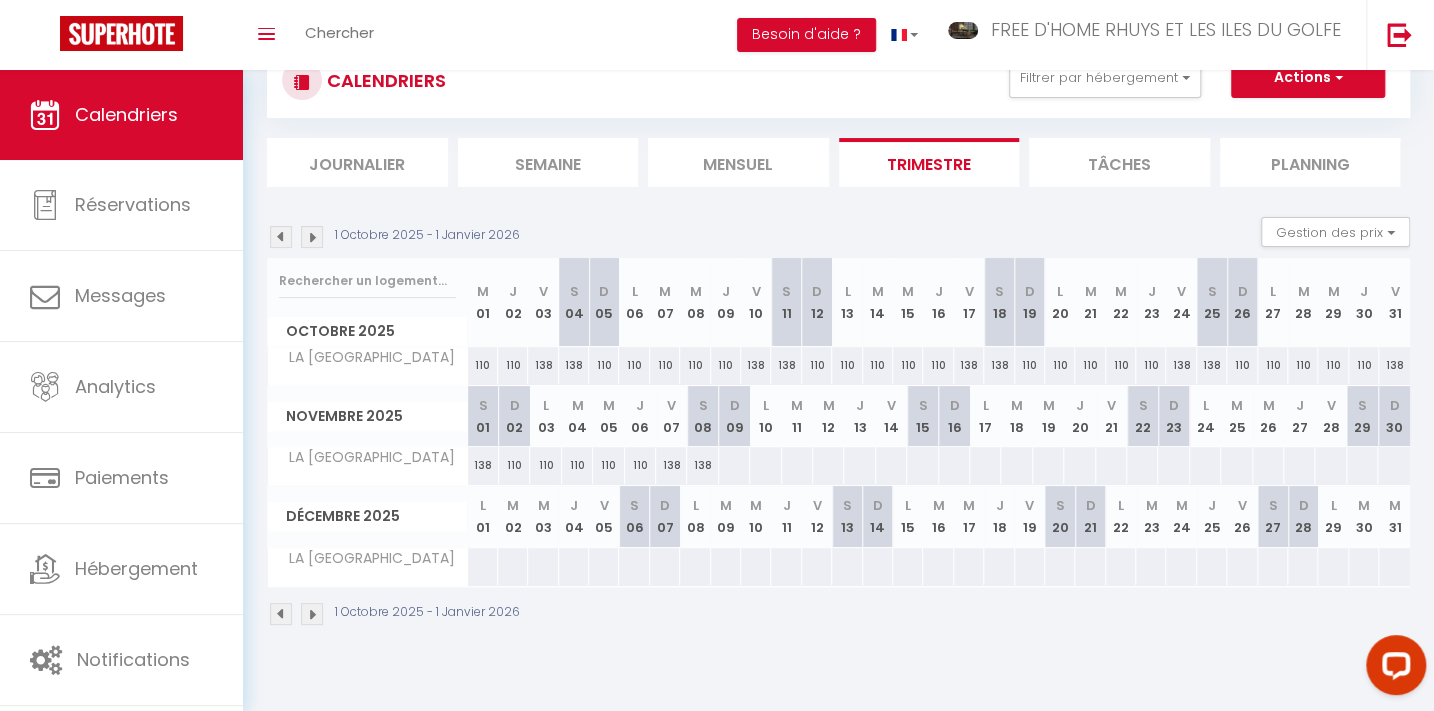 click on "138" at bounding box center (483, 465) 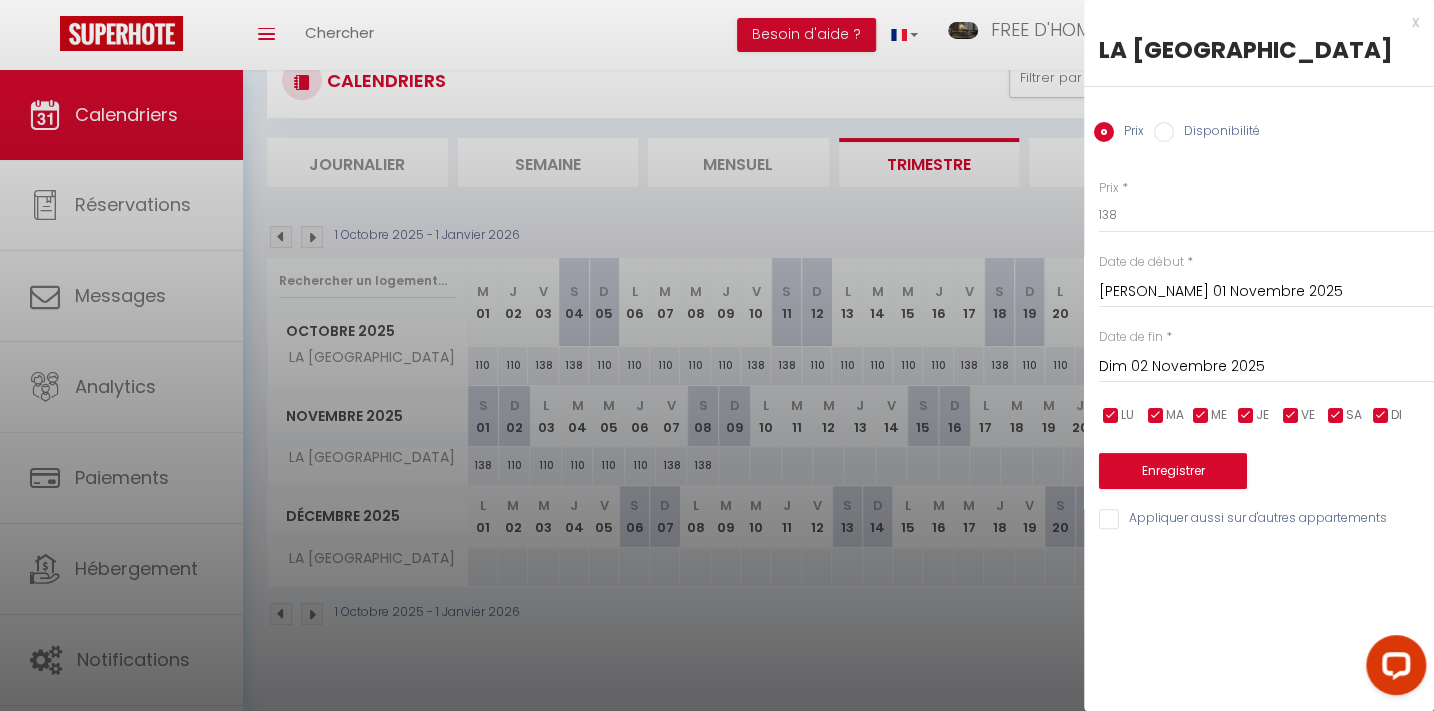click on "Dim 02 Novembre 2025" at bounding box center (1266, 367) 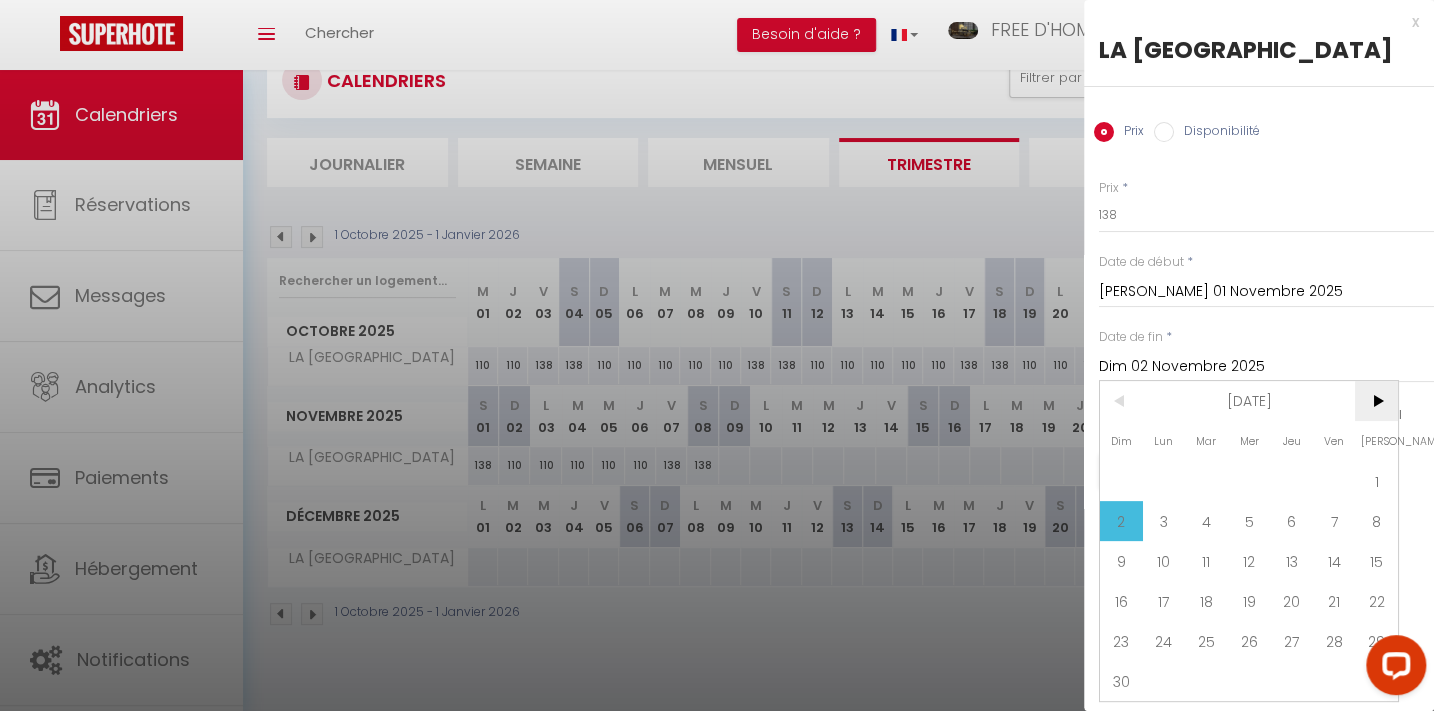 click on ">" at bounding box center (1376, 401) 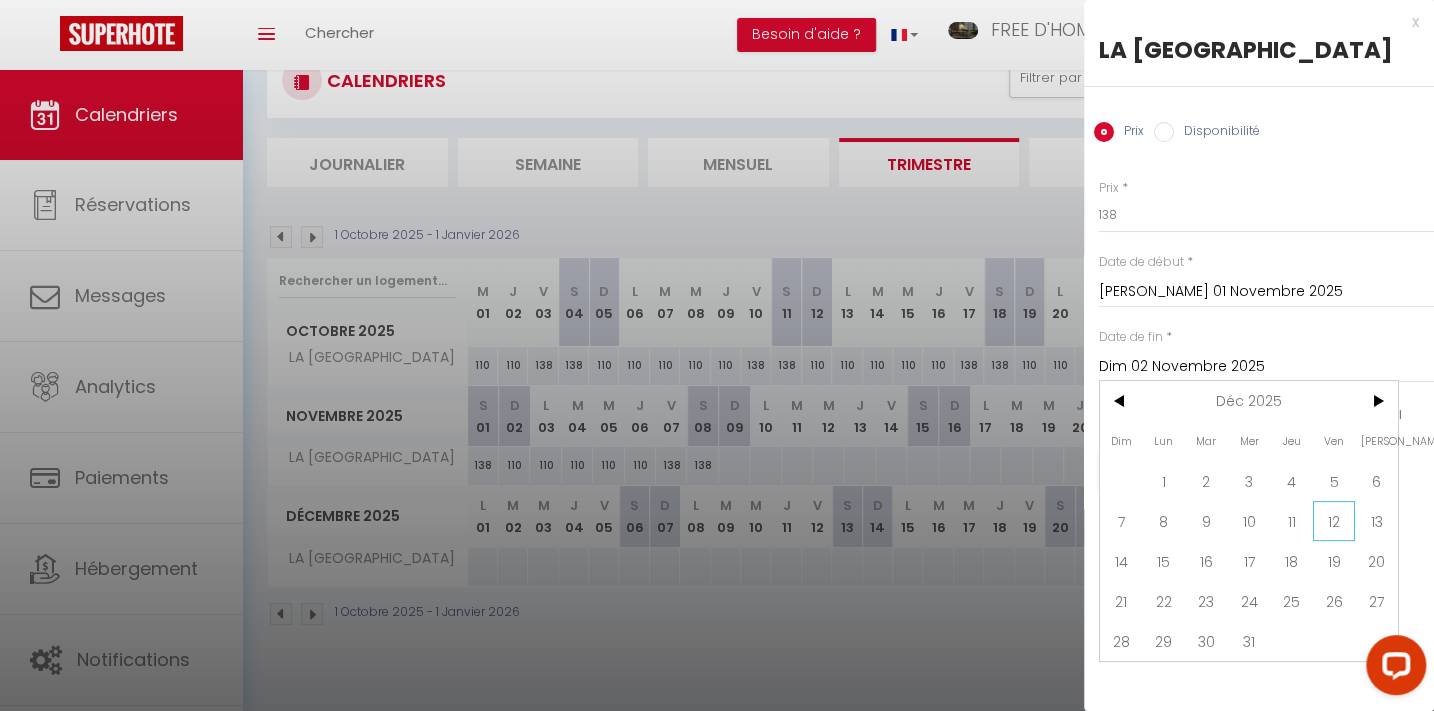 click on "12" at bounding box center (1334, 521) 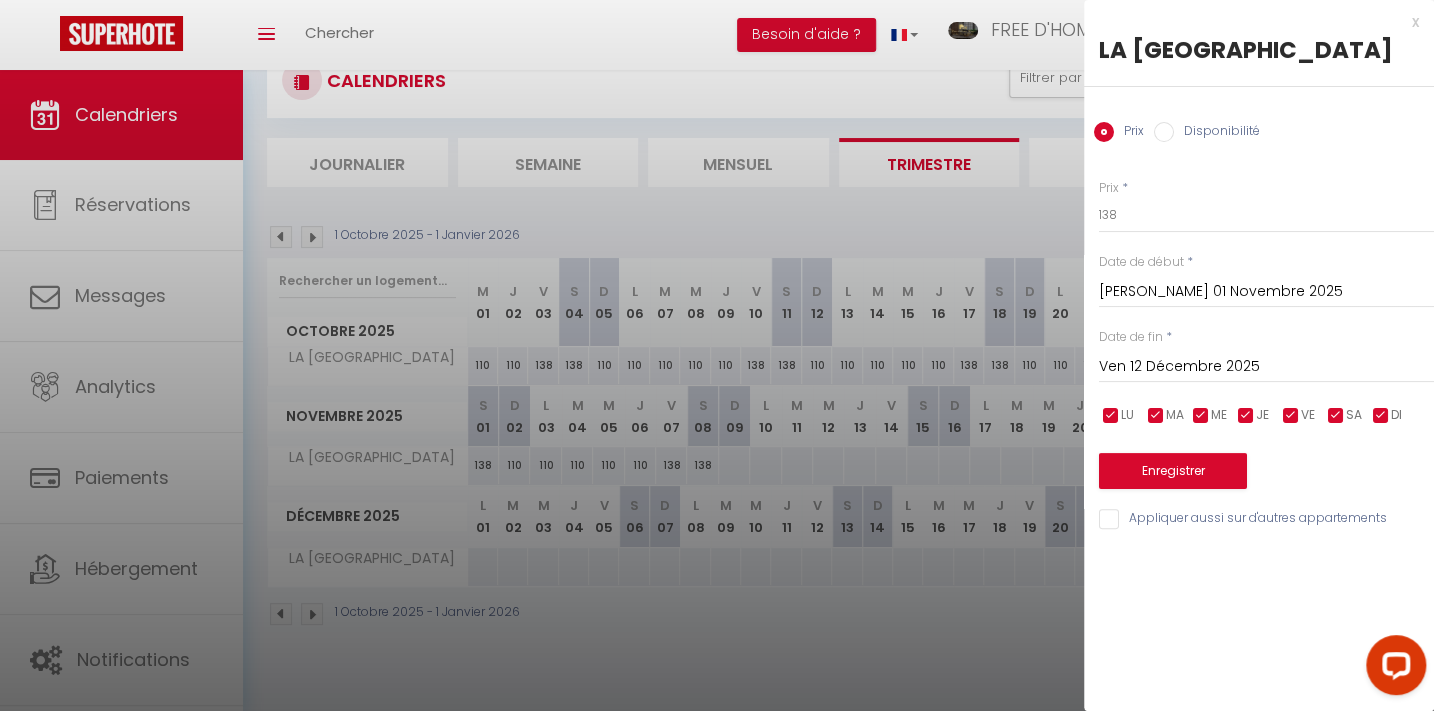 click at bounding box center [1291, 416] 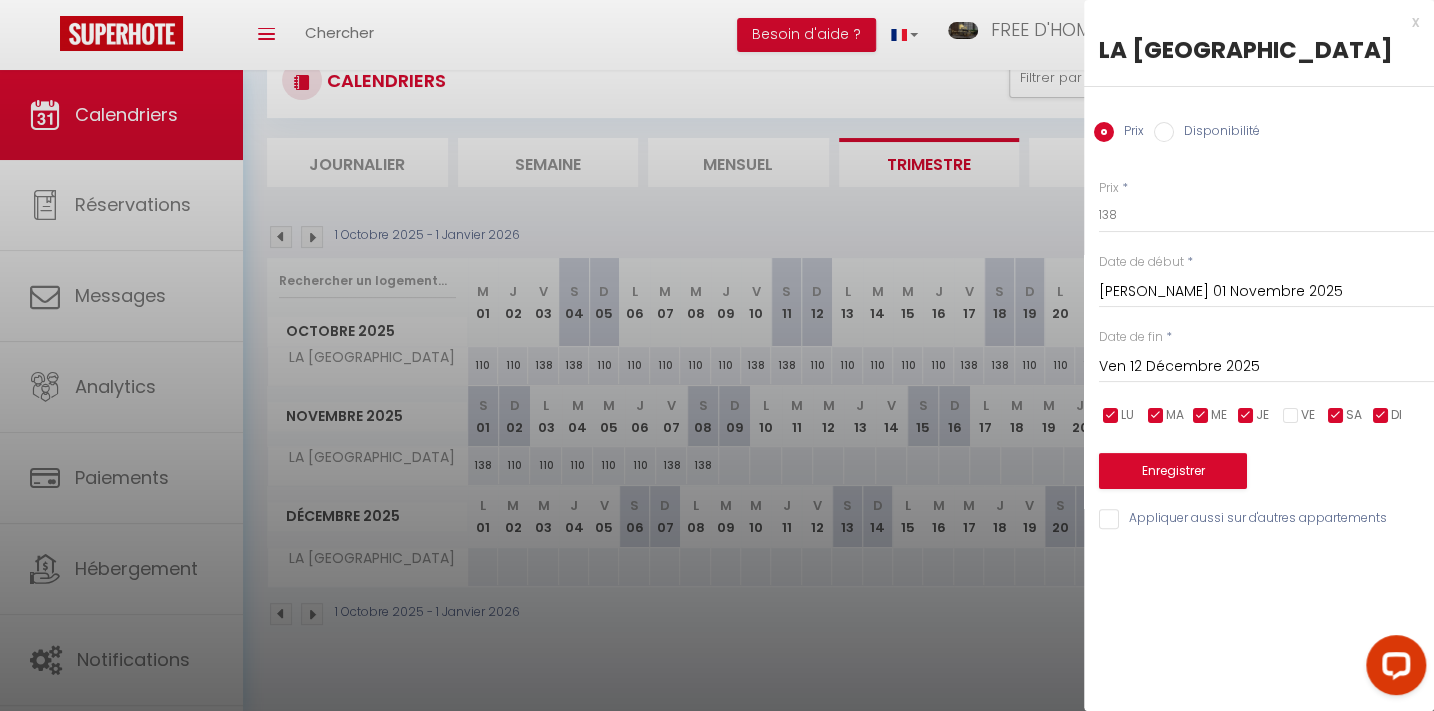 click at bounding box center [1336, 416] 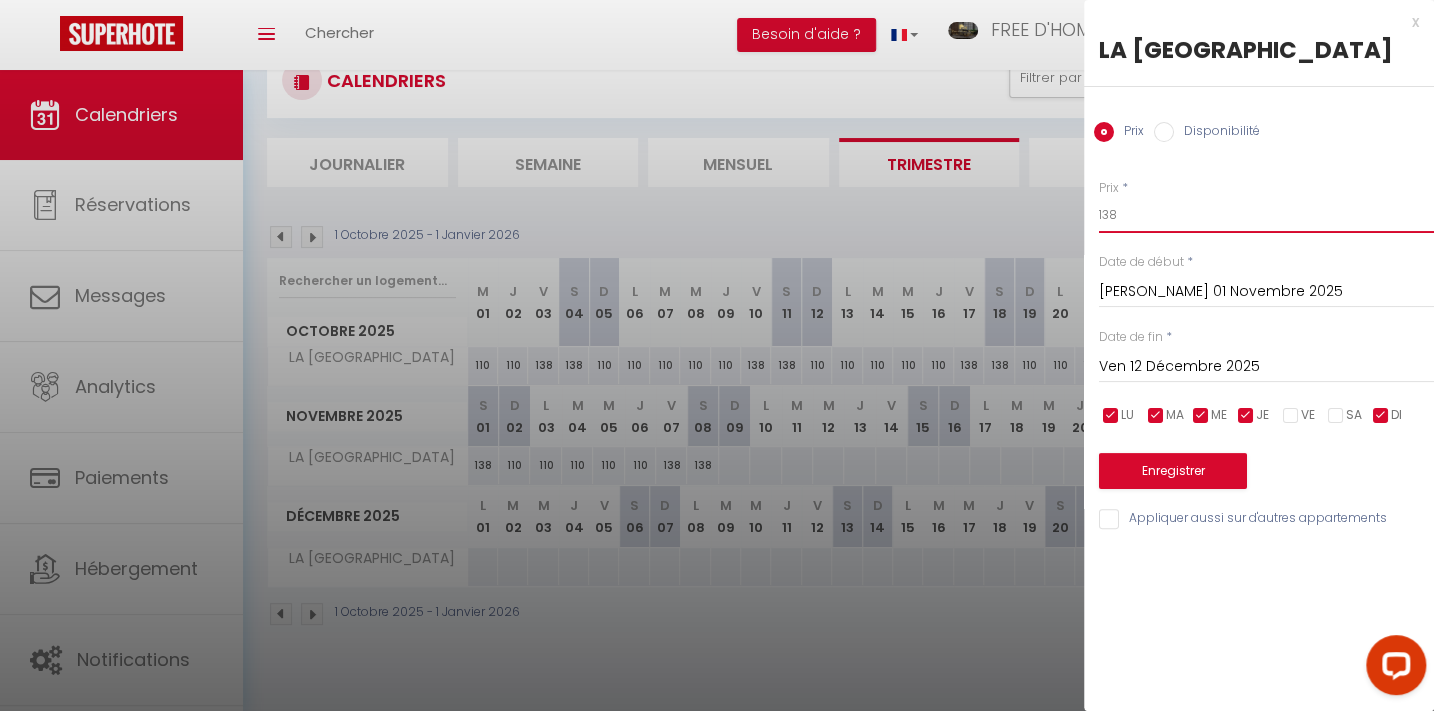 click on "138" at bounding box center (1266, 215) 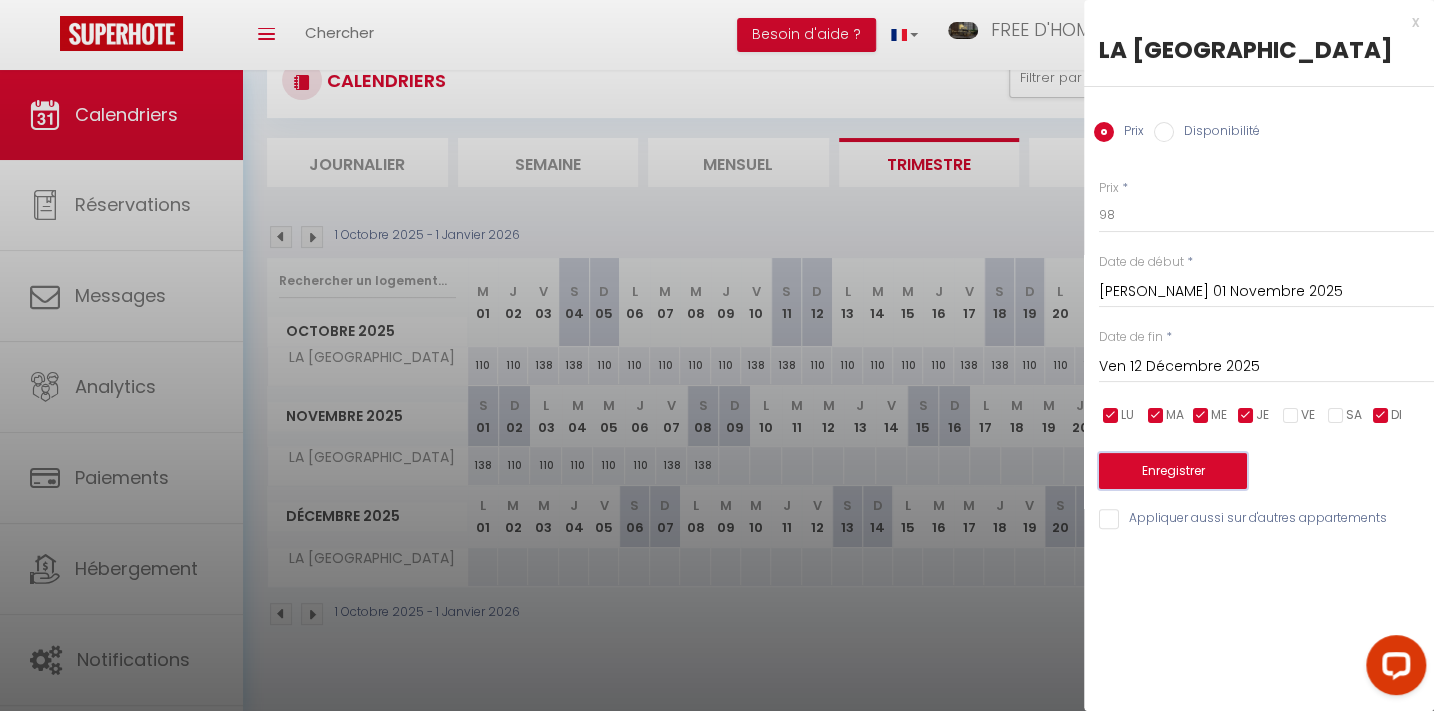 click on "Enregistrer" at bounding box center [1173, 471] 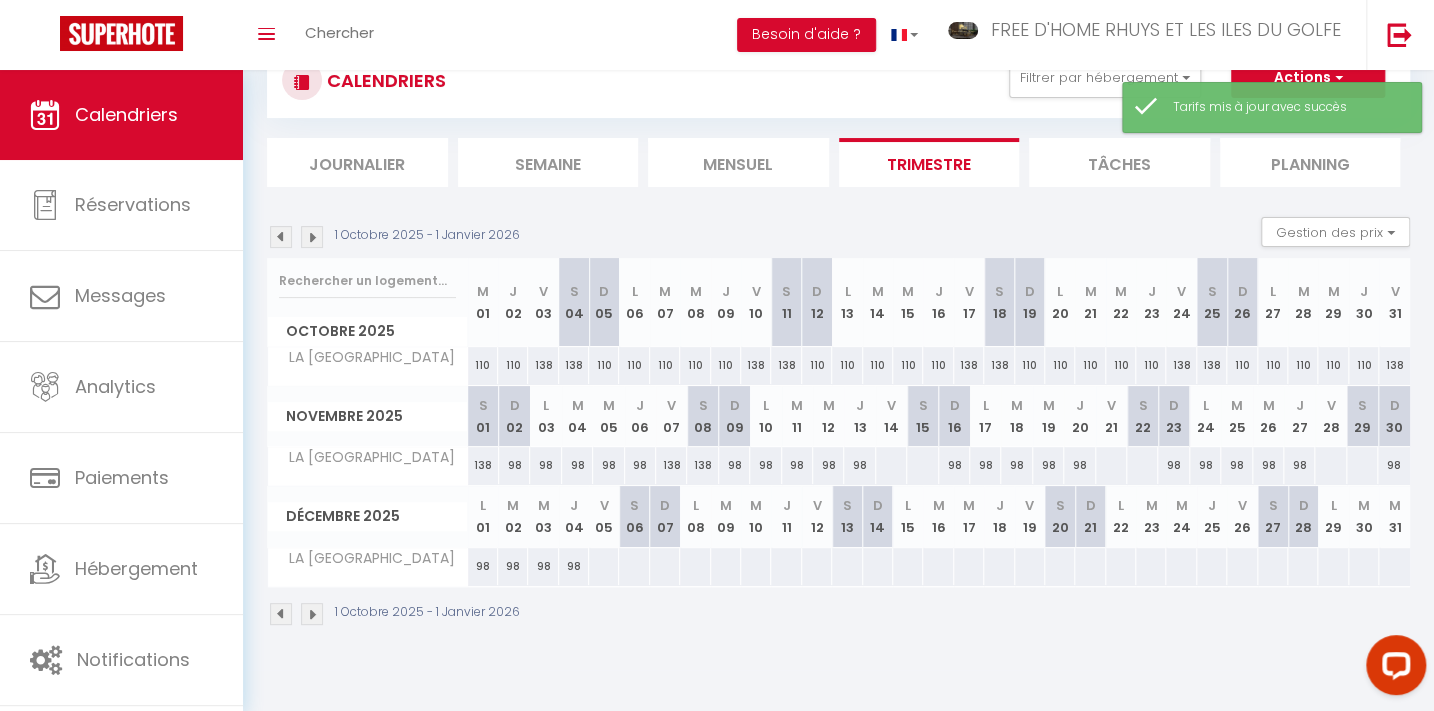 click on "138" at bounding box center [483, 465] 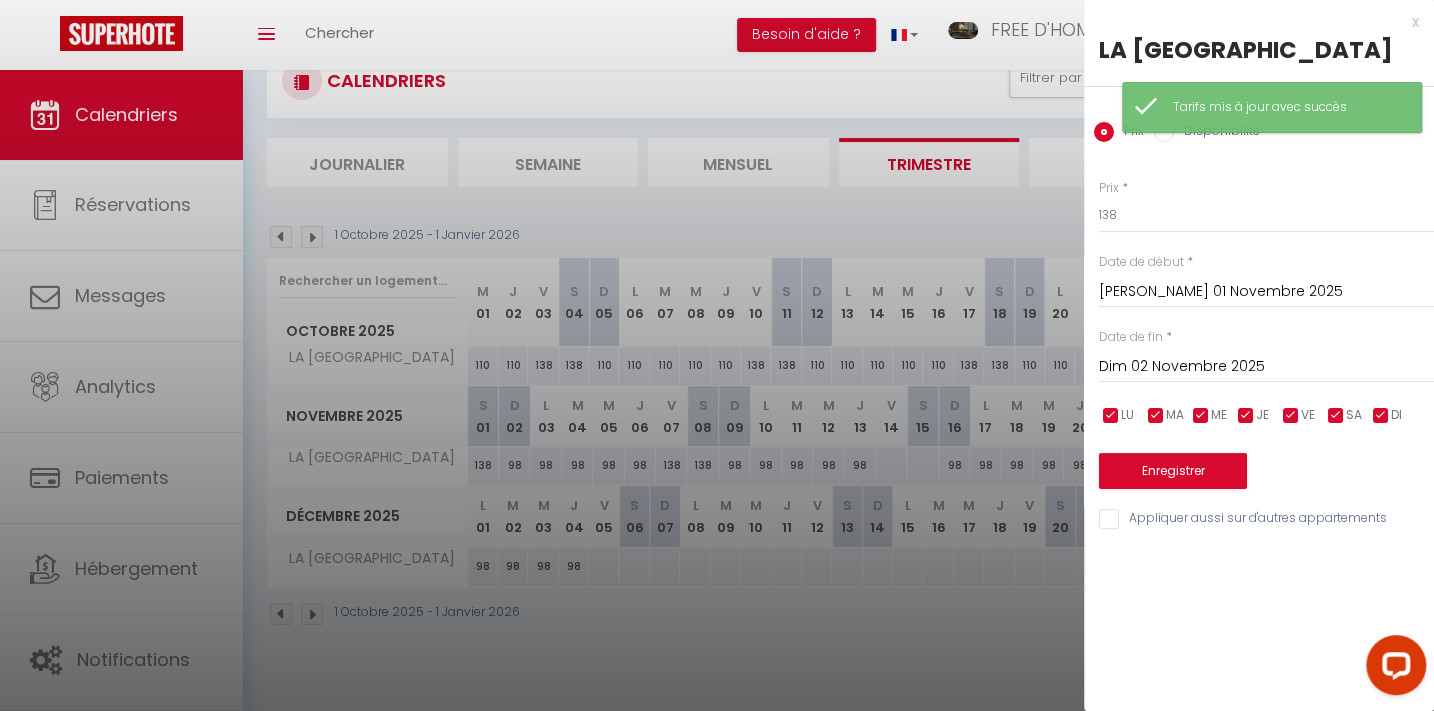 click on "Dim 02 Novembre 2025" at bounding box center [1266, 367] 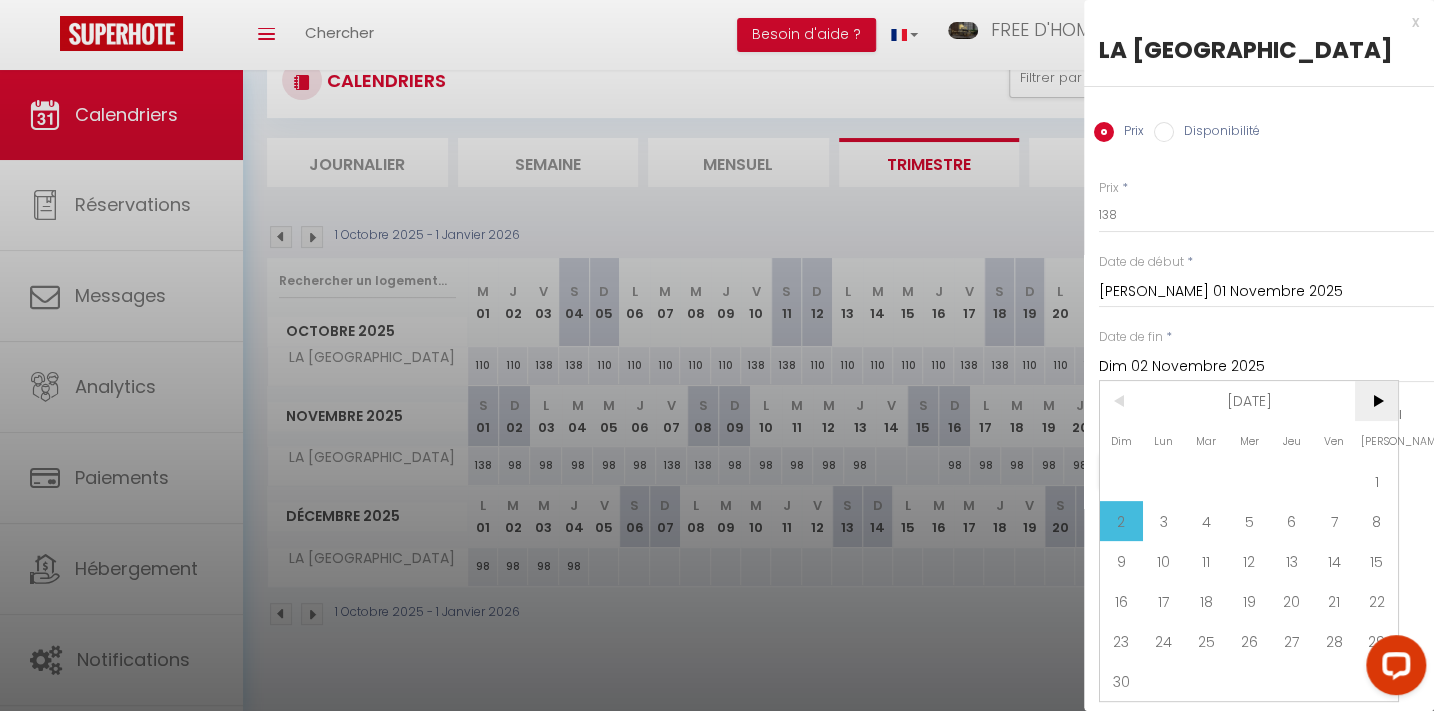 click on ">" at bounding box center (1376, 401) 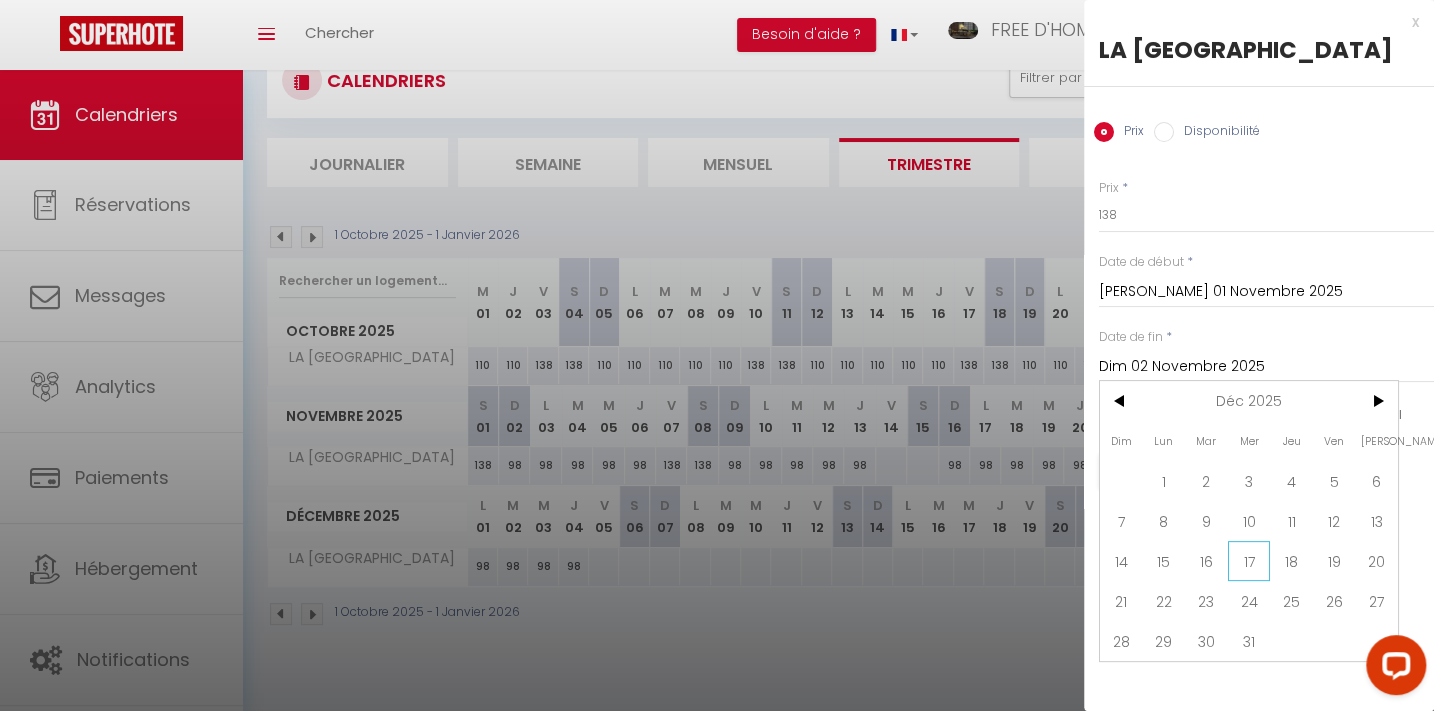 click on "17" at bounding box center [1249, 561] 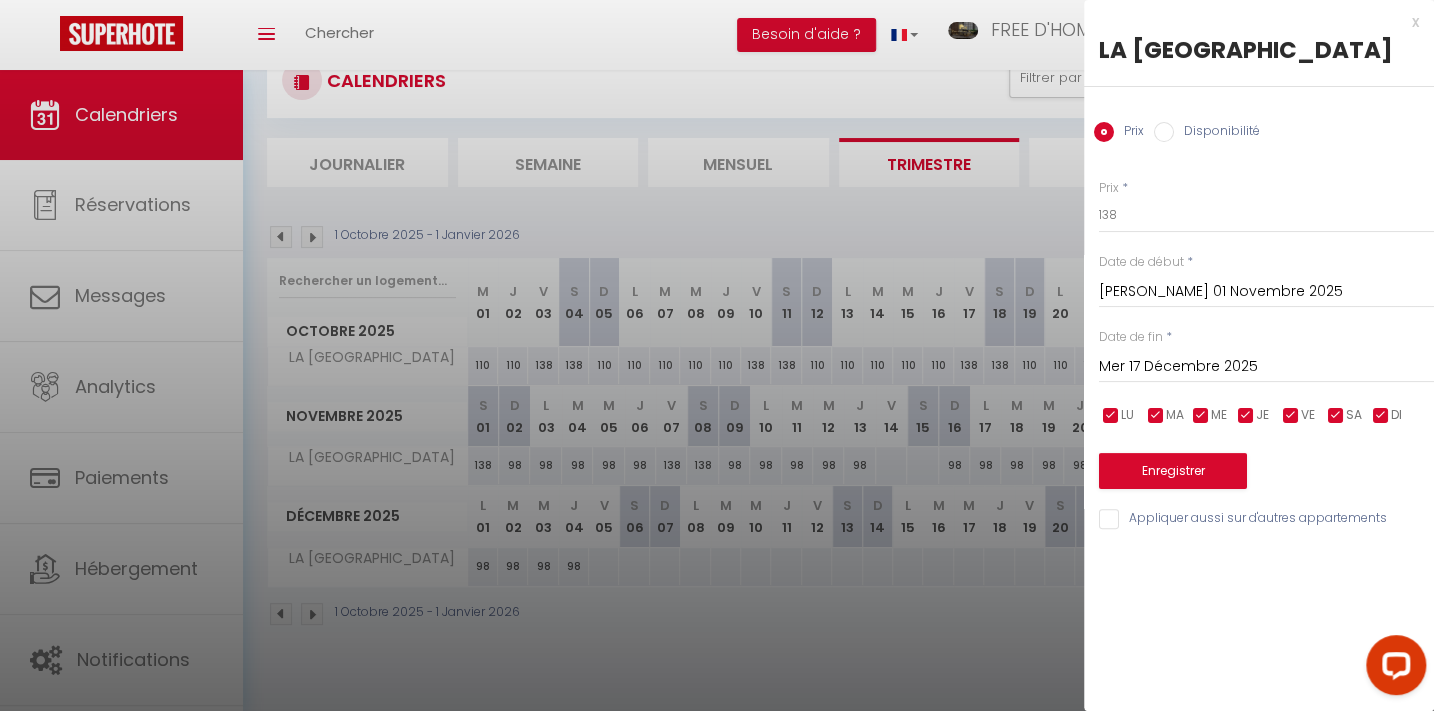 click at bounding box center [1111, 416] 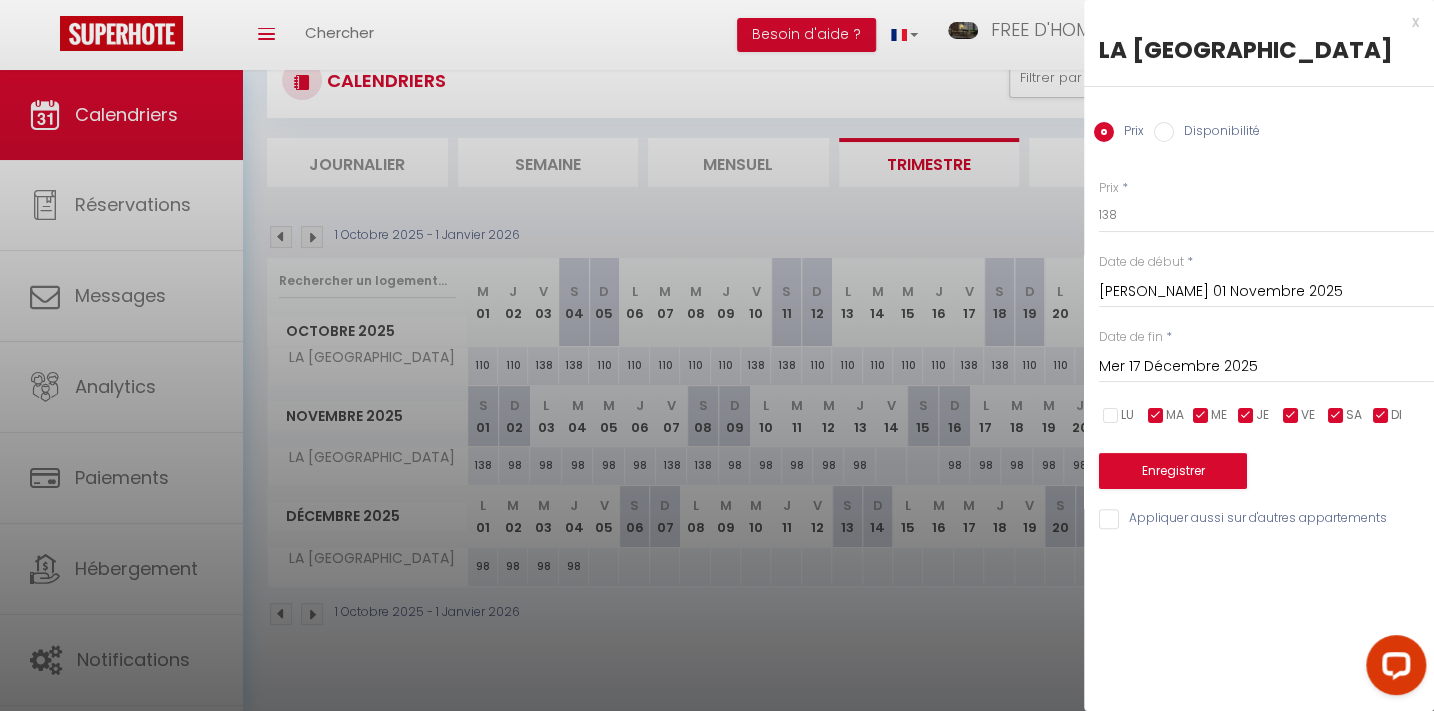 click at bounding box center [1156, 416] 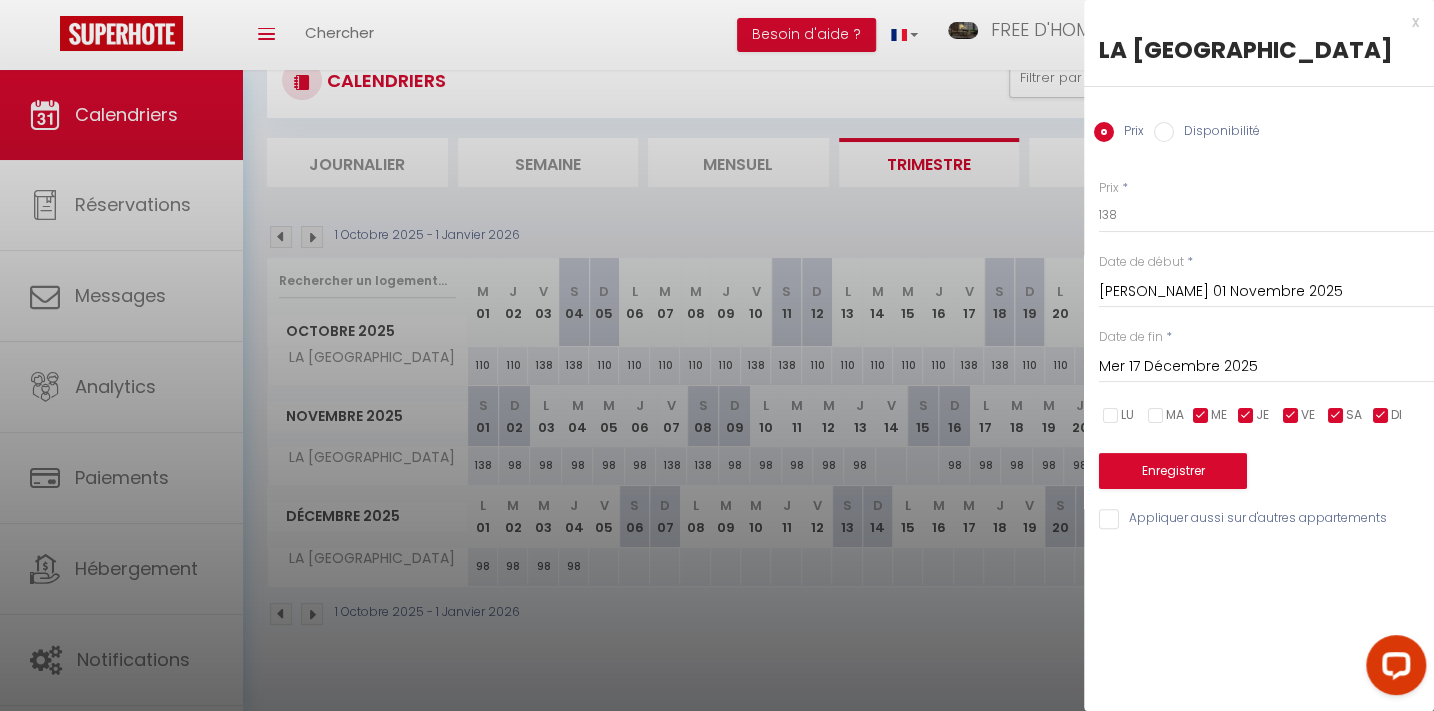 click on "LU   MA   ME   JE   VE   SA   DI" at bounding box center [1266, 415] 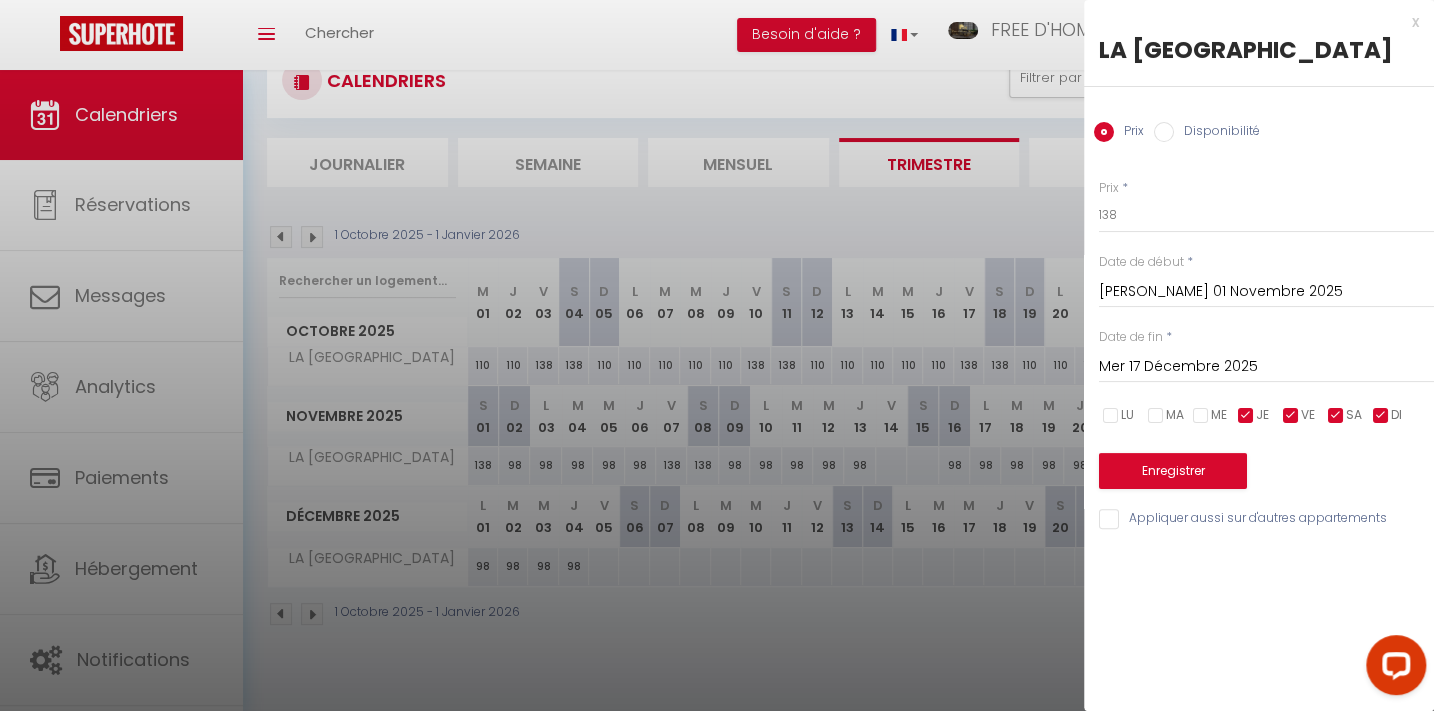 click at bounding box center (1246, 416) 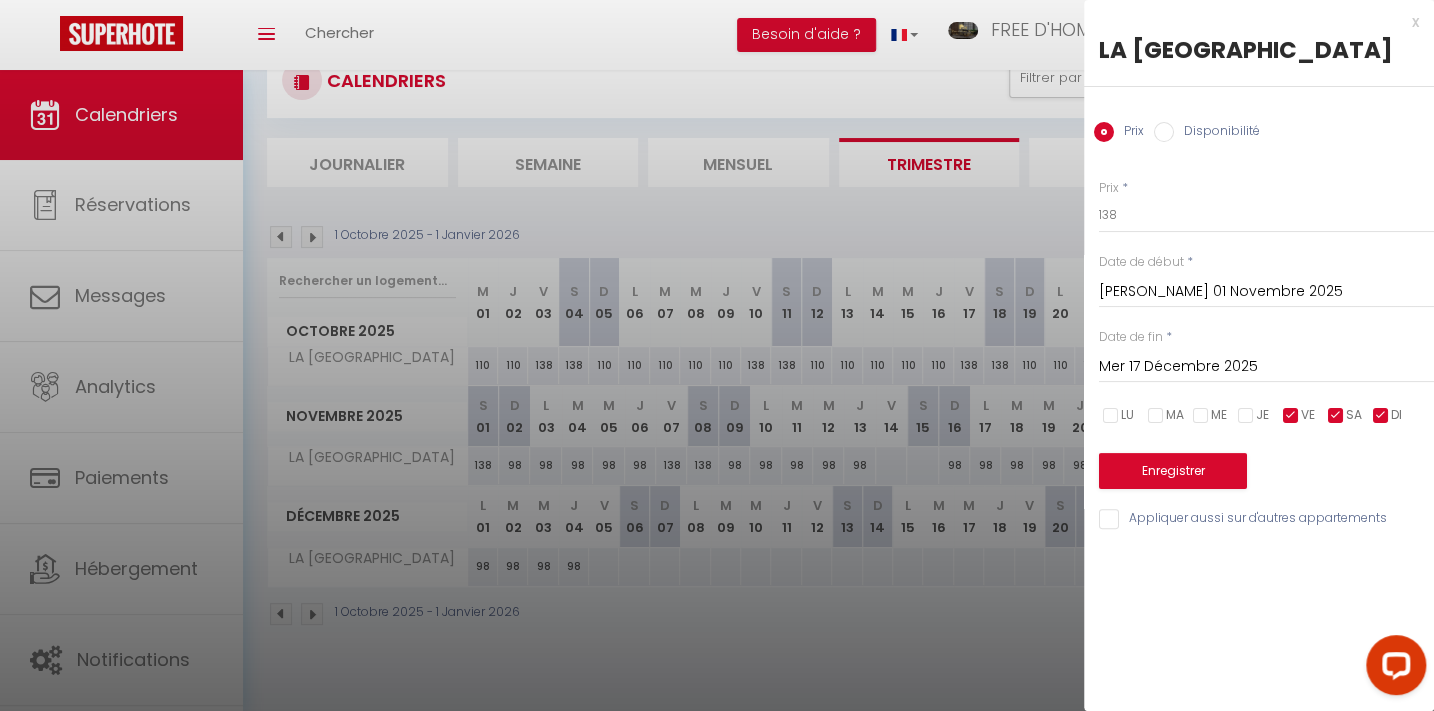 click at bounding box center [1381, 416] 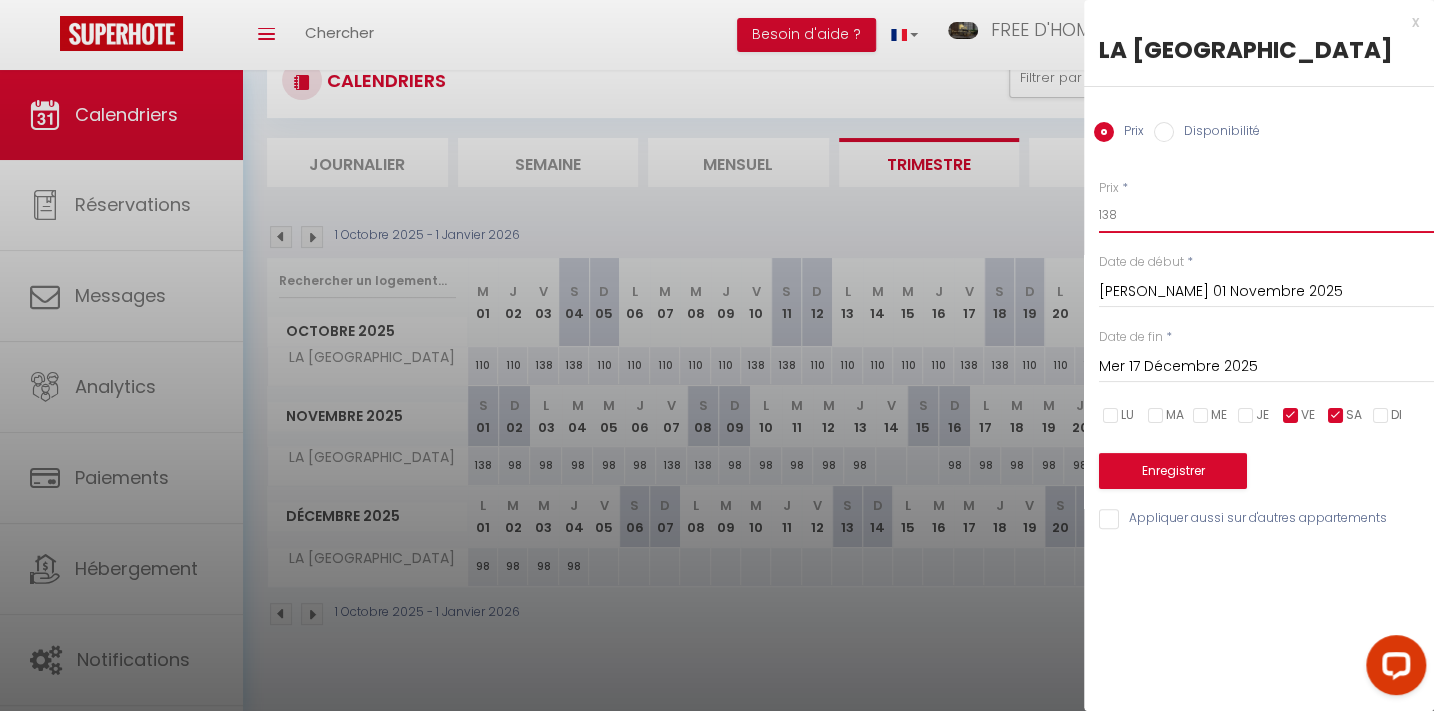 click on "138" at bounding box center (1266, 215) 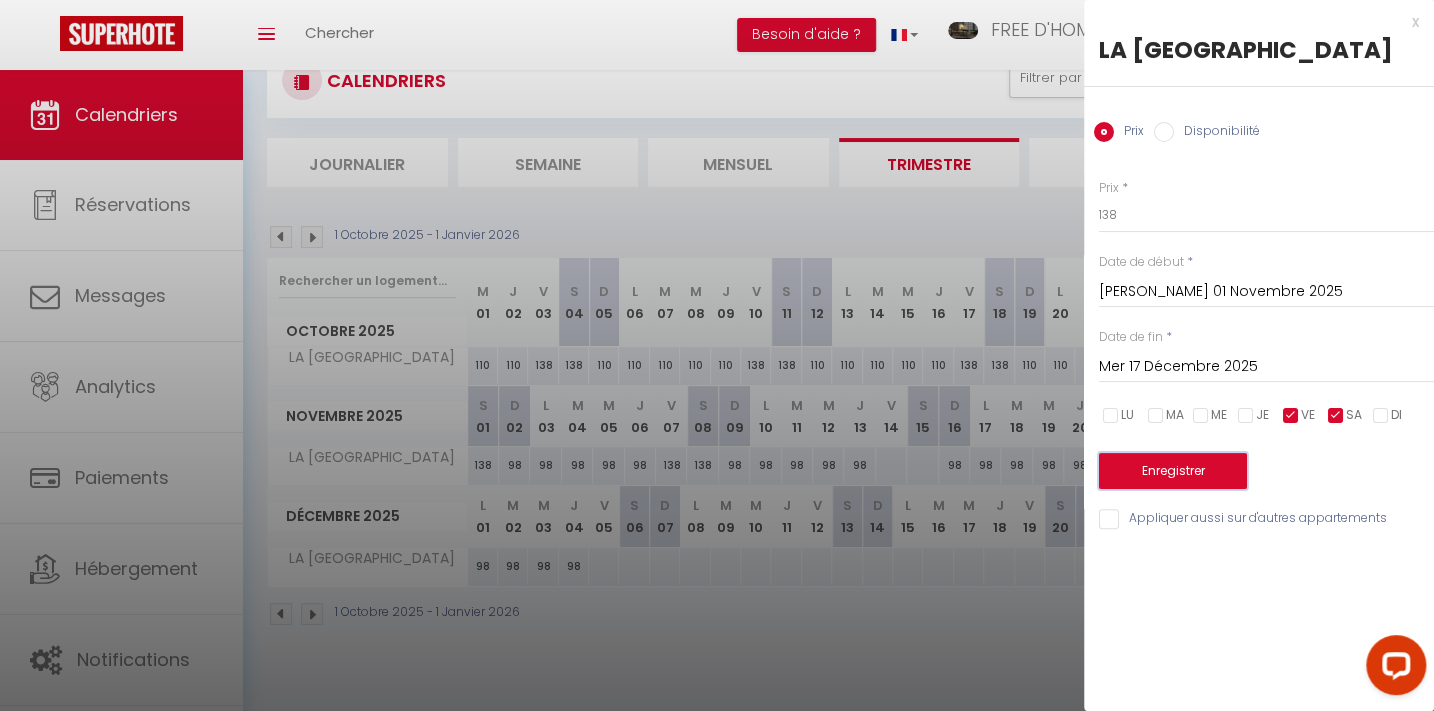 click on "Enregistrer" at bounding box center (1173, 471) 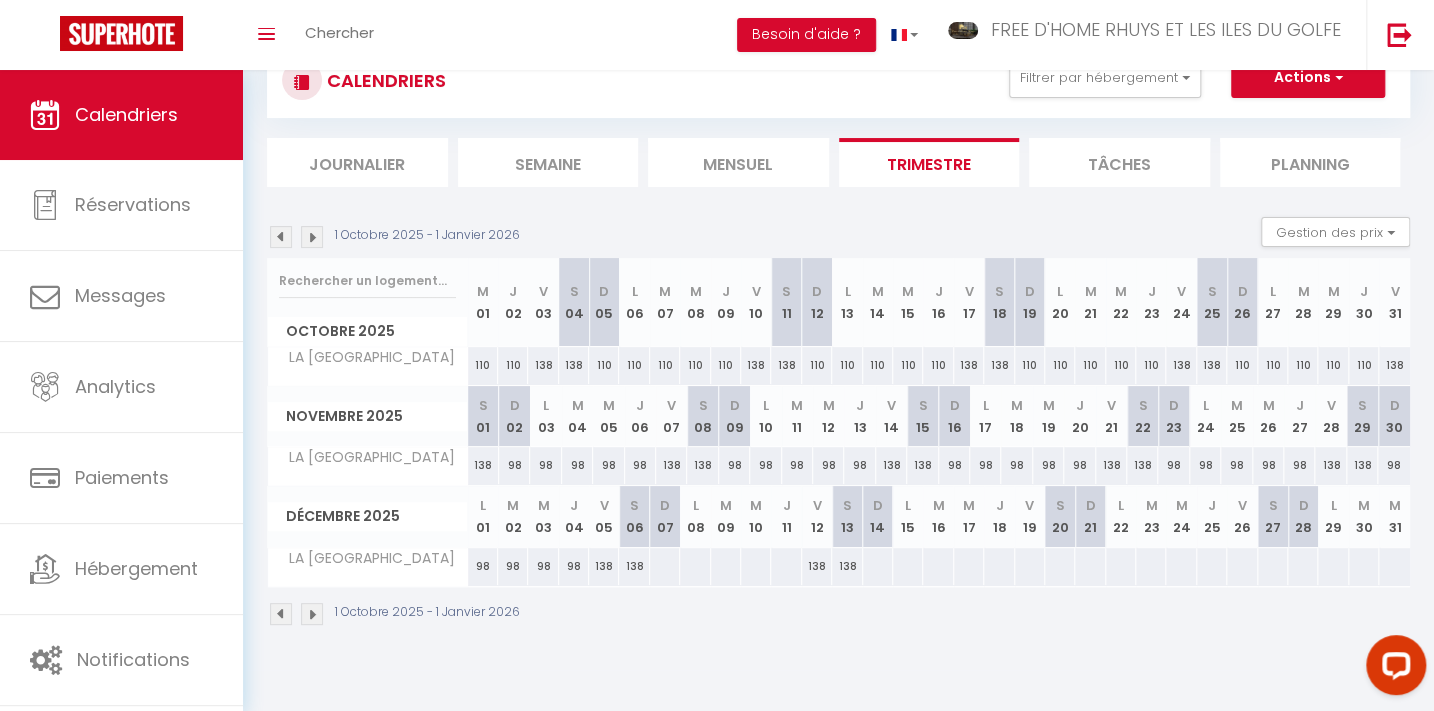 click on "98" at bounding box center [483, 566] 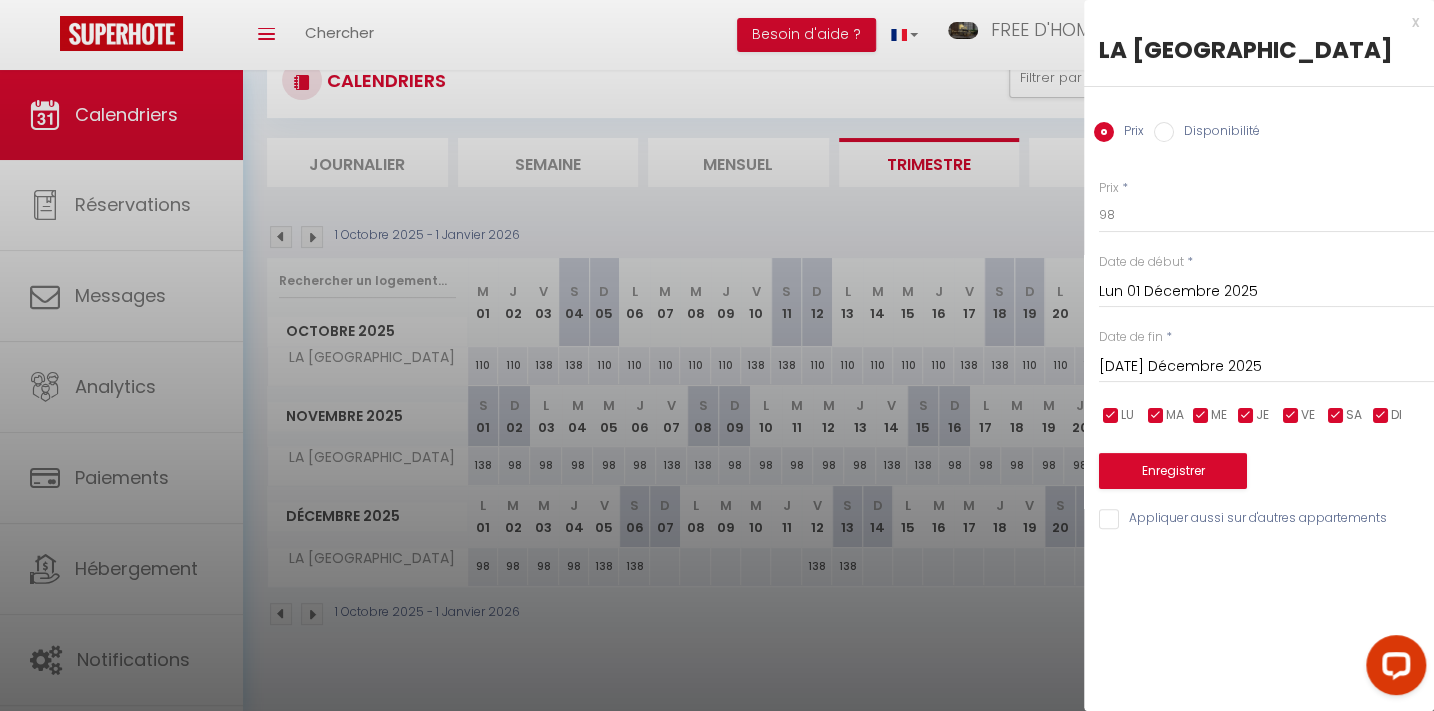click on "[DATE] Décembre 2025" at bounding box center [1266, 367] 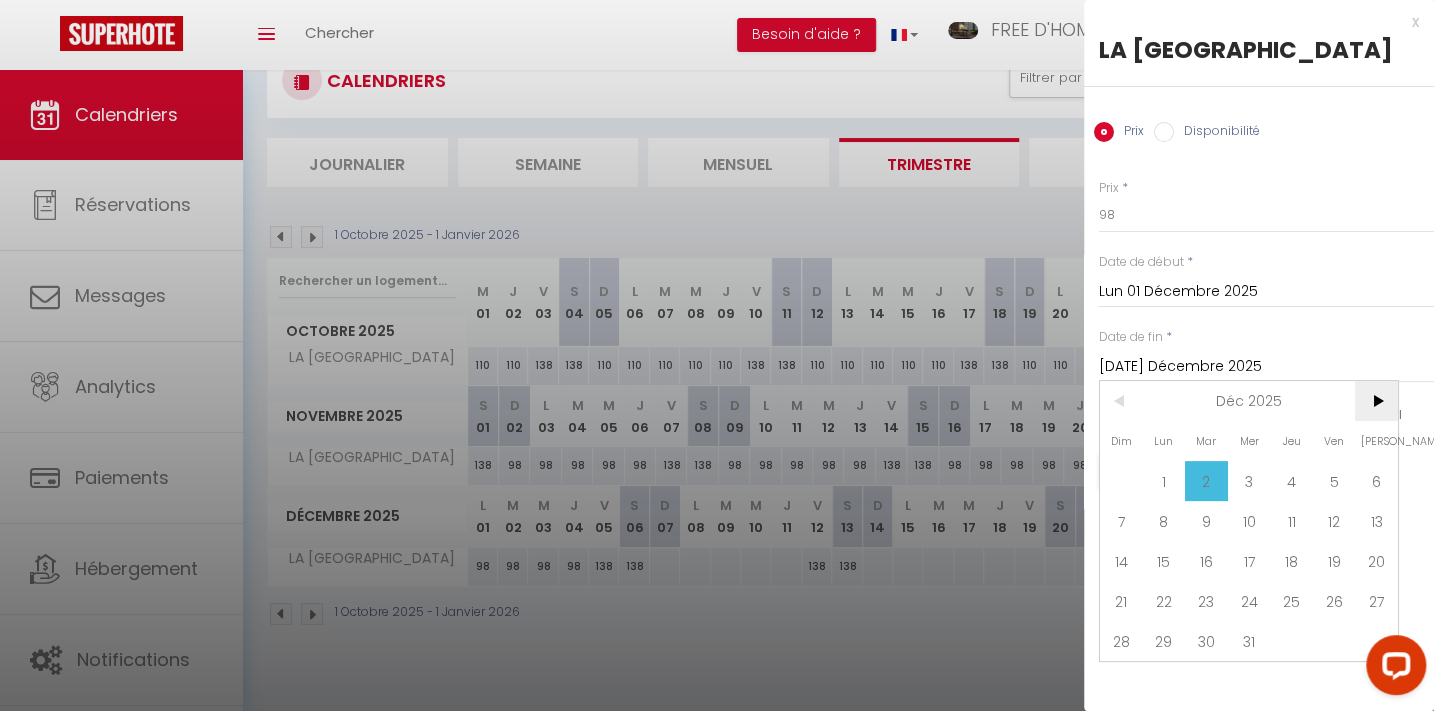 click on ">" at bounding box center [1376, 401] 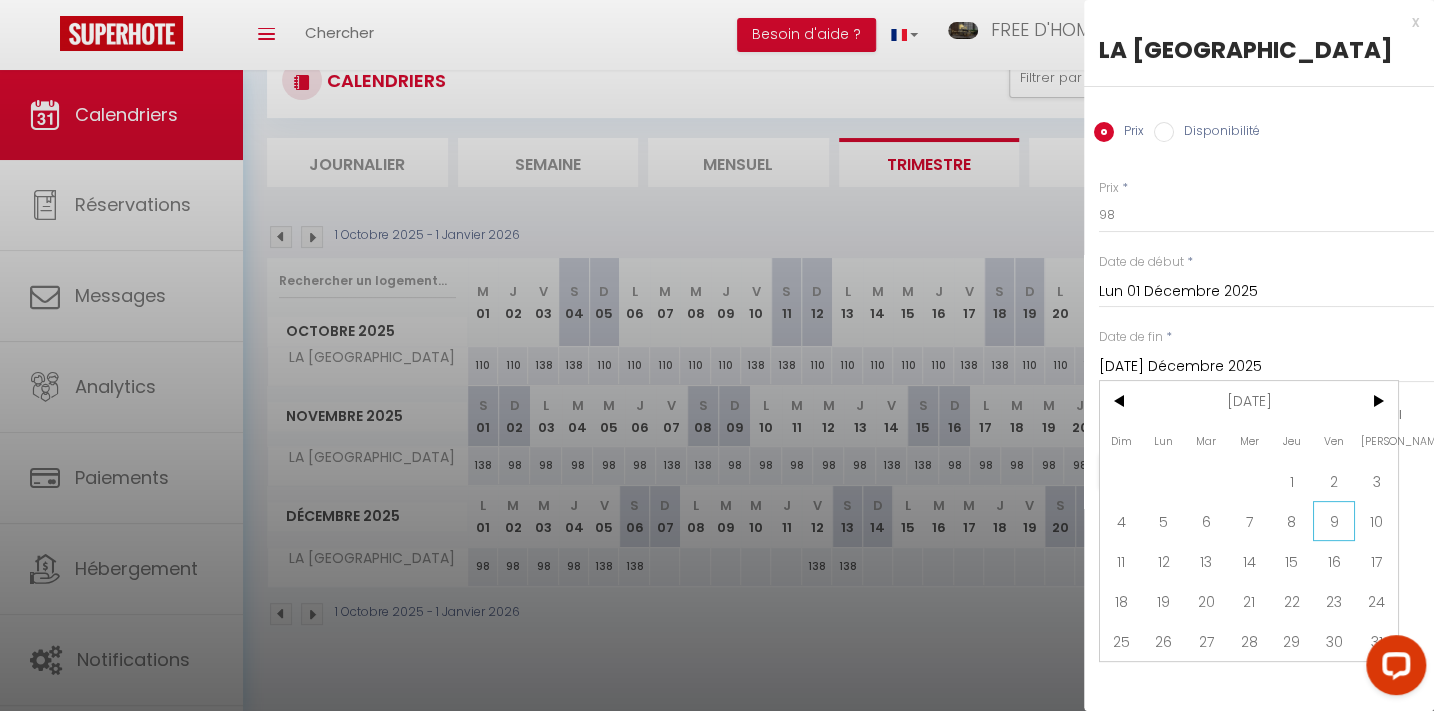 click on "9" at bounding box center [1334, 521] 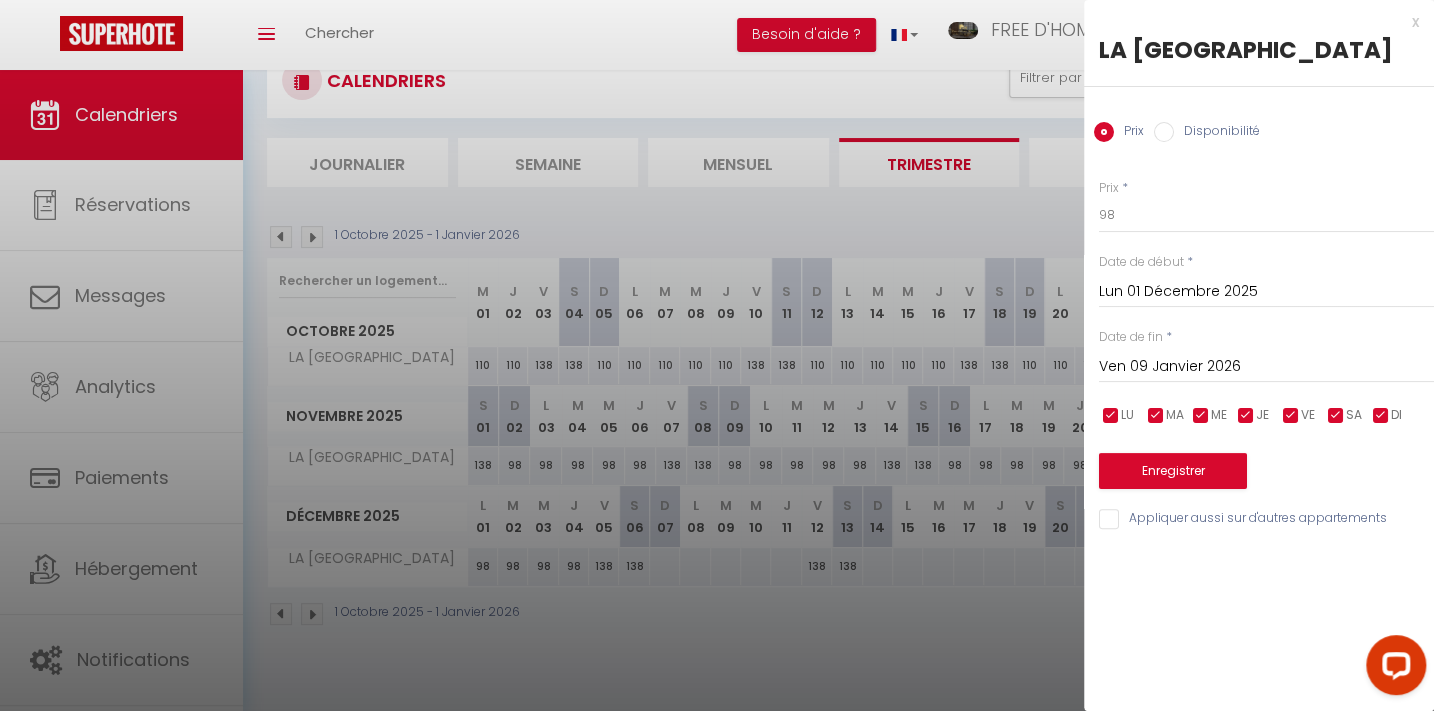 click at bounding box center (1291, 416) 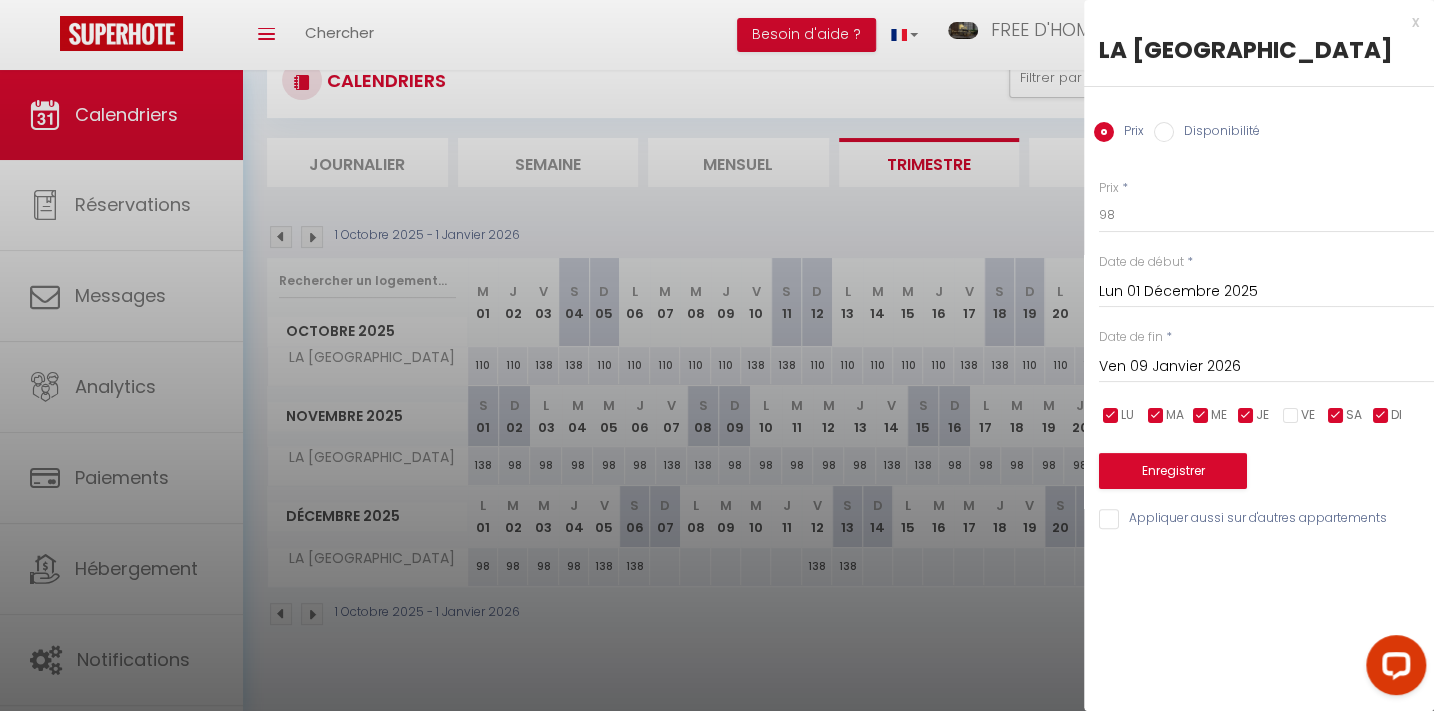 click at bounding box center [1336, 416] 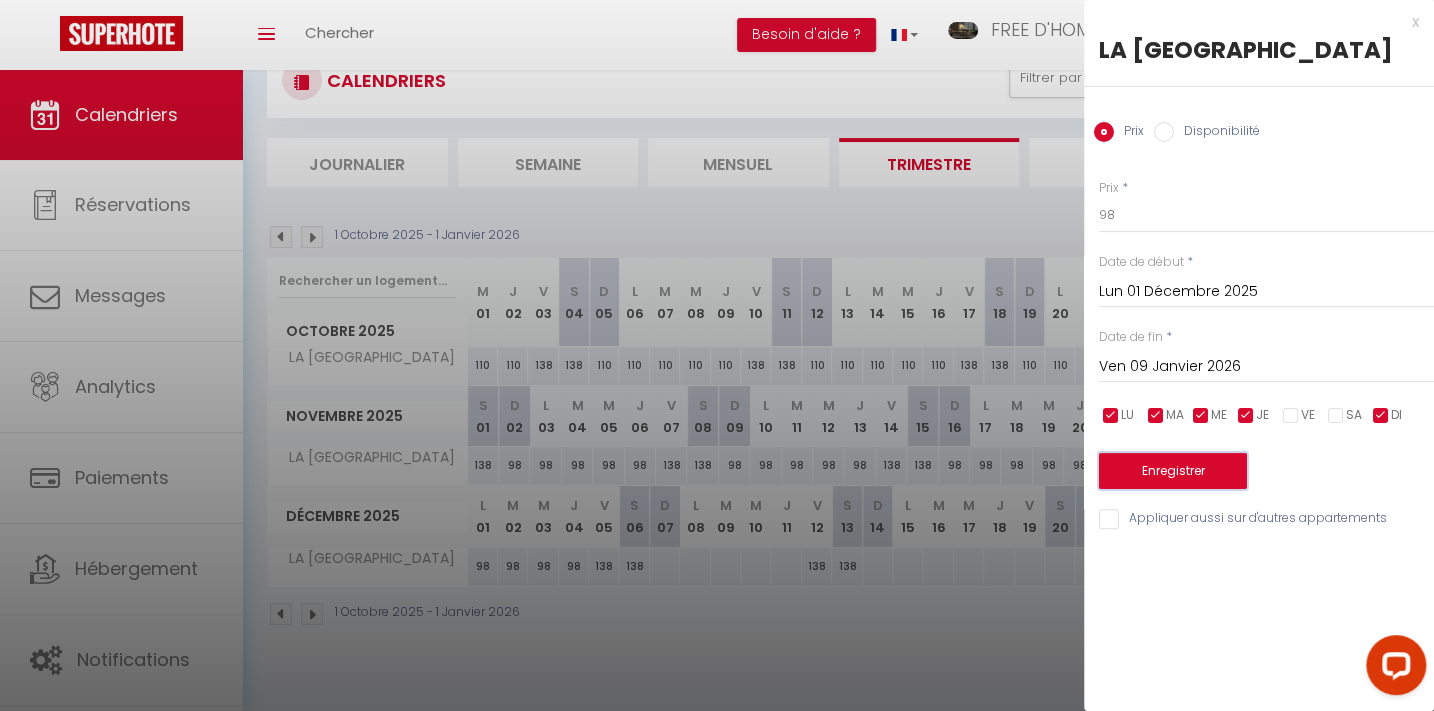 click on "Enregistrer" at bounding box center (1173, 471) 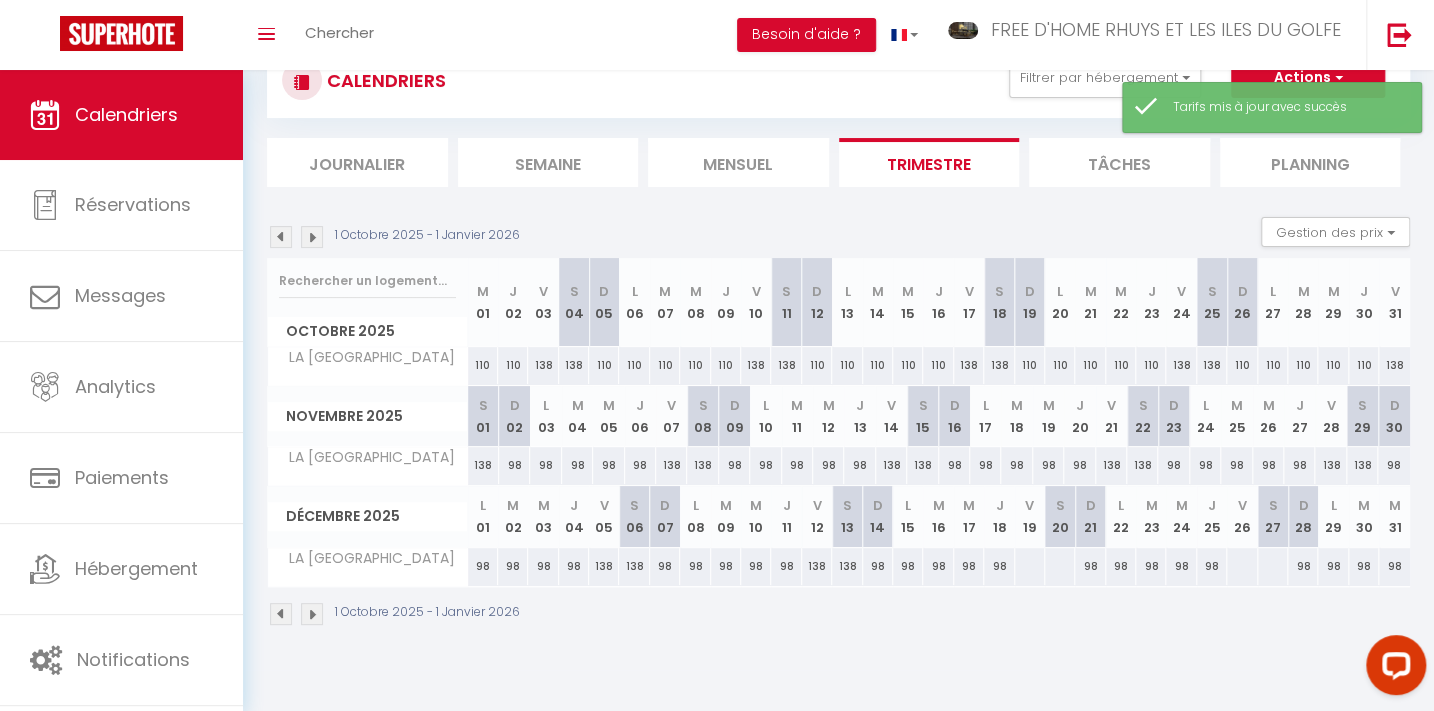 click on "98" at bounding box center [483, 566] 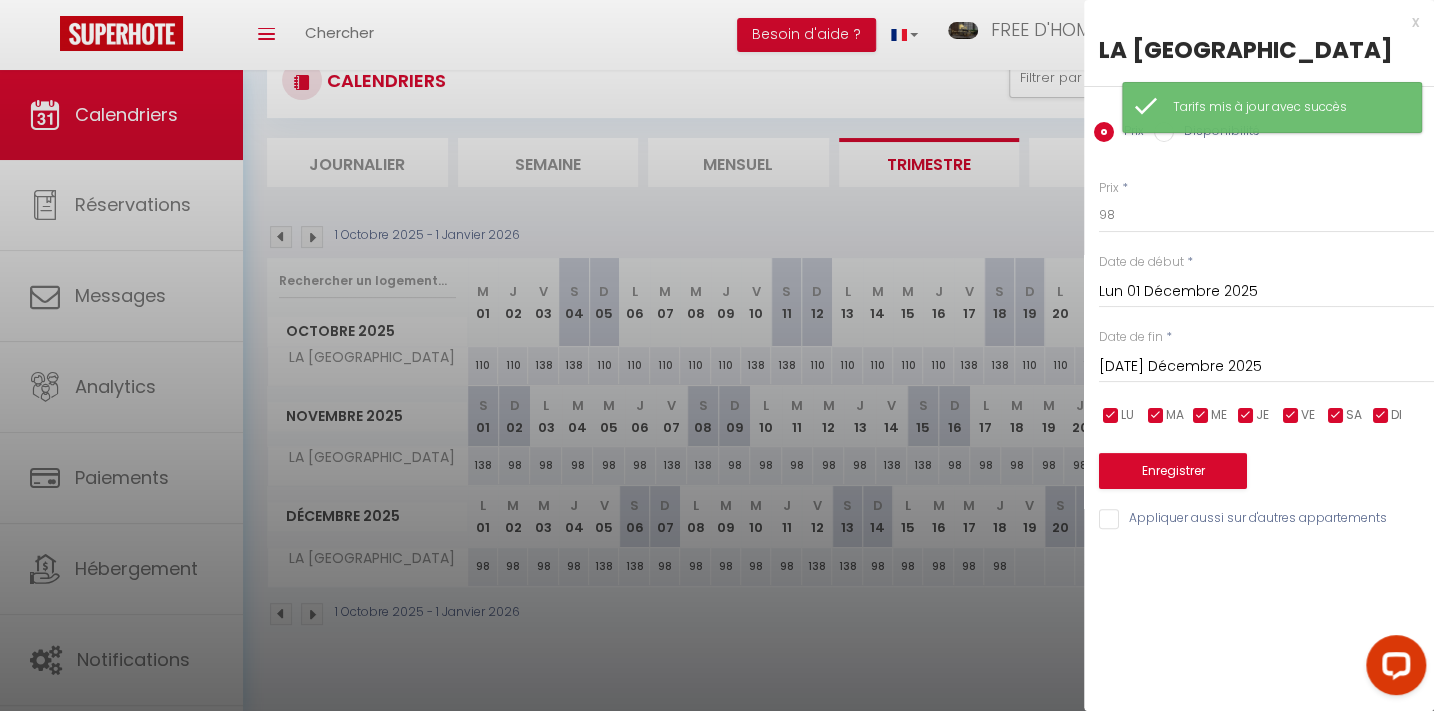 click on "[DATE] Décembre 2025" at bounding box center [1266, 367] 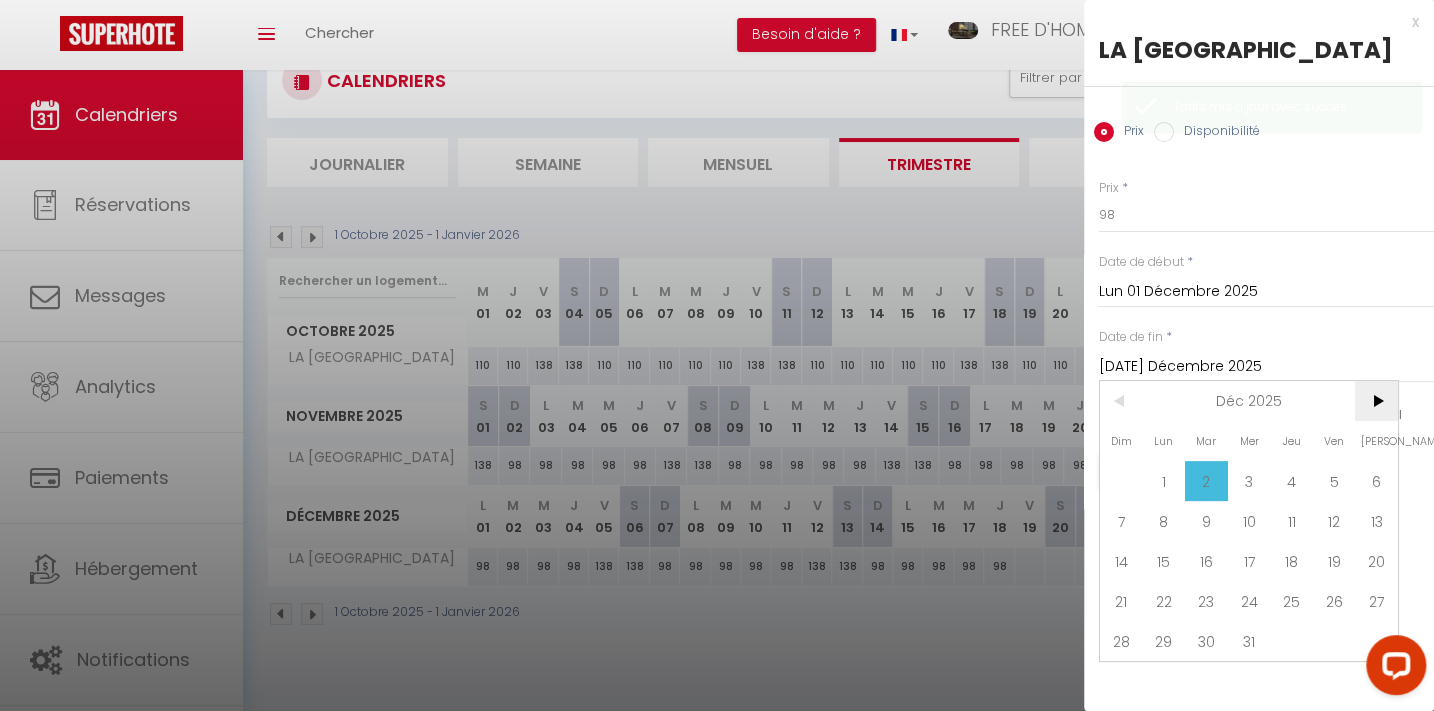 click on ">" at bounding box center [1376, 401] 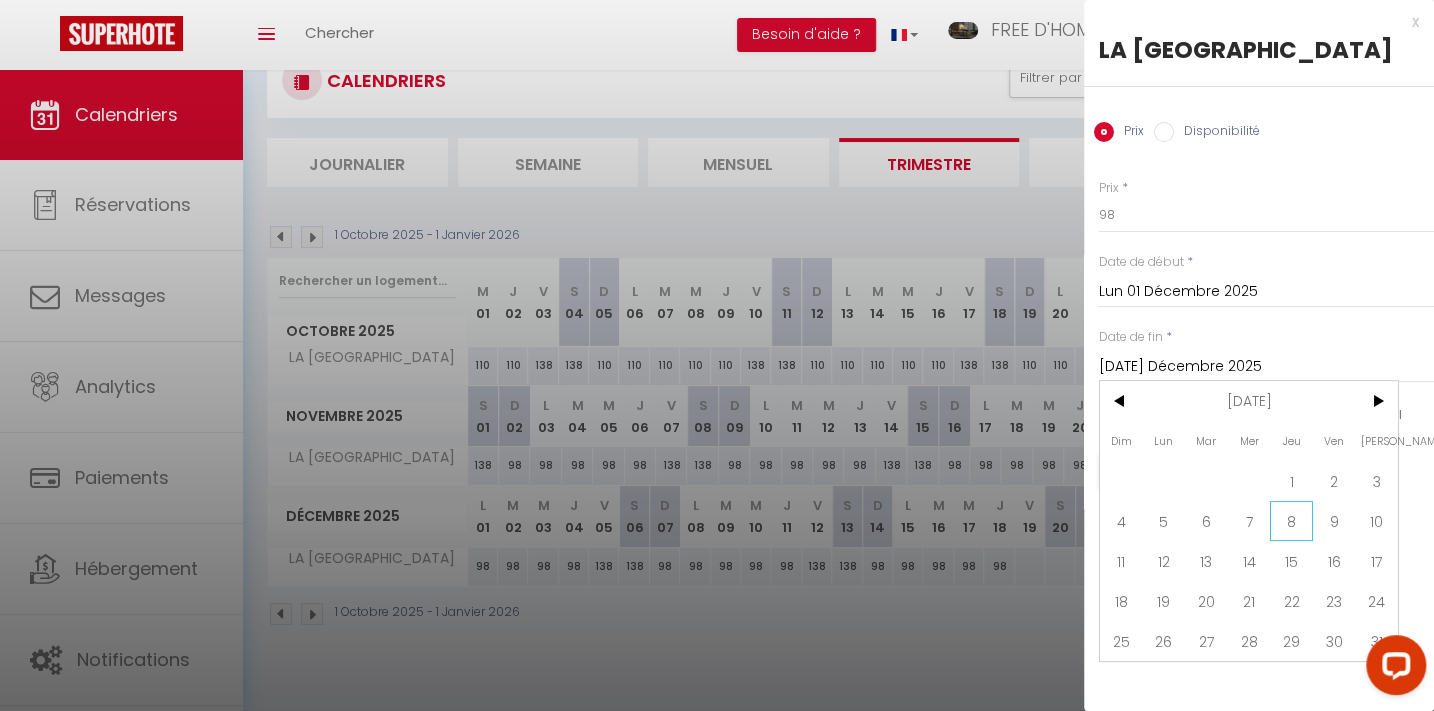 click on "8" at bounding box center [1291, 521] 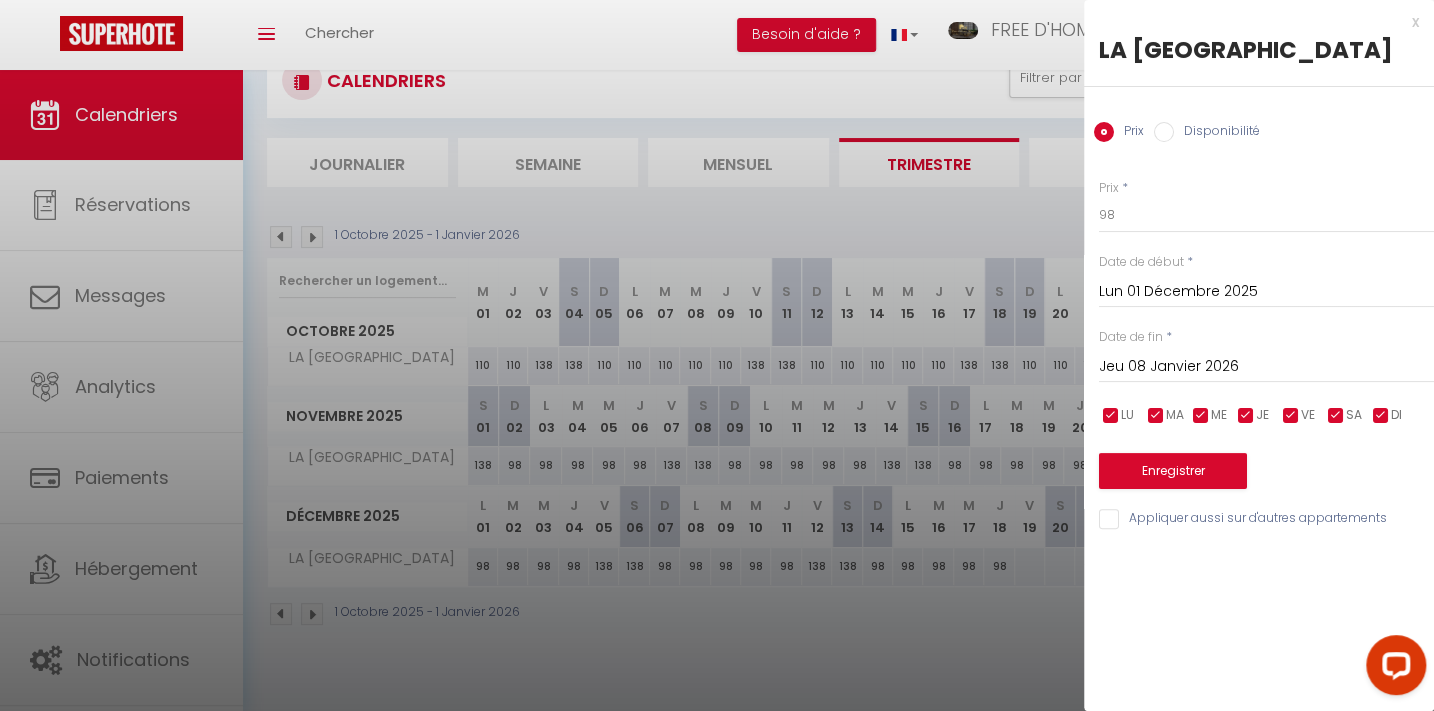 click at bounding box center (1111, 416) 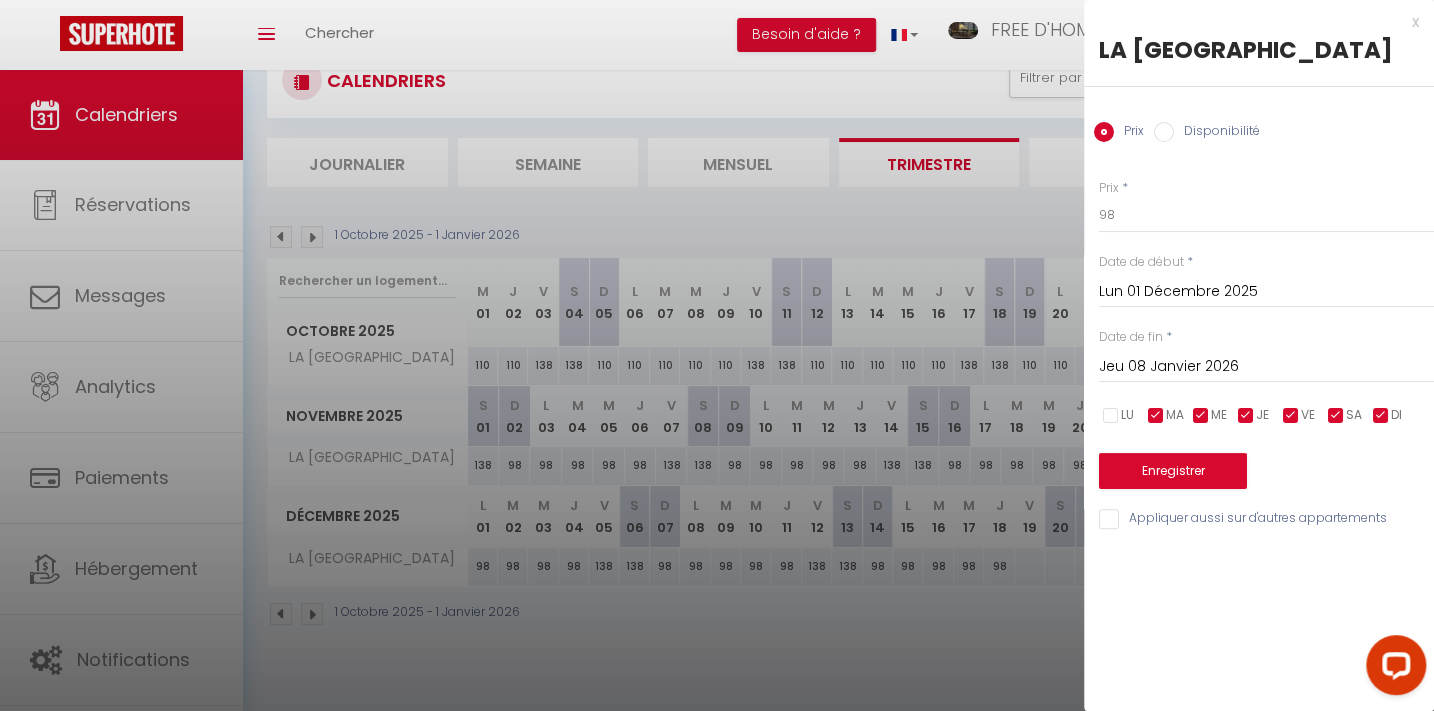 click at bounding box center (1156, 416) 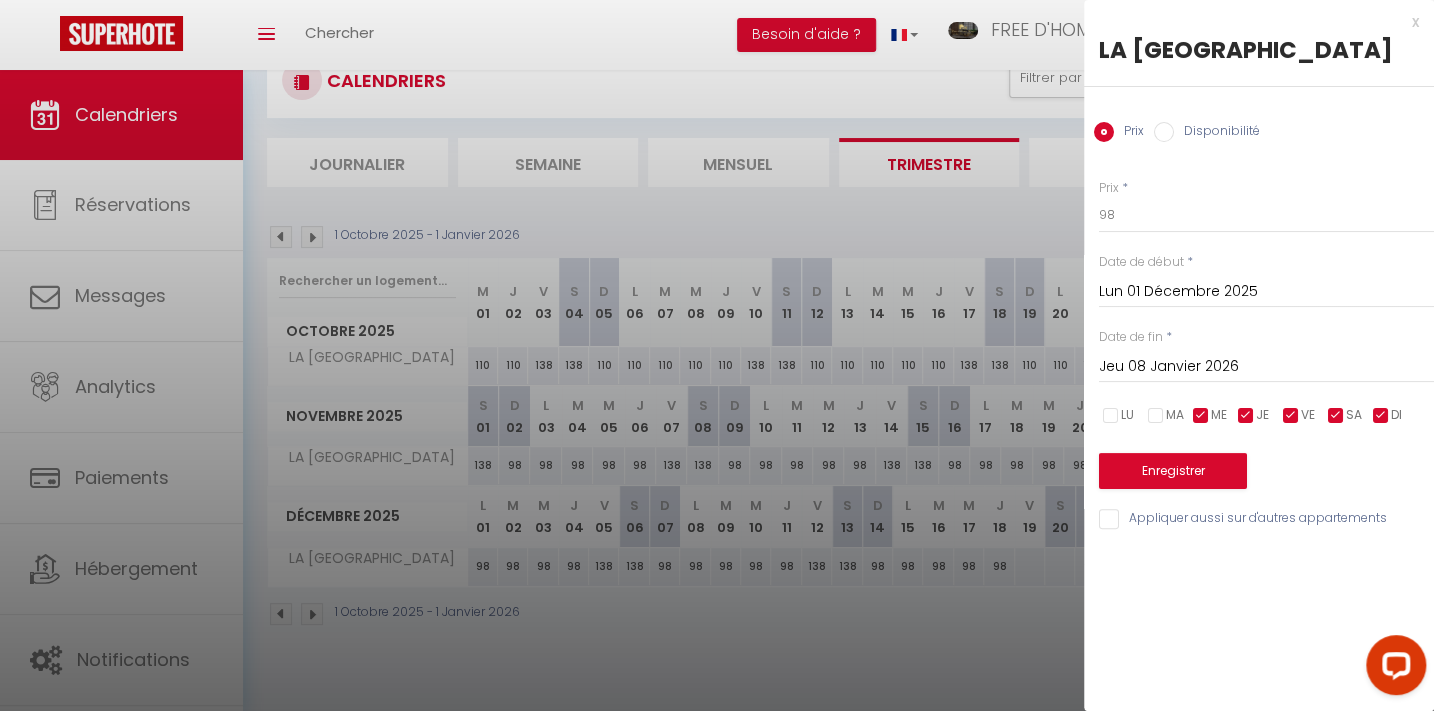 click at bounding box center [1201, 416] 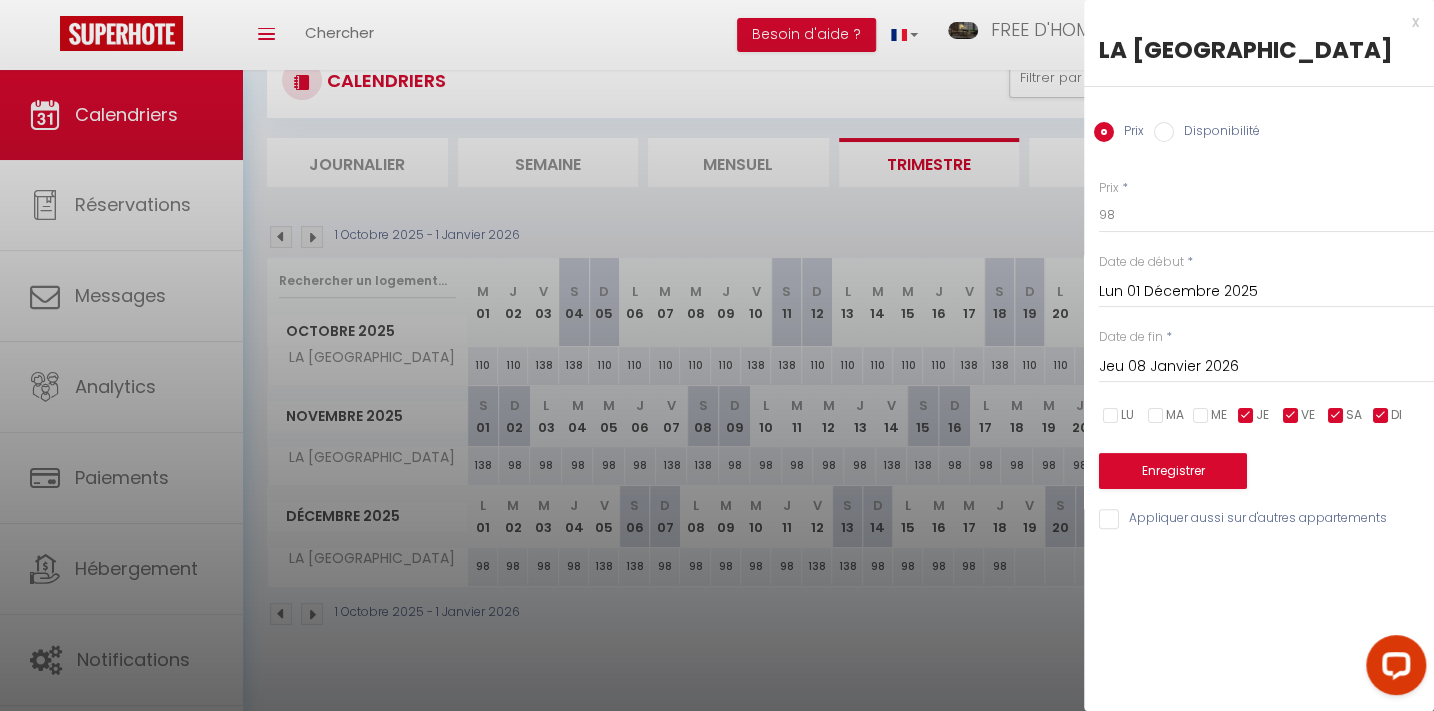 click on "JE" at bounding box center [1262, 415] 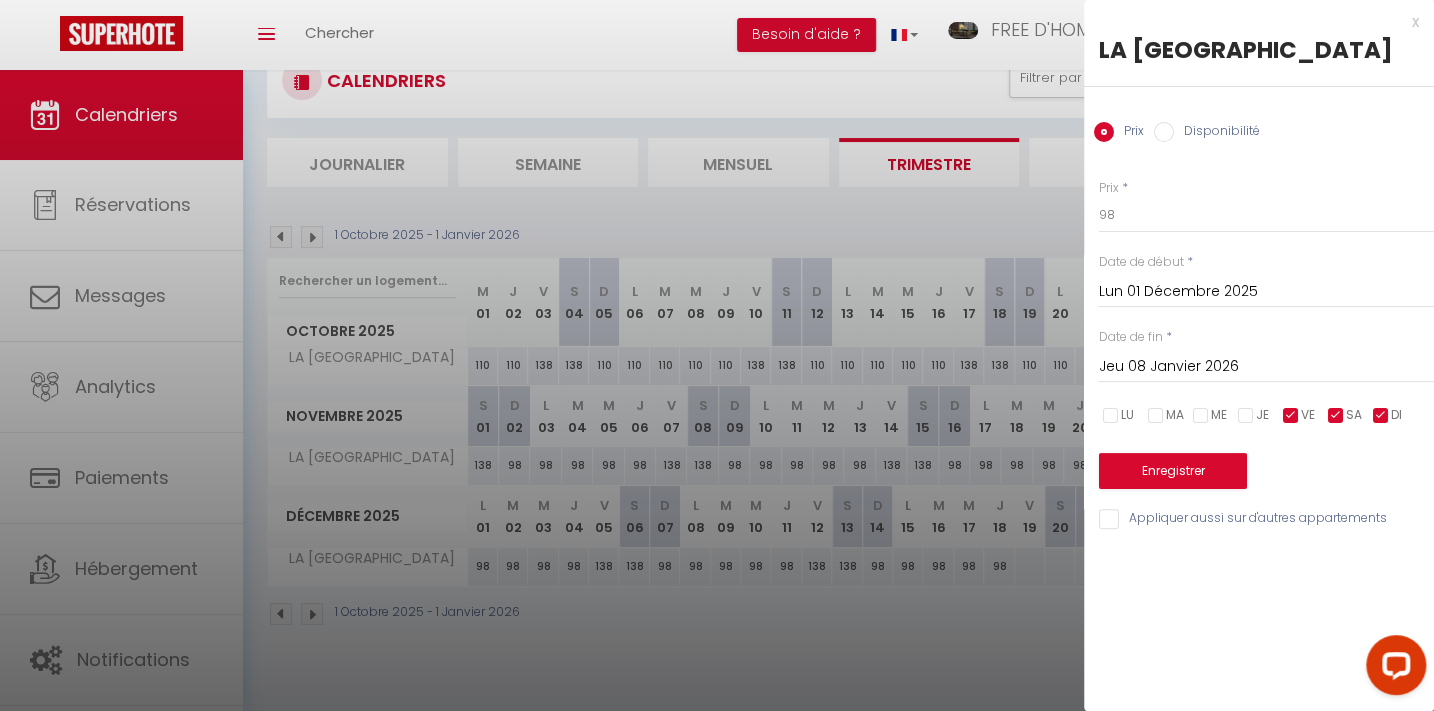 click at bounding box center [1381, 416] 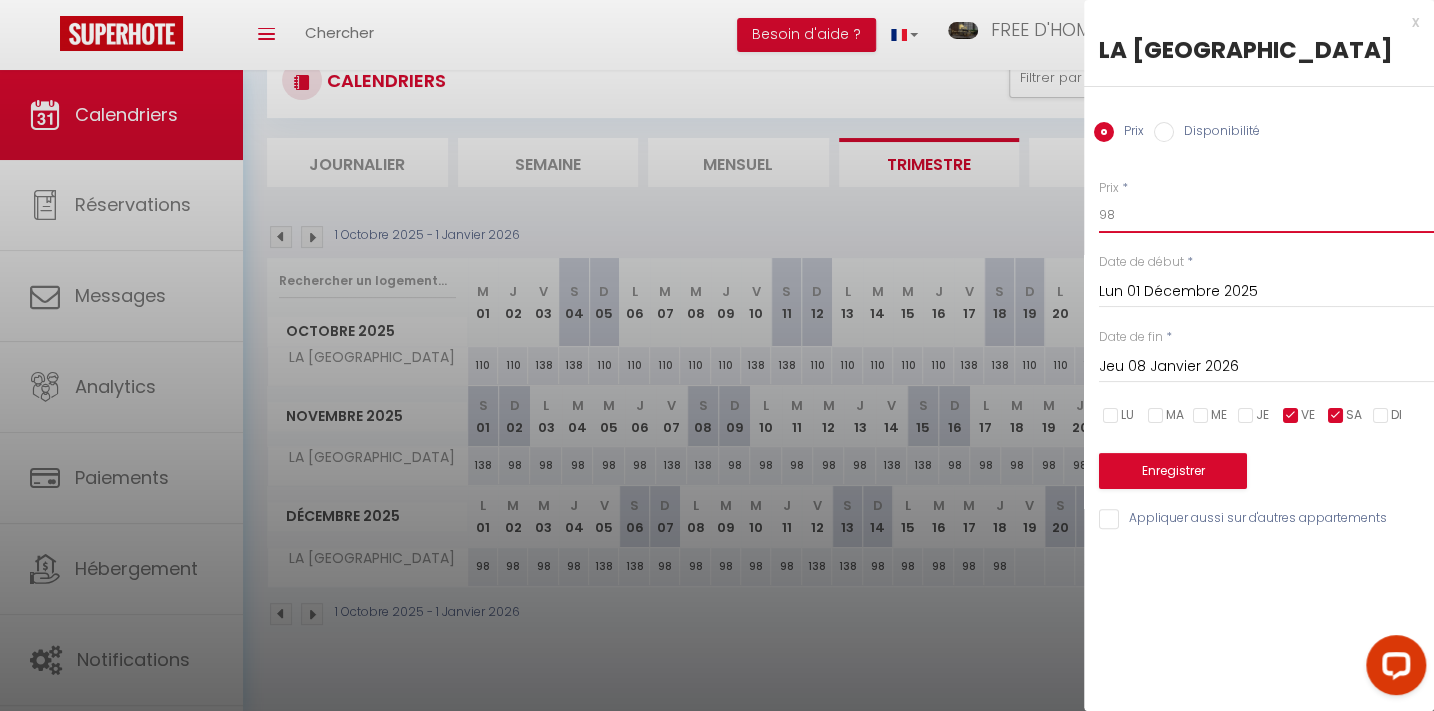 click on "98" at bounding box center (1266, 215) 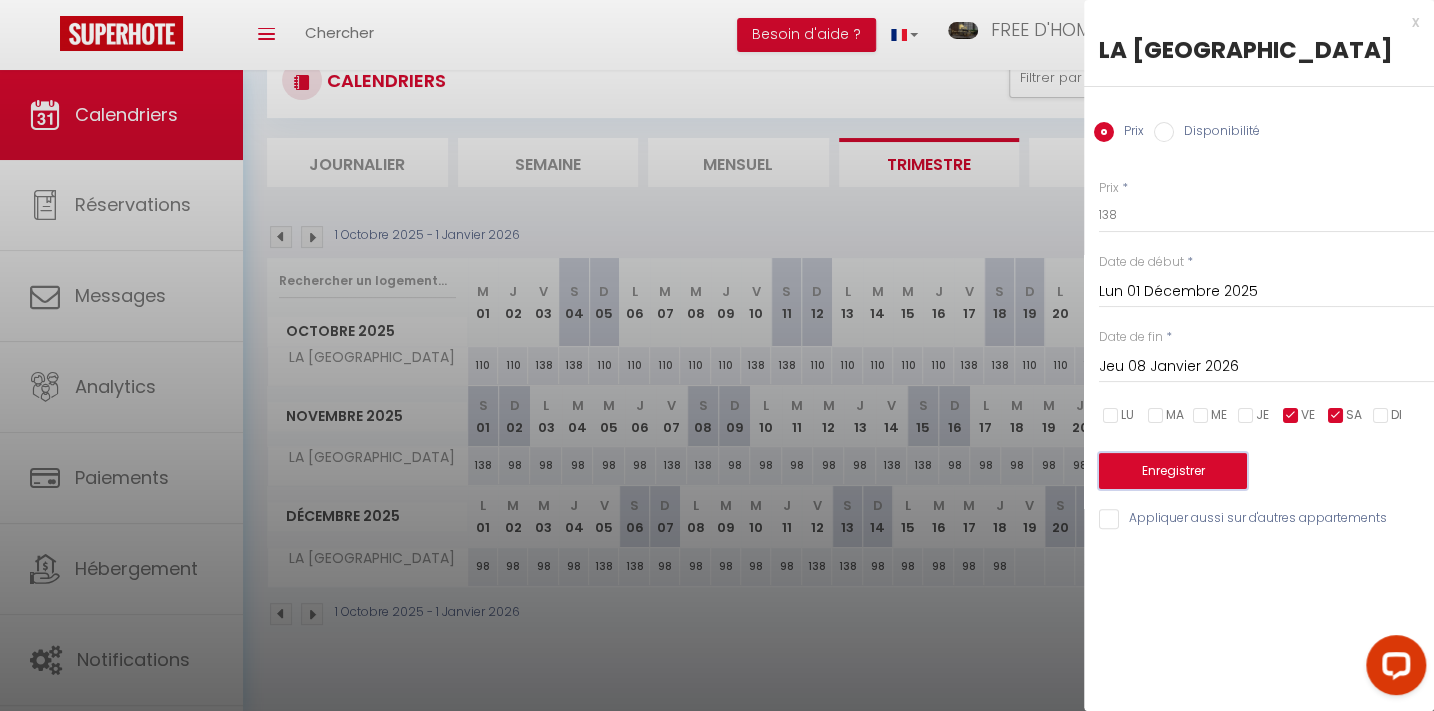 click on "Enregistrer" at bounding box center [1173, 471] 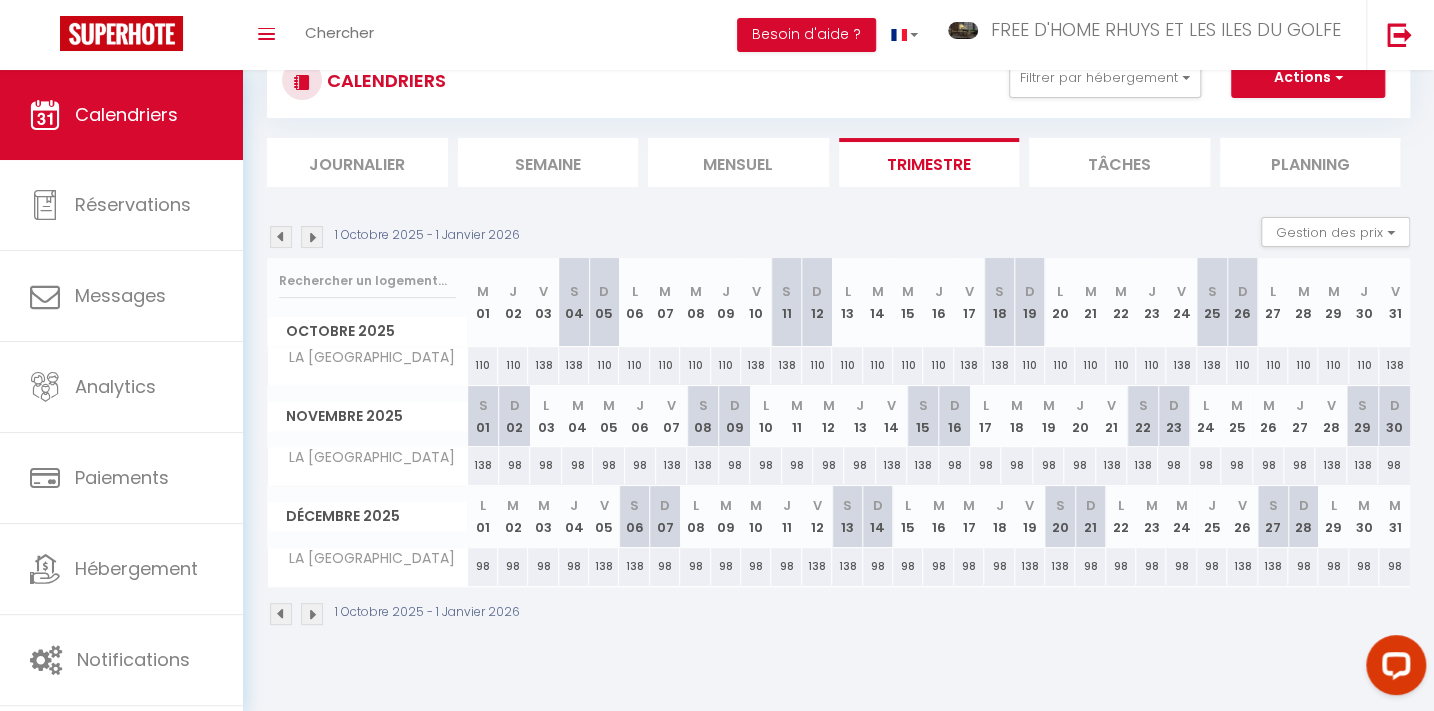 click on "98" at bounding box center [1181, 566] 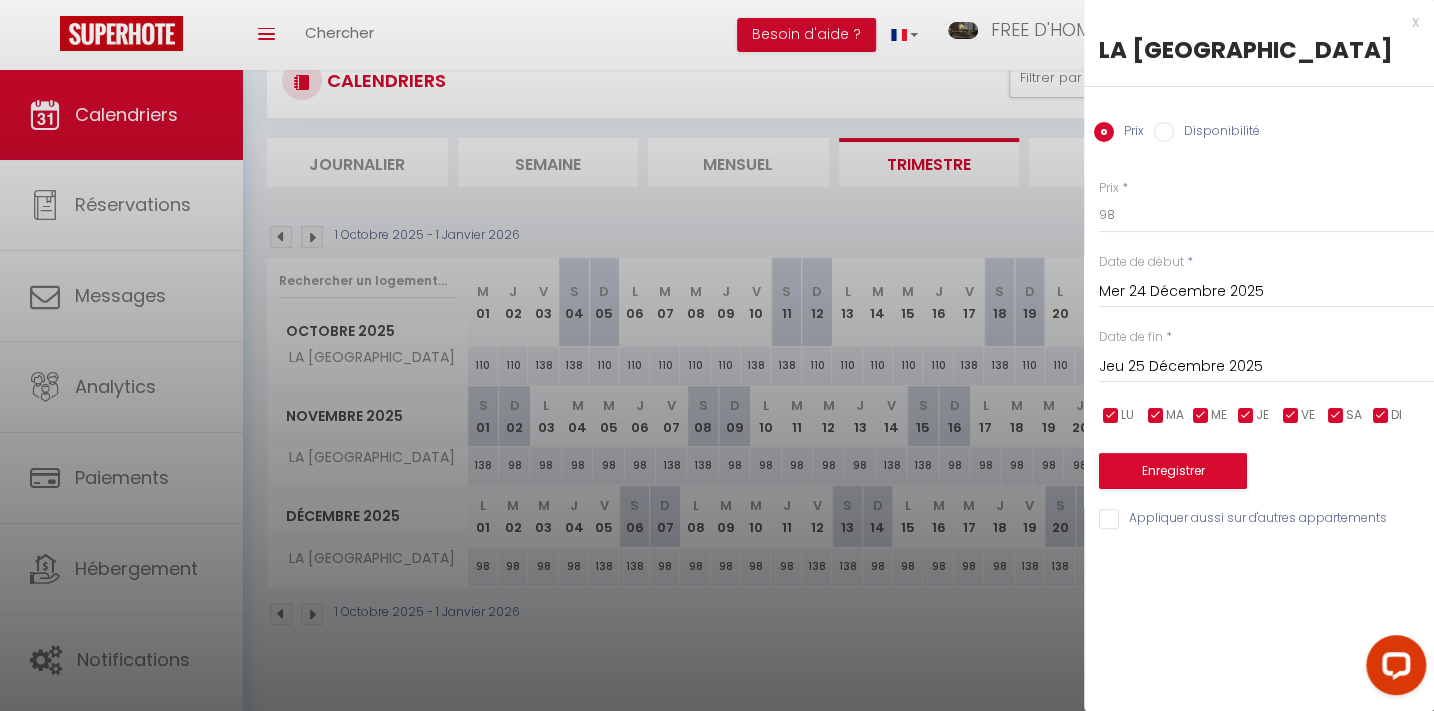 click on "Jeu 25 Décembre 2025" at bounding box center [1266, 367] 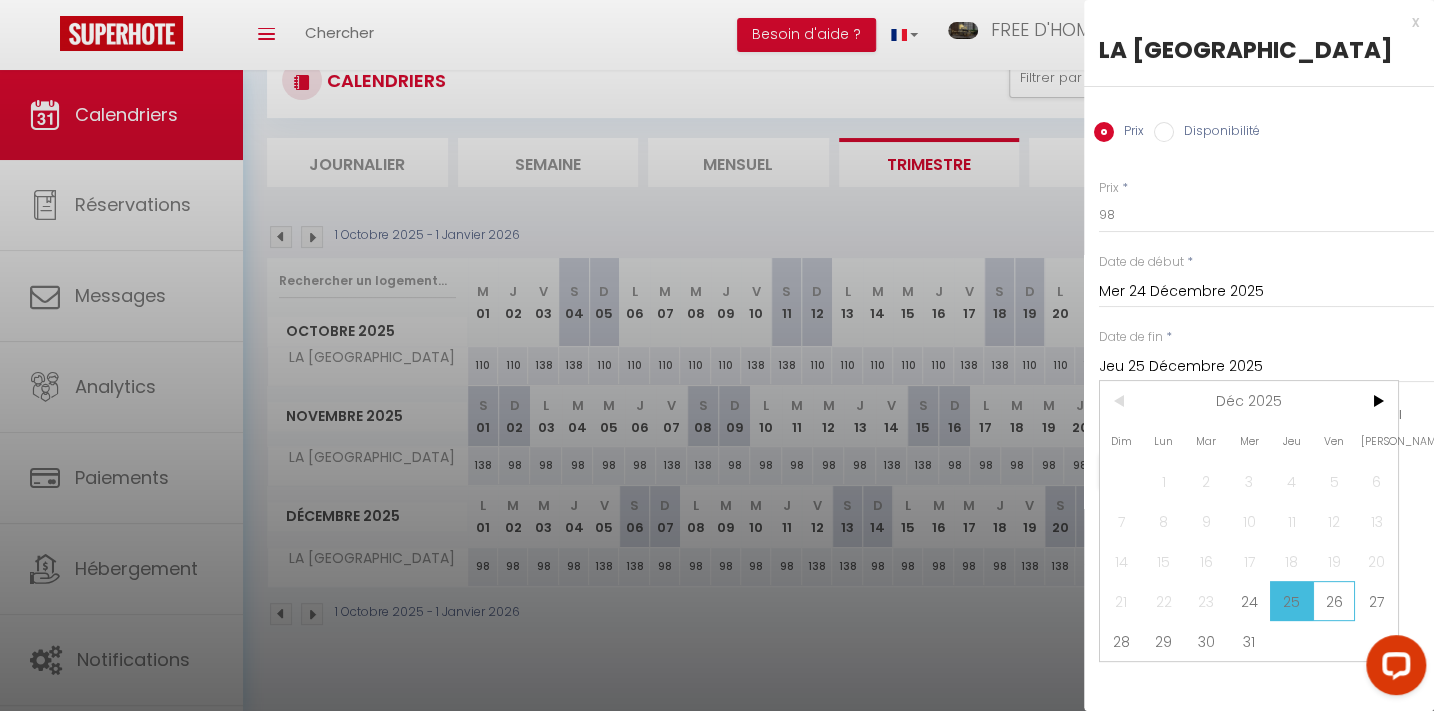 click on "26" at bounding box center (1334, 601) 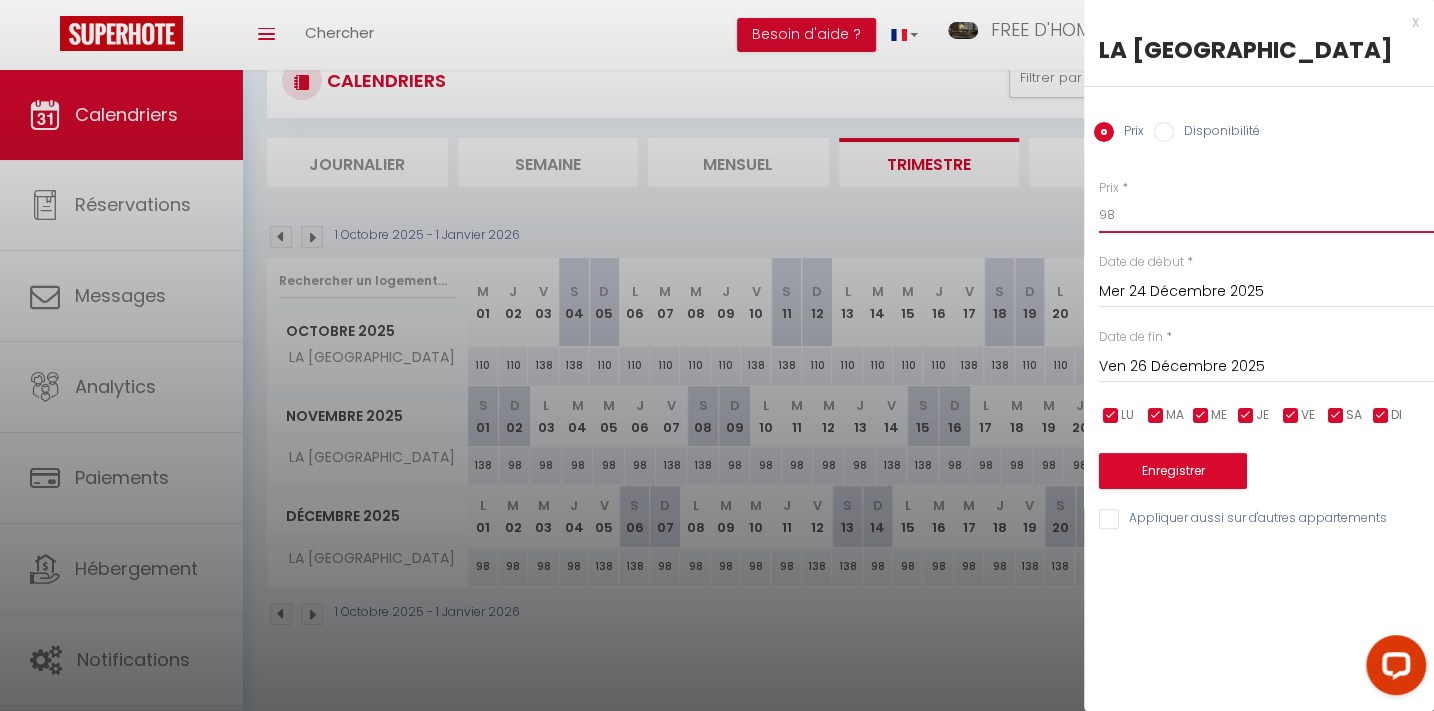 click on "98" at bounding box center (1266, 215) 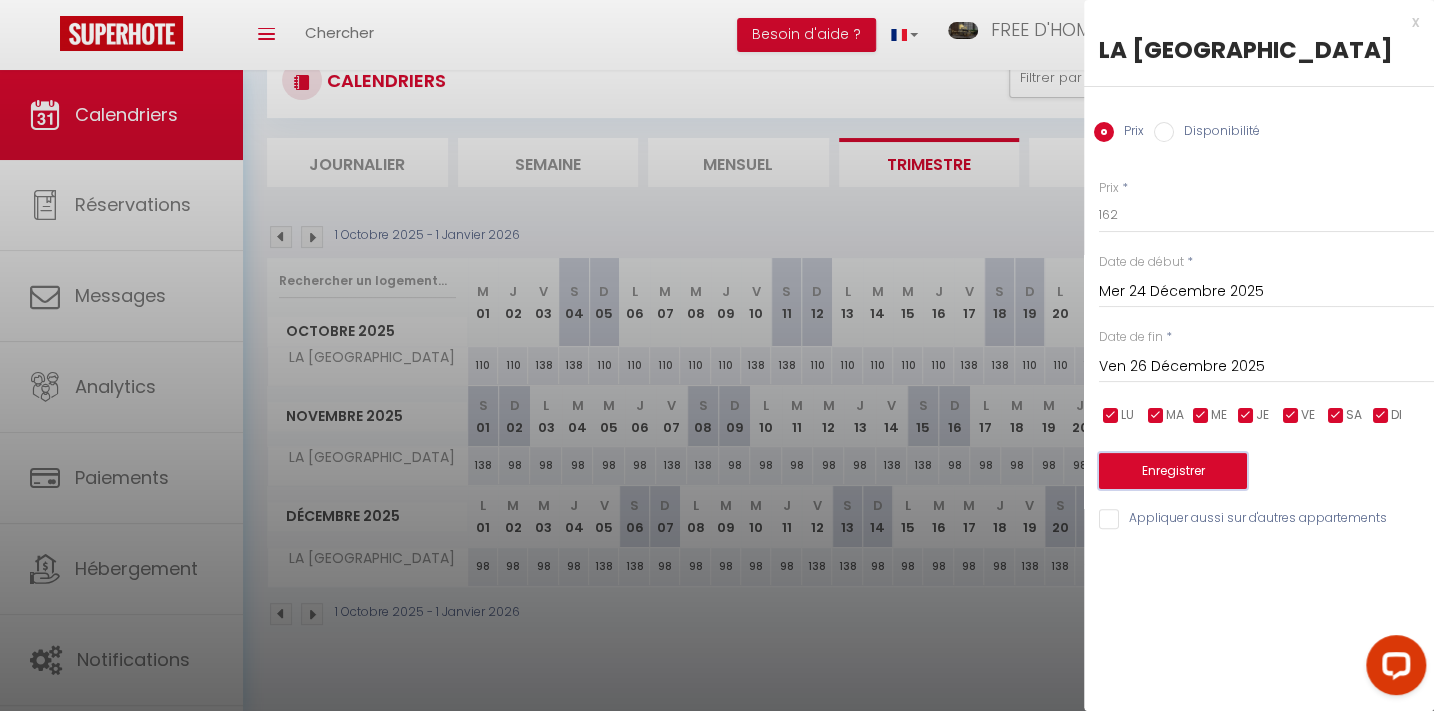 click on "Enregistrer" at bounding box center [1173, 471] 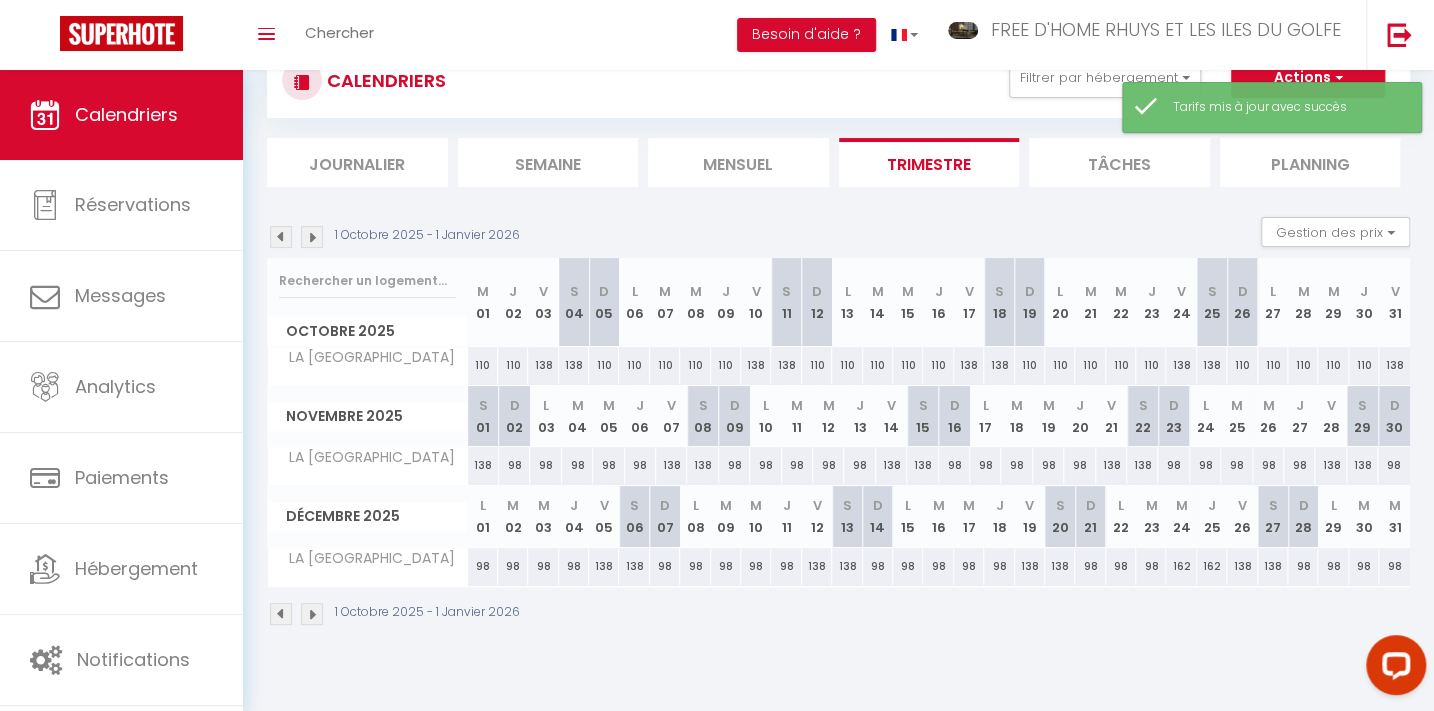 click on "98" at bounding box center (1394, 566) 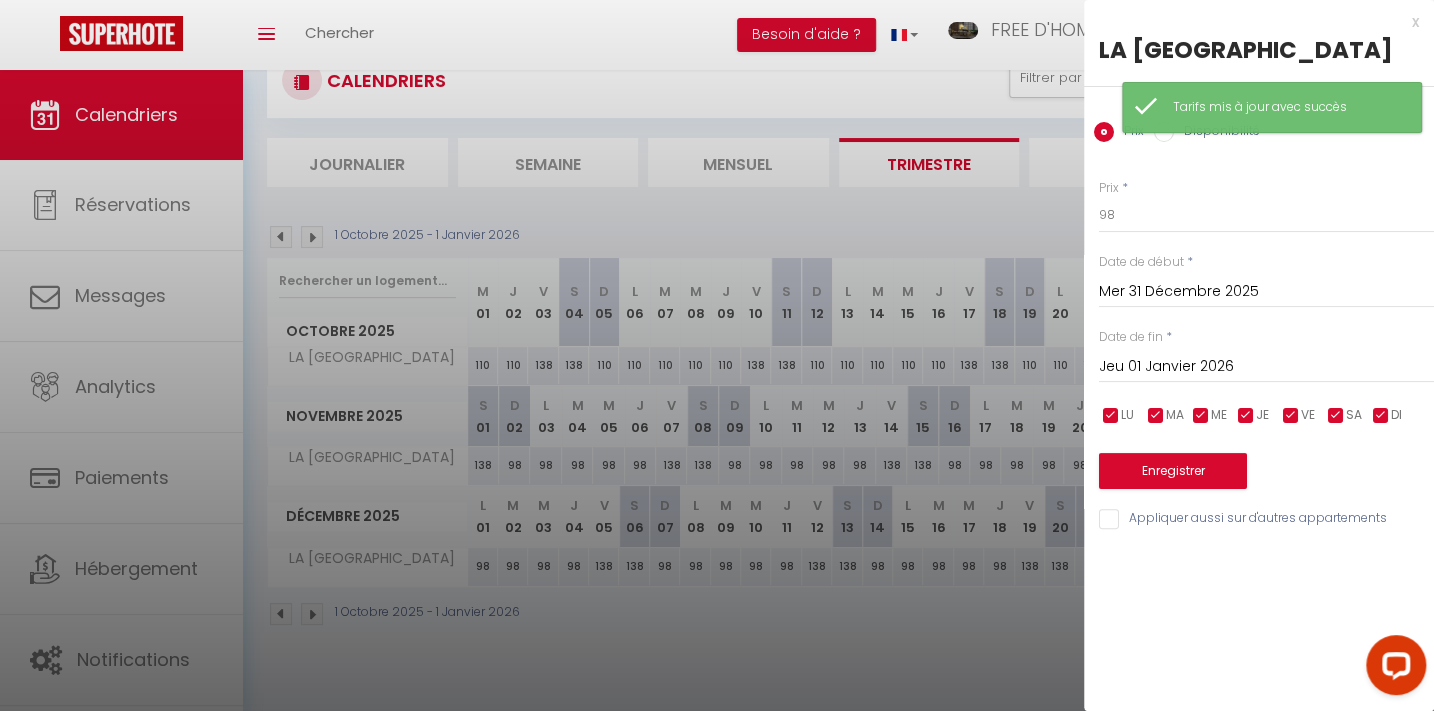 click on "Jeu 01 Janvier 2026" at bounding box center (1266, 367) 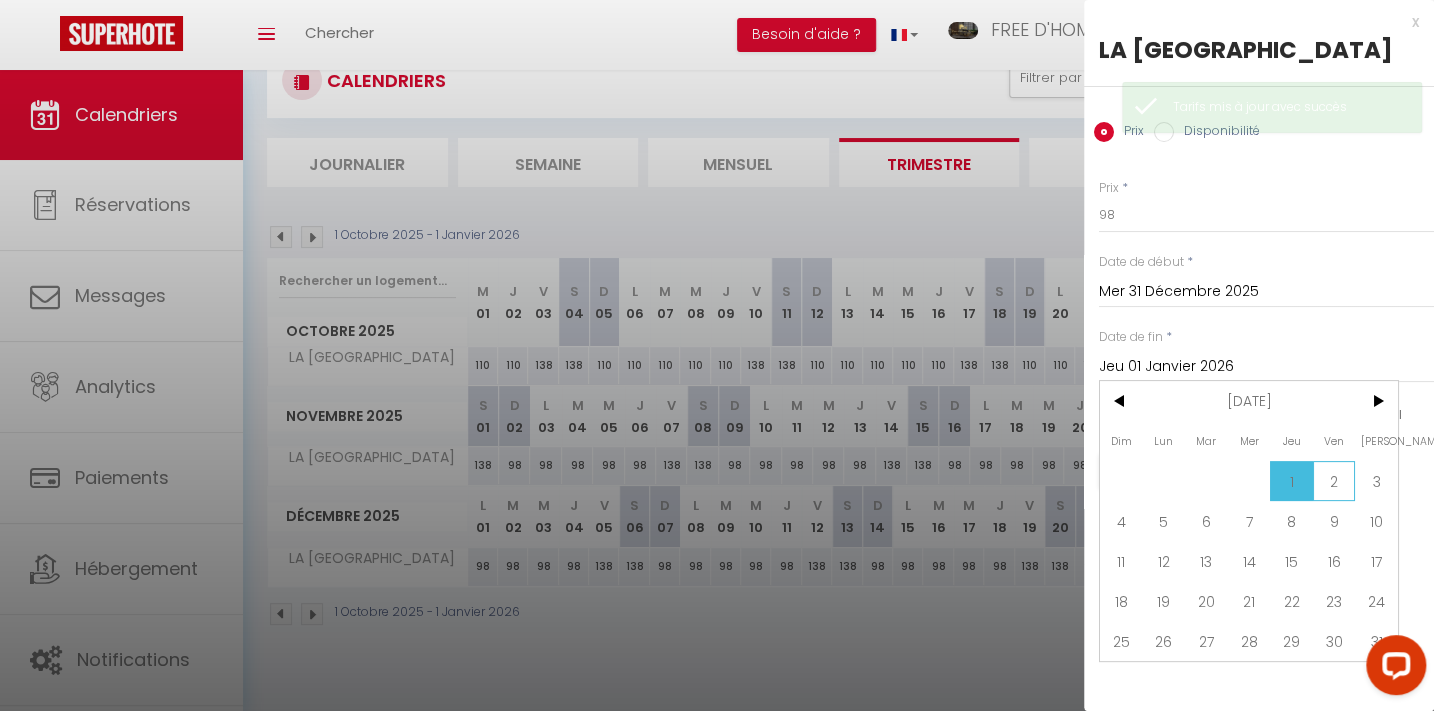 click on "2" at bounding box center [1334, 481] 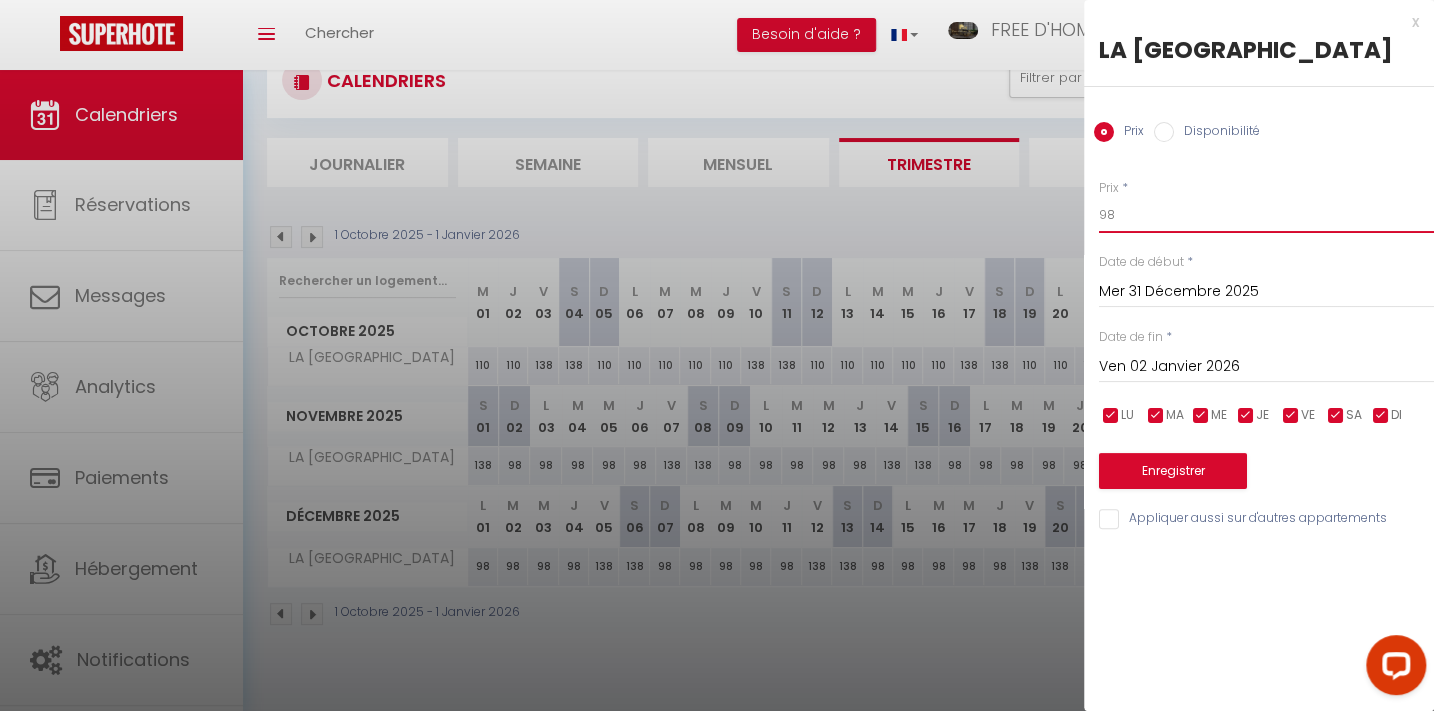 click on "98" at bounding box center [1266, 215] 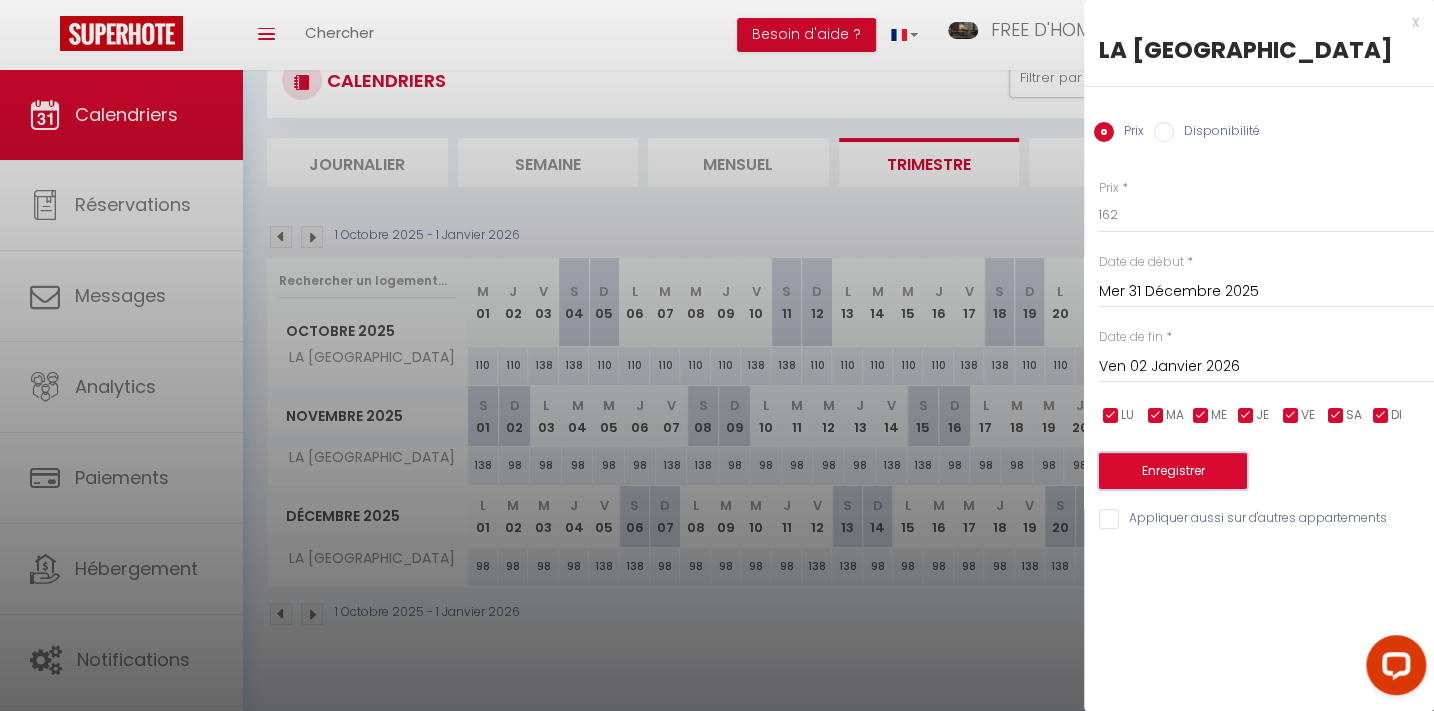 click on "Enregistrer" at bounding box center (1173, 471) 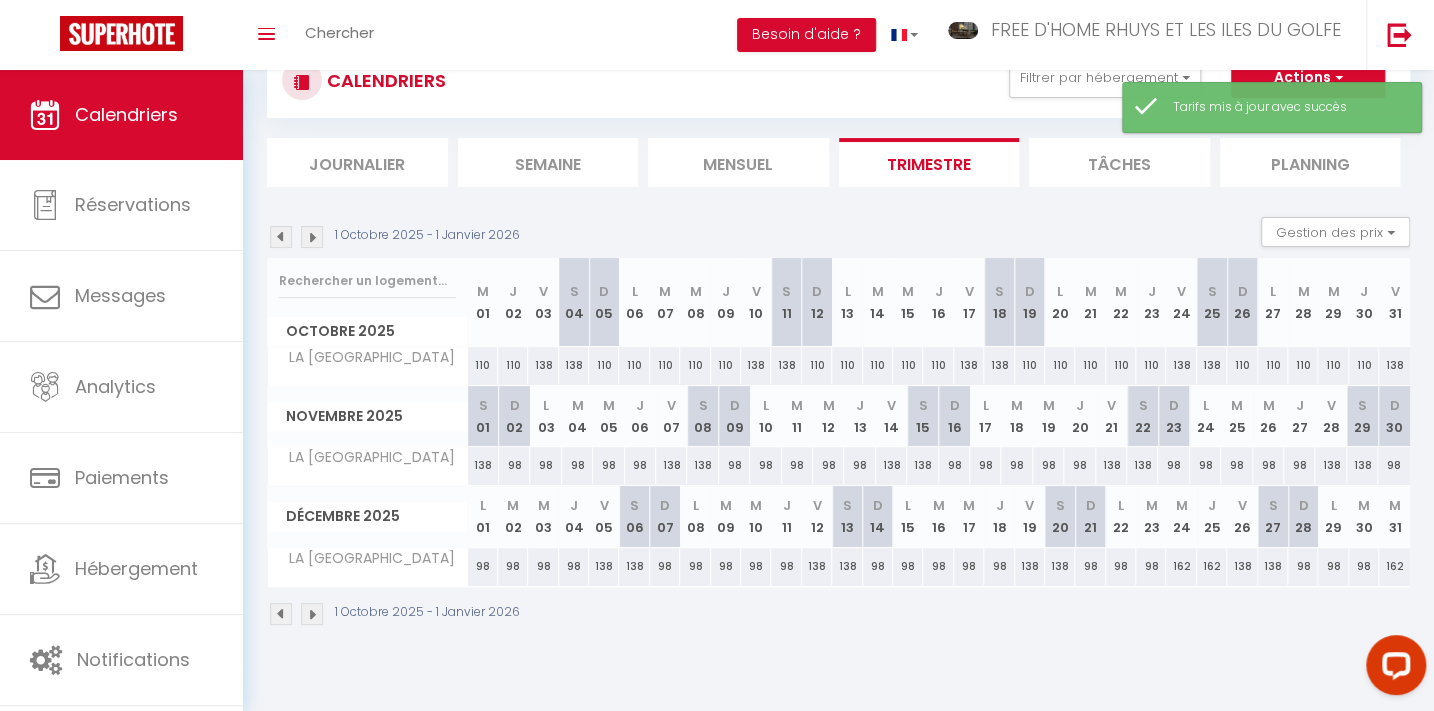 click at bounding box center (312, 237) 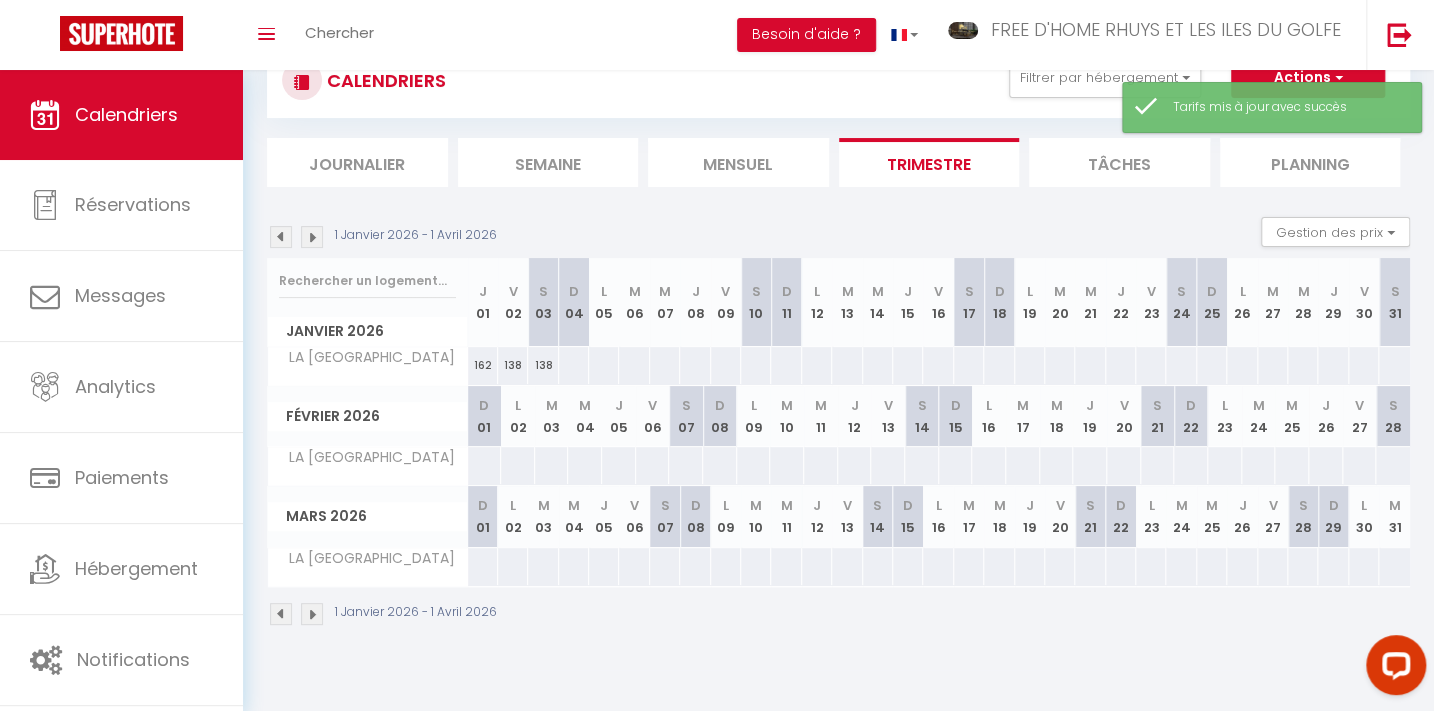 click on "138" at bounding box center (513, 365) 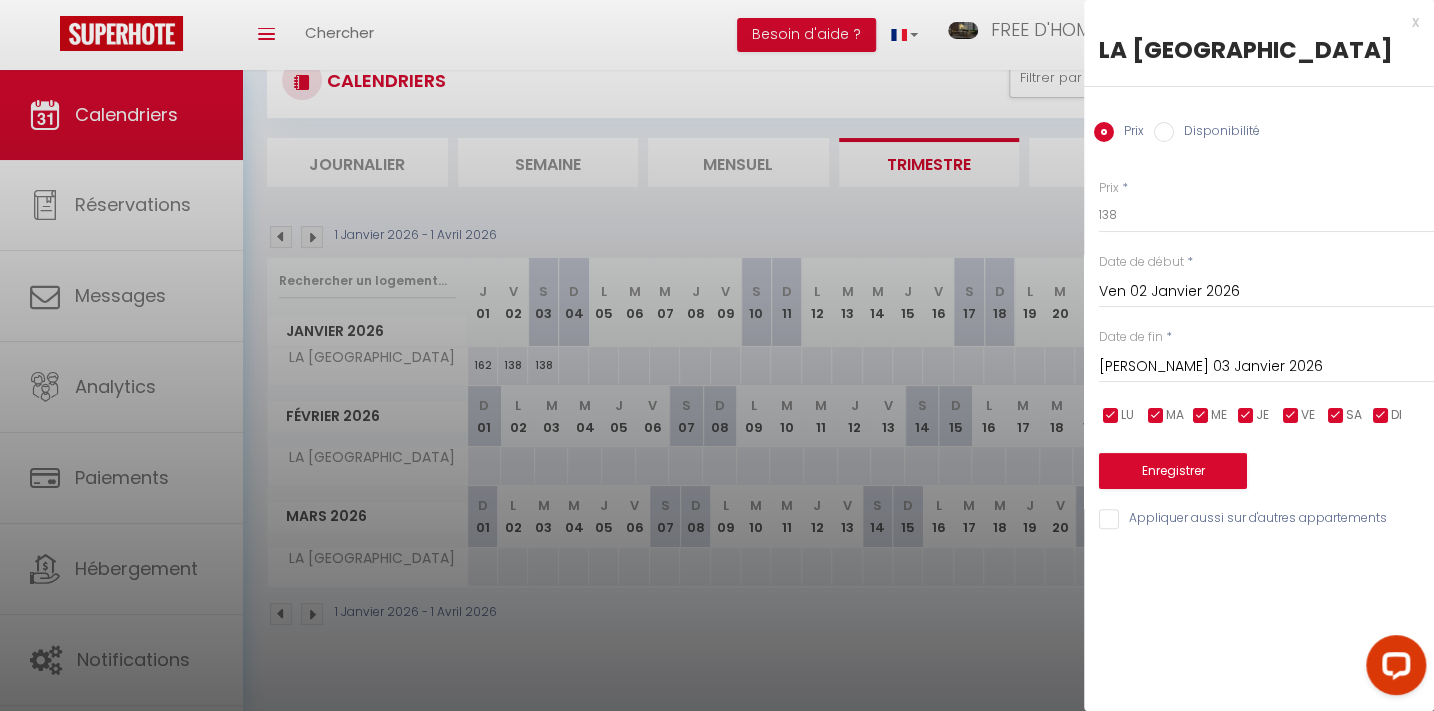 click on "[PERSON_NAME] 03 Janvier 2026" at bounding box center [1266, 367] 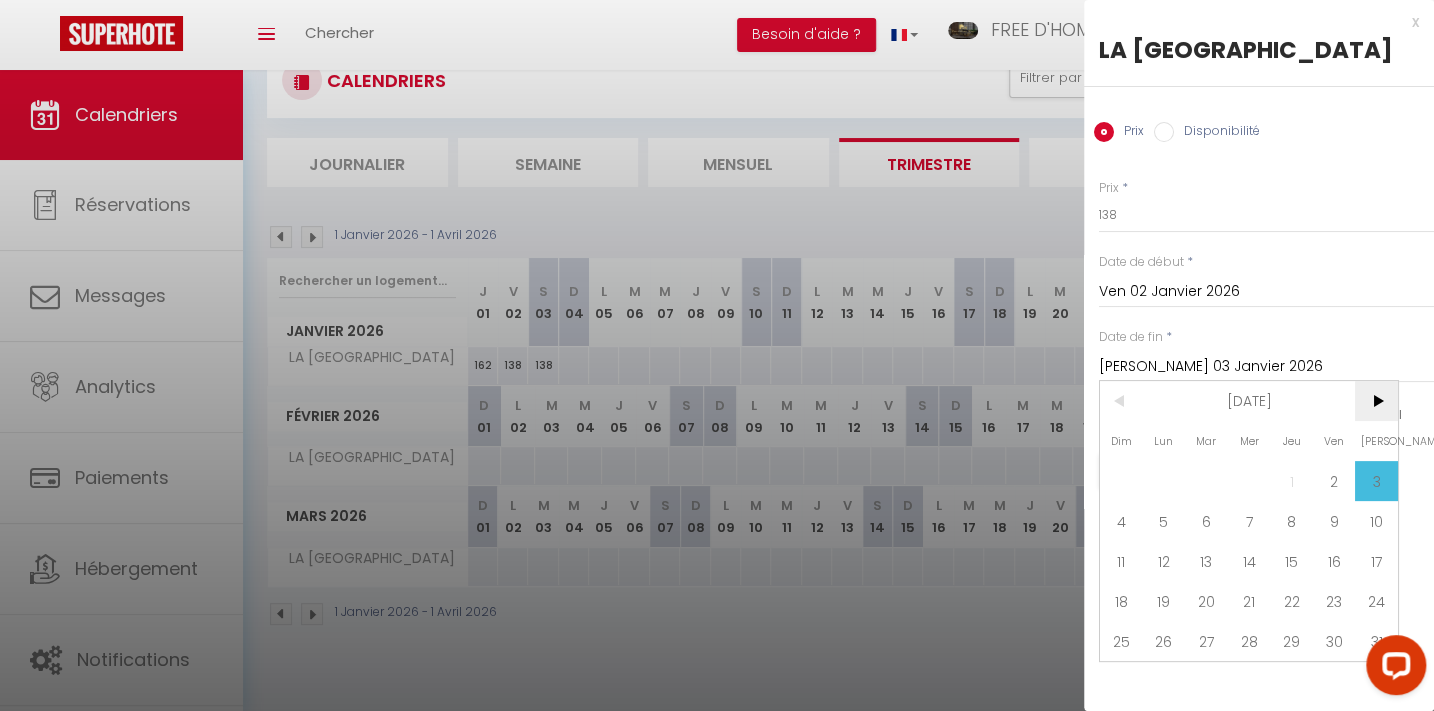 click on ">" at bounding box center [1376, 401] 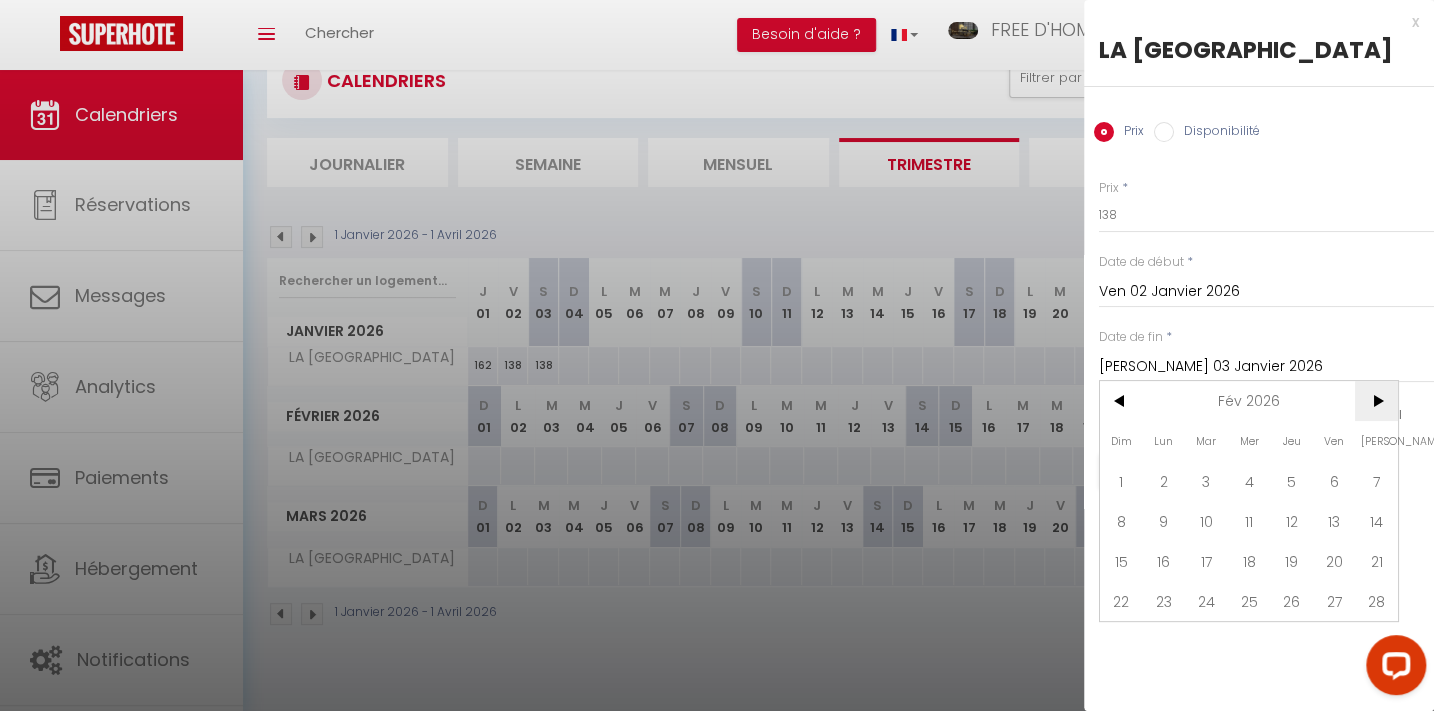 click on ">" at bounding box center [1376, 401] 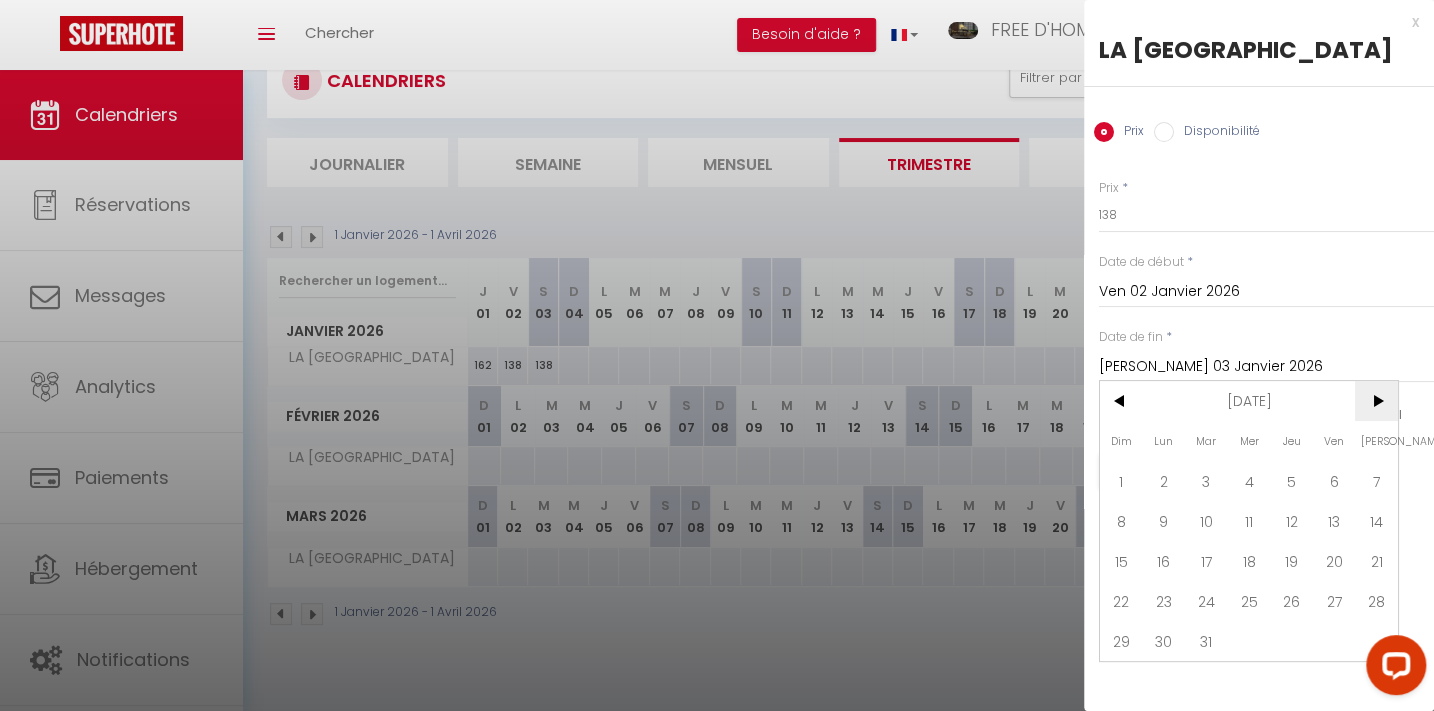 click on ">" at bounding box center (1376, 401) 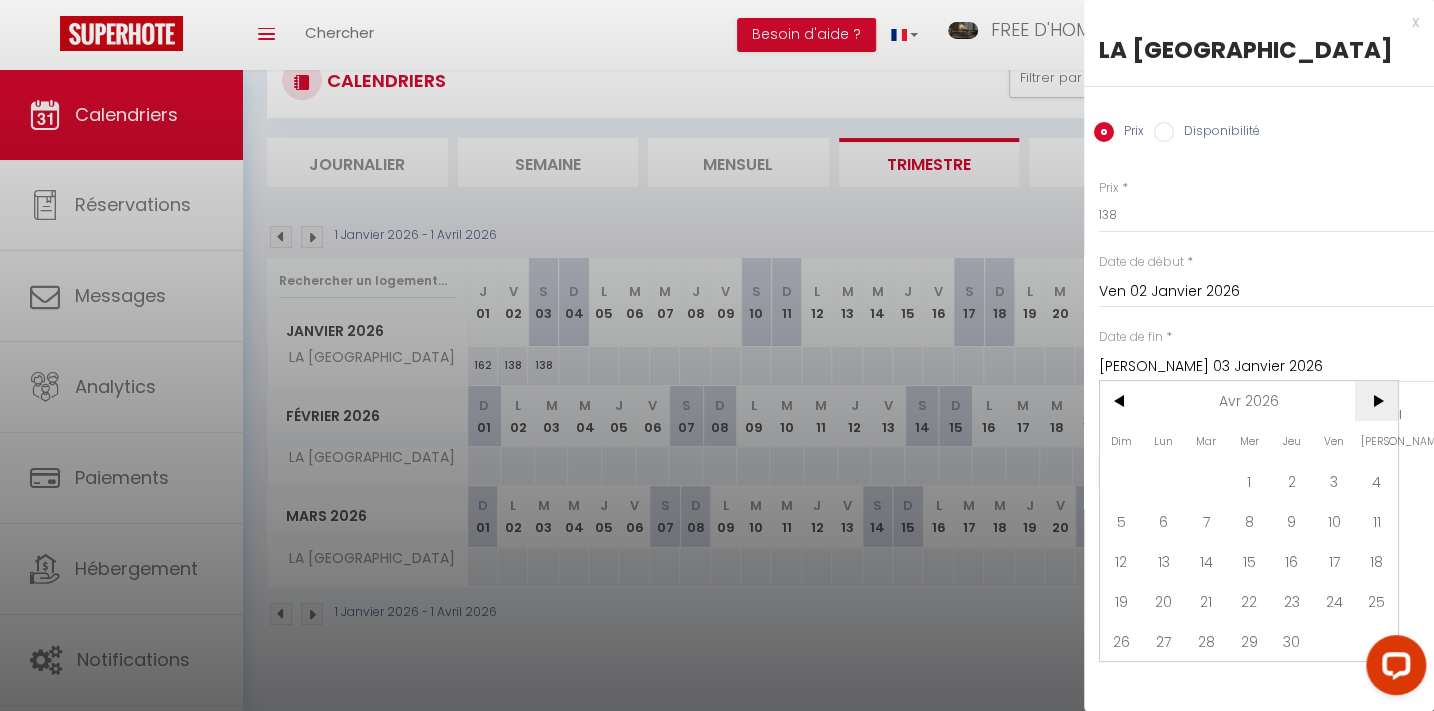 click on ">" at bounding box center (1376, 401) 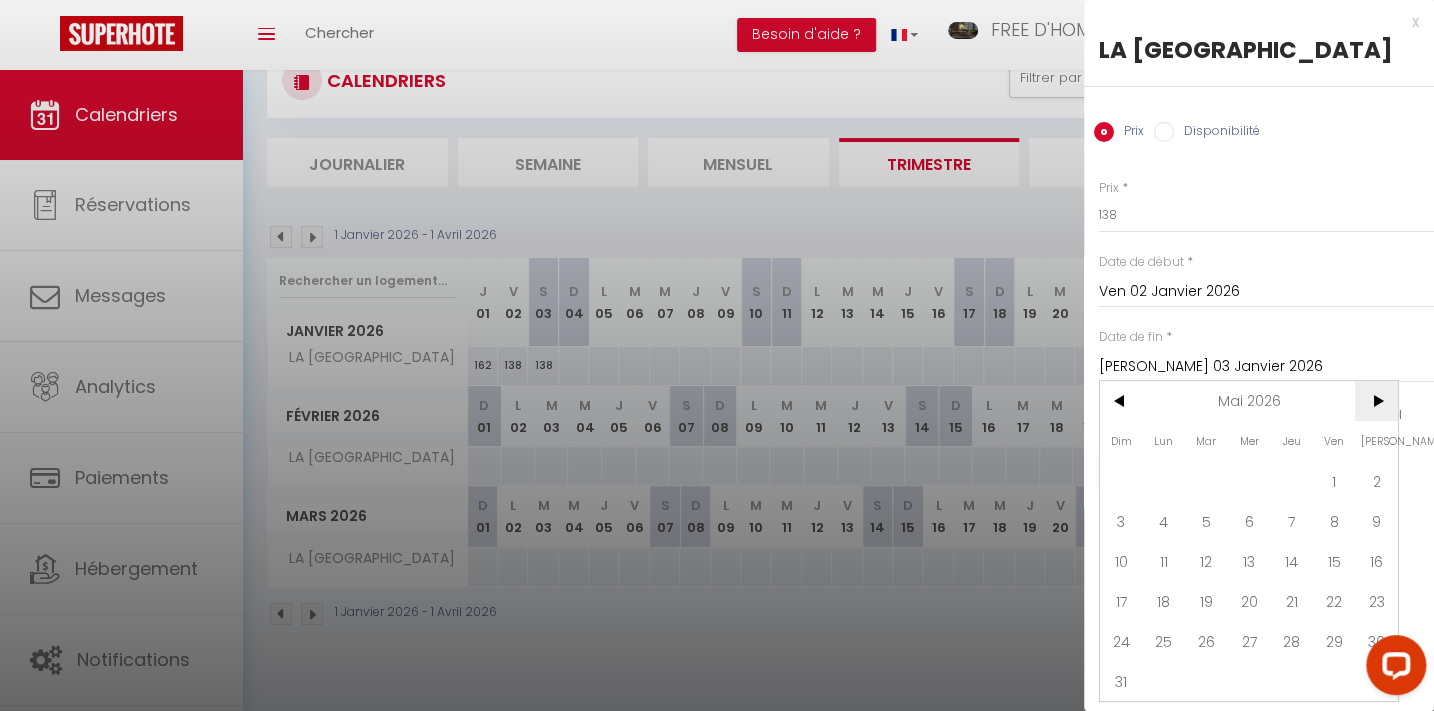 click on ">" at bounding box center (1376, 401) 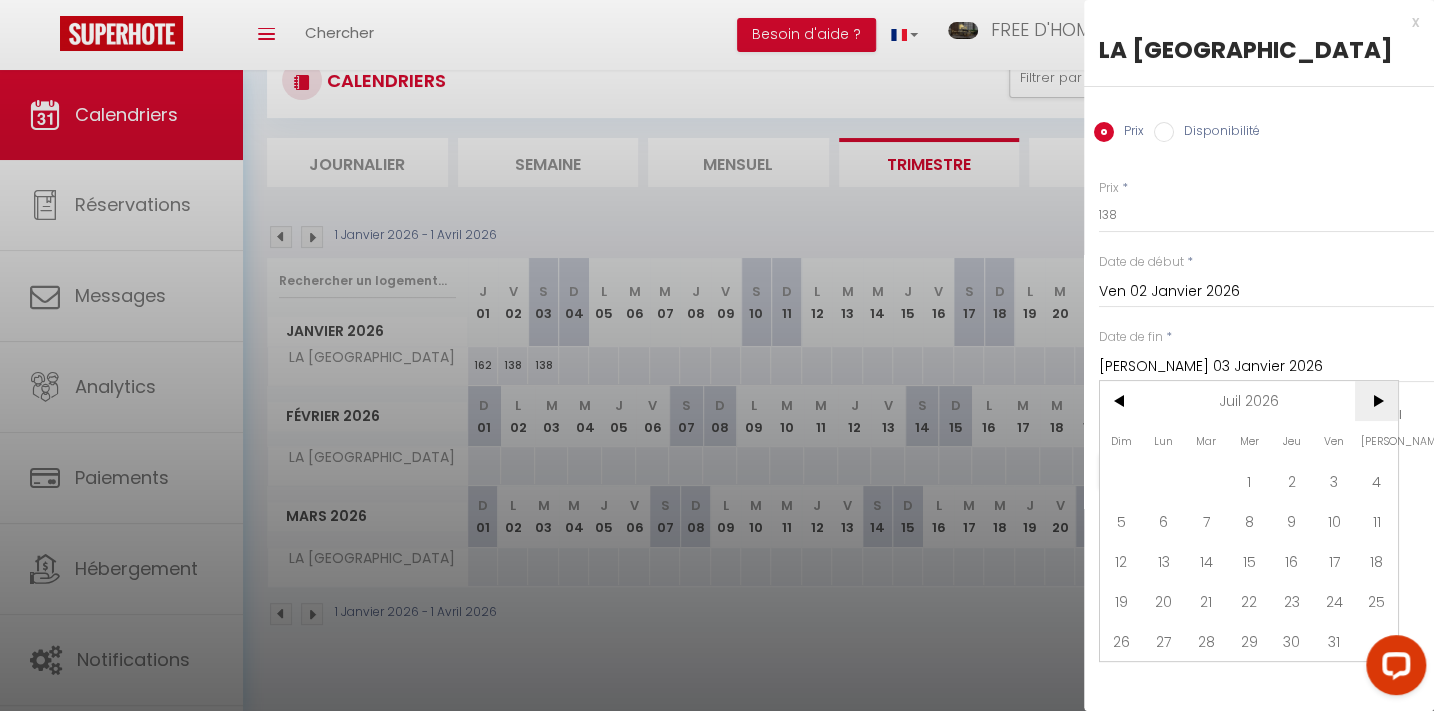 click on ">" at bounding box center [1376, 401] 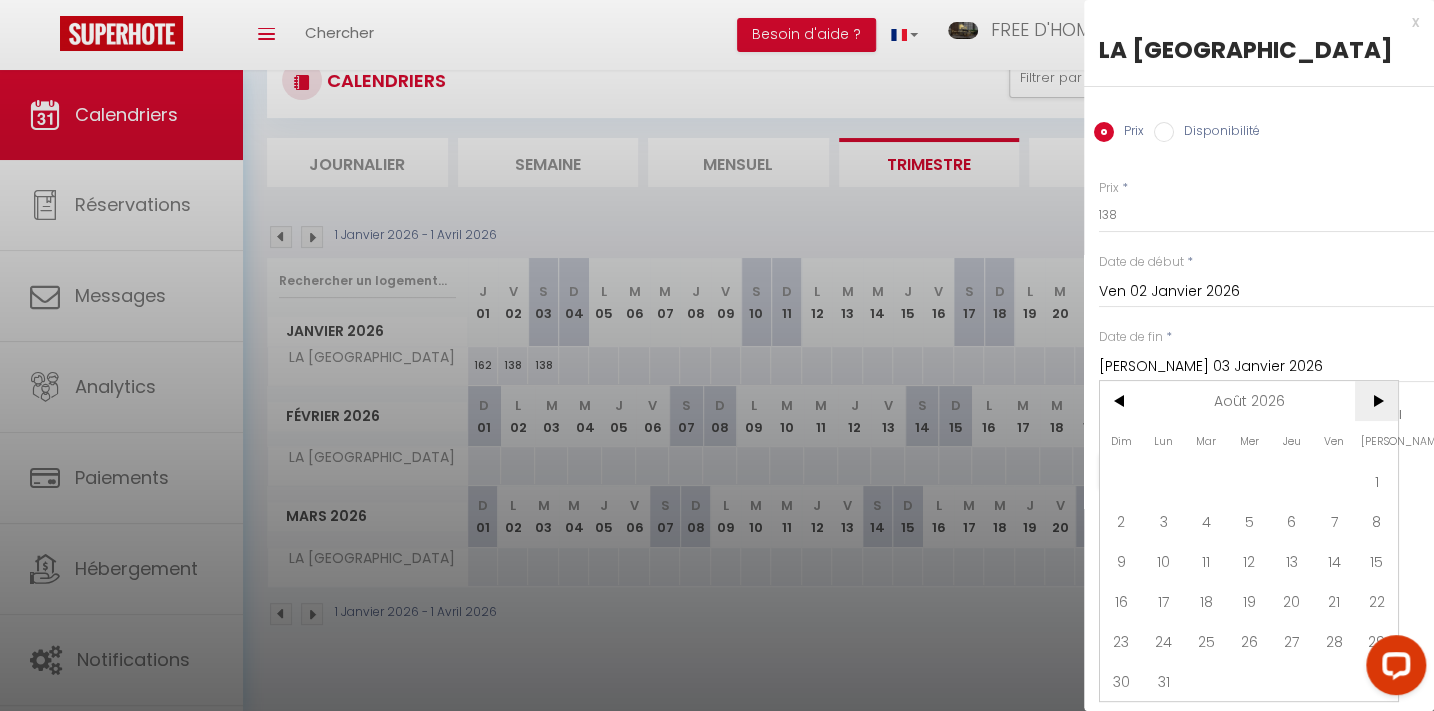 click on ">" at bounding box center [1376, 401] 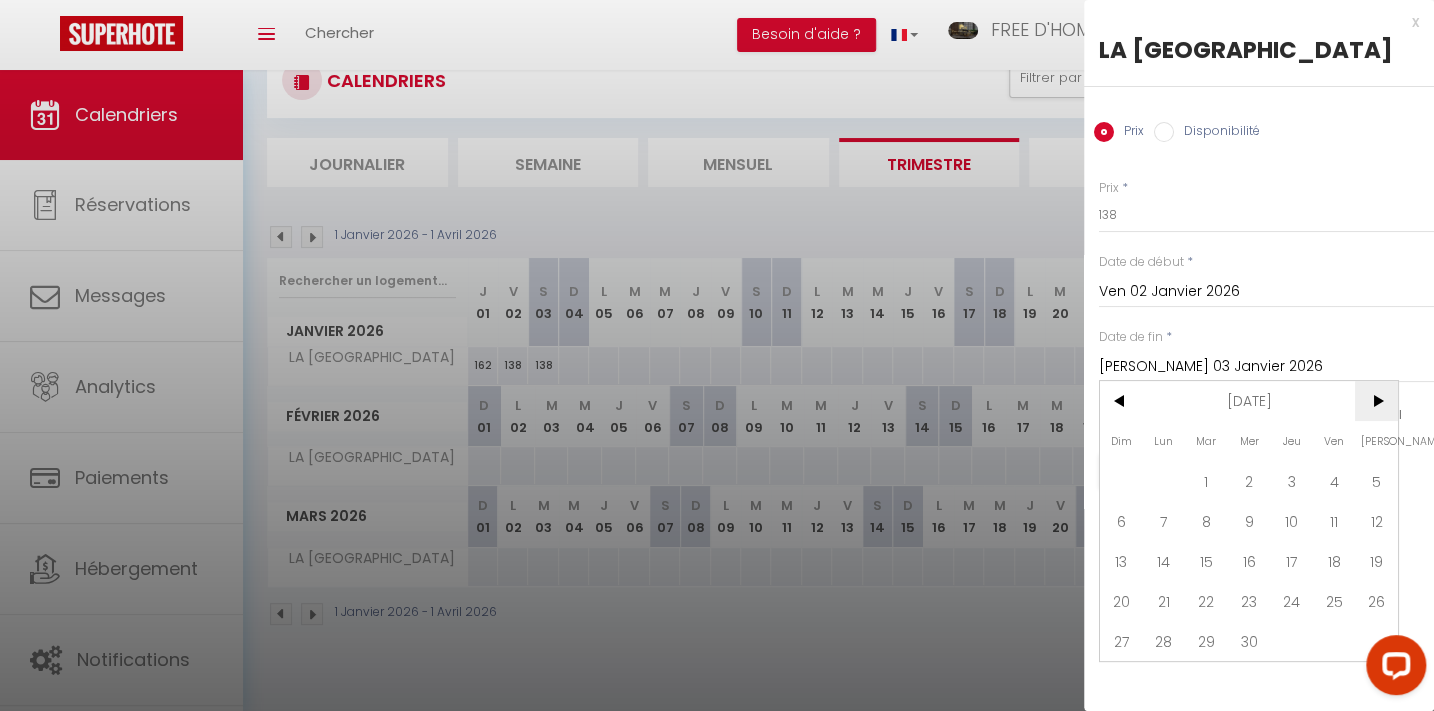 click on ">" at bounding box center [1376, 401] 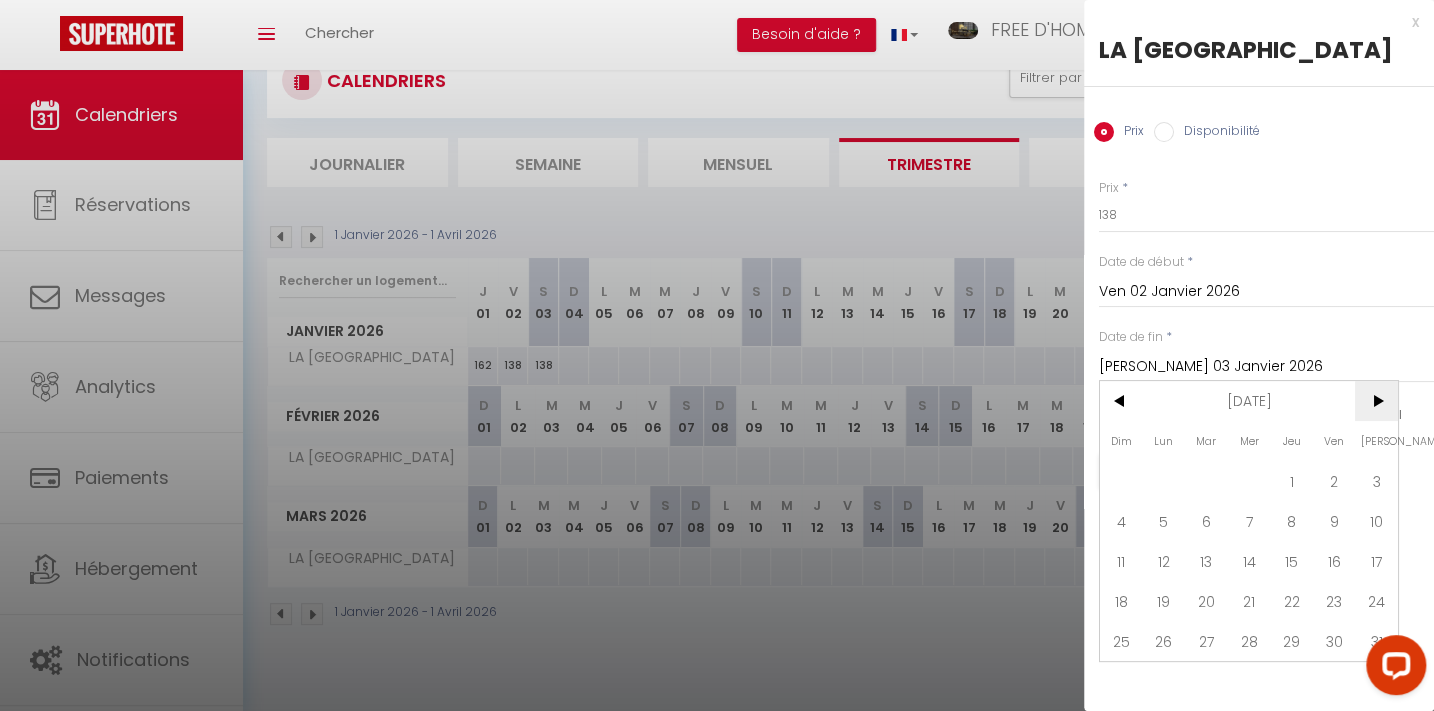 click on ">" at bounding box center [1376, 401] 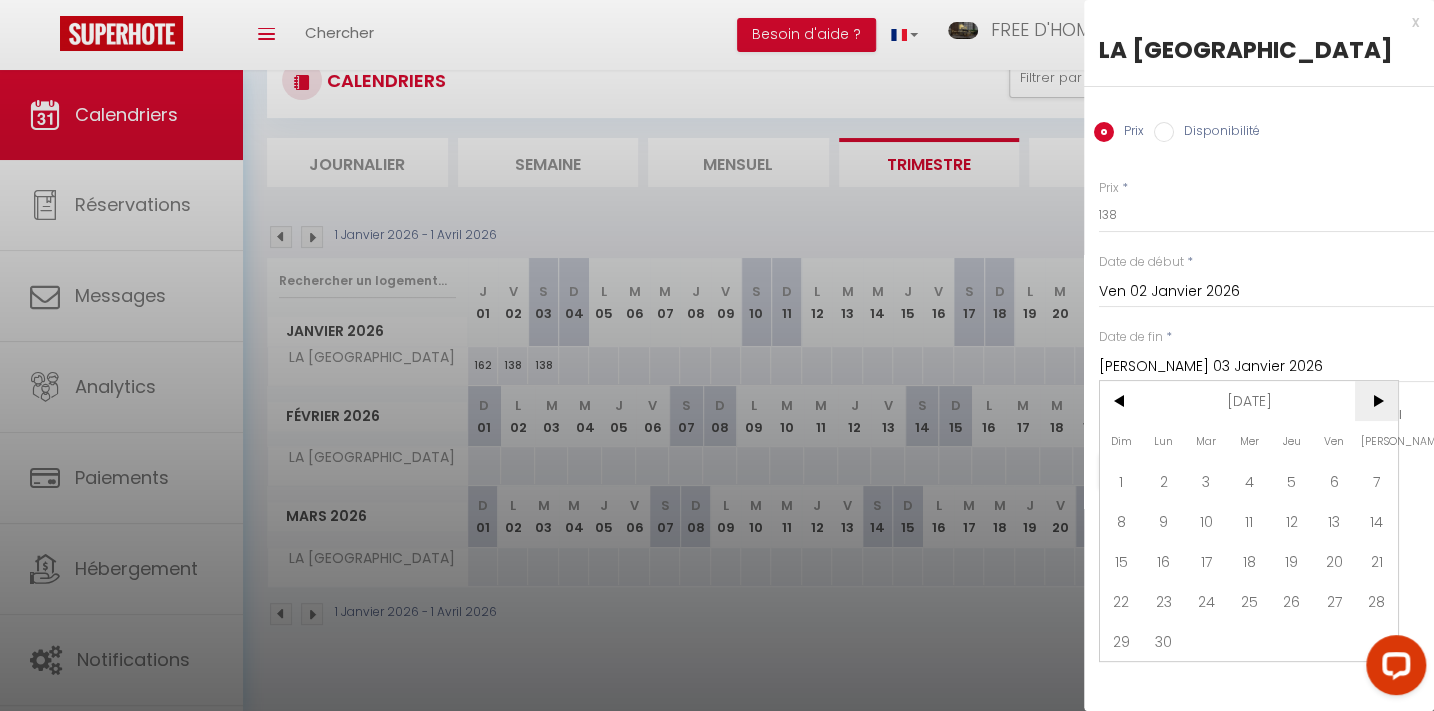 click on ">" at bounding box center [1376, 401] 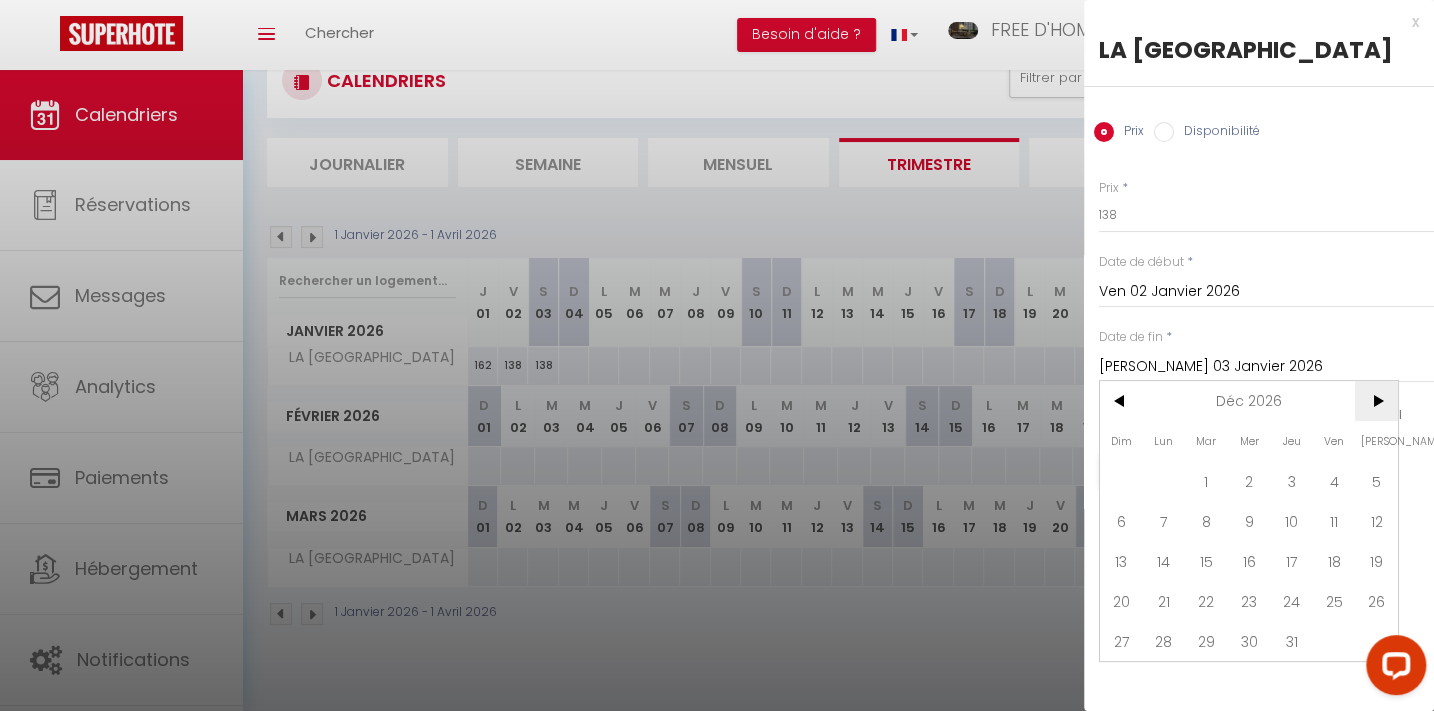 click on ">" at bounding box center (1376, 401) 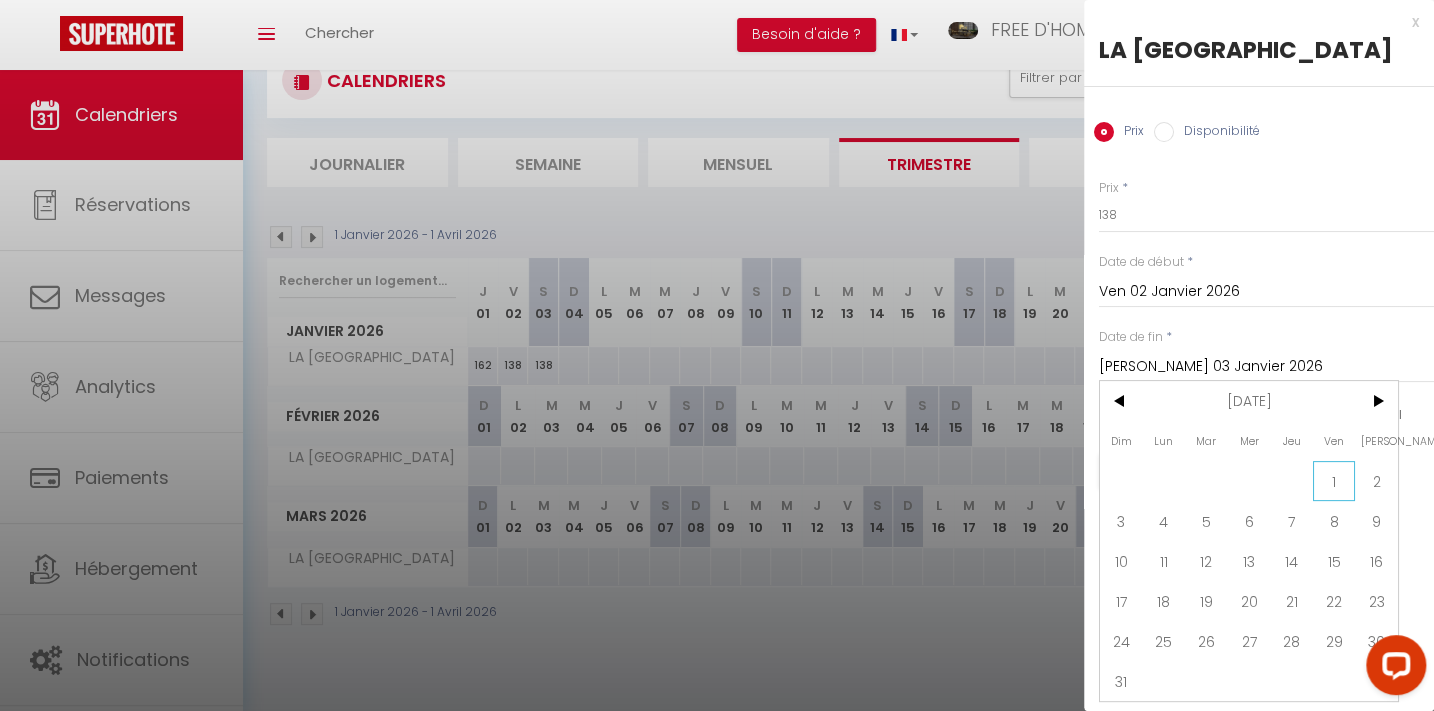 click on "1" at bounding box center (1334, 481) 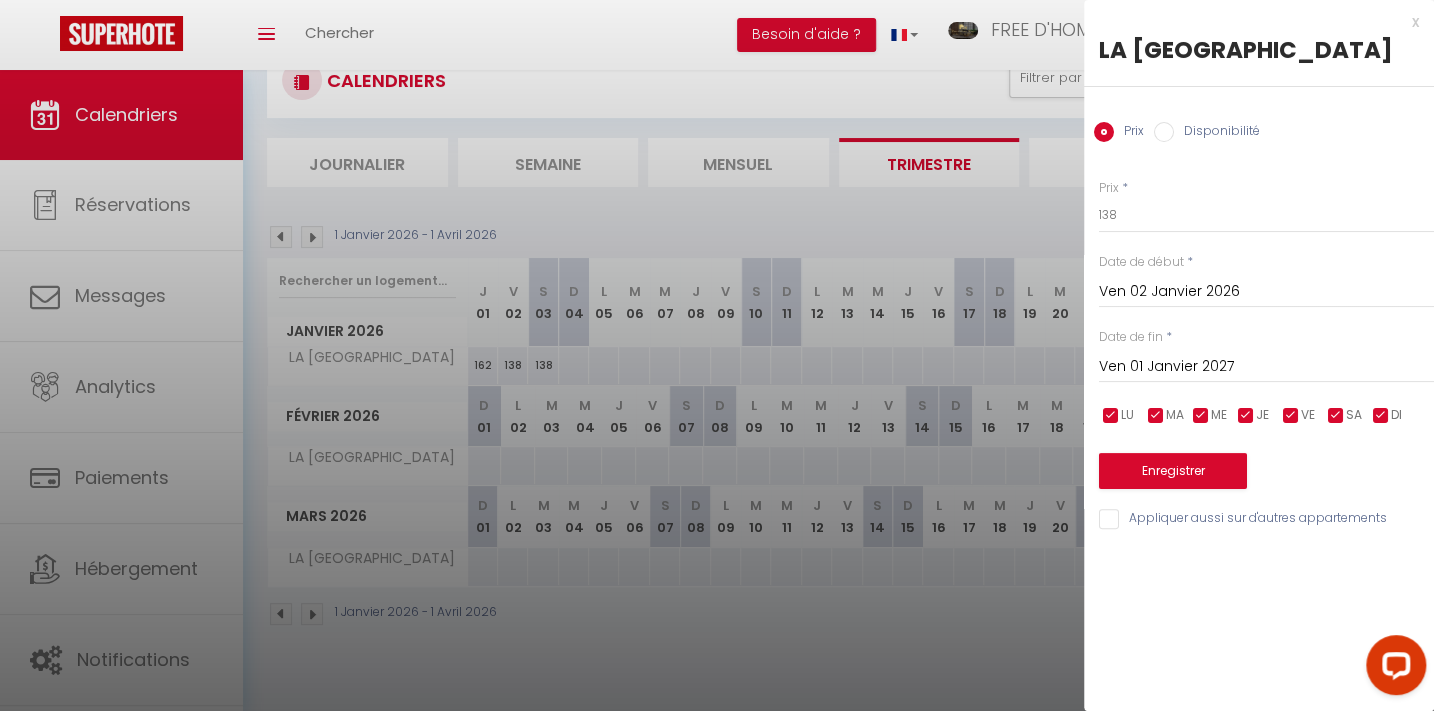click on "Disponibilité" at bounding box center (1164, 132) 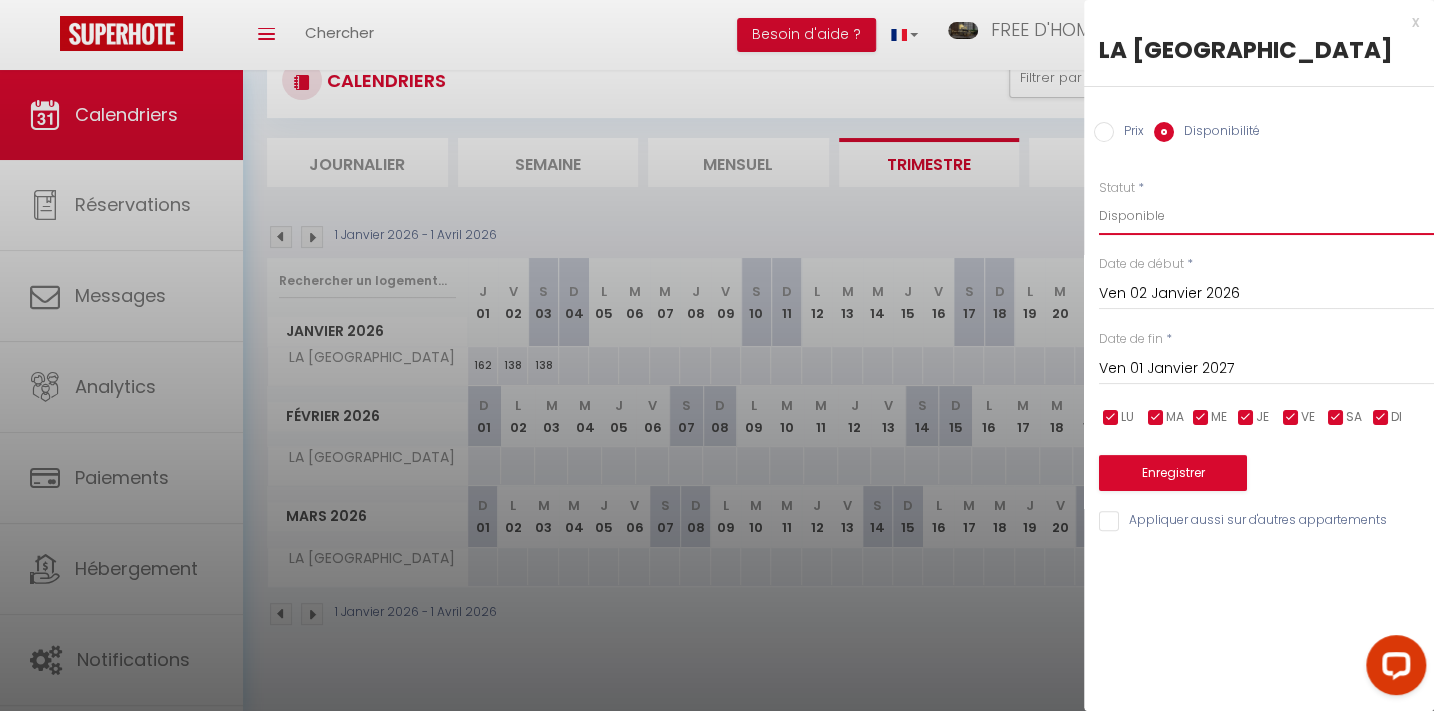 click on "Disponible
Indisponible" at bounding box center (1266, 216) 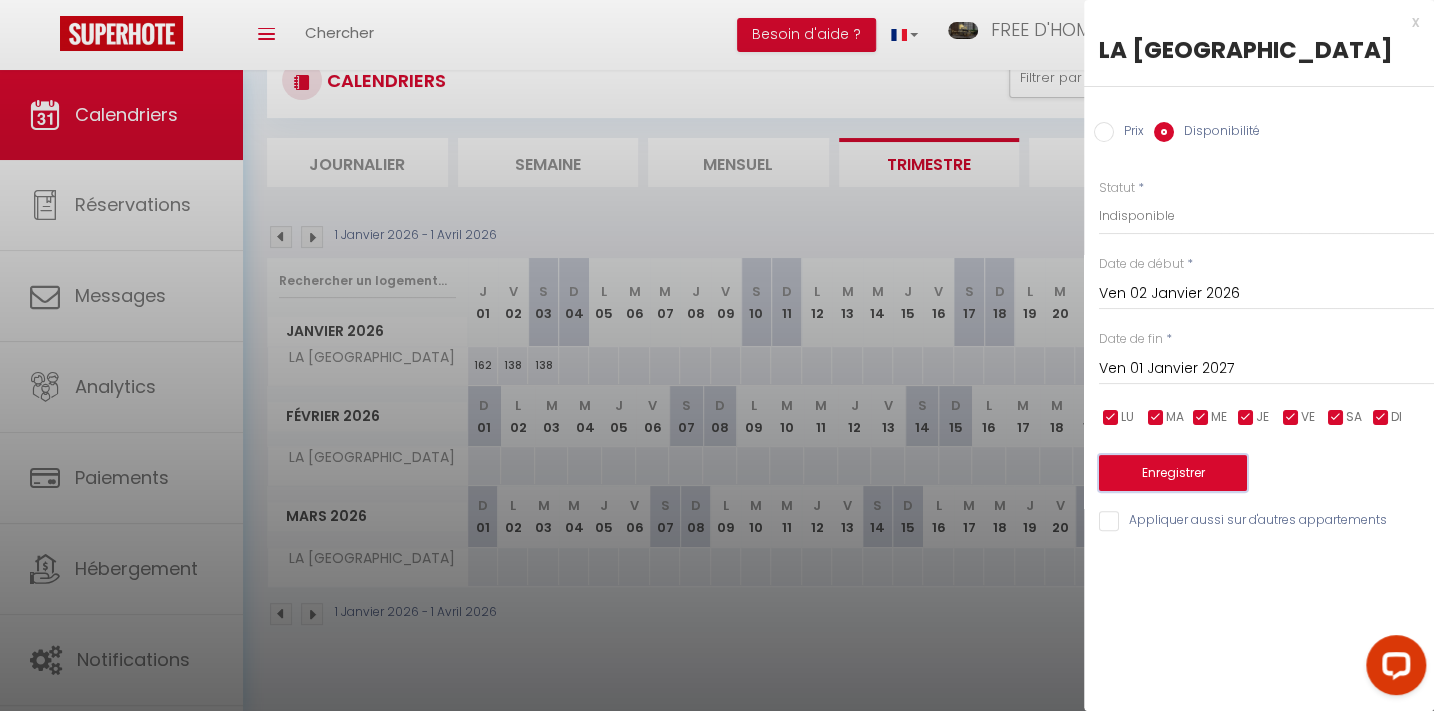 click on "Enregistrer" at bounding box center (1173, 473) 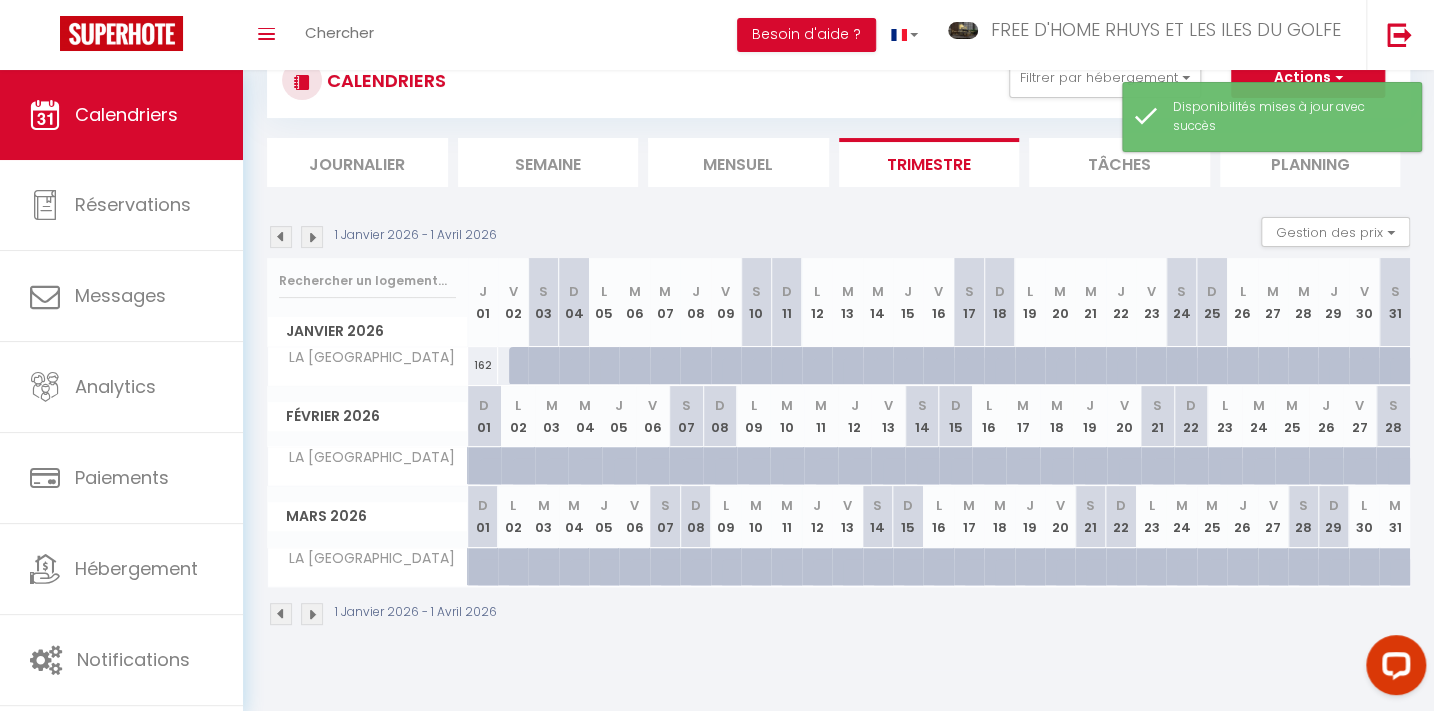 click at bounding box center [281, 237] 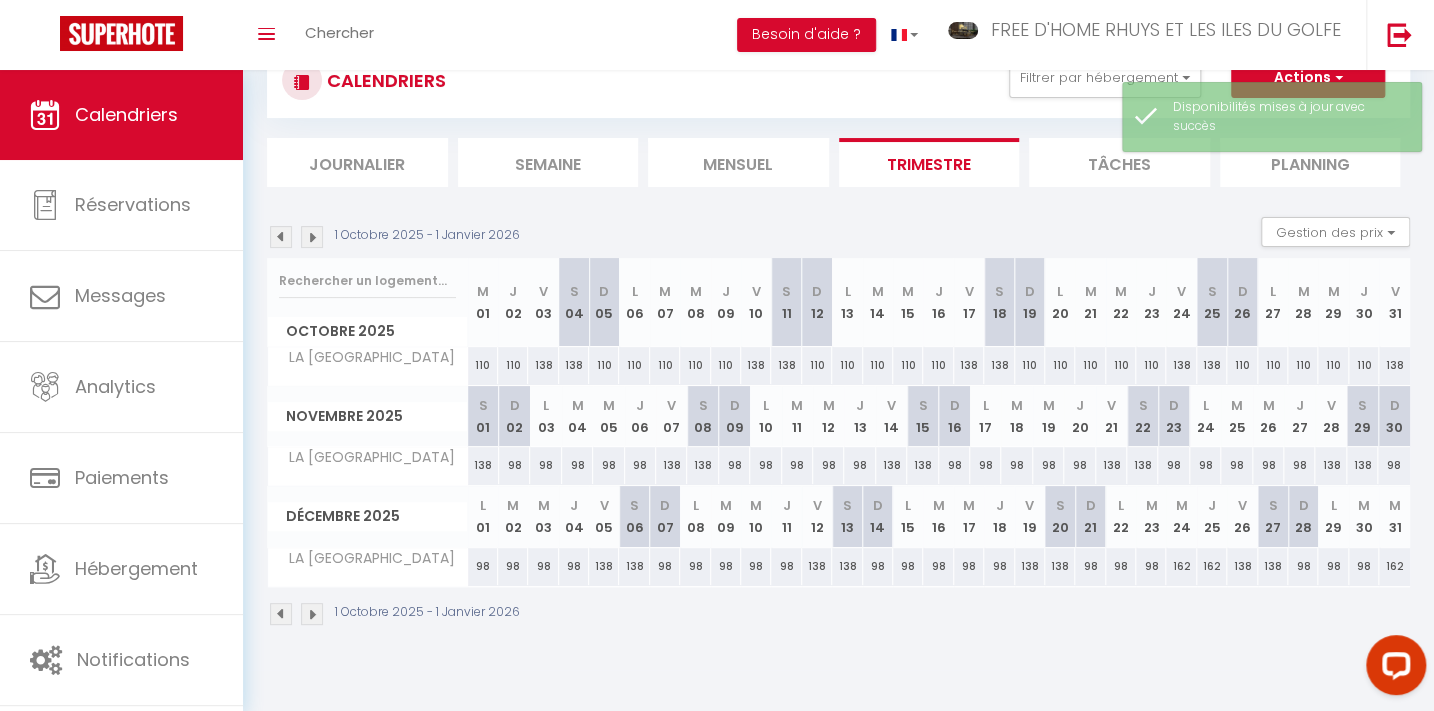 click at bounding box center (281, 237) 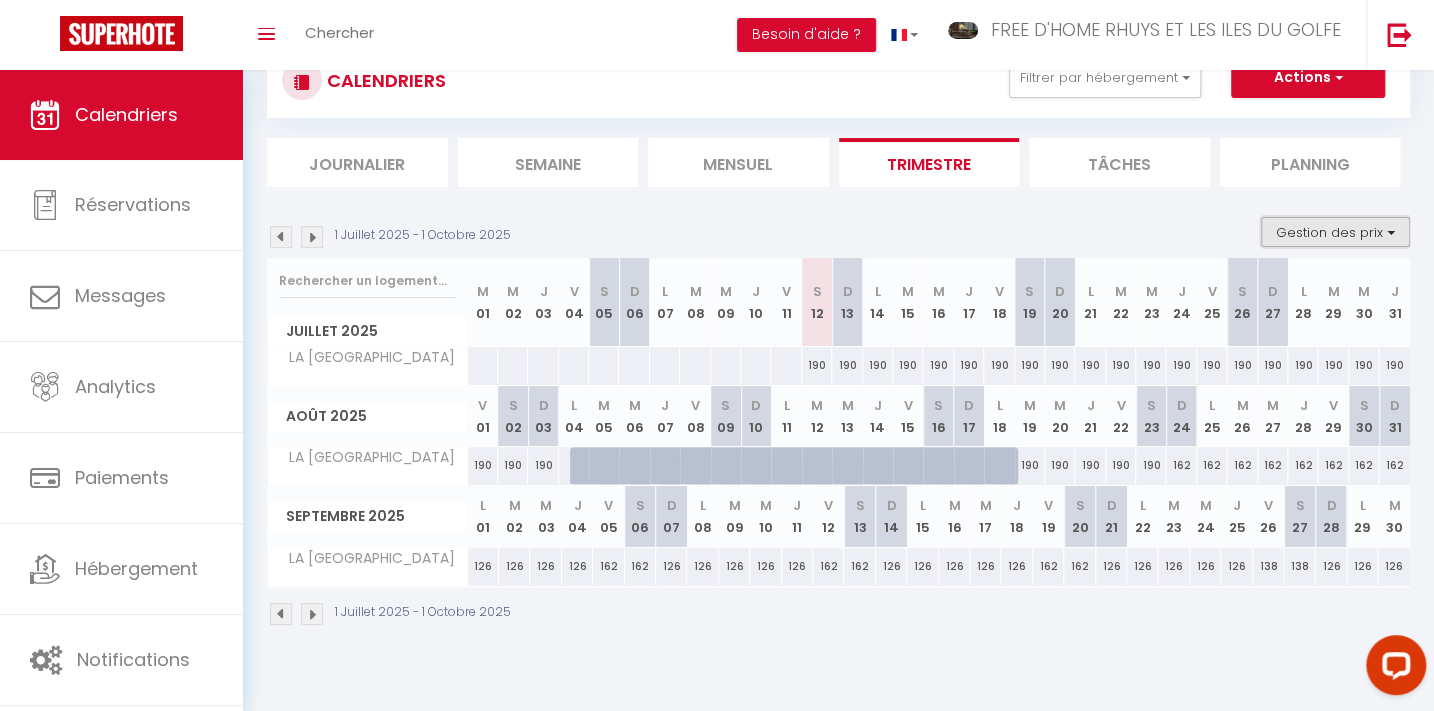 click on "Gestion des prix" at bounding box center [1335, 232] 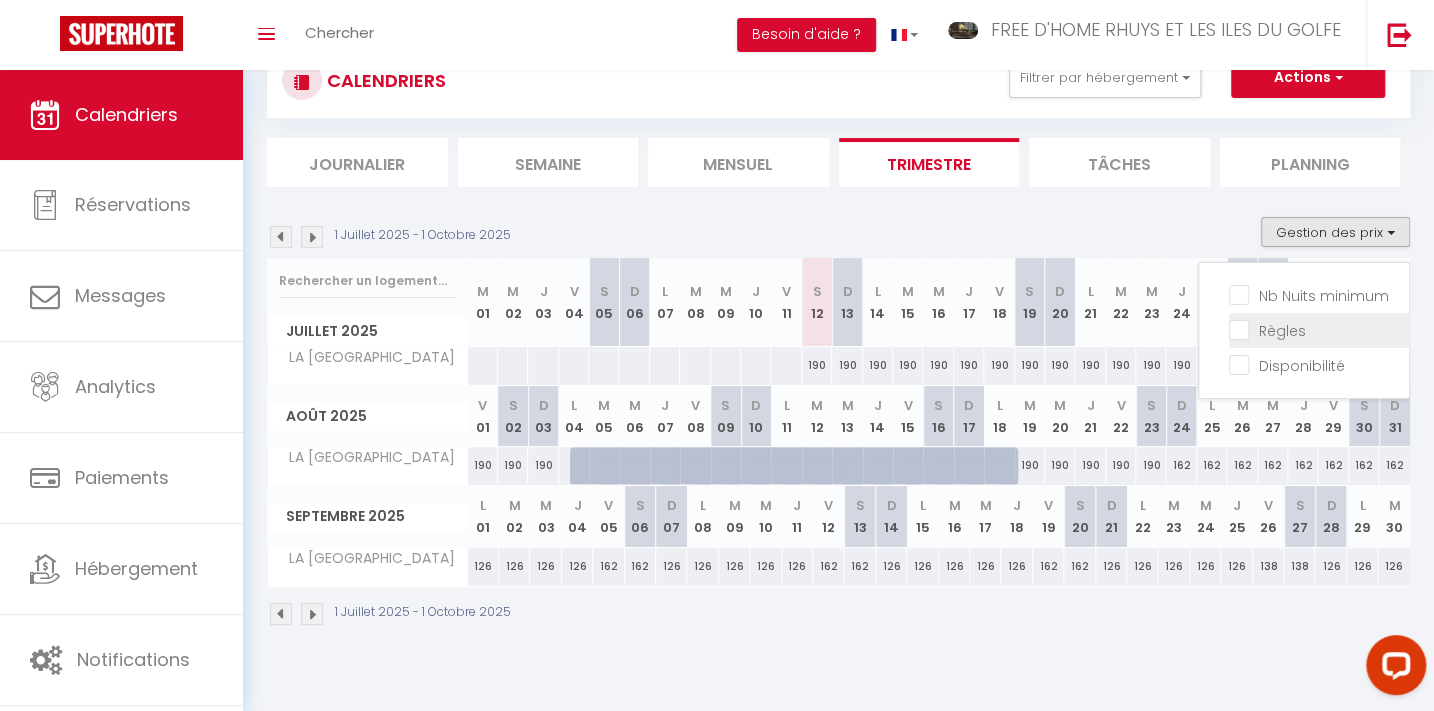 click on "Règles" at bounding box center (1319, 329) 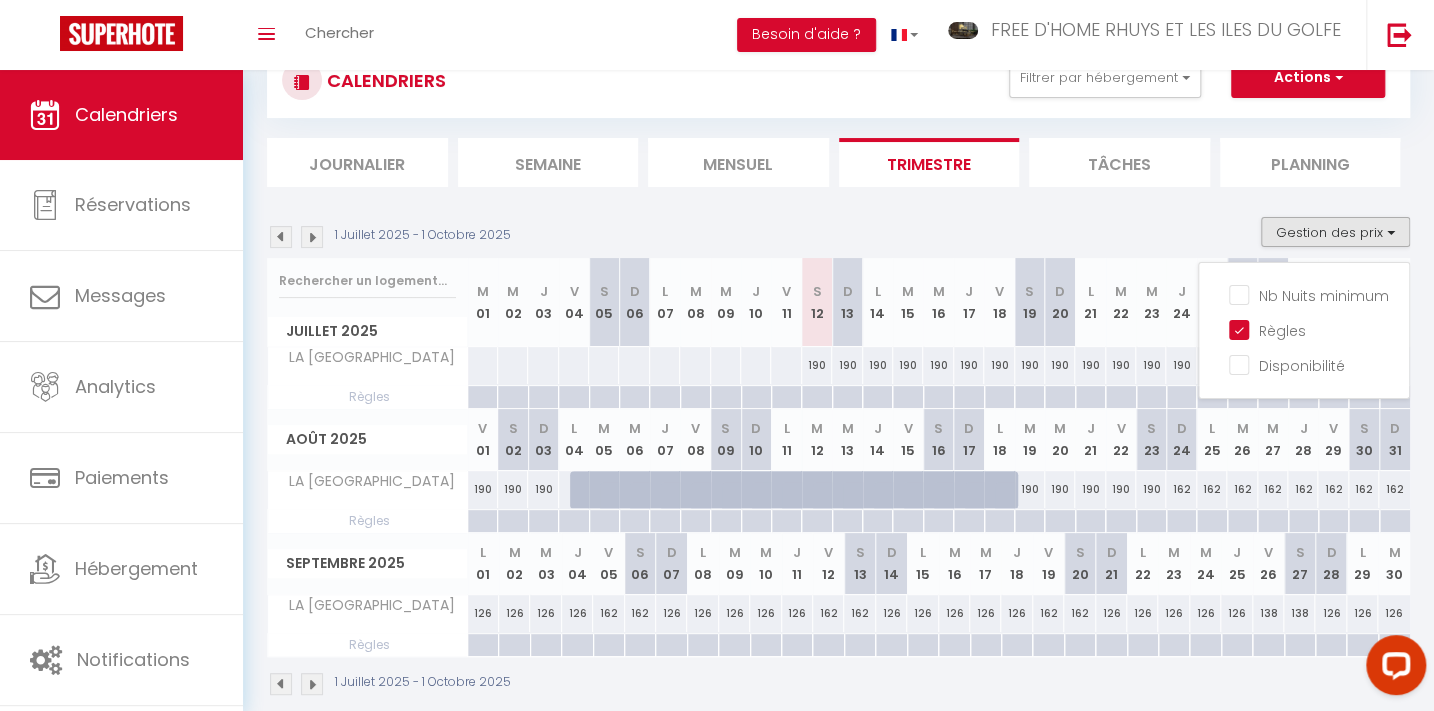 click at bounding box center (907, 397) 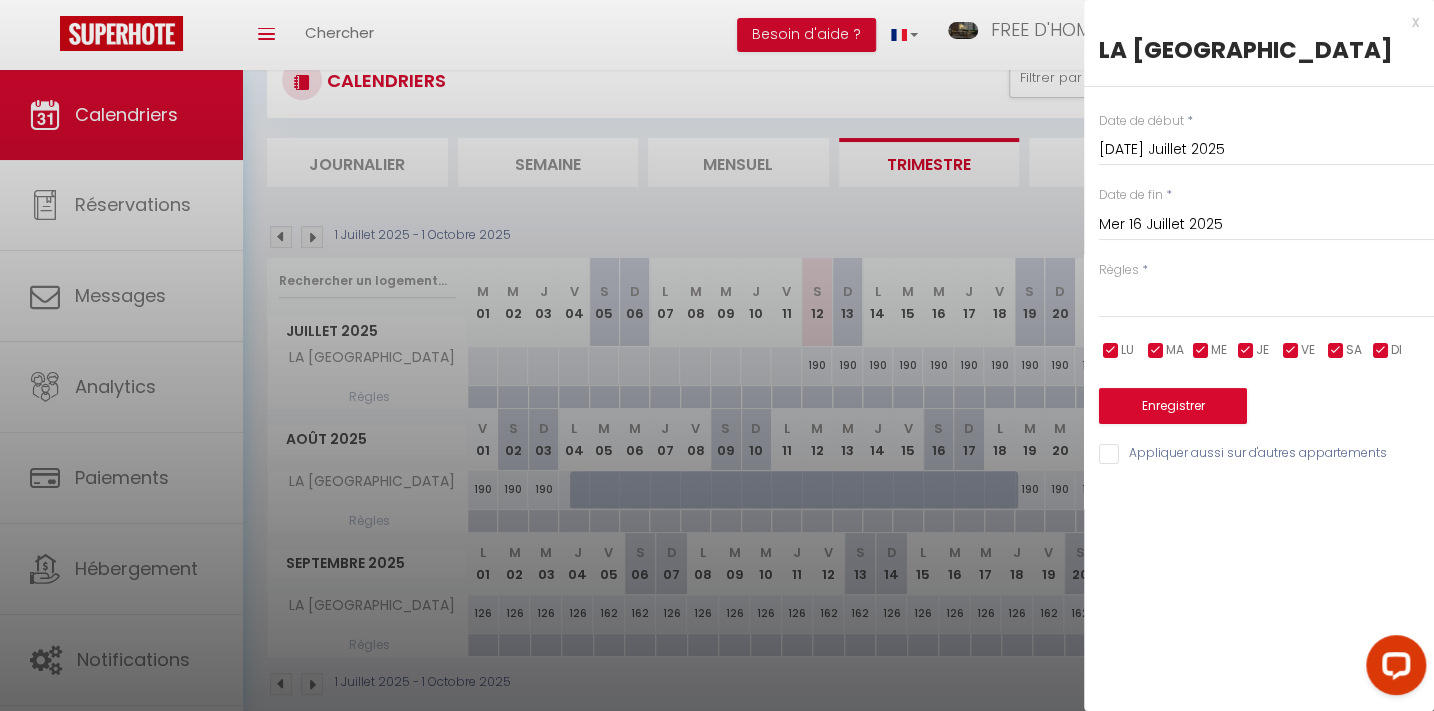 click on "Mer 16 Juillet 2025" at bounding box center (1266, 225) 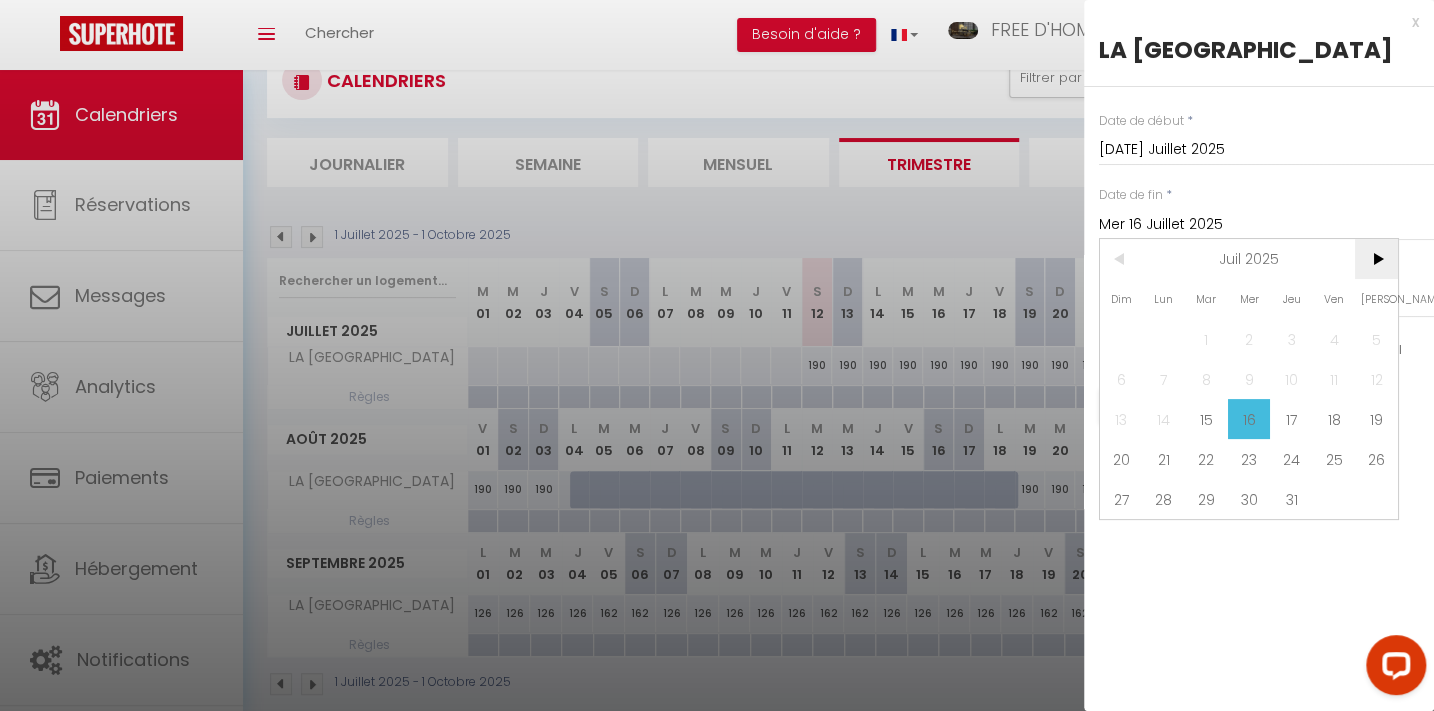 click on ">" at bounding box center [1376, 259] 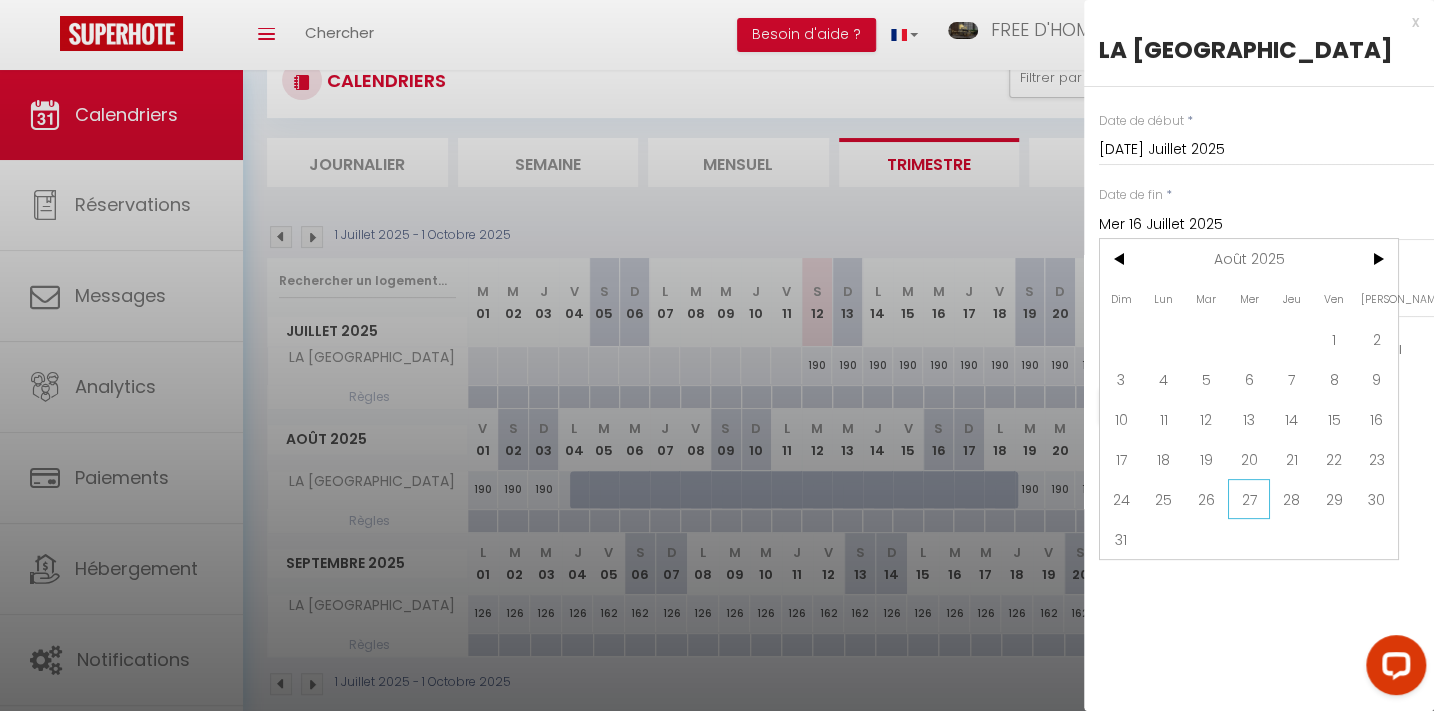 click on "27" at bounding box center [1249, 499] 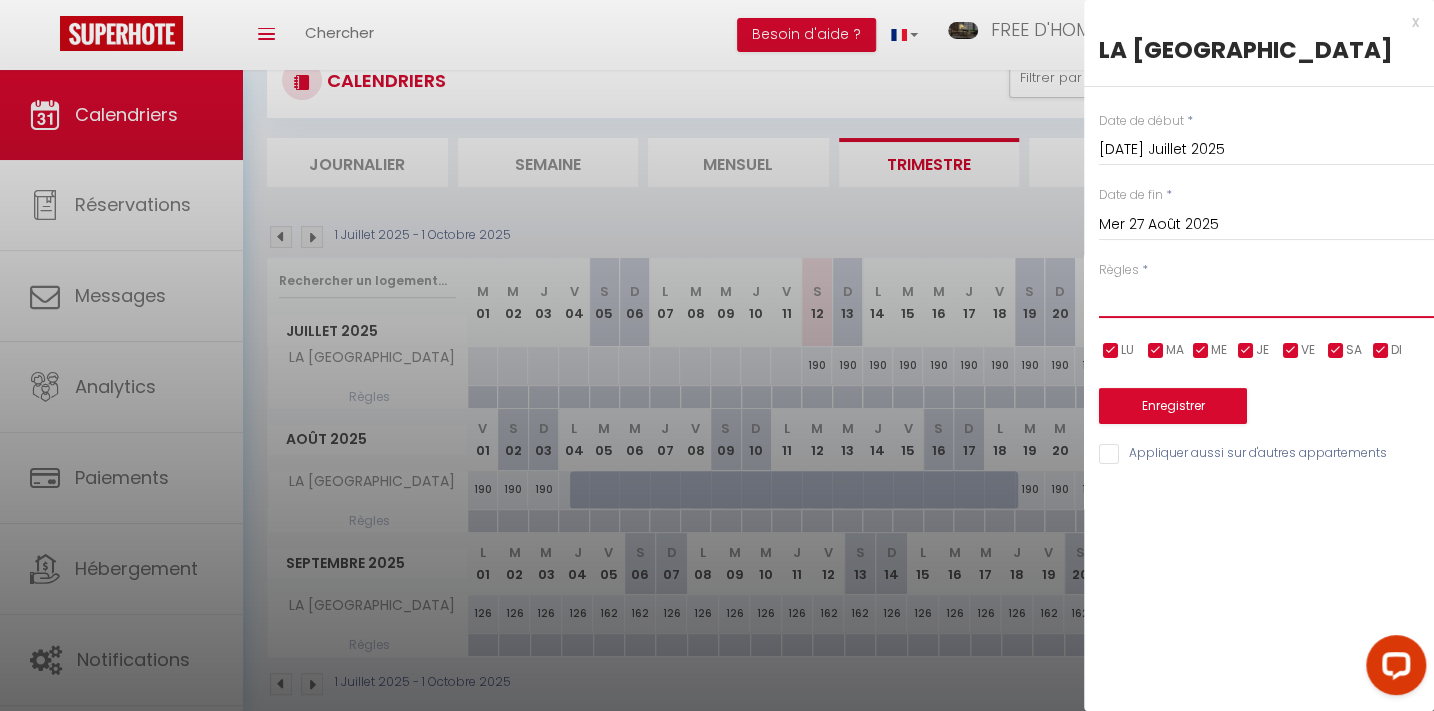 click on "Aucun   No Checkin   No Checkout   Pas d'arrivée / Pas de départ" at bounding box center [1266, 299] 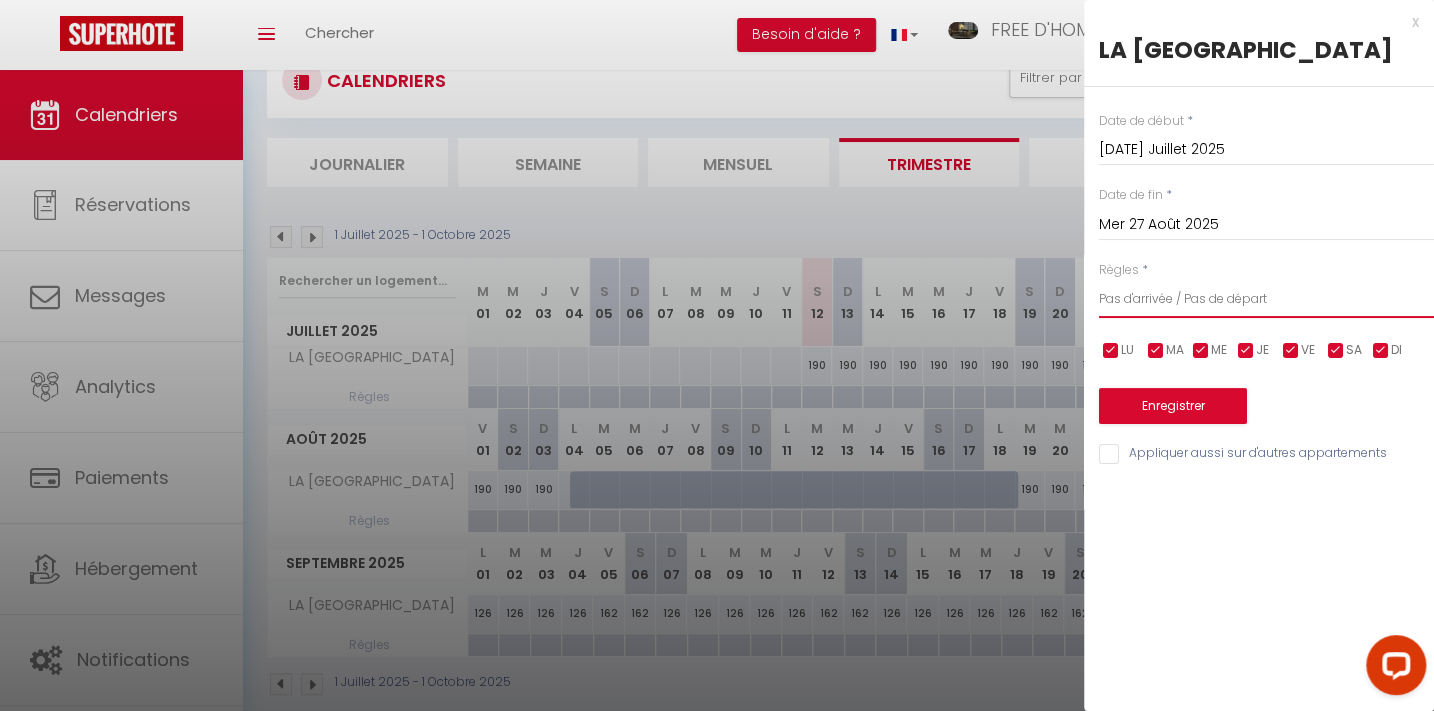 click on "Aucun   No Checkin   No Checkout   Pas d'arrivée / Pas de départ" at bounding box center (1266, 299) 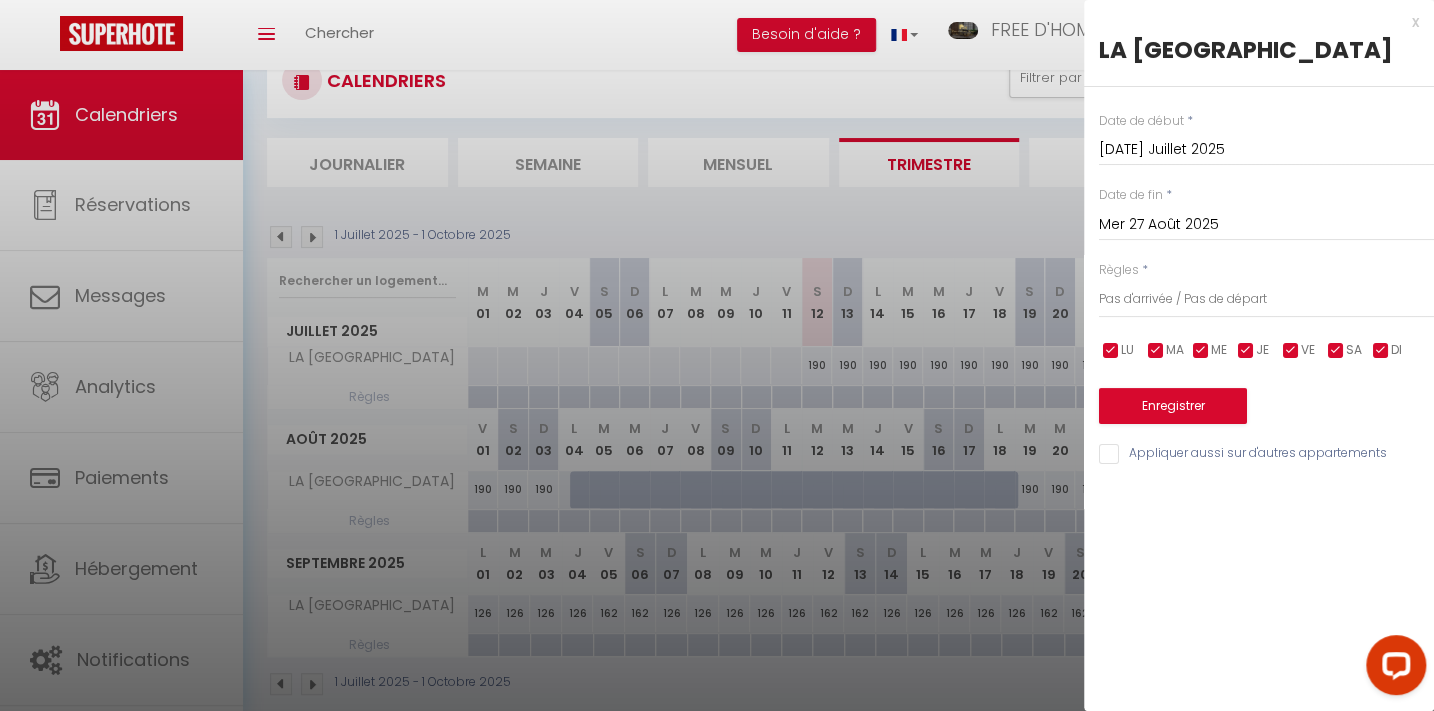 click at bounding box center (1201, 351) 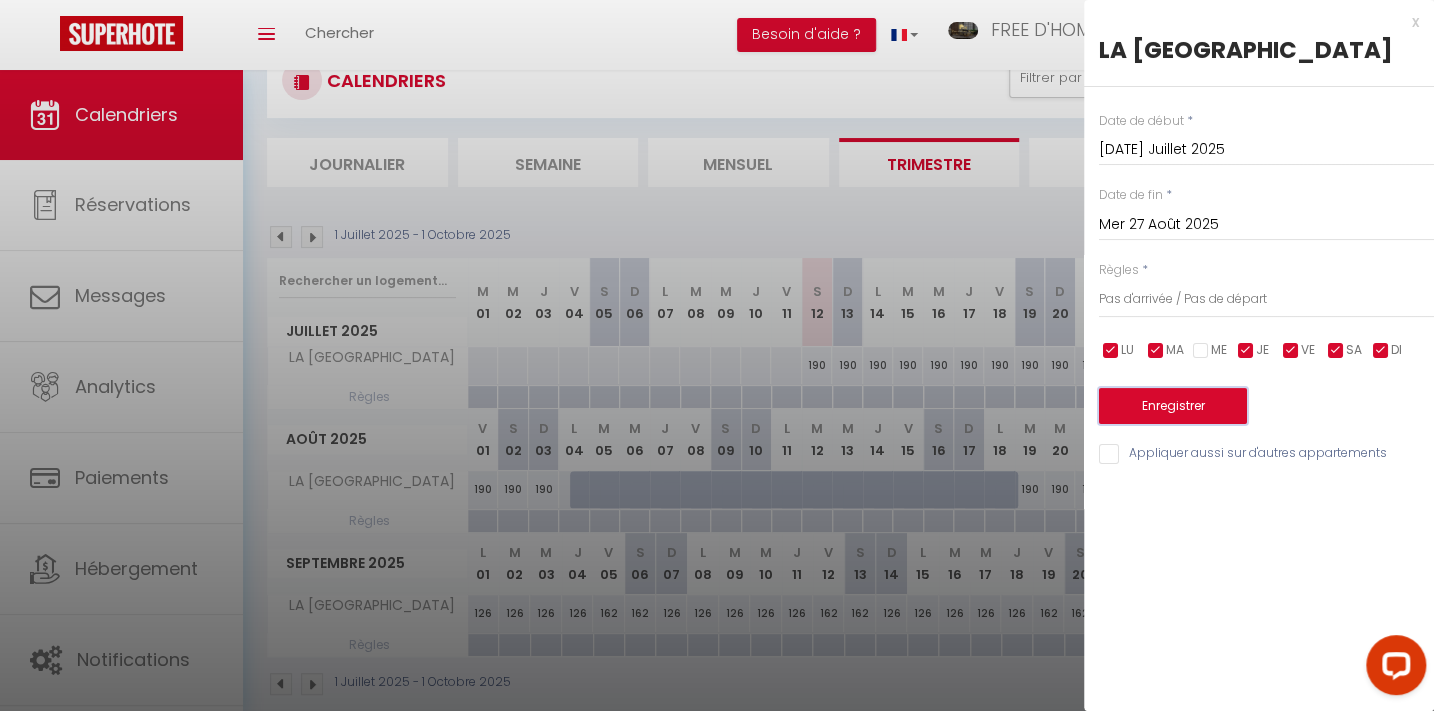 click on "Enregistrer" at bounding box center [1173, 406] 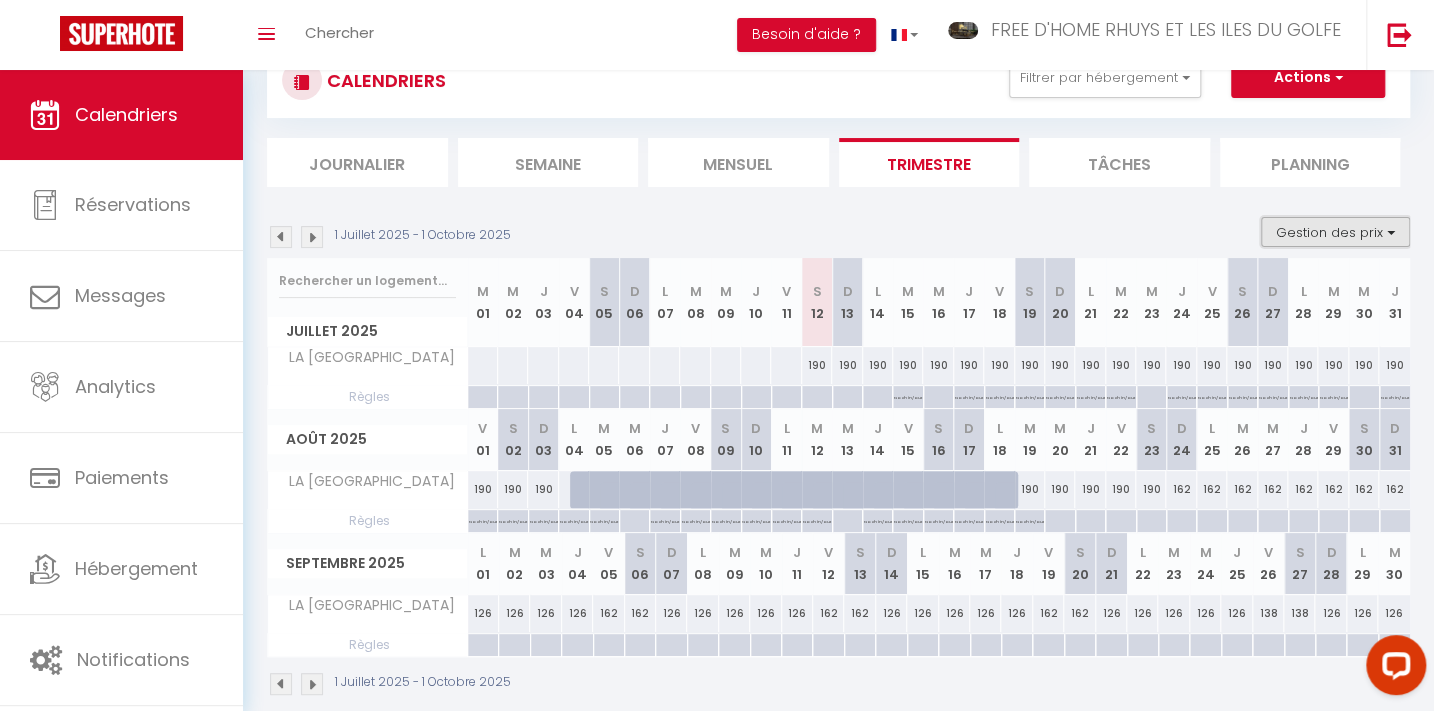 click on "Gestion des prix" at bounding box center (1335, 232) 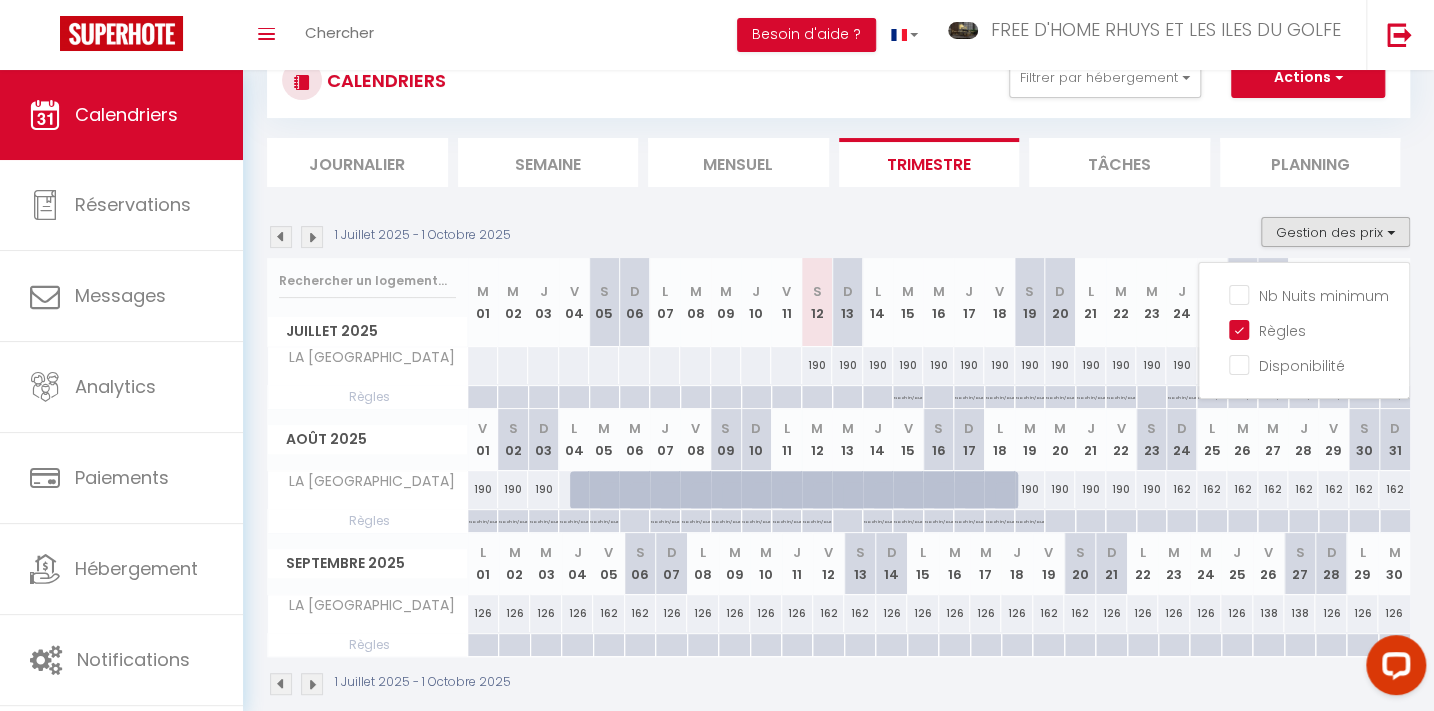 click at bounding box center (1090, 521) 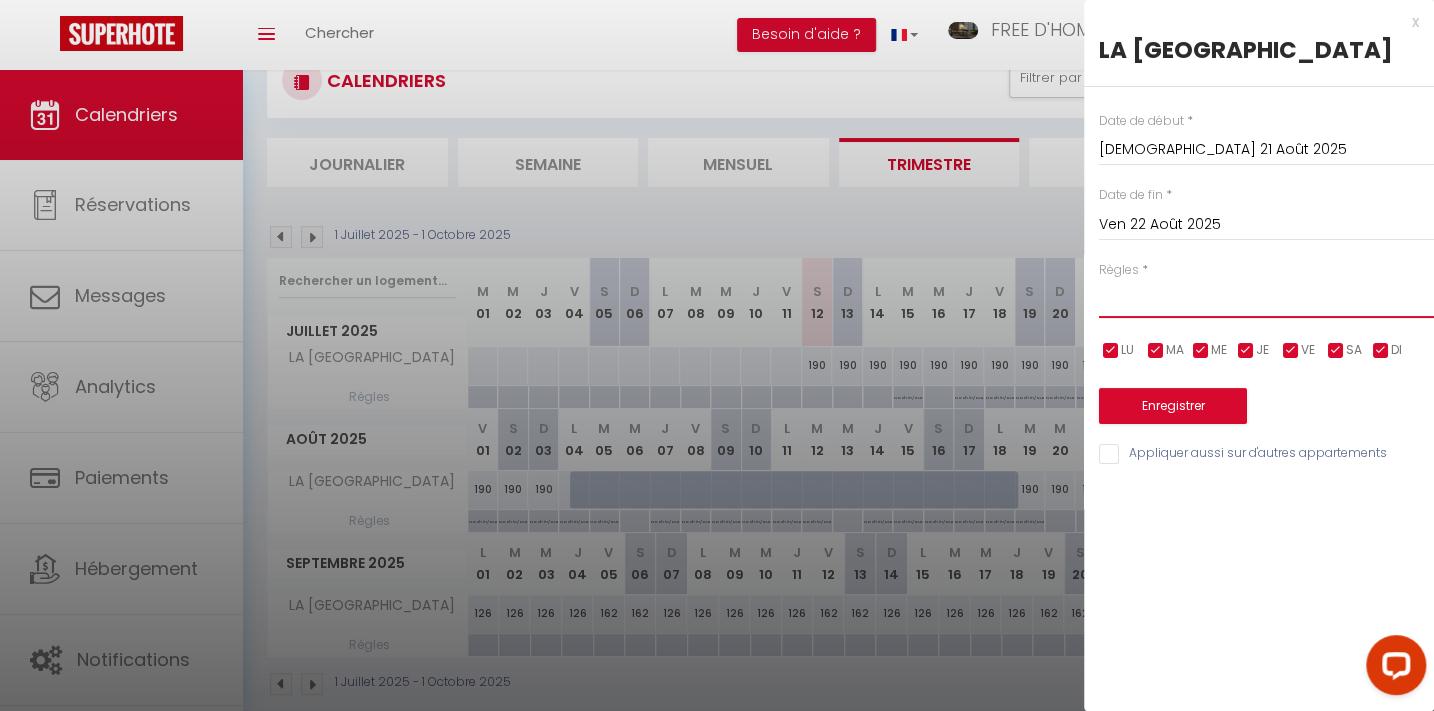 click on "Aucun   No Checkin   No Checkout   Pas d'arrivée / Pas de départ" at bounding box center [1266, 299] 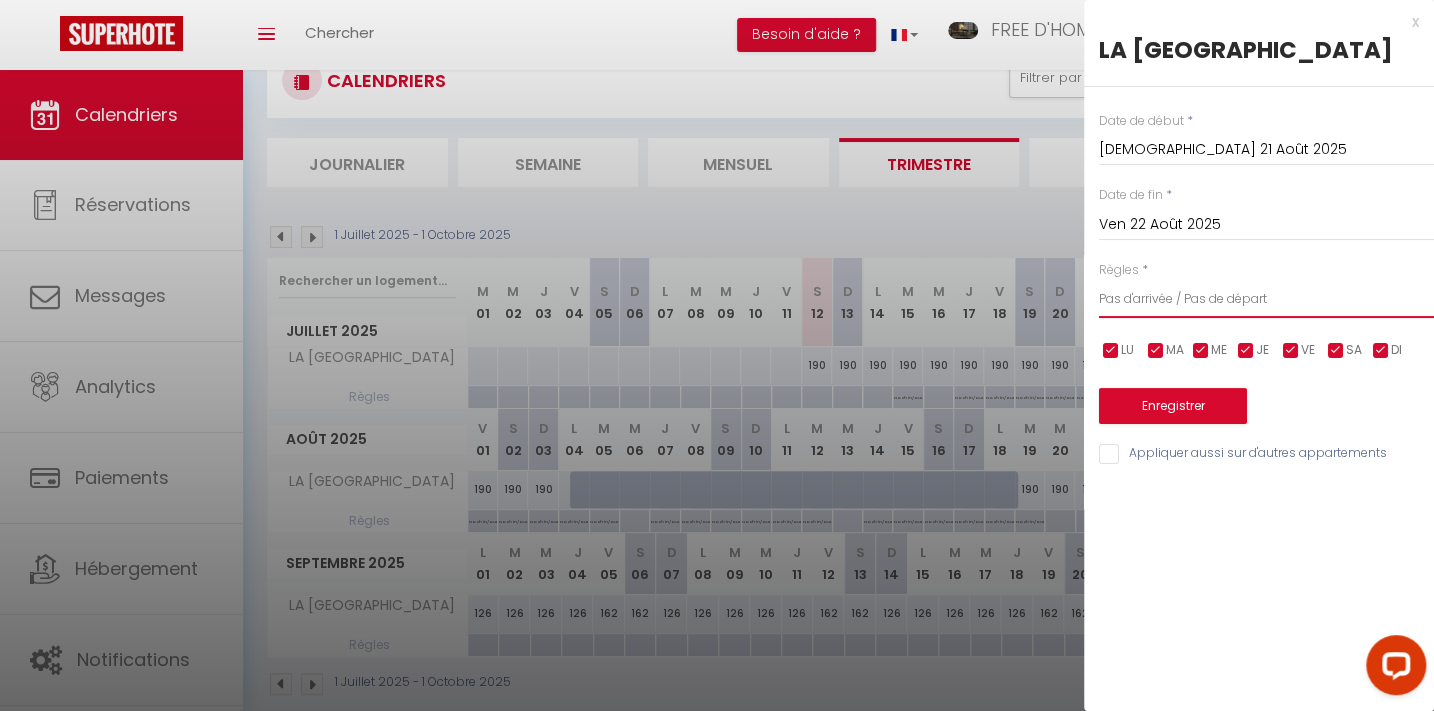 click on "Aucun   No Checkin   No Checkout   Pas d'arrivée / Pas de départ" at bounding box center (1266, 299) 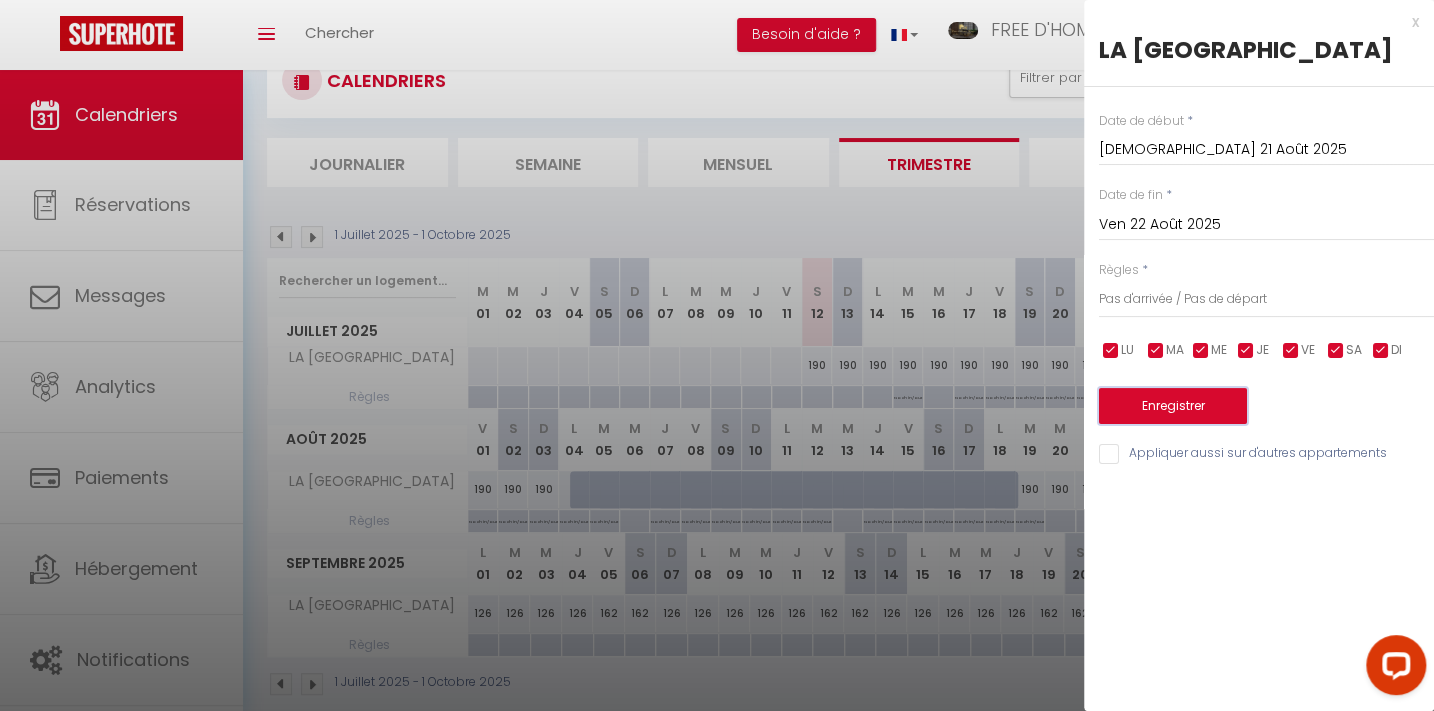 click on "Enregistrer" at bounding box center [1173, 406] 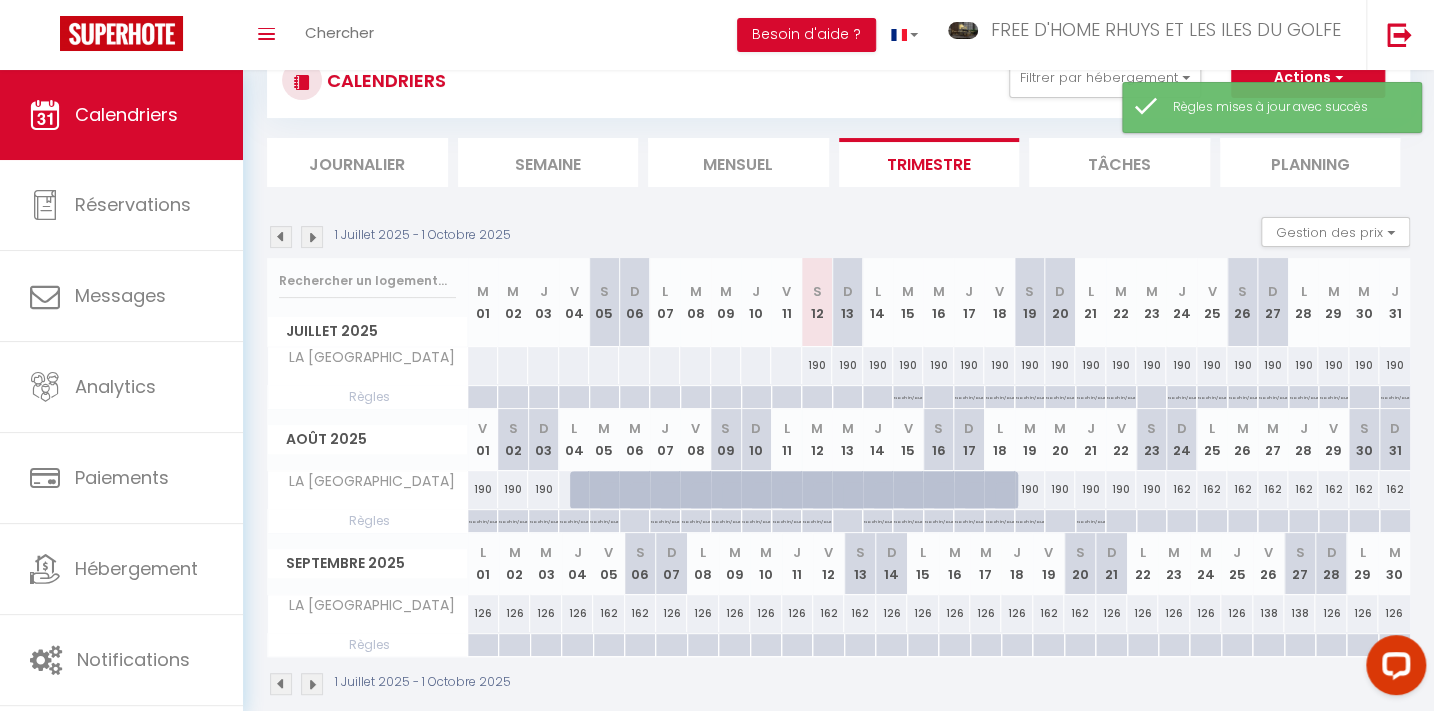click at bounding box center (1120, 521) 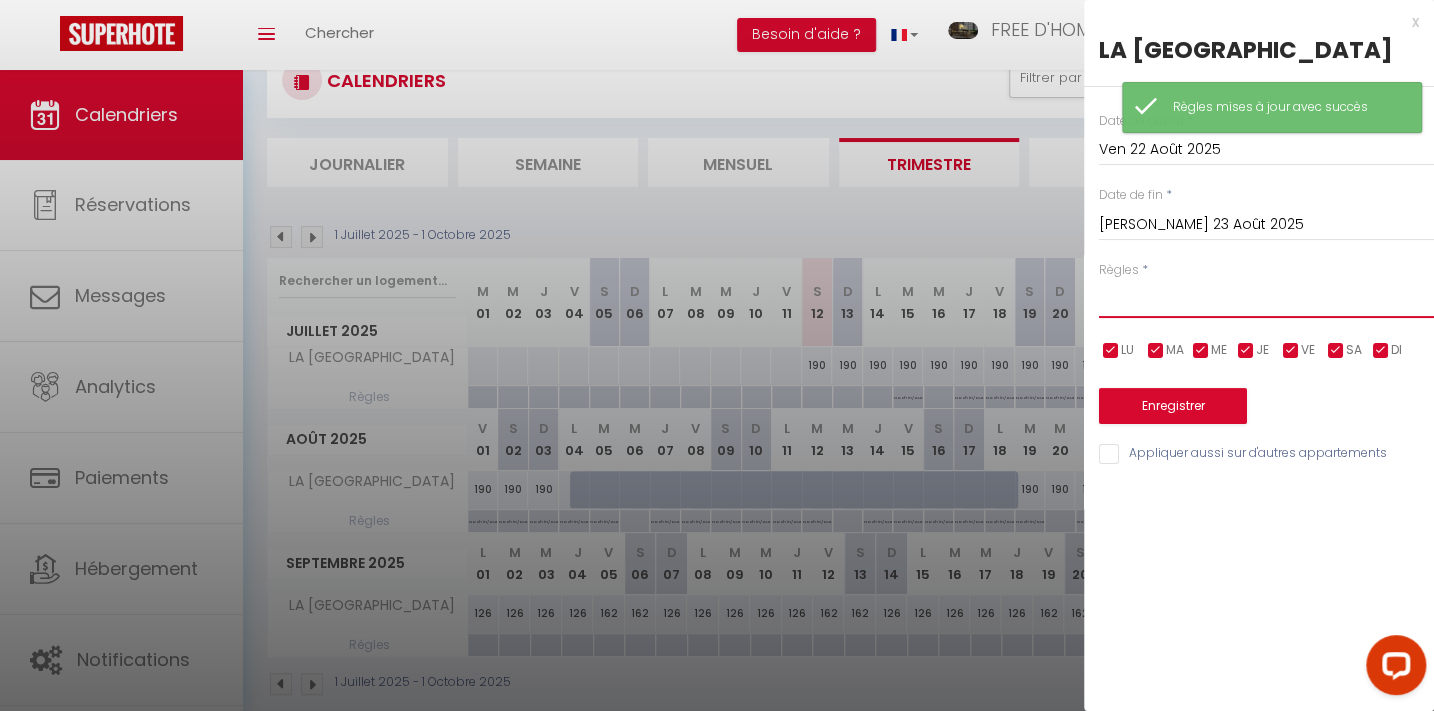click on "Aucun   No Checkin   No Checkout   Pas d'arrivée / Pas de départ" at bounding box center [1266, 299] 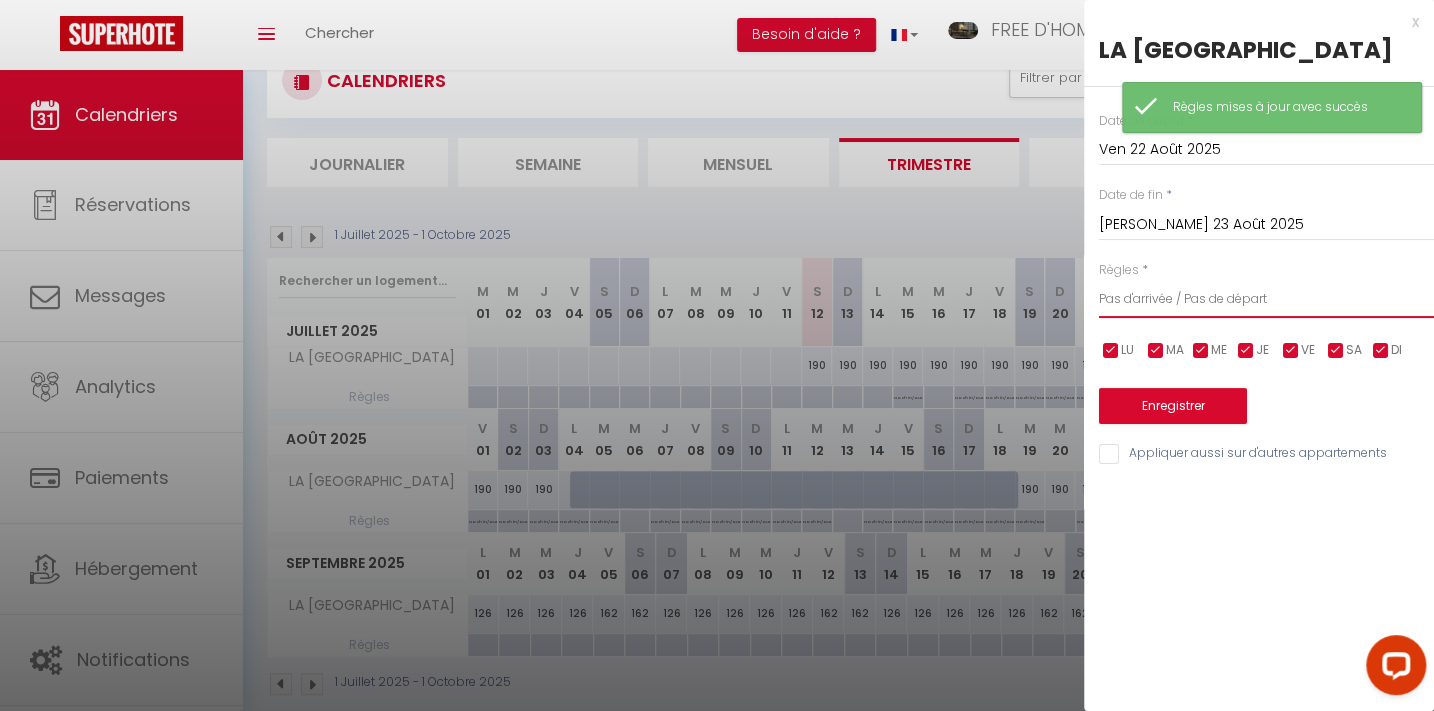 click on "Aucun   No Checkin   No Checkout   Pas d'arrivée / Pas de départ" at bounding box center (1266, 299) 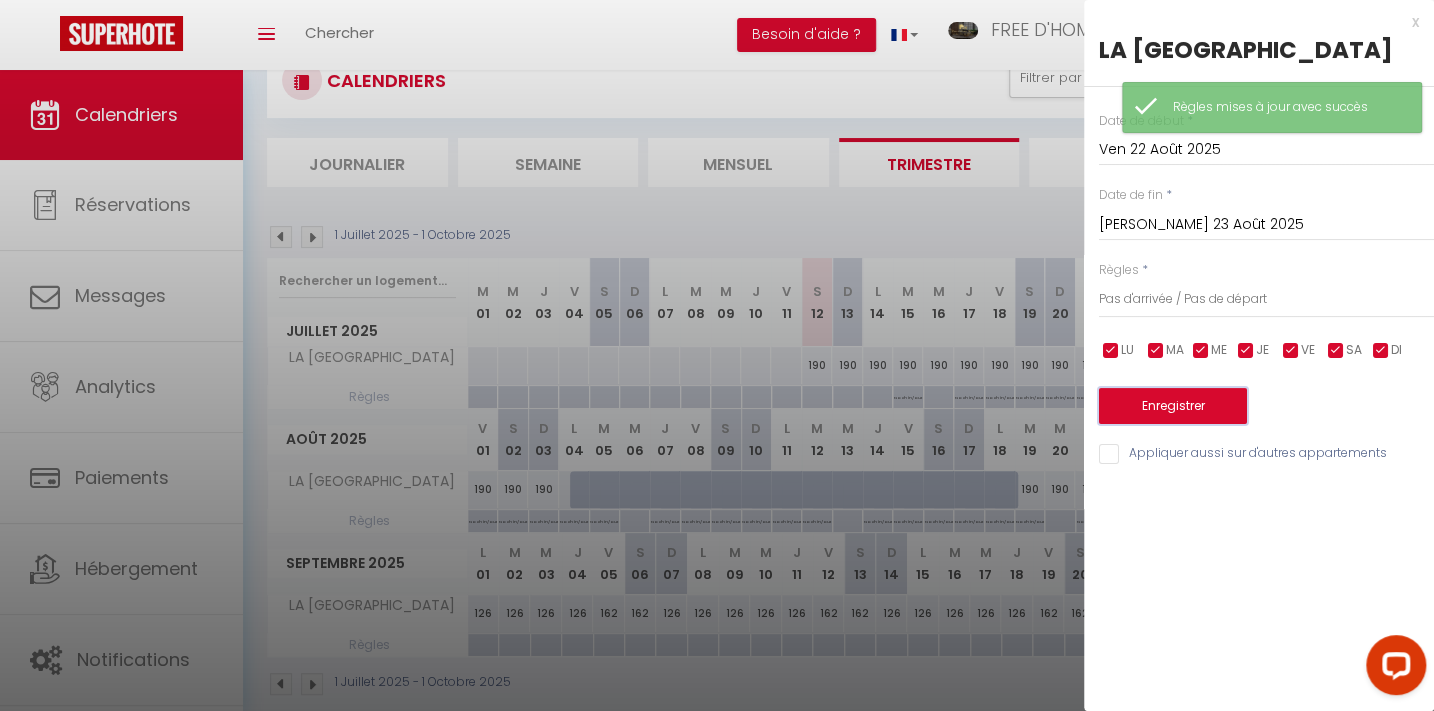 click on "Enregistrer" at bounding box center (1173, 406) 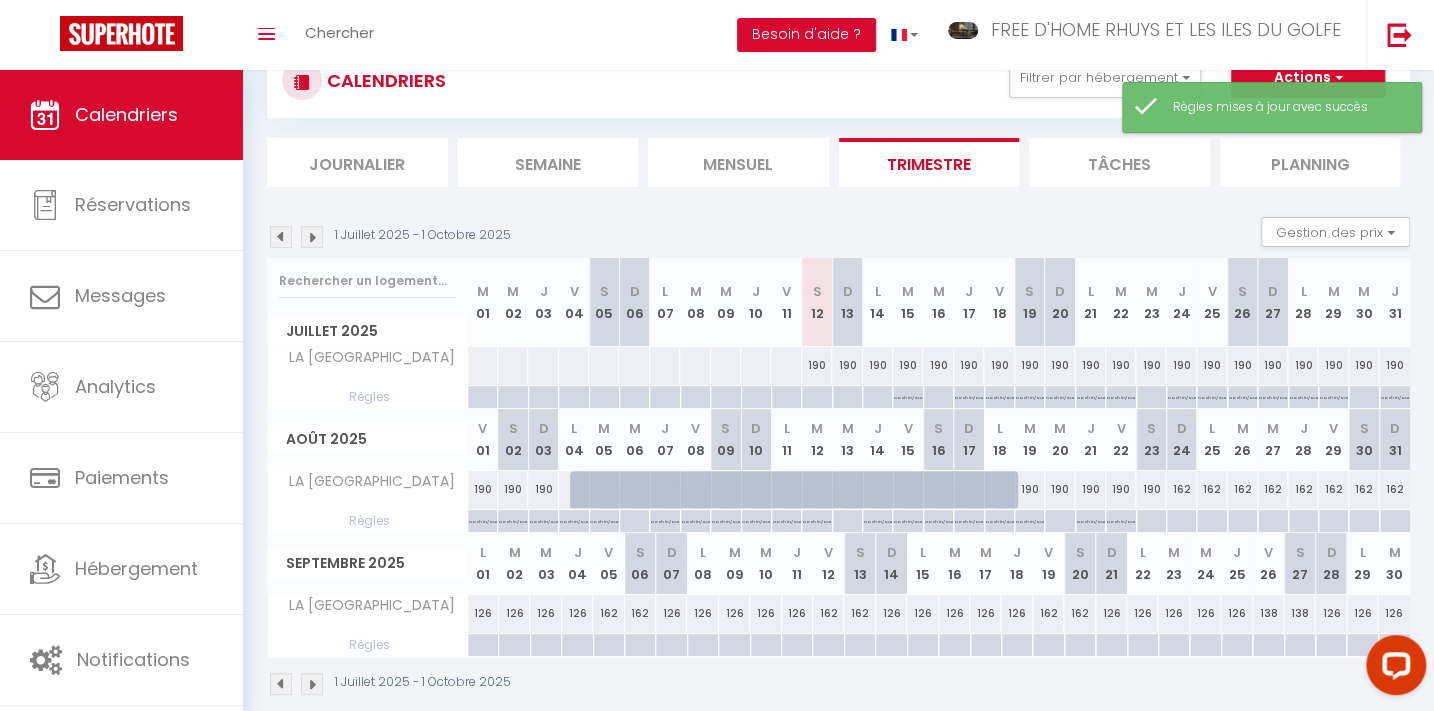 click at bounding box center (1151, 521) 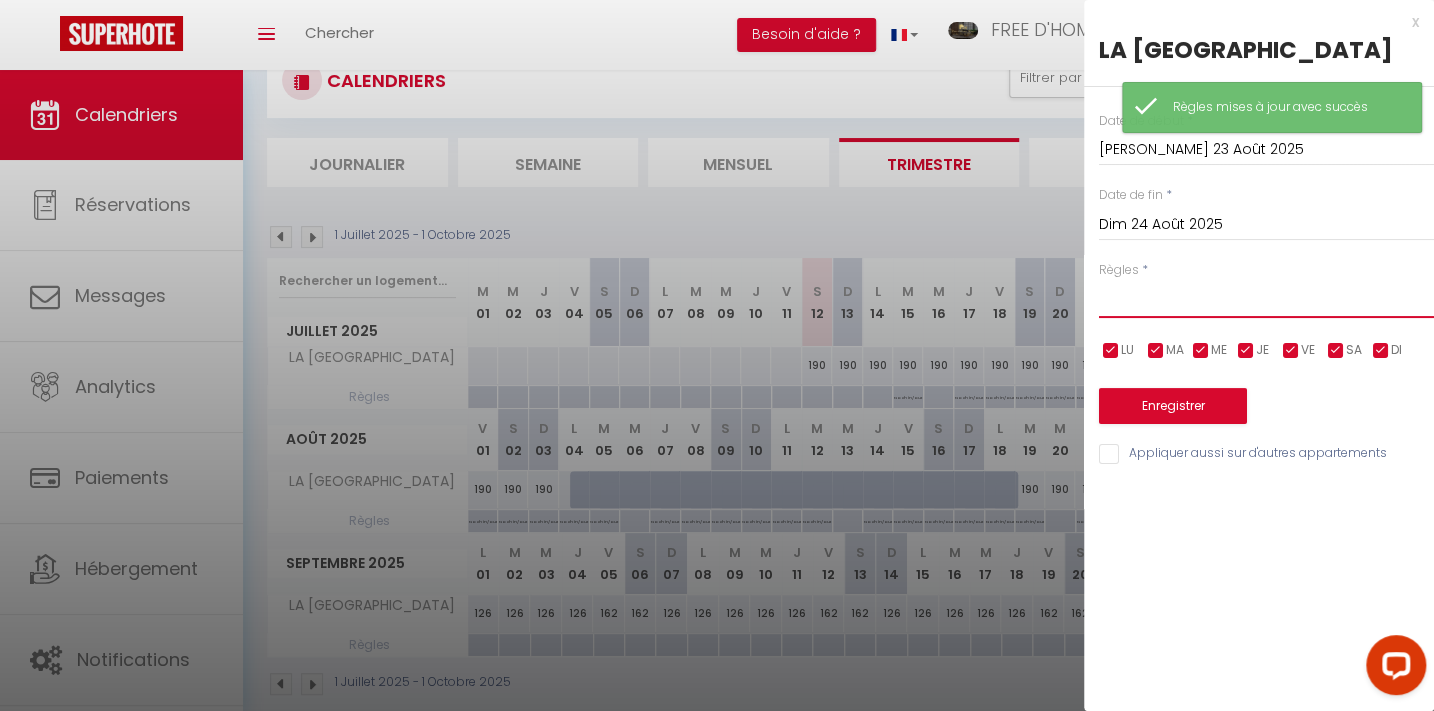 click on "Aucun   No Checkin   No Checkout   Pas d'arrivée / Pas de départ" at bounding box center (1266, 299) 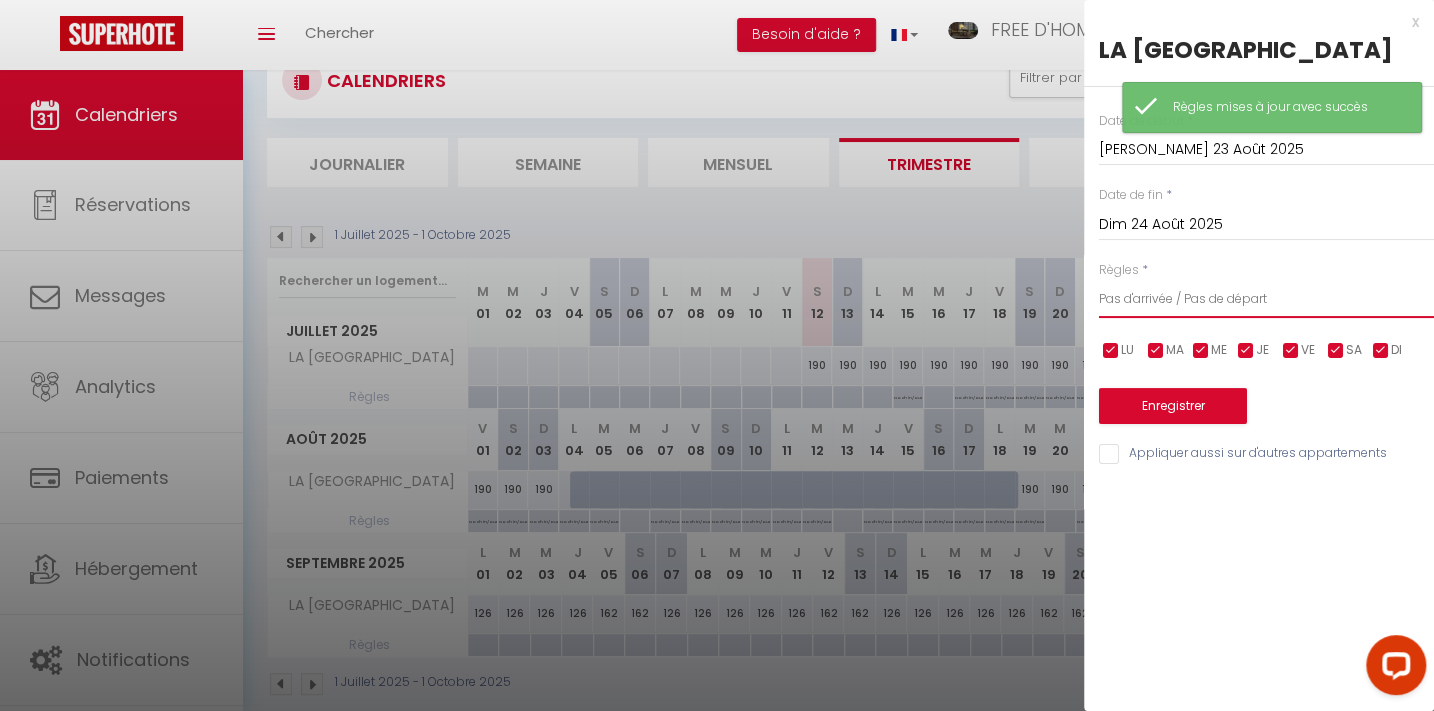 click on "Aucun   No Checkin   No Checkout   Pas d'arrivée / Pas de départ" at bounding box center (1266, 299) 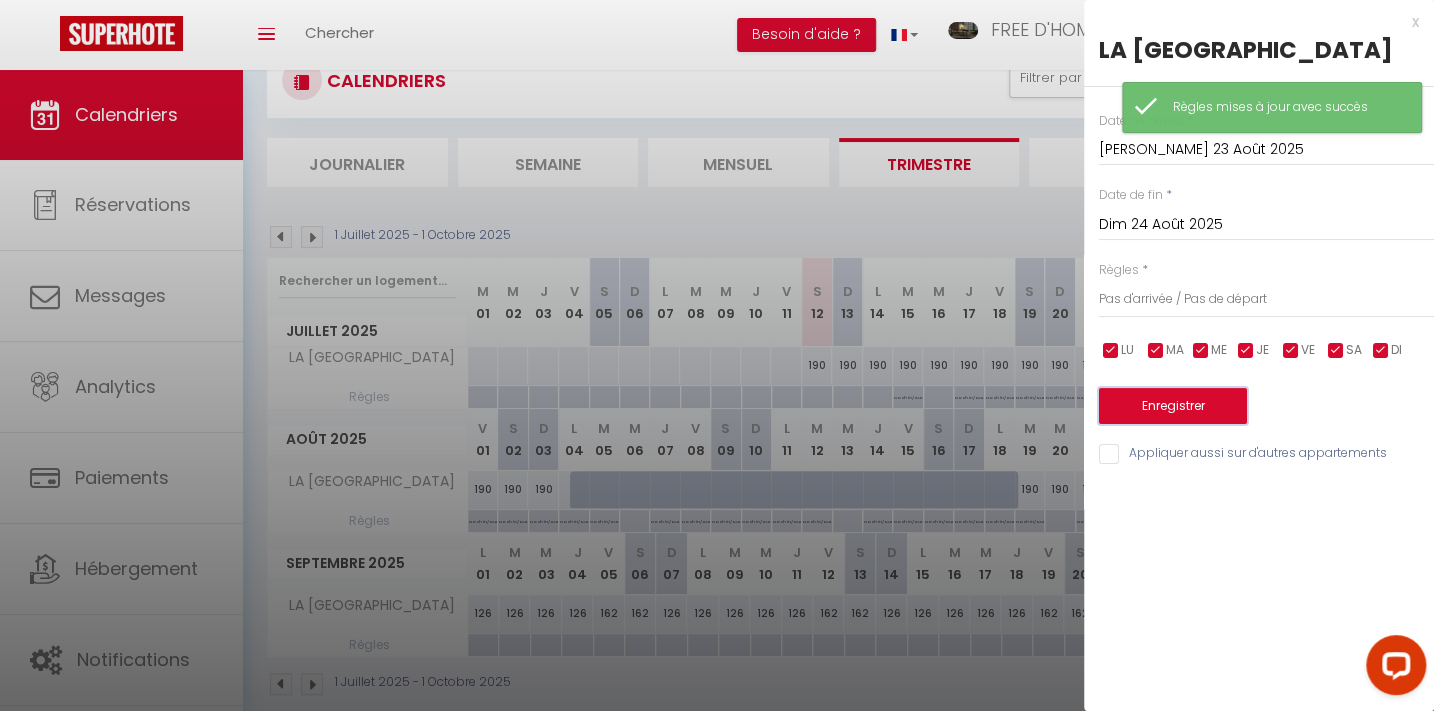 click on "Enregistrer" at bounding box center [1173, 406] 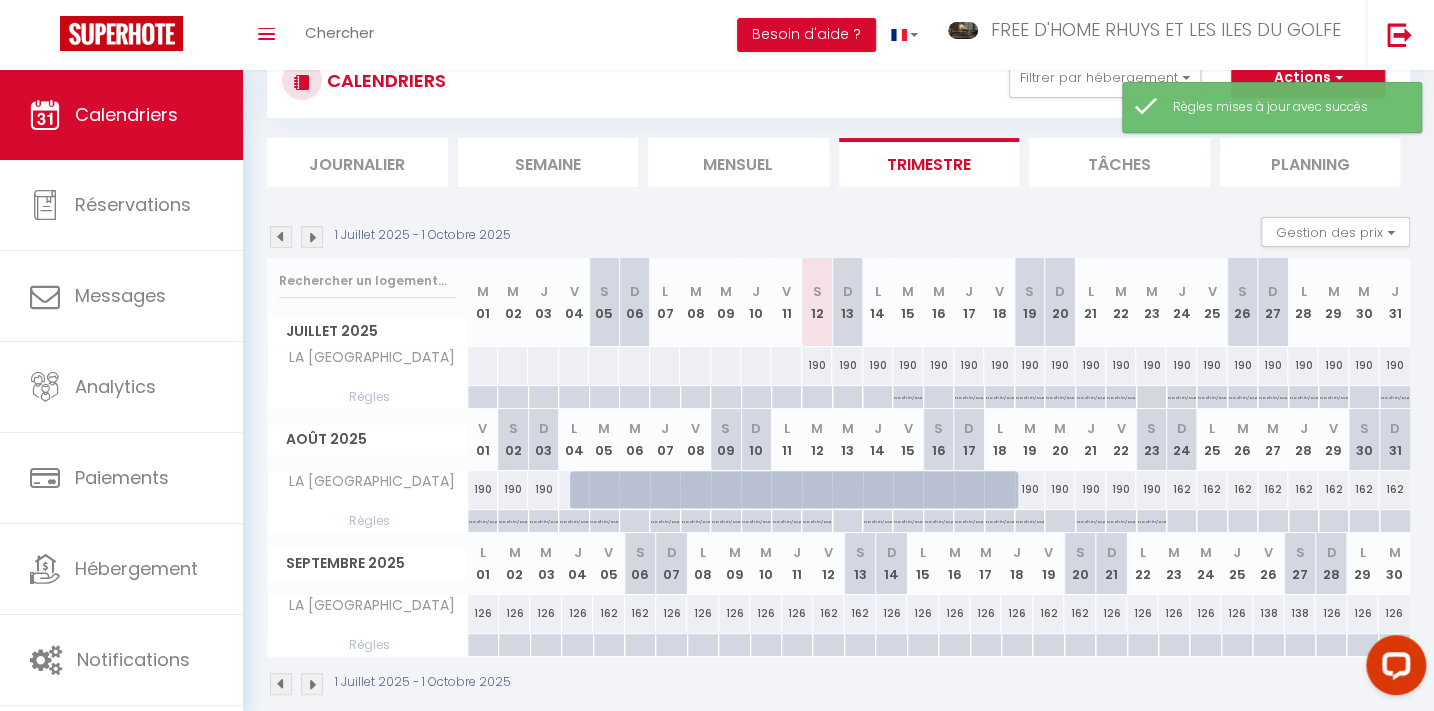 click at bounding box center (1181, 521) 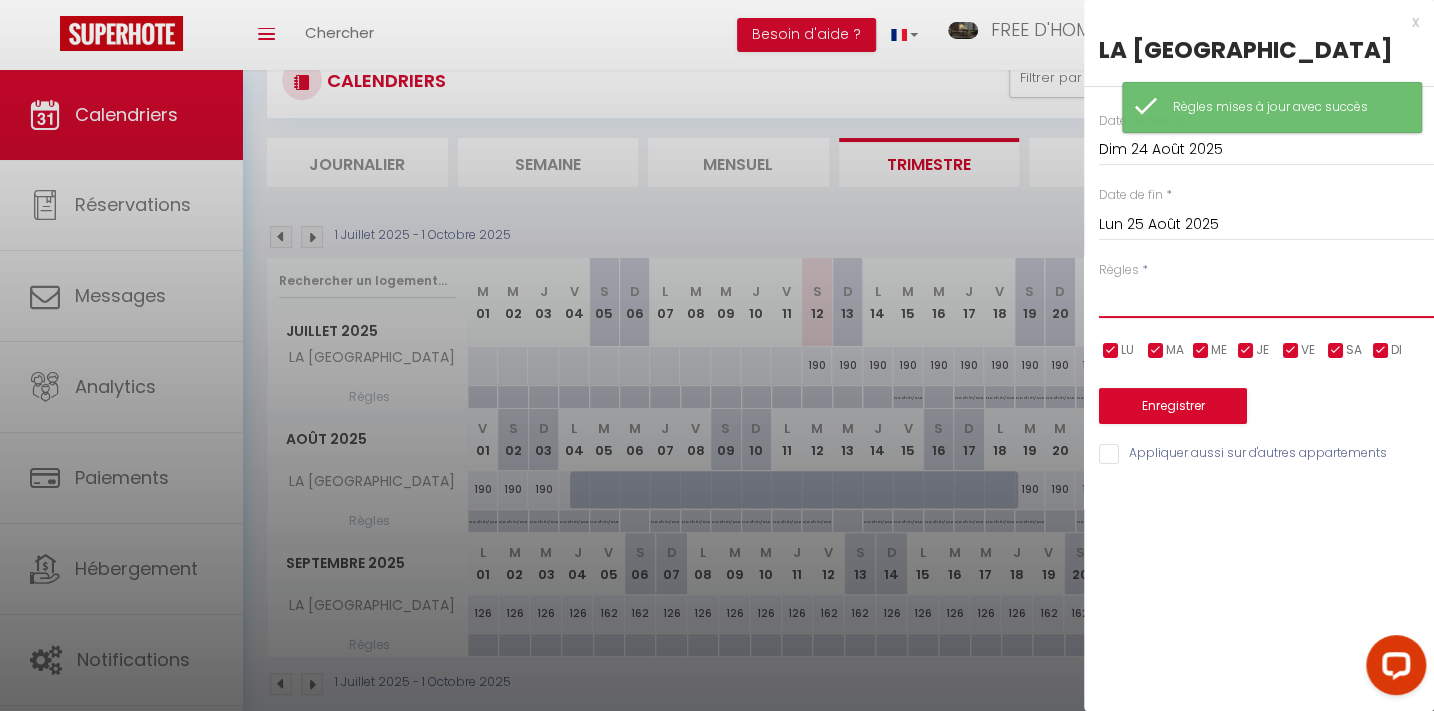 click on "Aucun   No Checkin   No Checkout   Pas d'arrivée / Pas de départ" at bounding box center [1266, 299] 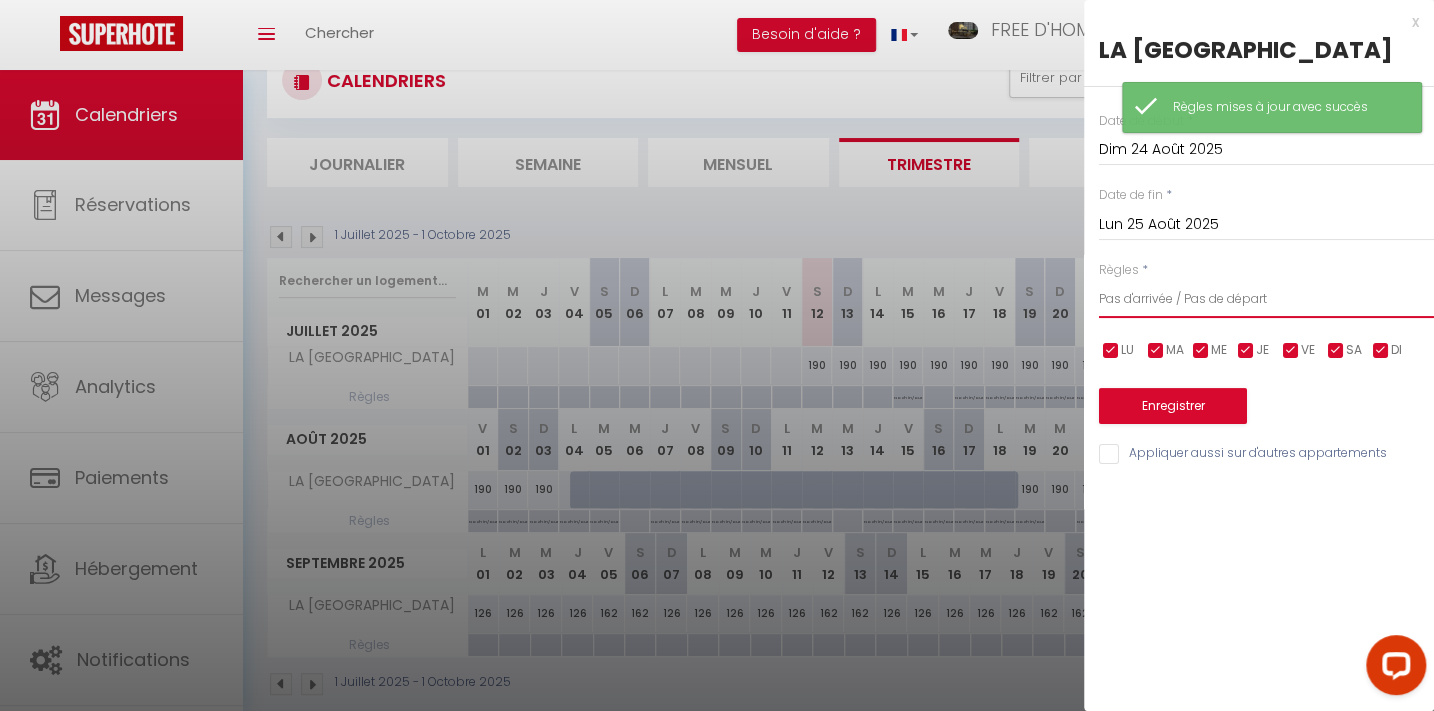 click on "Aucun   No Checkin   No Checkout   Pas d'arrivée / Pas de départ" at bounding box center [1266, 299] 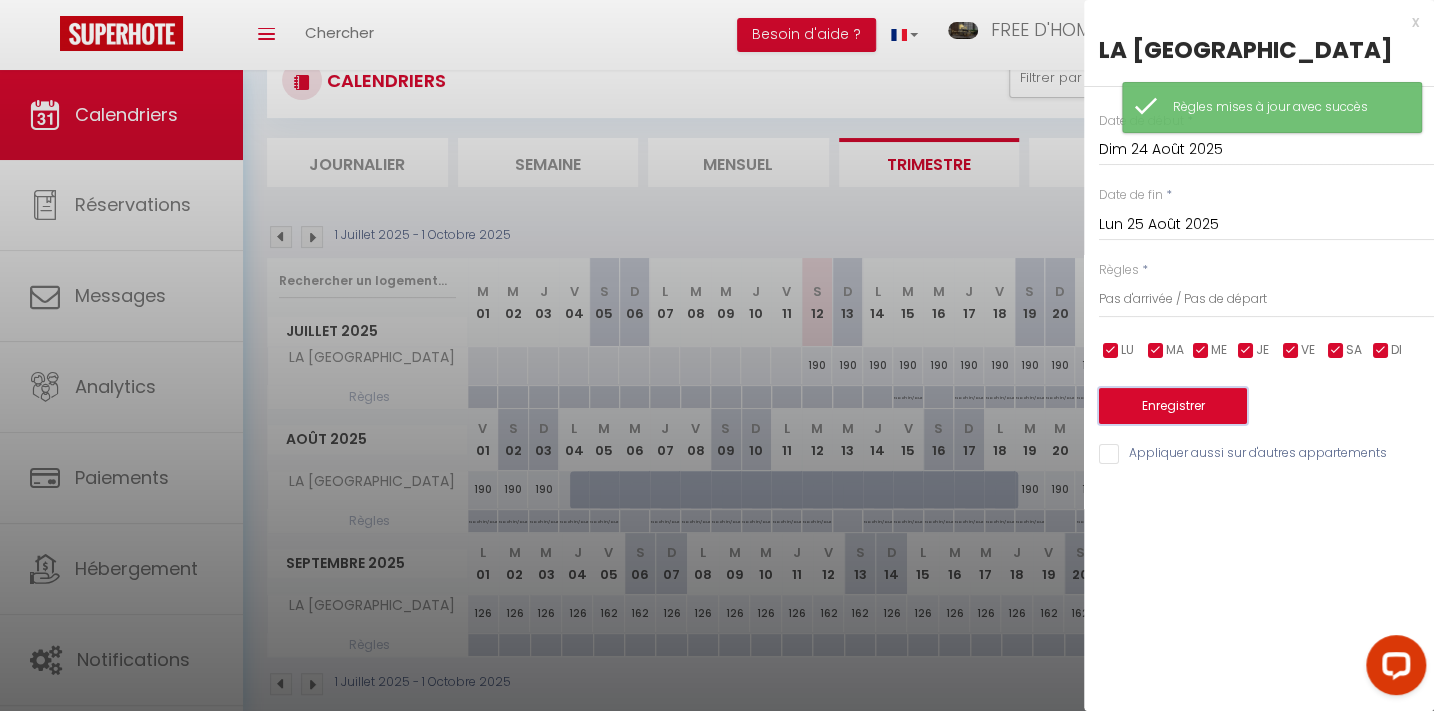 click on "Enregistrer" at bounding box center (1173, 406) 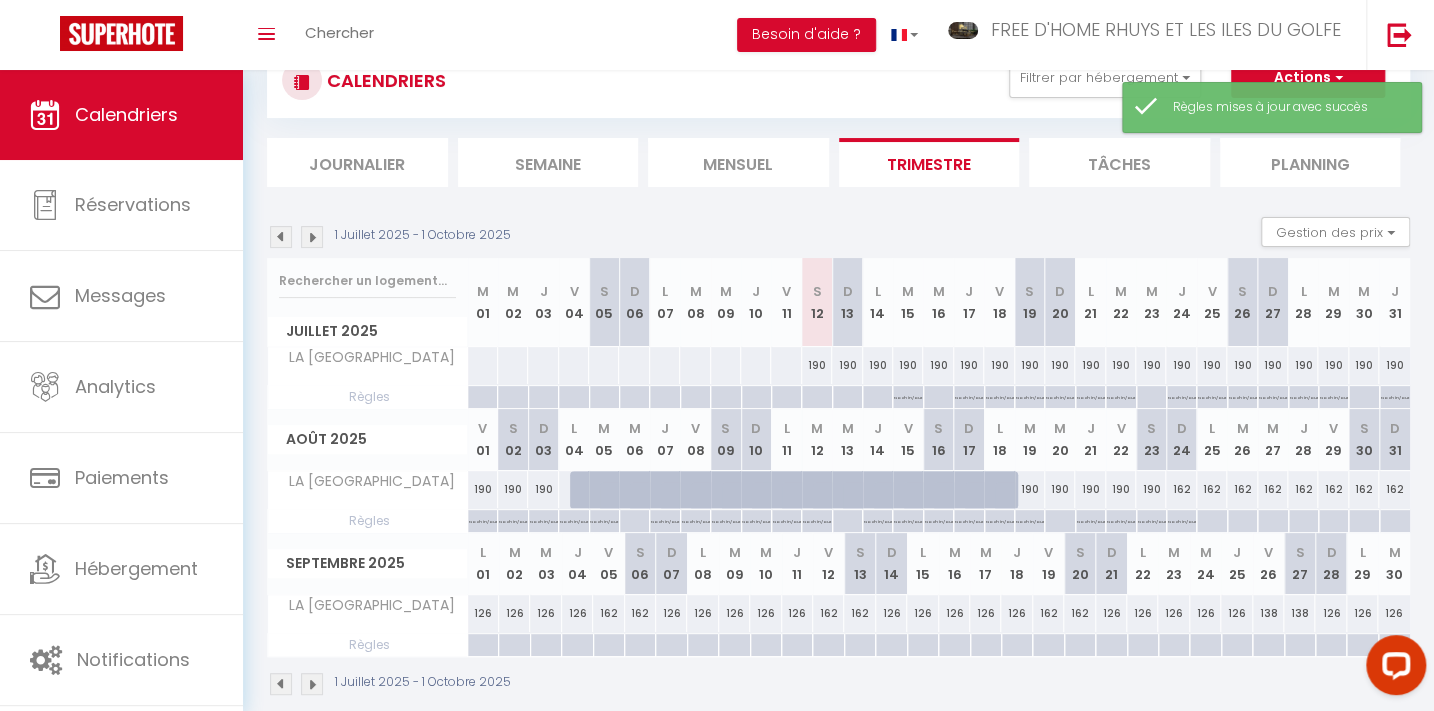 click at bounding box center (1211, 521) 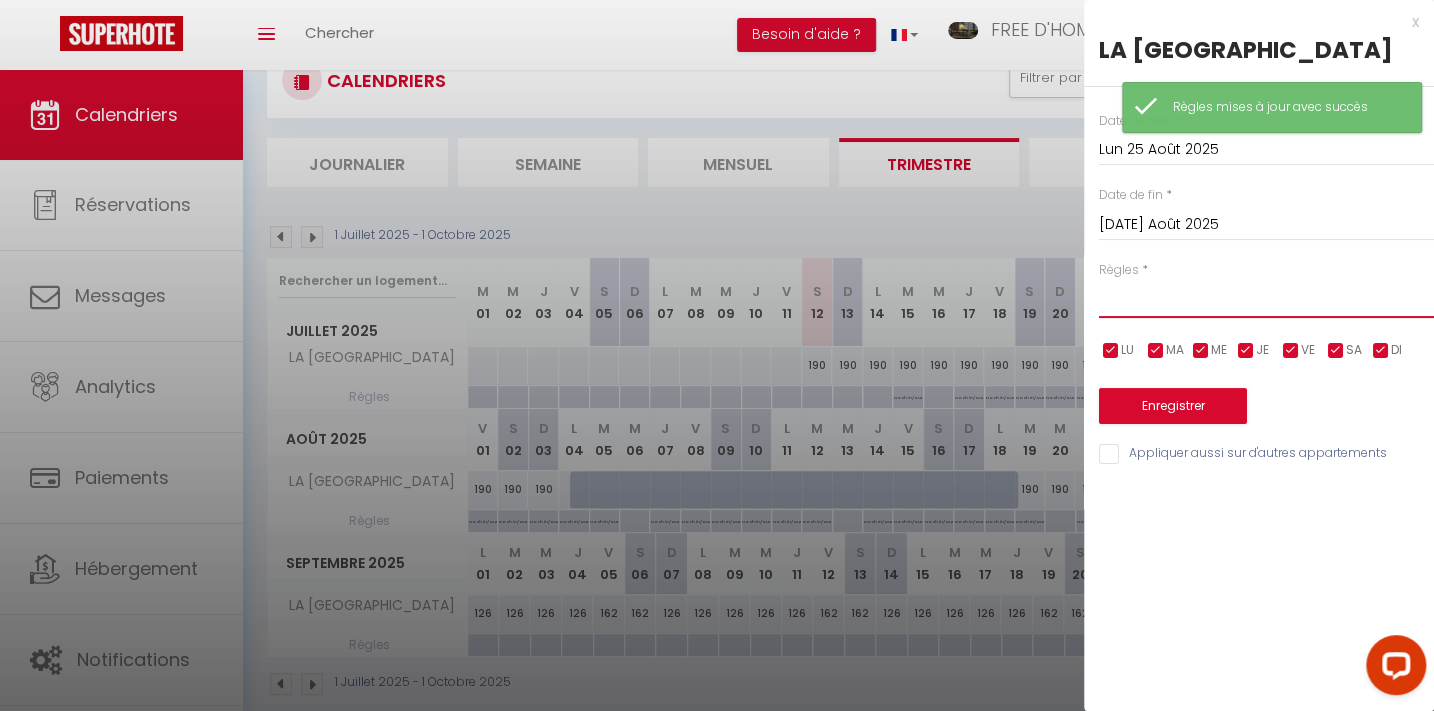 click on "Aucun   No Checkin   No Checkout   Pas d'arrivée / Pas de départ" at bounding box center (1266, 299) 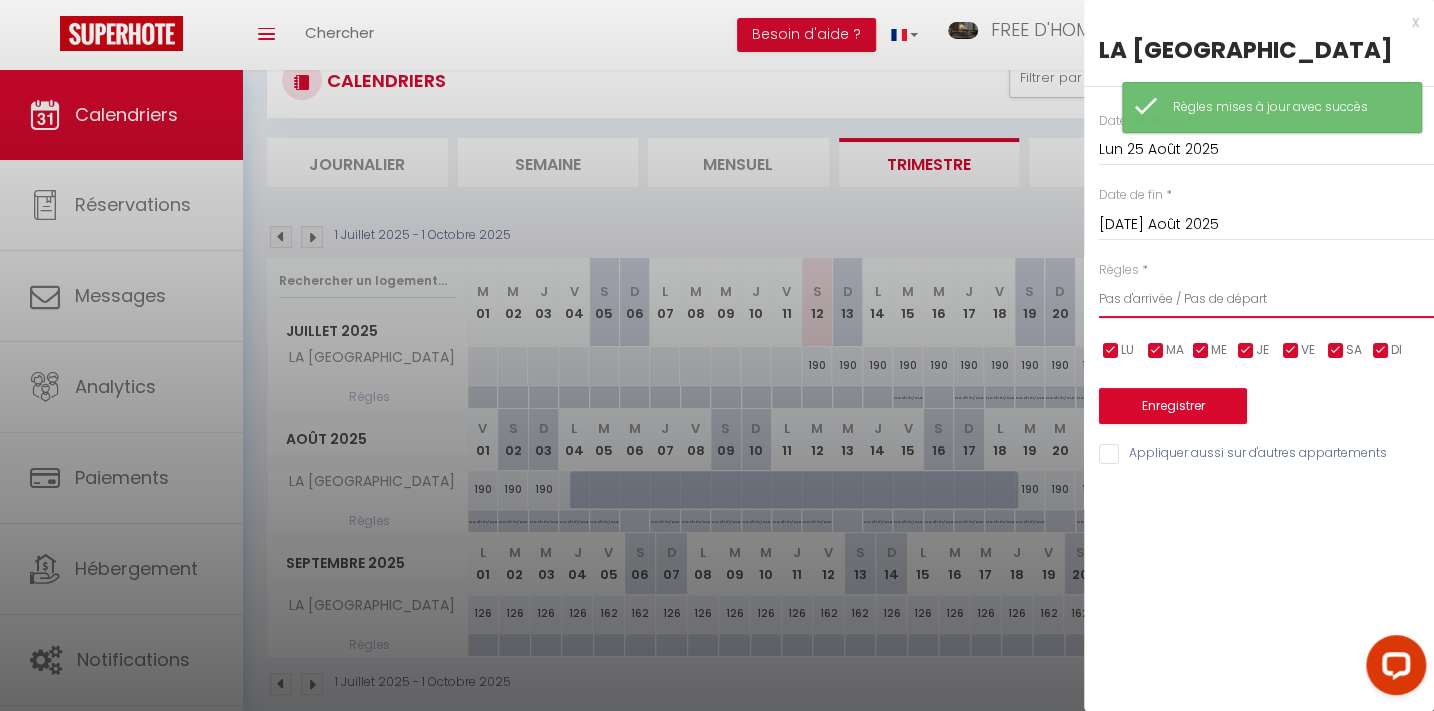 click on "Aucun   No Checkin   No Checkout   Pas d'arrivée / Pas de départ" at bounding box center [1266, 299] 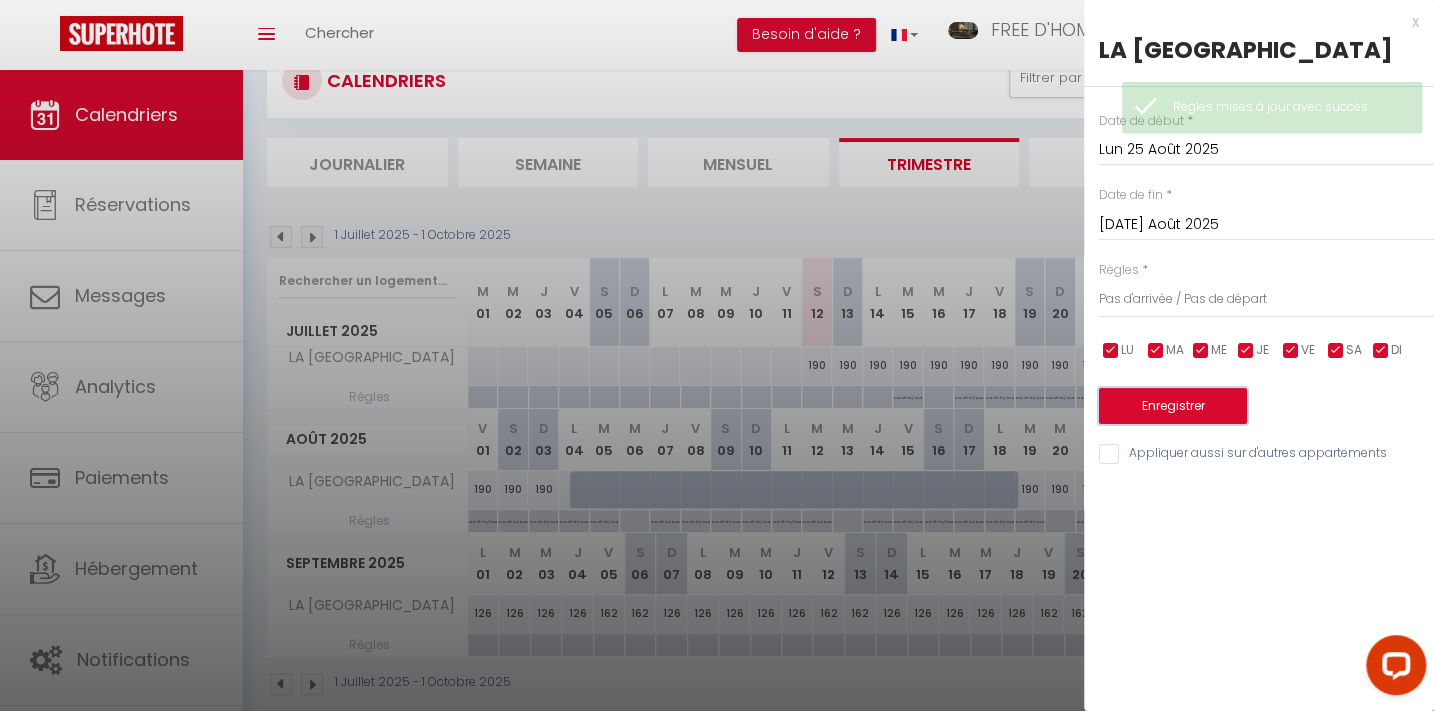 click on "Enregistrer" at bounding box center [1173, 406] 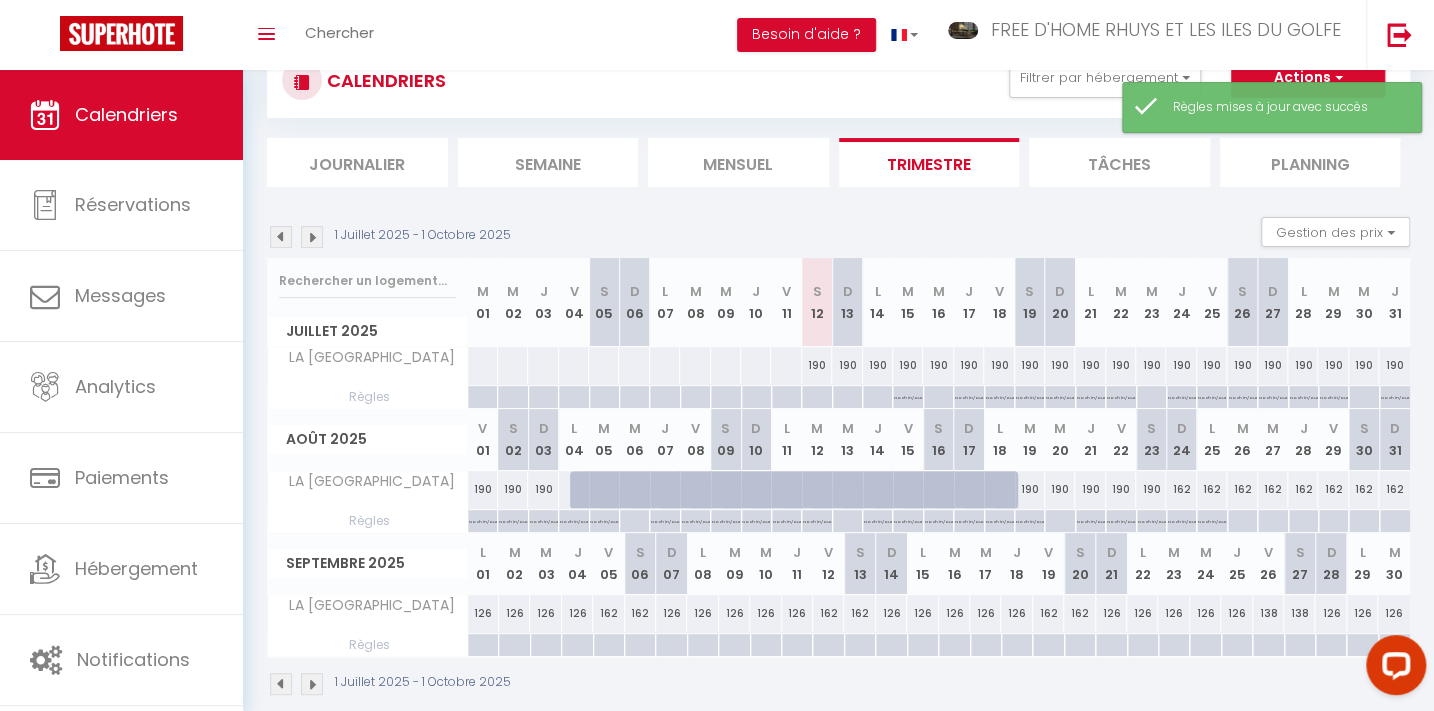 click at bounding box center (1242, 521) 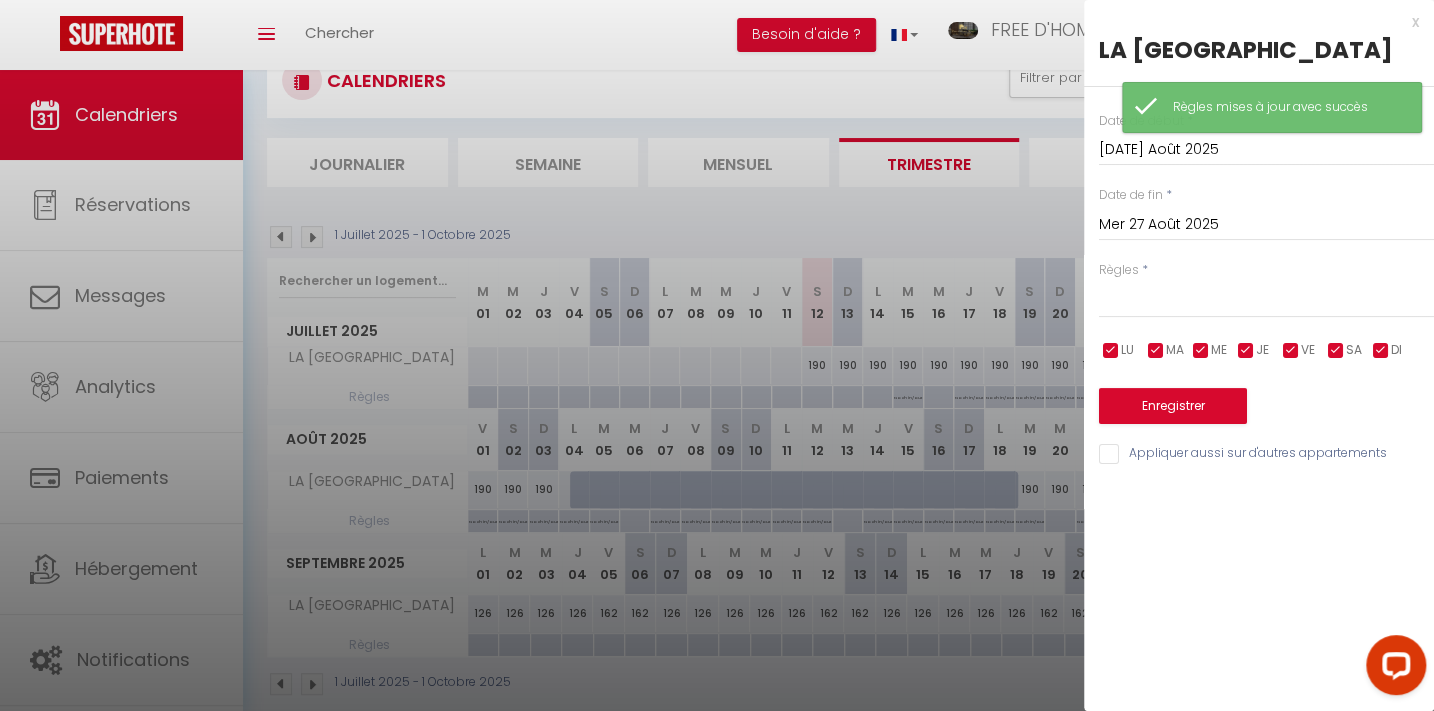 click on "x
LA [GEOGRAPHIC_DATA]
Date de début
*     [DATE] Août 2025         <   Août 2025   >   Dim Lun Mar Mer Jeu Ven Sam   1 2 3 4 5 6 7 8 9 10 11 12 13 14 15 16 17 18 19 20 21 22 23 24 25 26 27 28 29 30 31     <   2025   >   [PERSON_NAME] Mars [PERSON_NAME] Juin Juillet Août Septembre Octobre Novembre Décembre     <   [DATE] - [DATE]   >   2020 2021 2022 2023 2024 2025 2026 2027 2028 2029
Date de fin
*     Mer 27 Août 2025         <   Août 2025   >   Dim Lun Mar Mer Jeu Ven Sam   1 2 3 4 5 6 7 8 9 10 11 12 13 14 15 16 17 18 19 20 21 22 23 24 25 26 27 28 29 30 31     <   2025   >   [PERSON_NAME] Mars [PERSON_NAME] Juin Juillet Août Septembre Octobre Novembre Décembre     <   [DATE] - [DATE]   >   2020 2021 2022 2023 2024 2025 2026 2027 2028 2029
Règles
*   Aucun   No Checkin   No Checkout   Pas d'arrivée / Pas de départ     LU   MA   ME   JE   VE   SA   DI" at bounding box center (1259, 355) 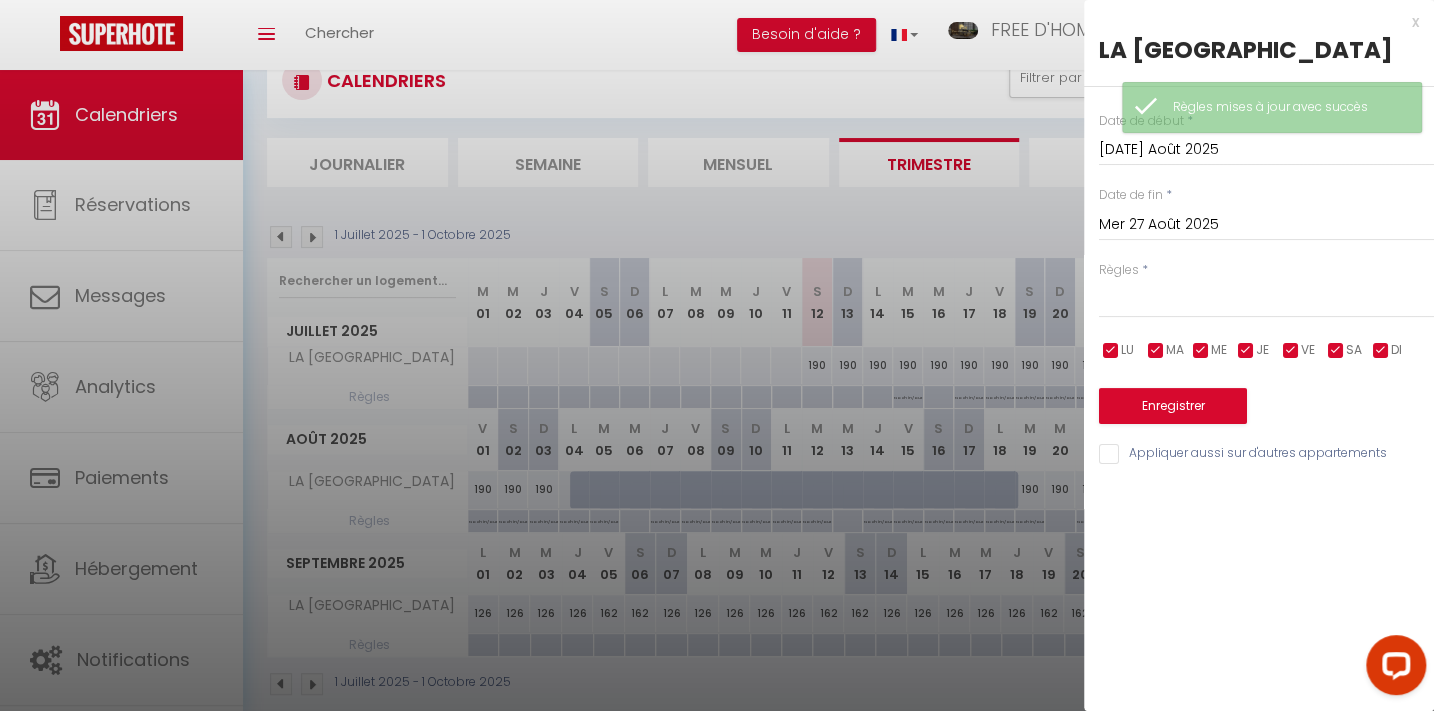 click at bounding box center [717, 355] 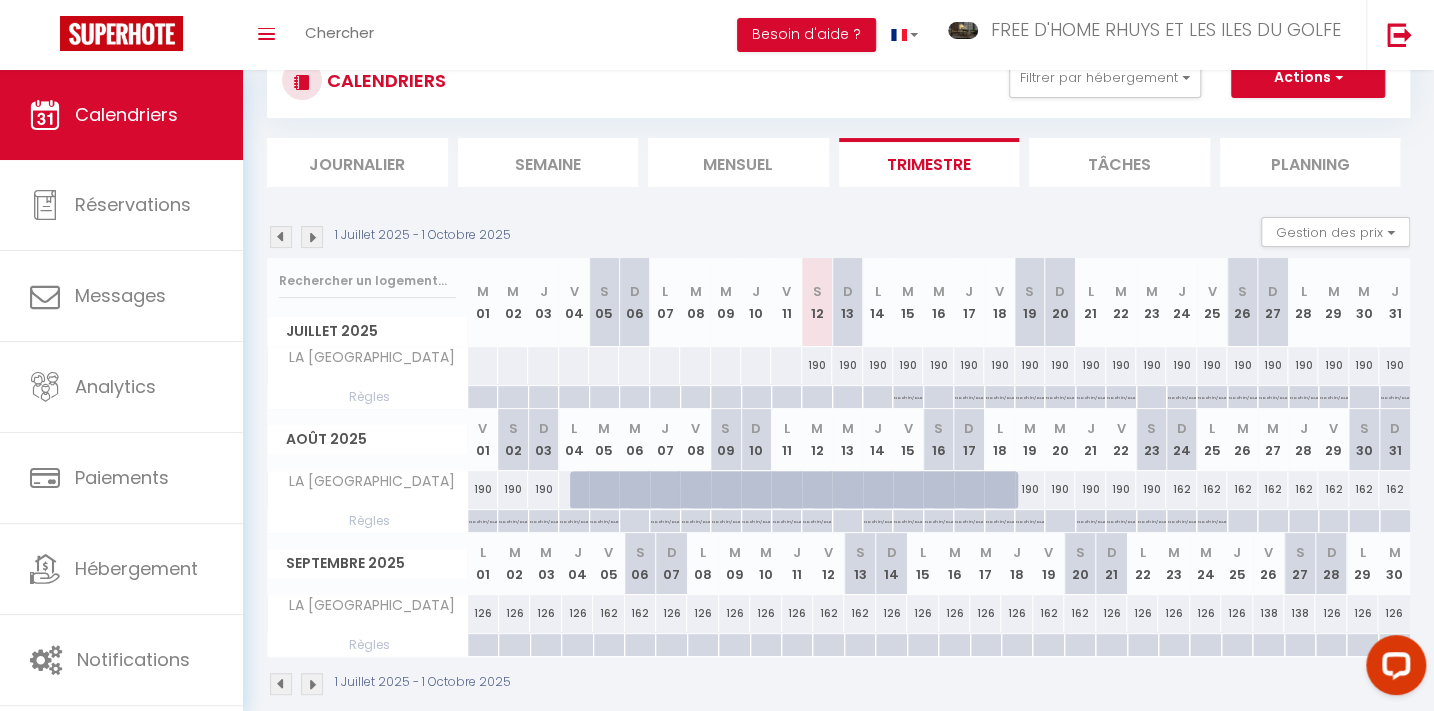 click at bounding box center (1242, 521) 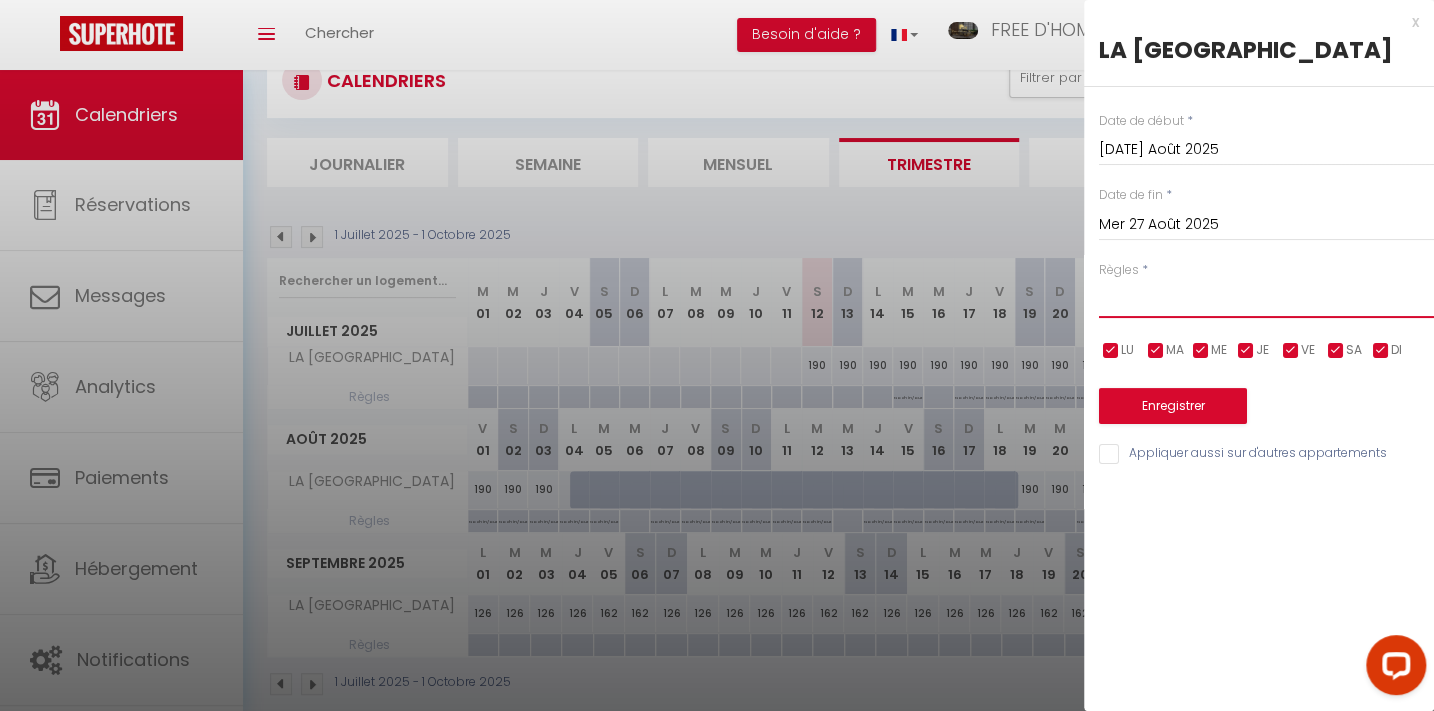 click on "Aucun   No Checkin   No Checkout   Pas d'arrivée / Pas de départ" at bounding box center (1266, 299) 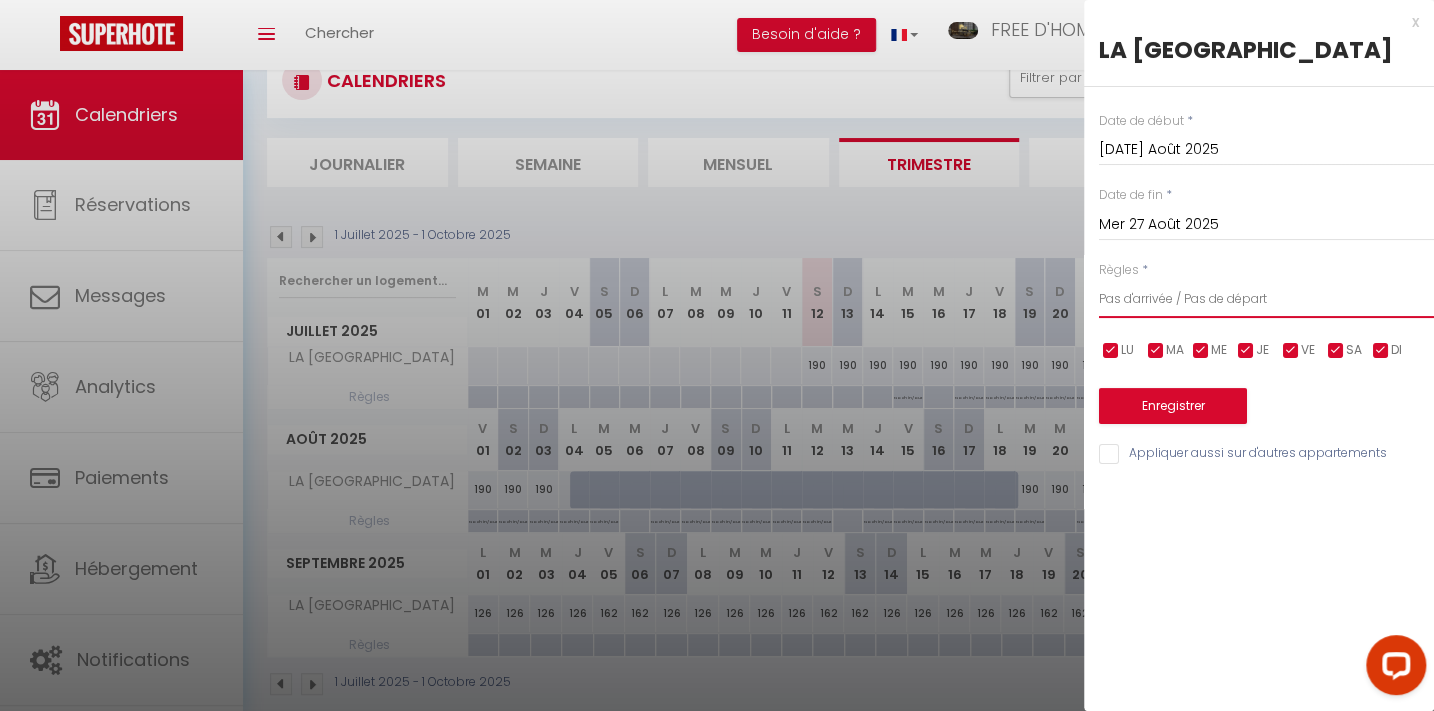 click on "Aucun   No Checkin   No Checkout   Pas d'arrivée / Pas de départ" at bounding box center [1266, 299] 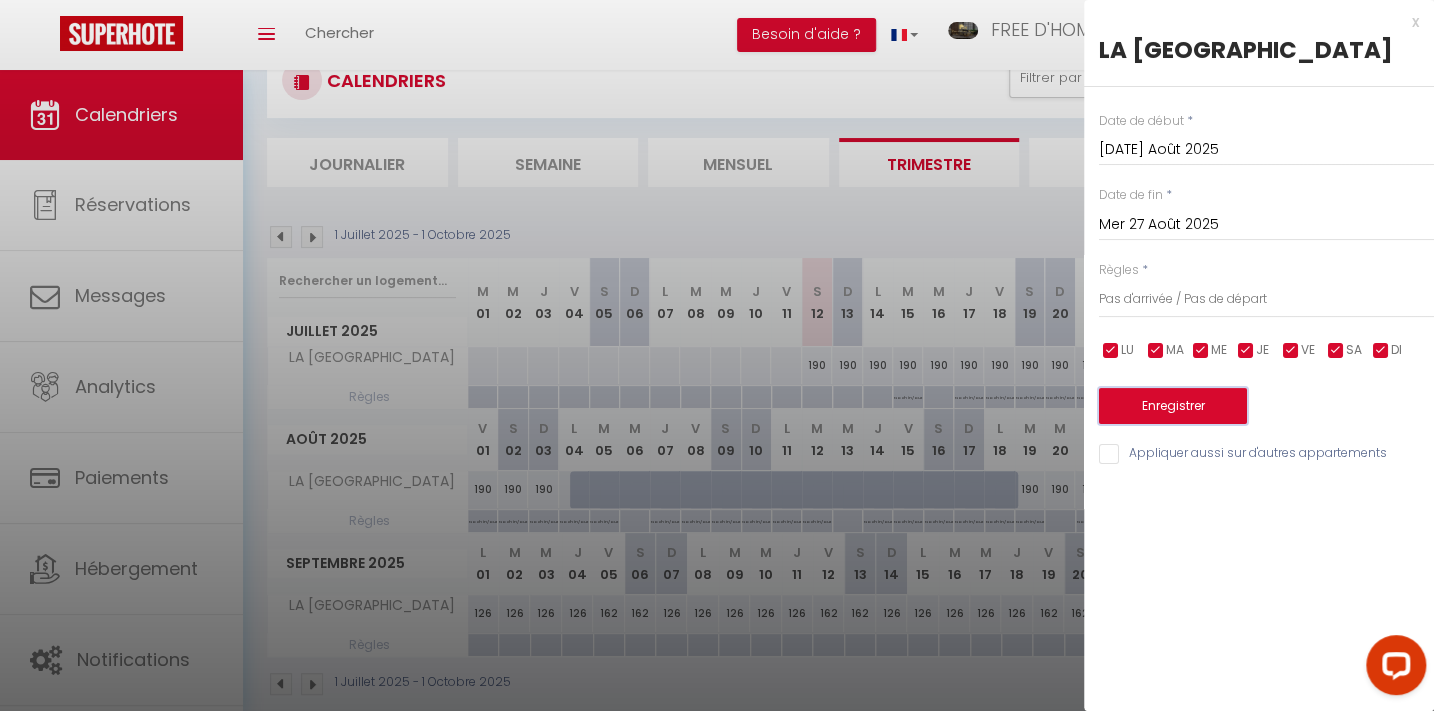 click on "Enregistrer" at bounding box center [1173, 406] 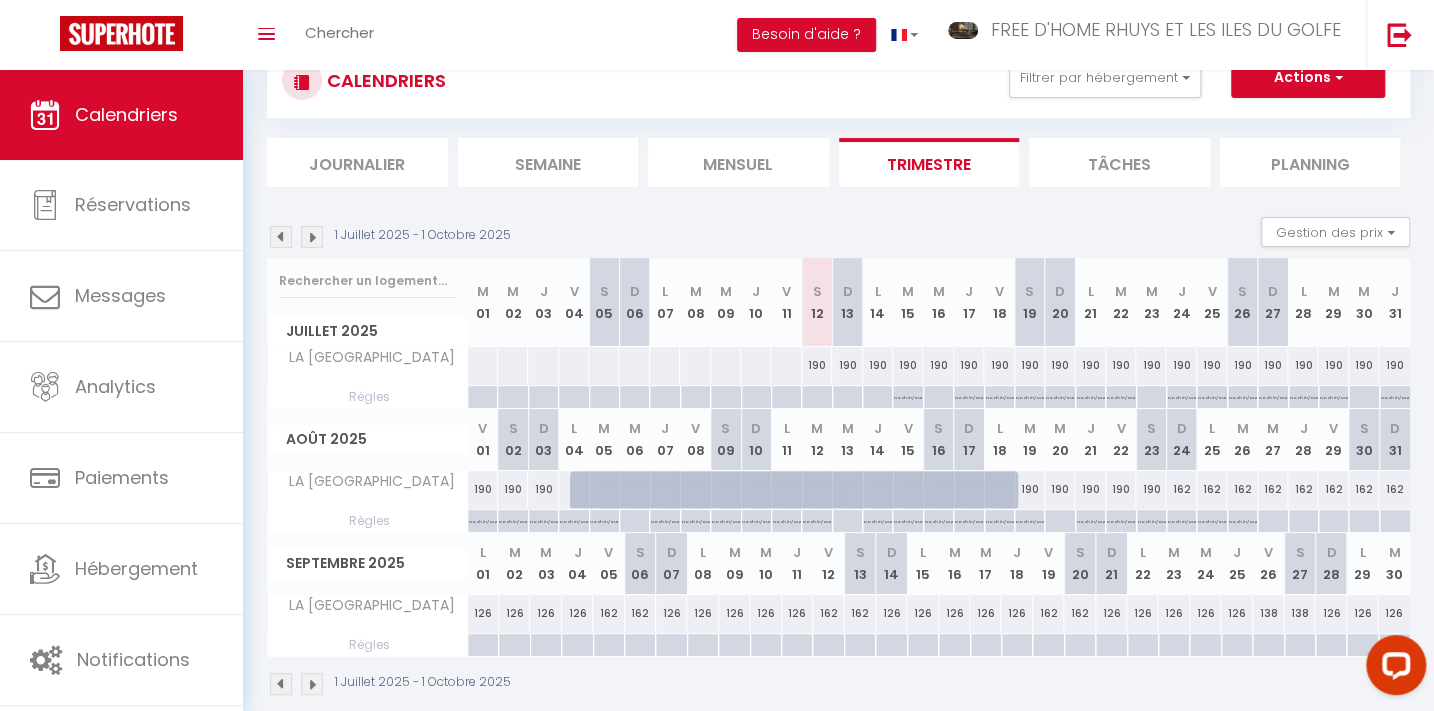 click at bounding box center [938, 397] 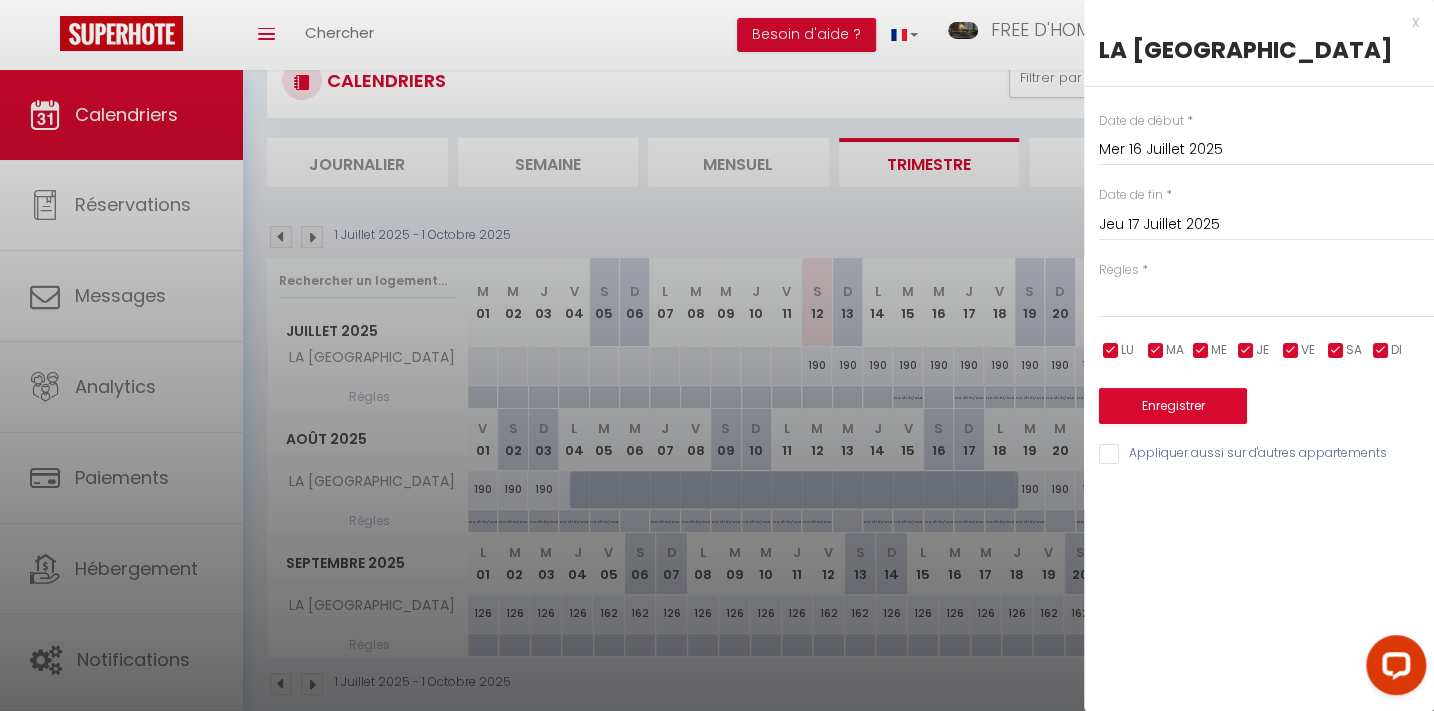 click on "Jeu 17 Juillet 2025" at bounding box center (1266, 225) 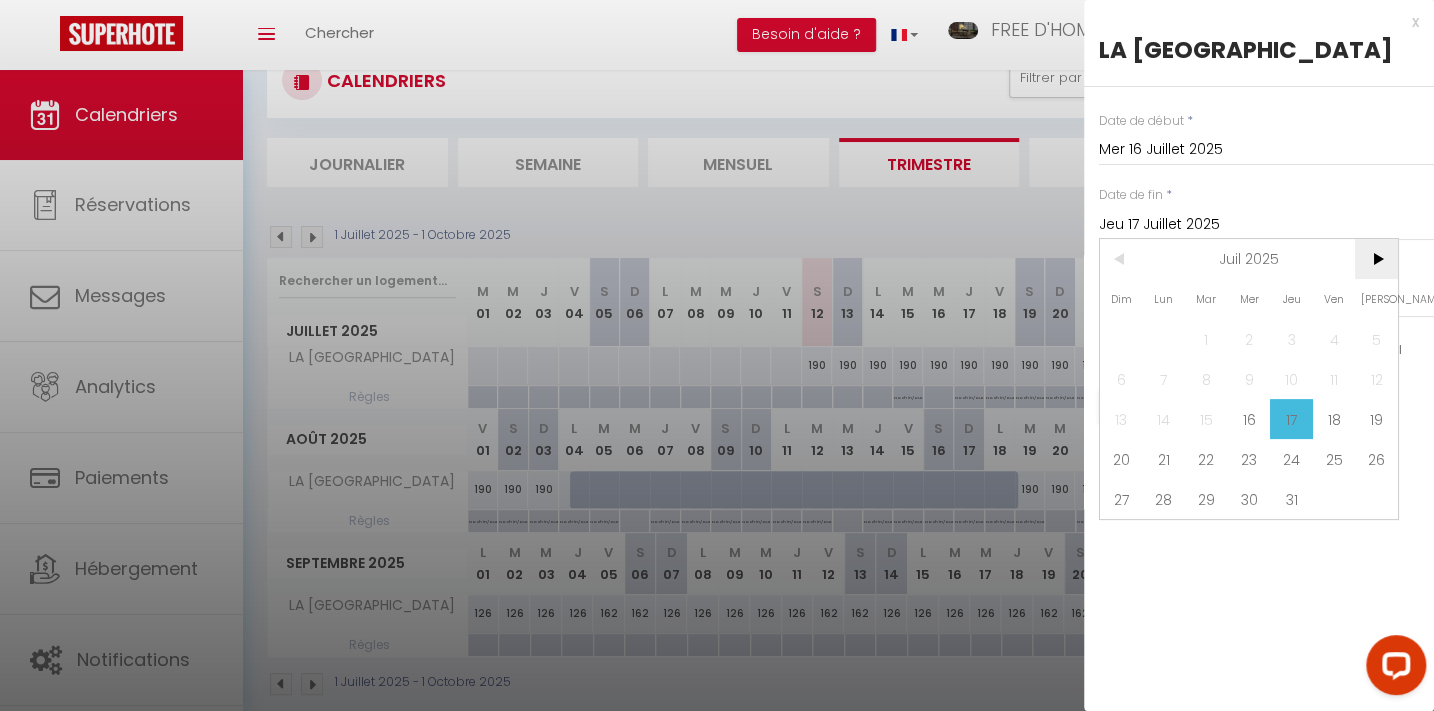 click on ">" at bounding box center (1376, 259) 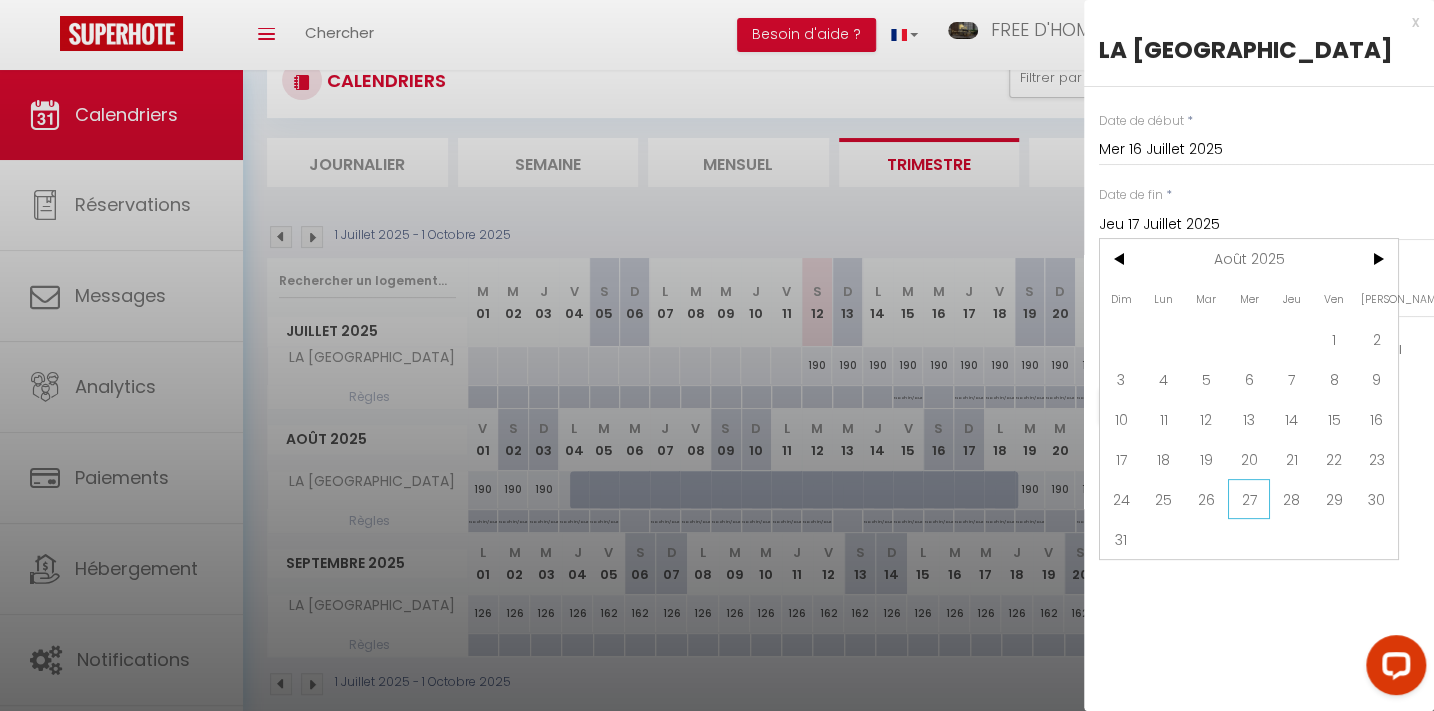 click on "27" at bounding box center (1249, 499) 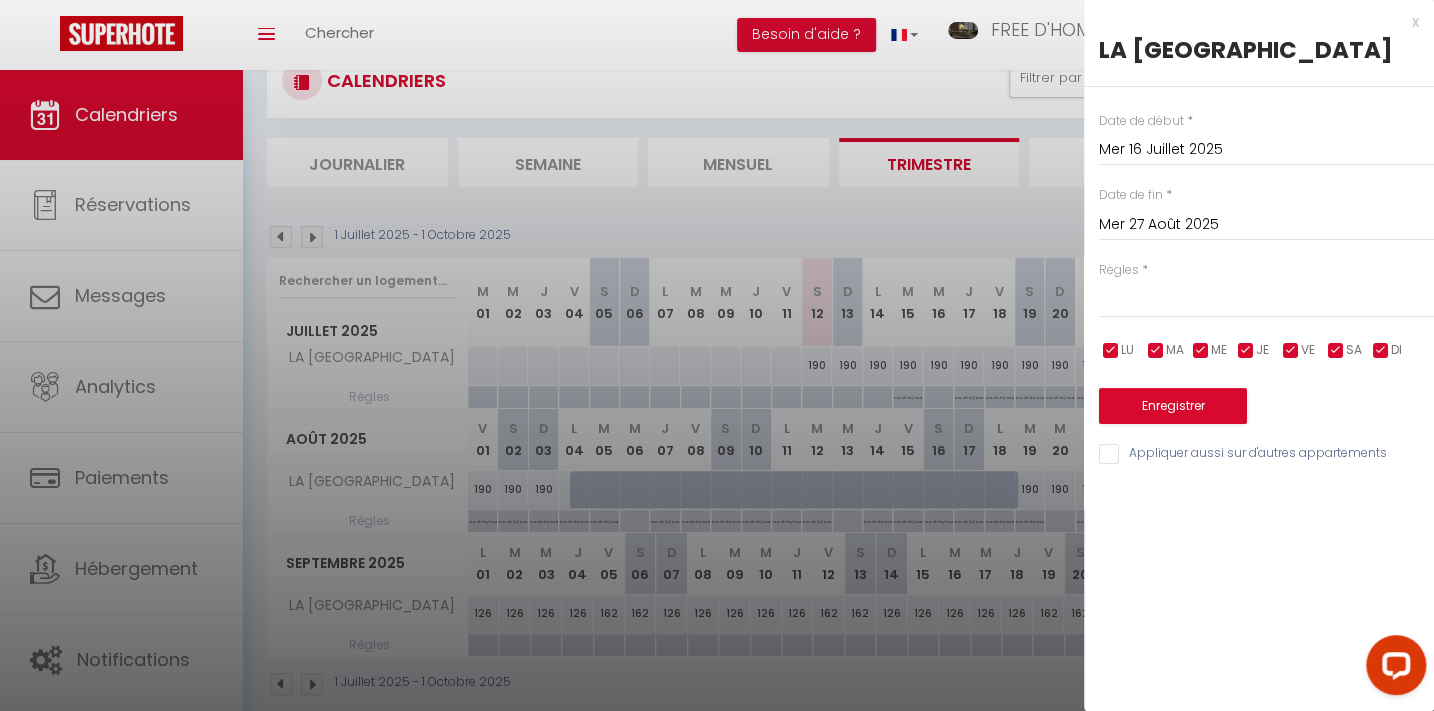 click at bounding box center (717, 355) 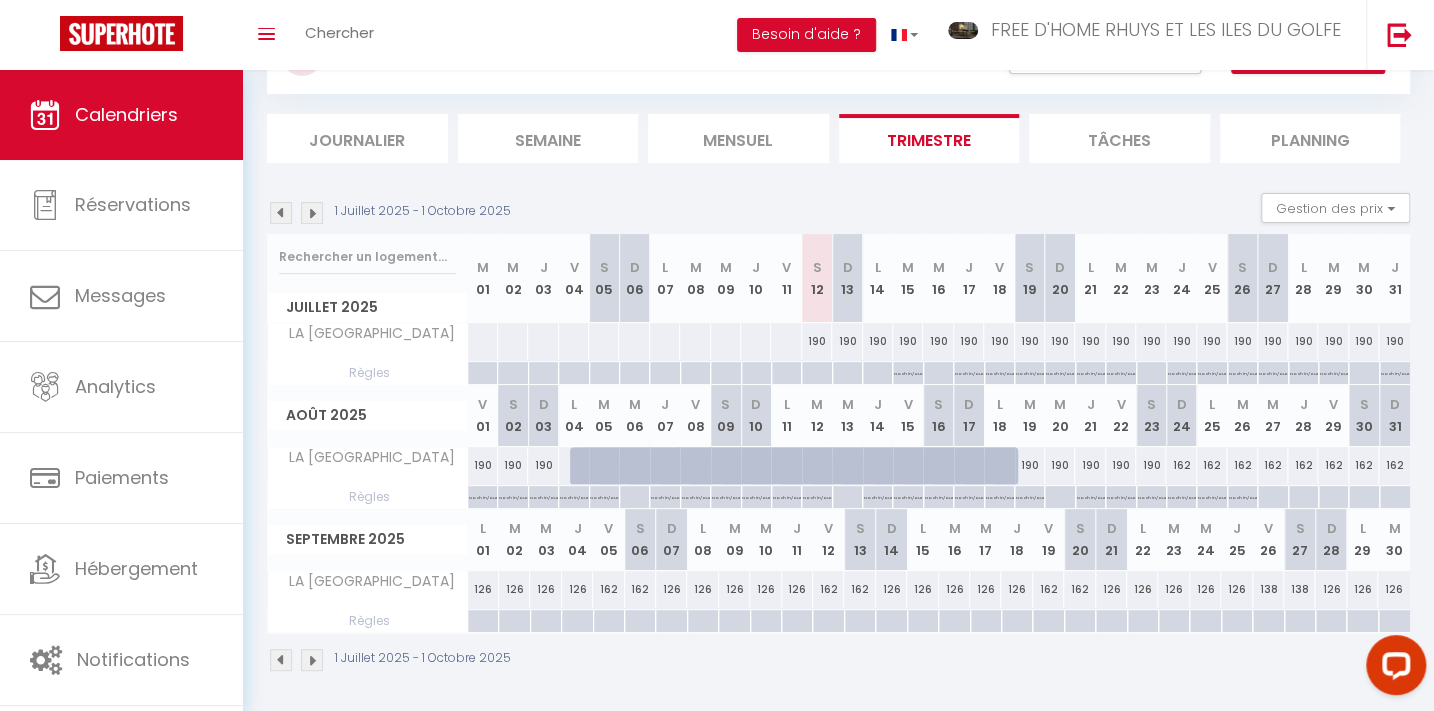 scroll, scrollTop: 97, scrollLeft: 0, axis: vertical 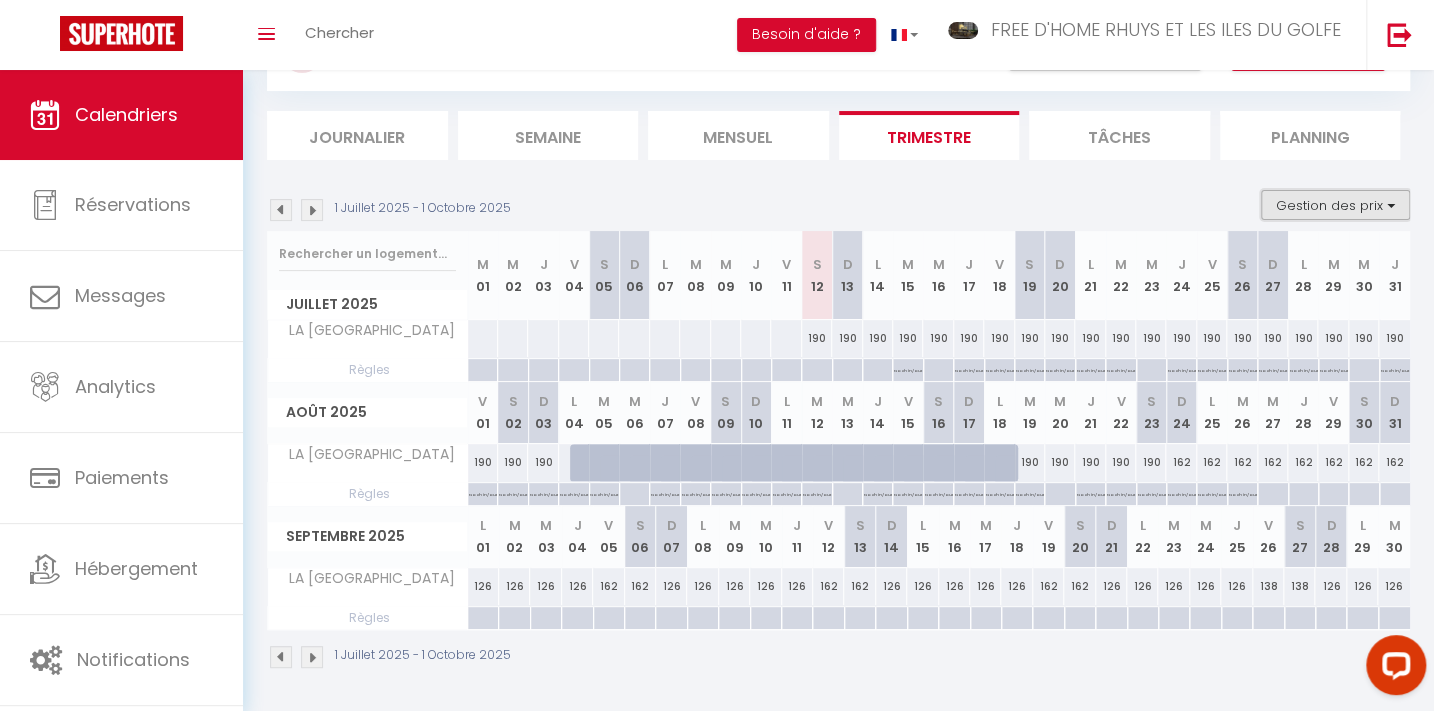 click on "Gestion des prix" at bounding box center (1335, 205) 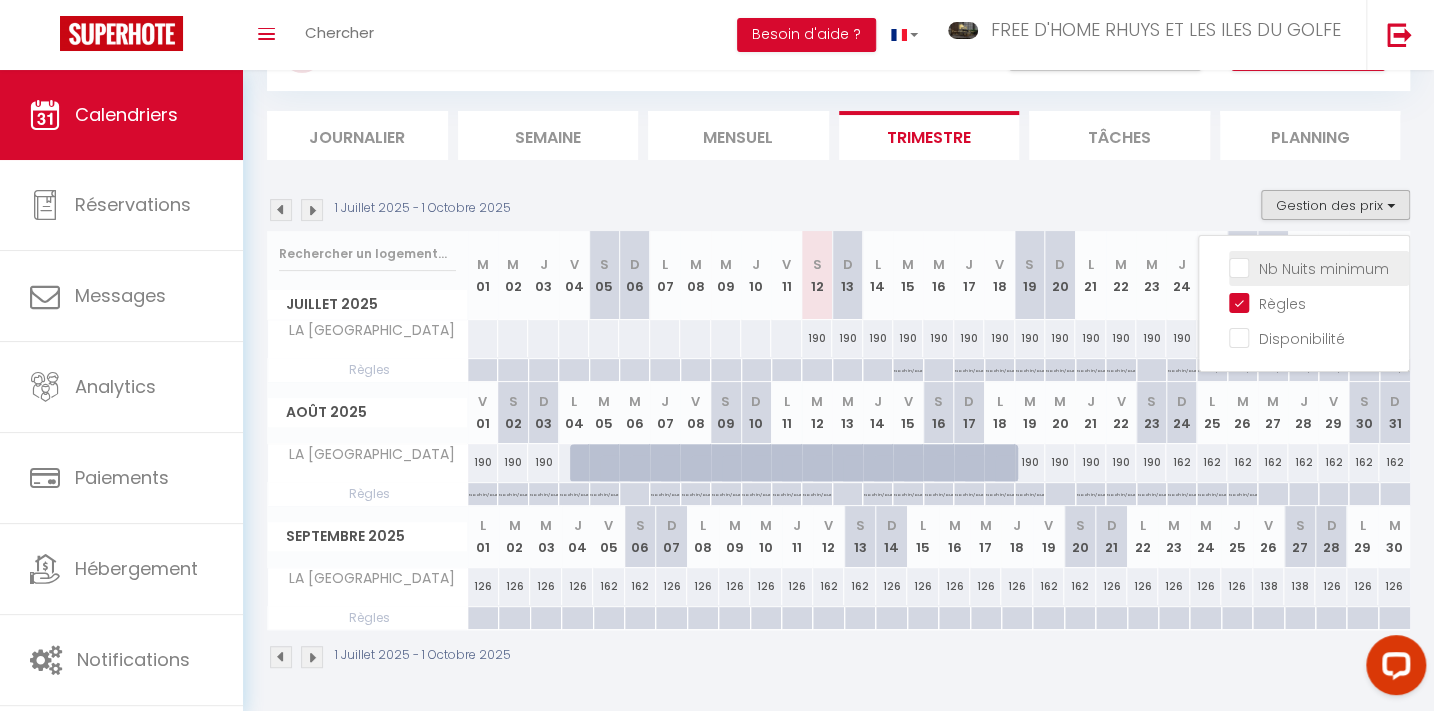 click on "Nb Nuits minimum" at bounding box center (1319, 267) 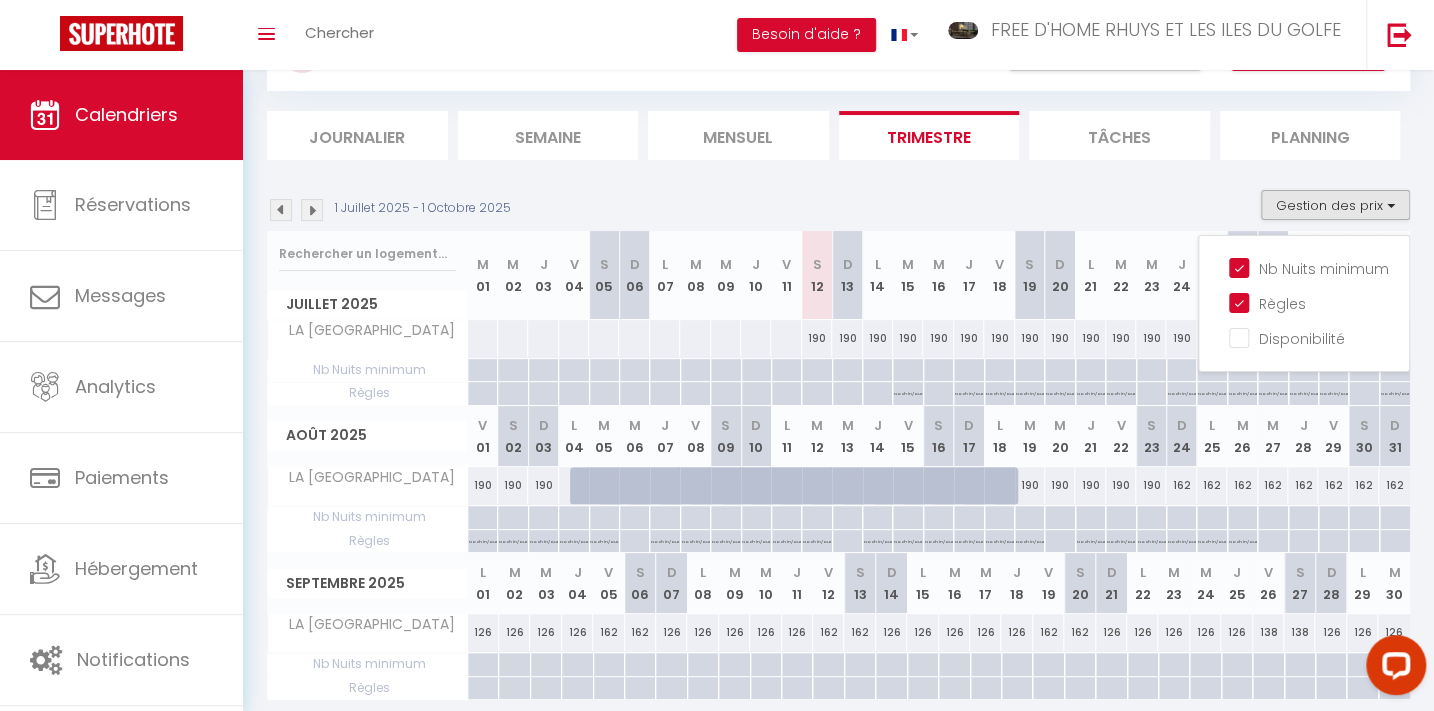 click at bounding box center (938, 370) 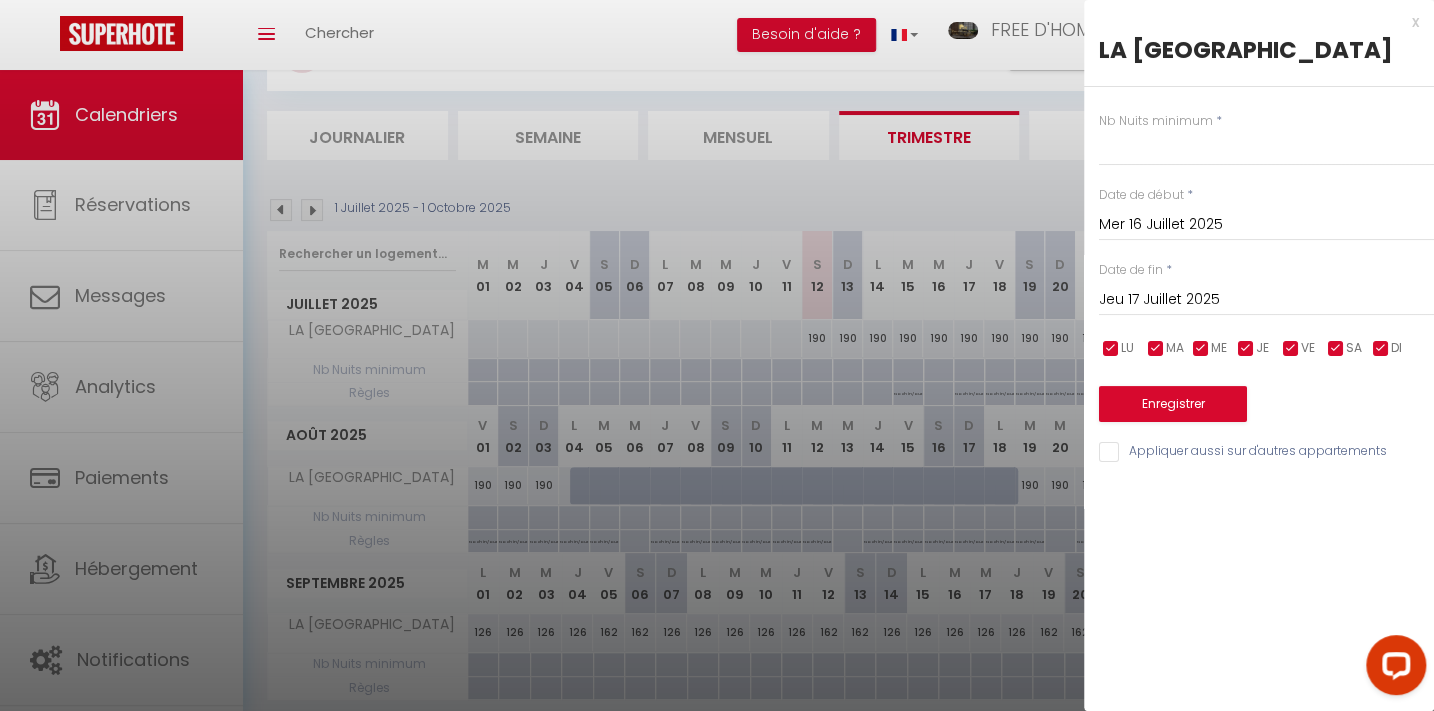 click on "Jeu 17 Juillet 2025" at bounding box center (1266, 300) 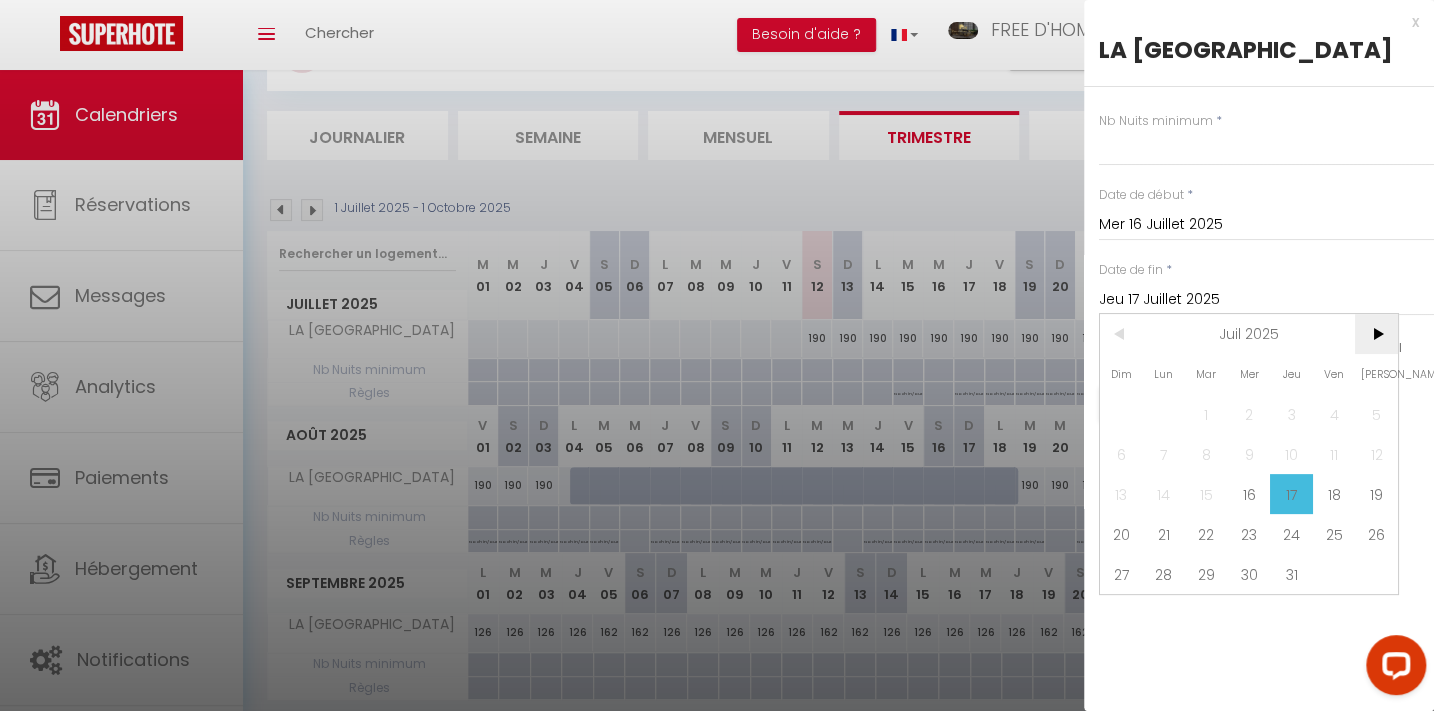 click on ">" at bounding box center [1376, 334] 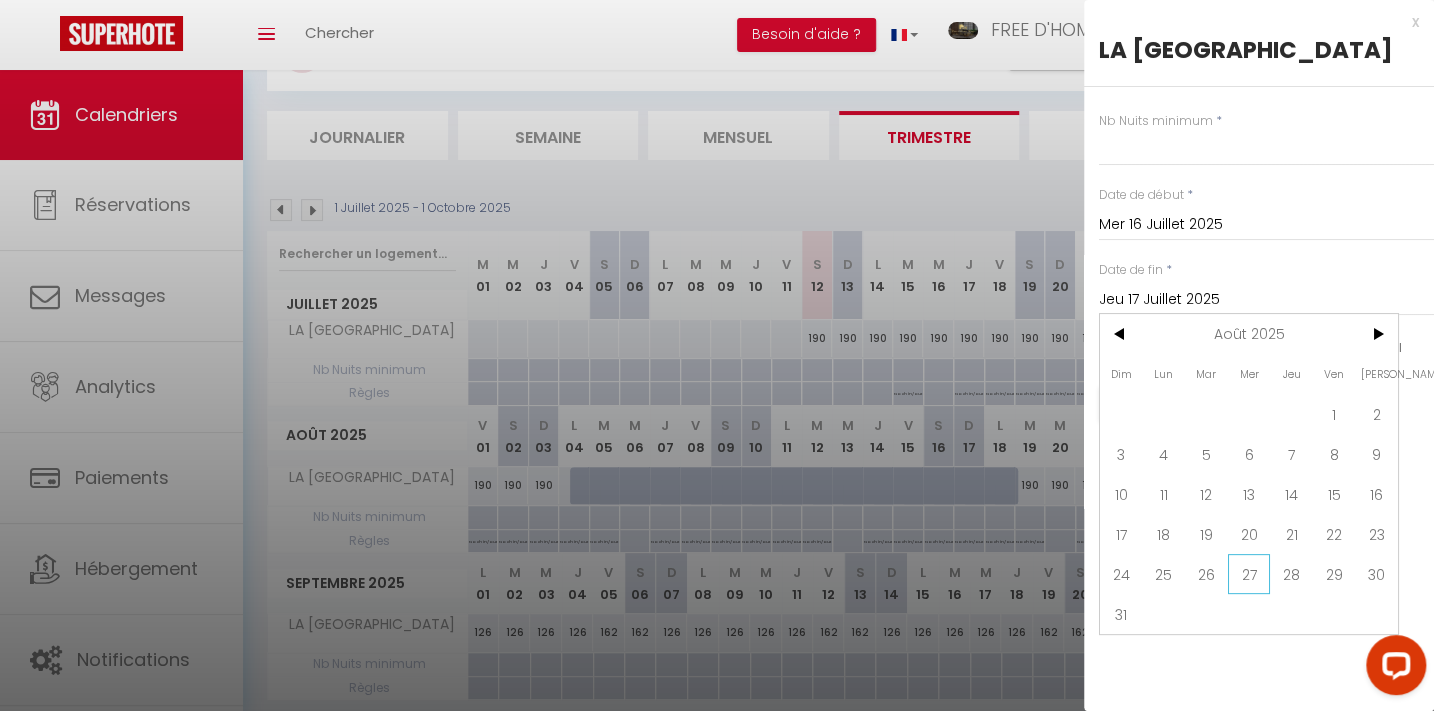 click on "27" at bounding box center (1249, 574) 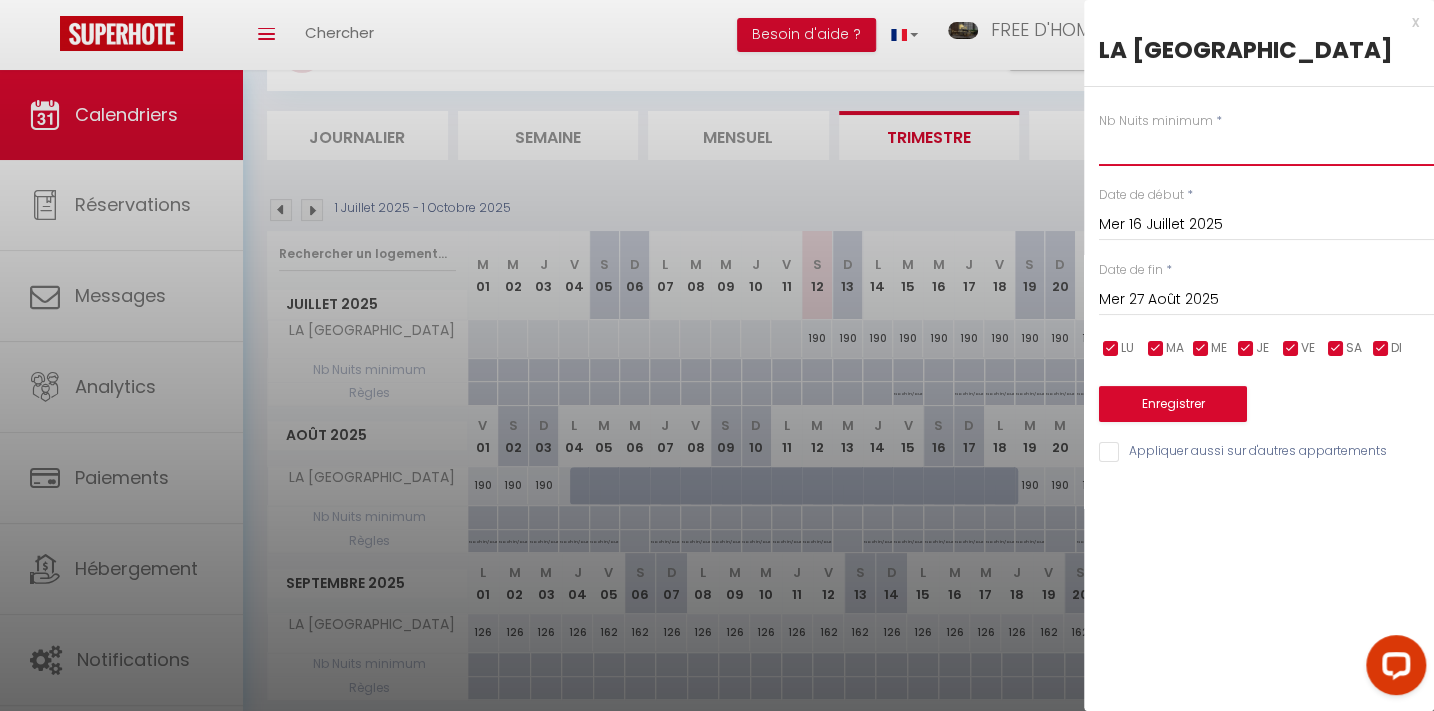 click at bounding box center (1266, 148) 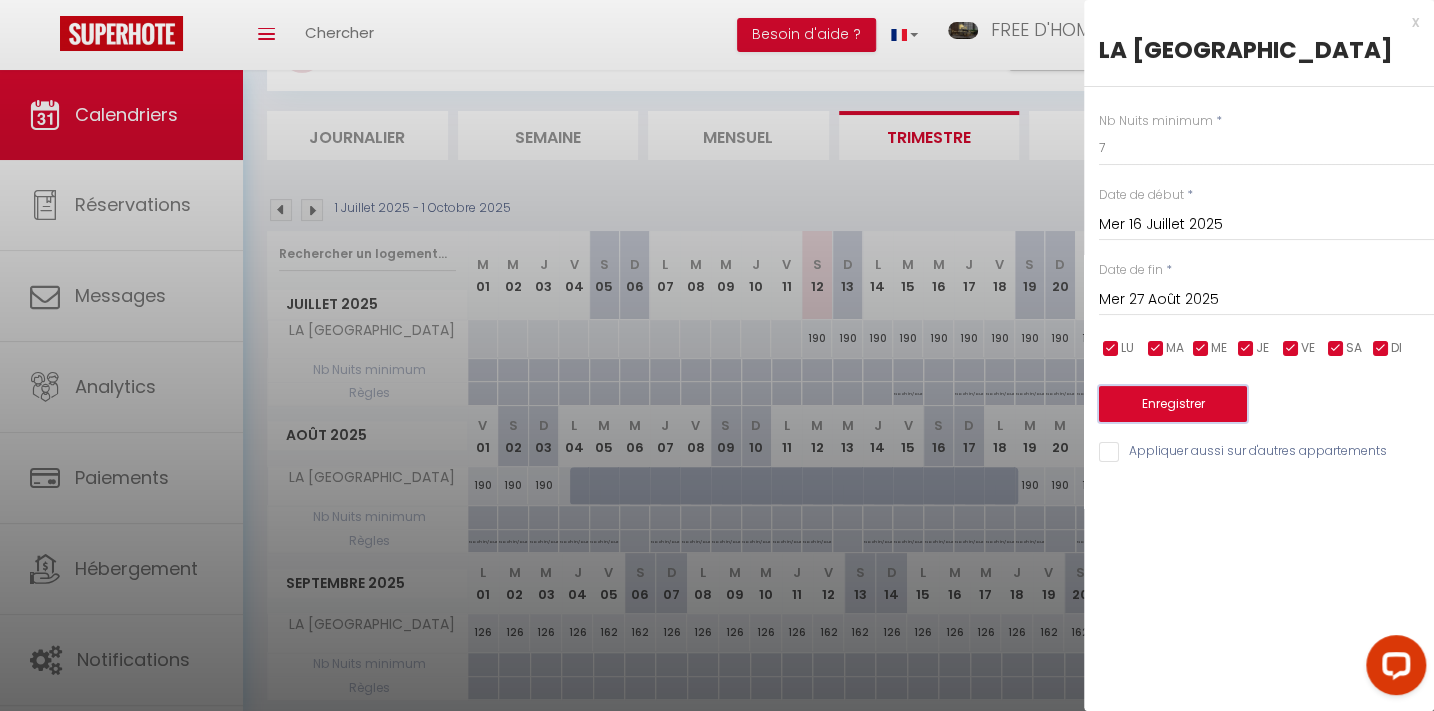 click on "Enregistrer" at bounding box center [1173, 404] 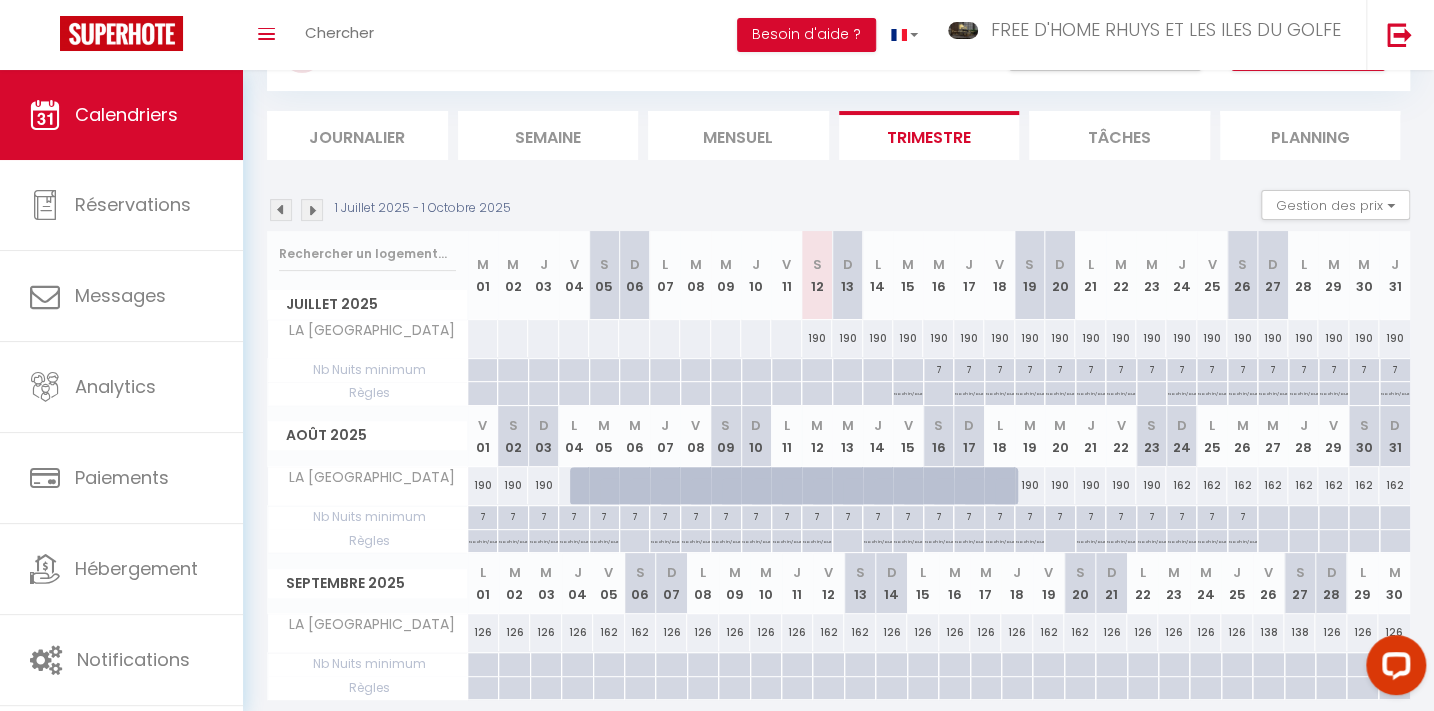 click at bounding box center (816, 370) 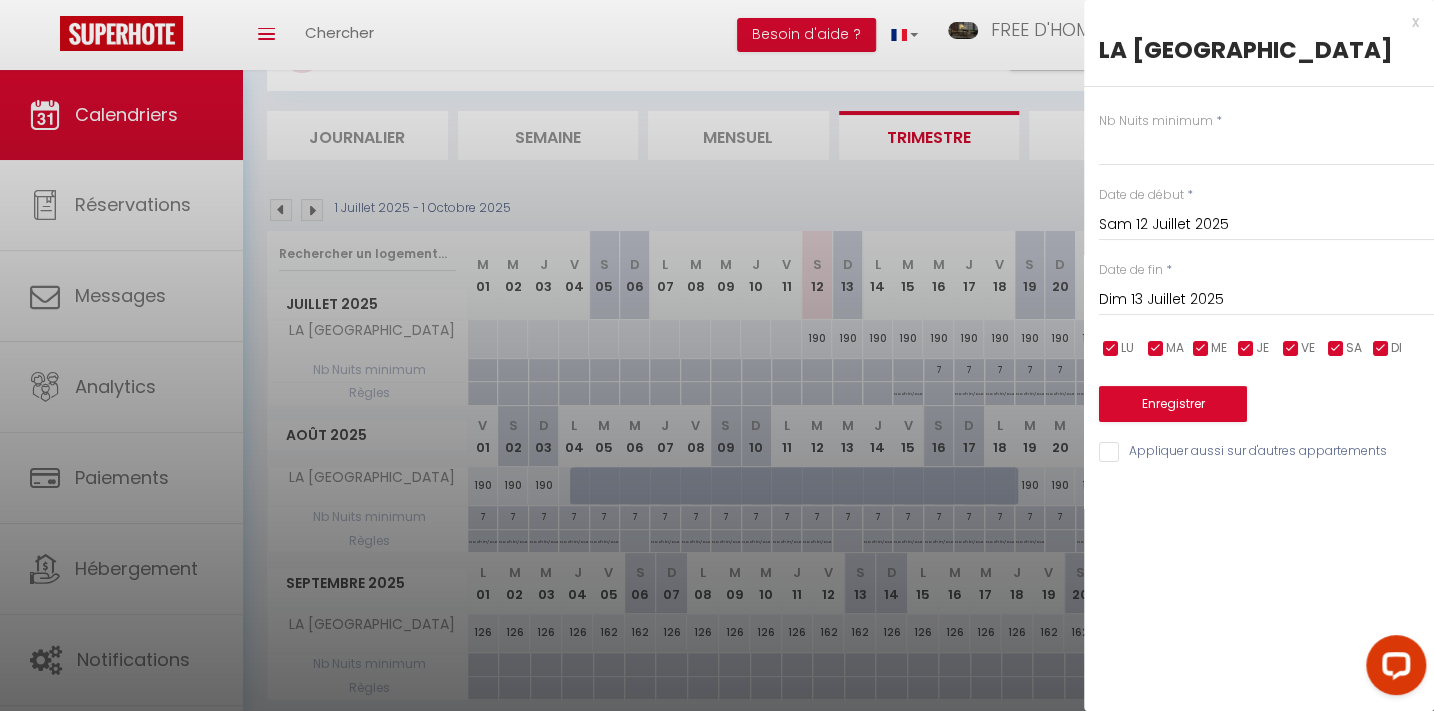 click on "Dim 13 Juillet 2025" at bounding box center [1266, 300] 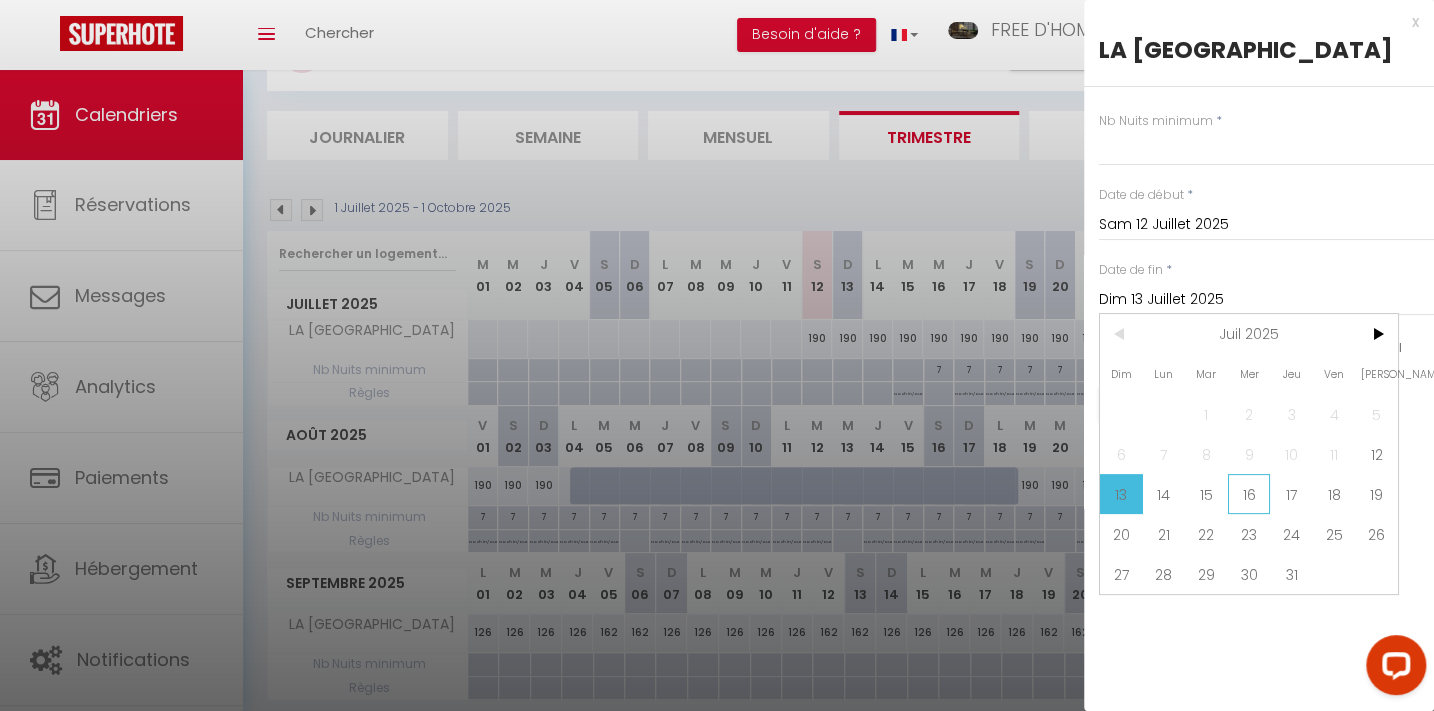 click on "16" at bounding box center (1249, 494) 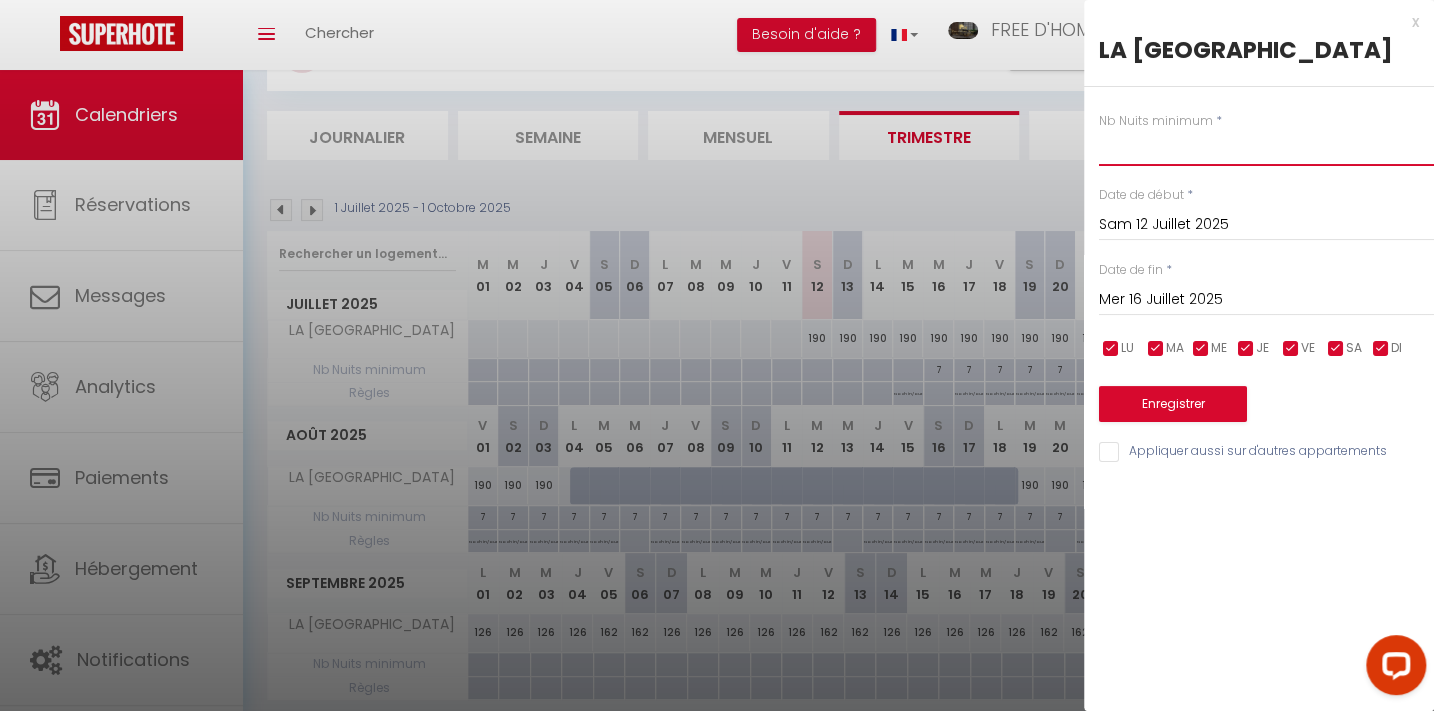 click at bounding box center (1266, 148) 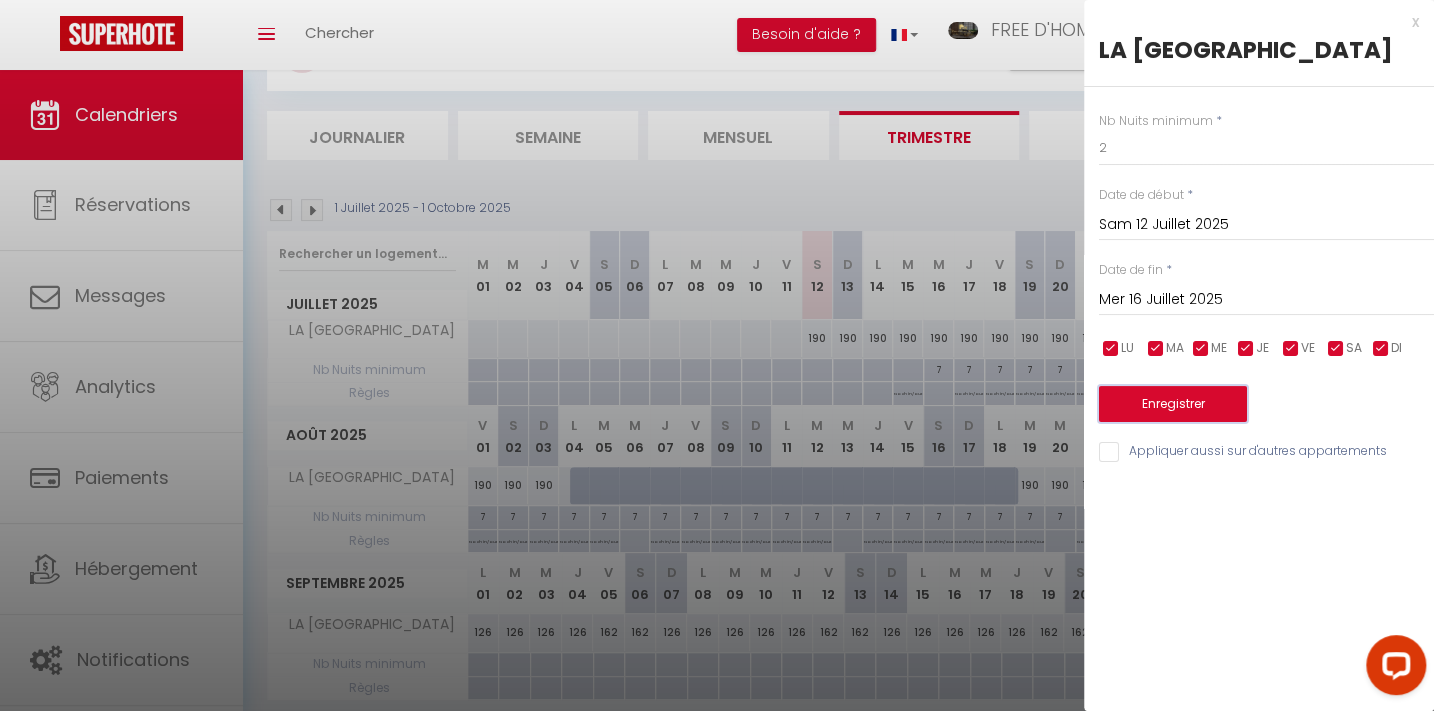 click on "Enregistrer" at bounding box center [1173, 404] 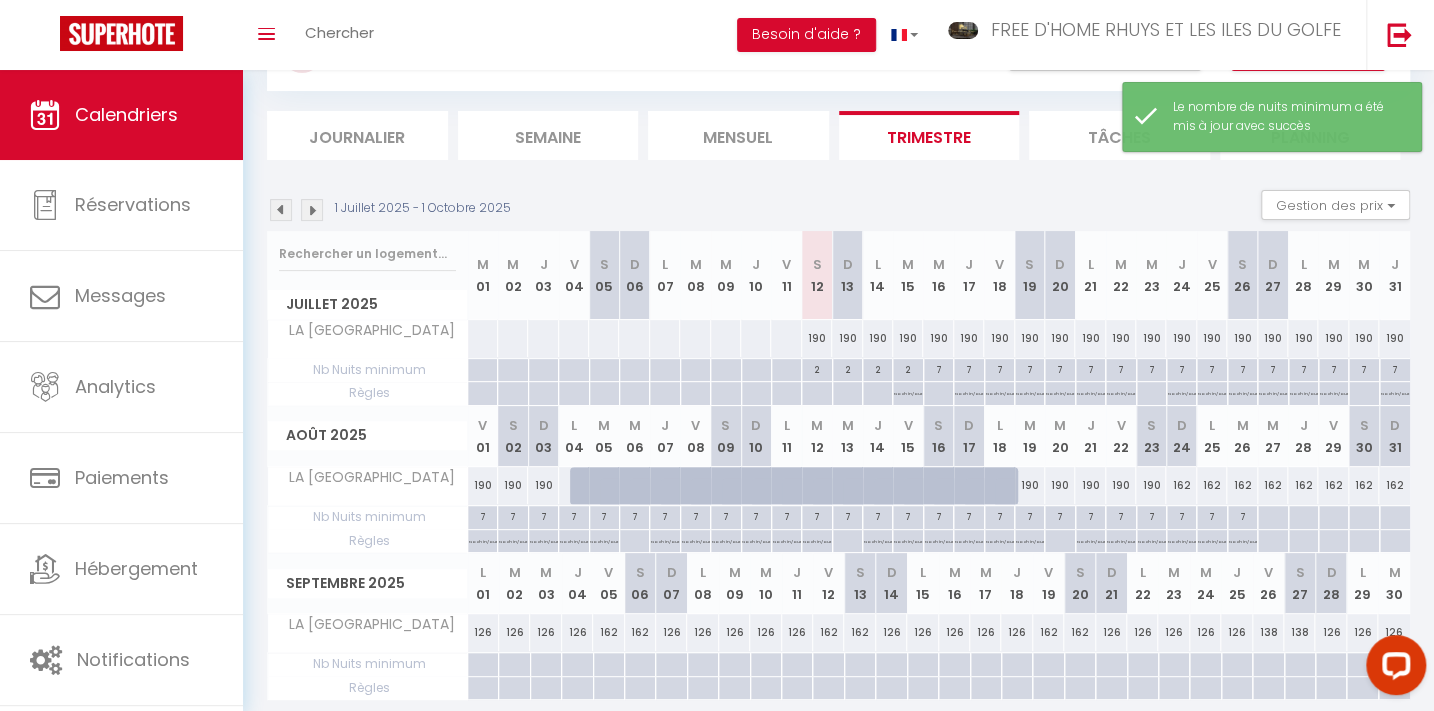 click at bounding box center [1272, 517] 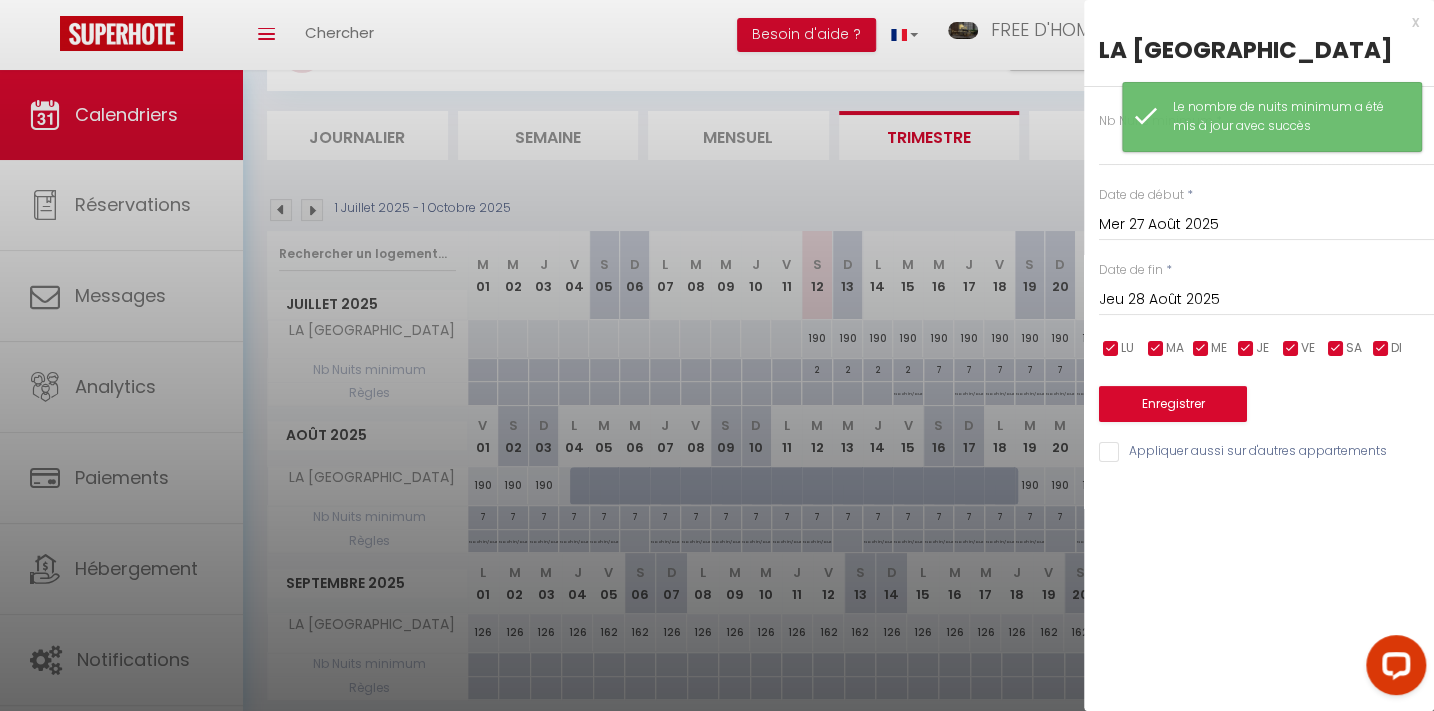 click on "Jeu 28 Août 2025" at bounding box center (1266, 300) 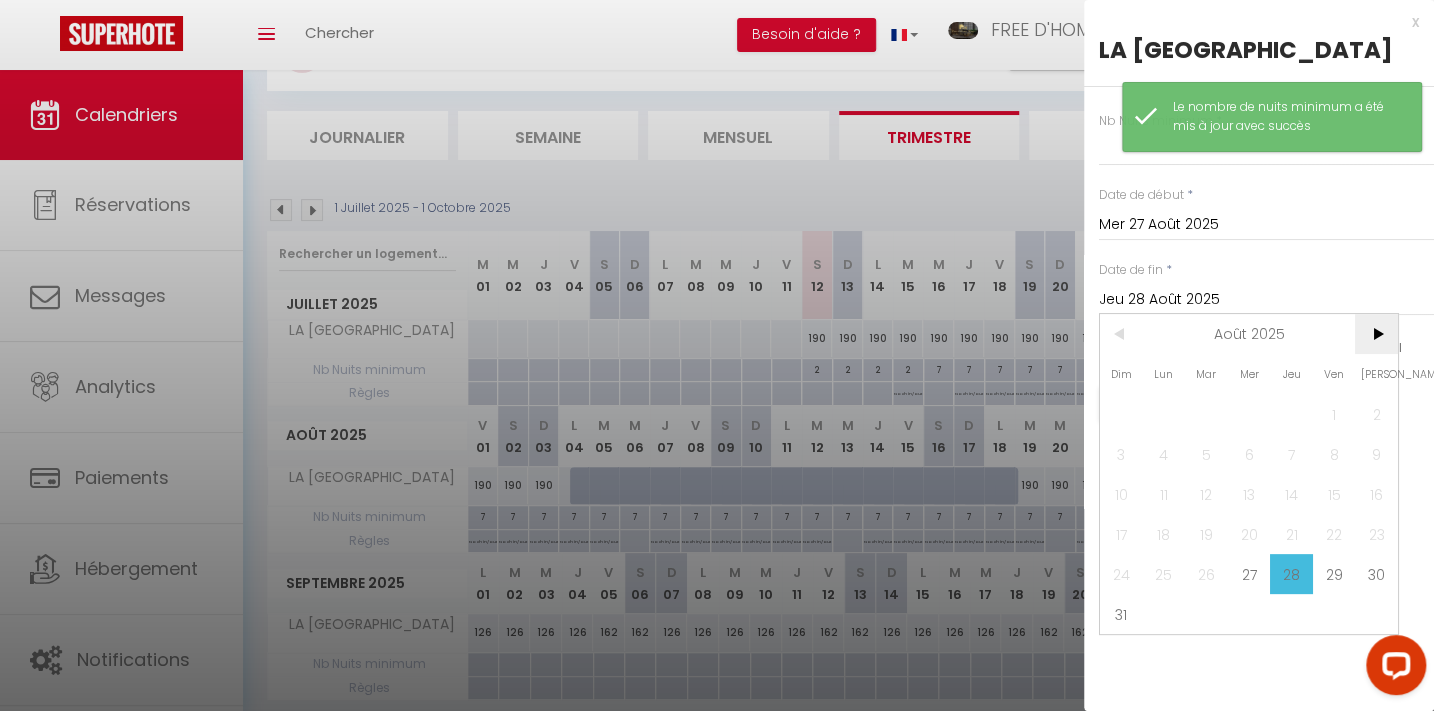 click on ">" at bounding box center (1376, 334) 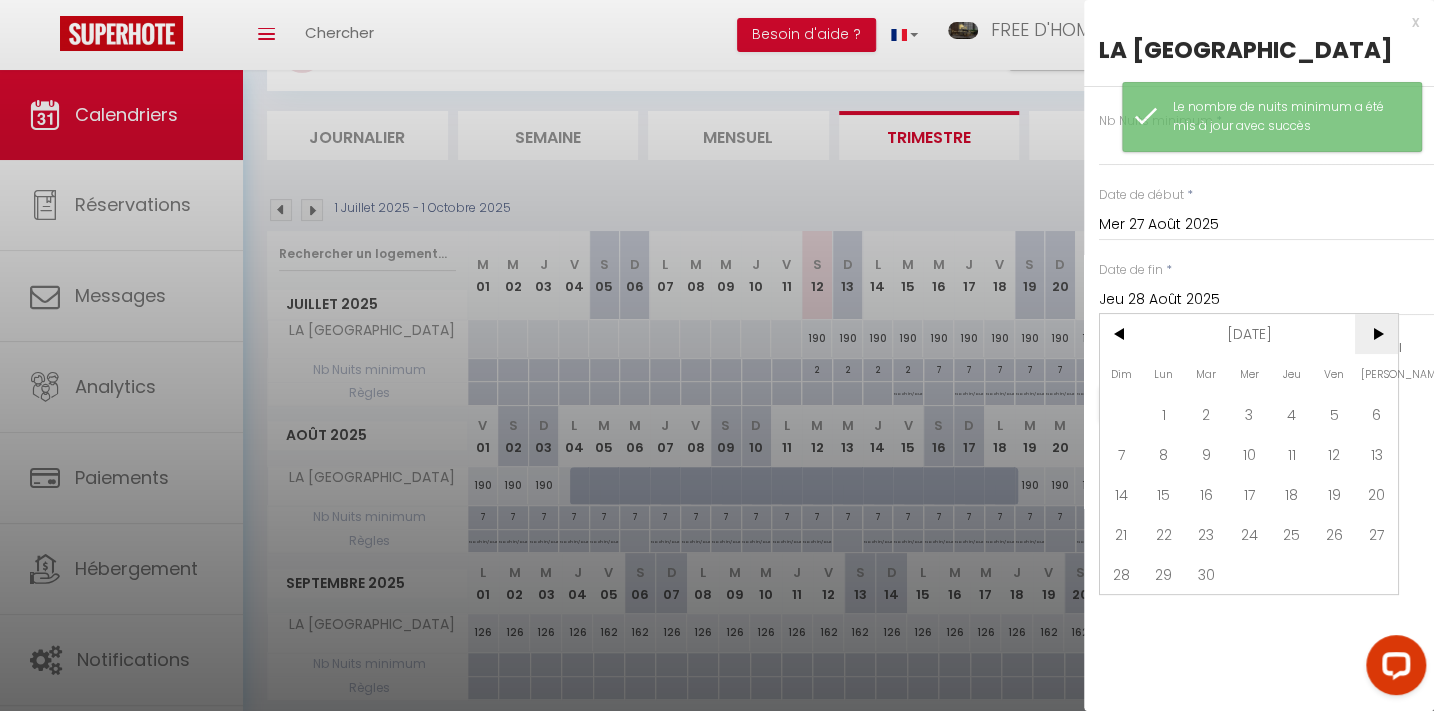 click on ">" at bounding box center [1376, 334] 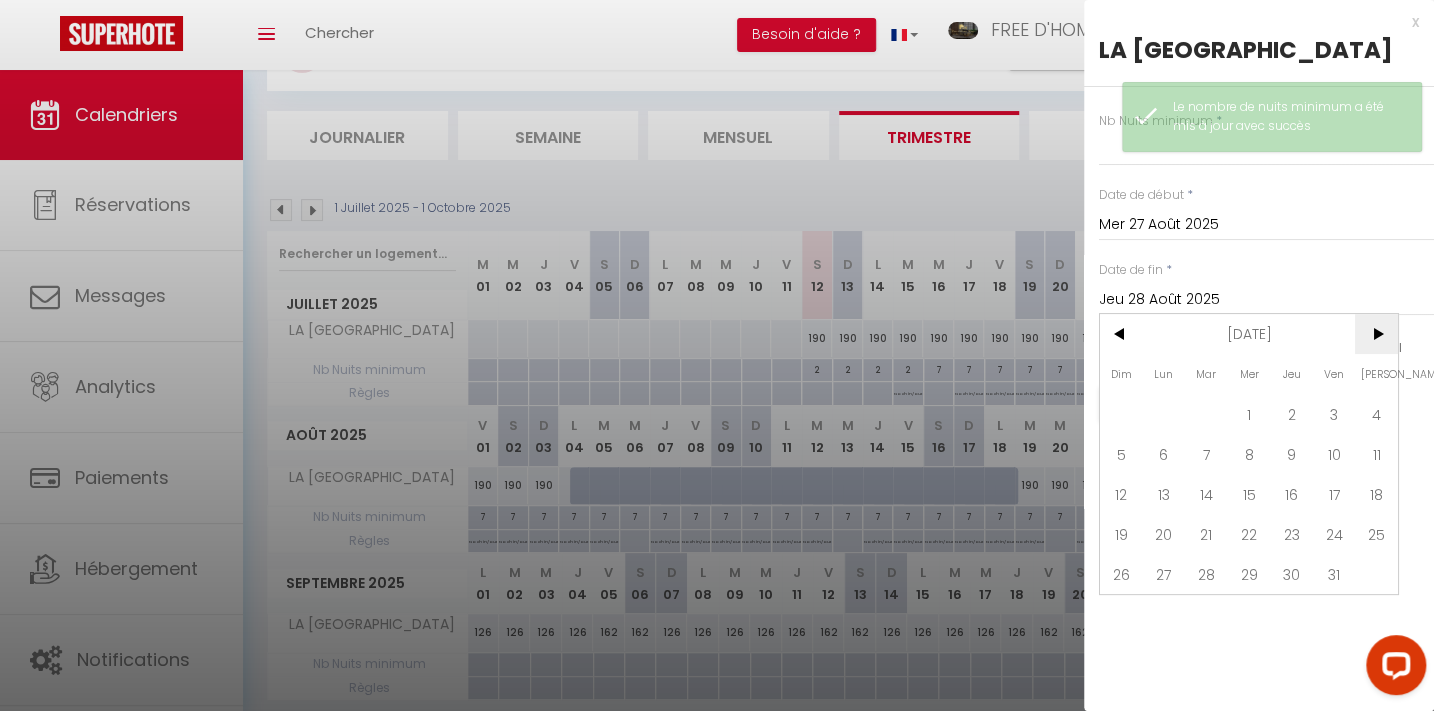 click on ">" at bounding box center [1376, 334] 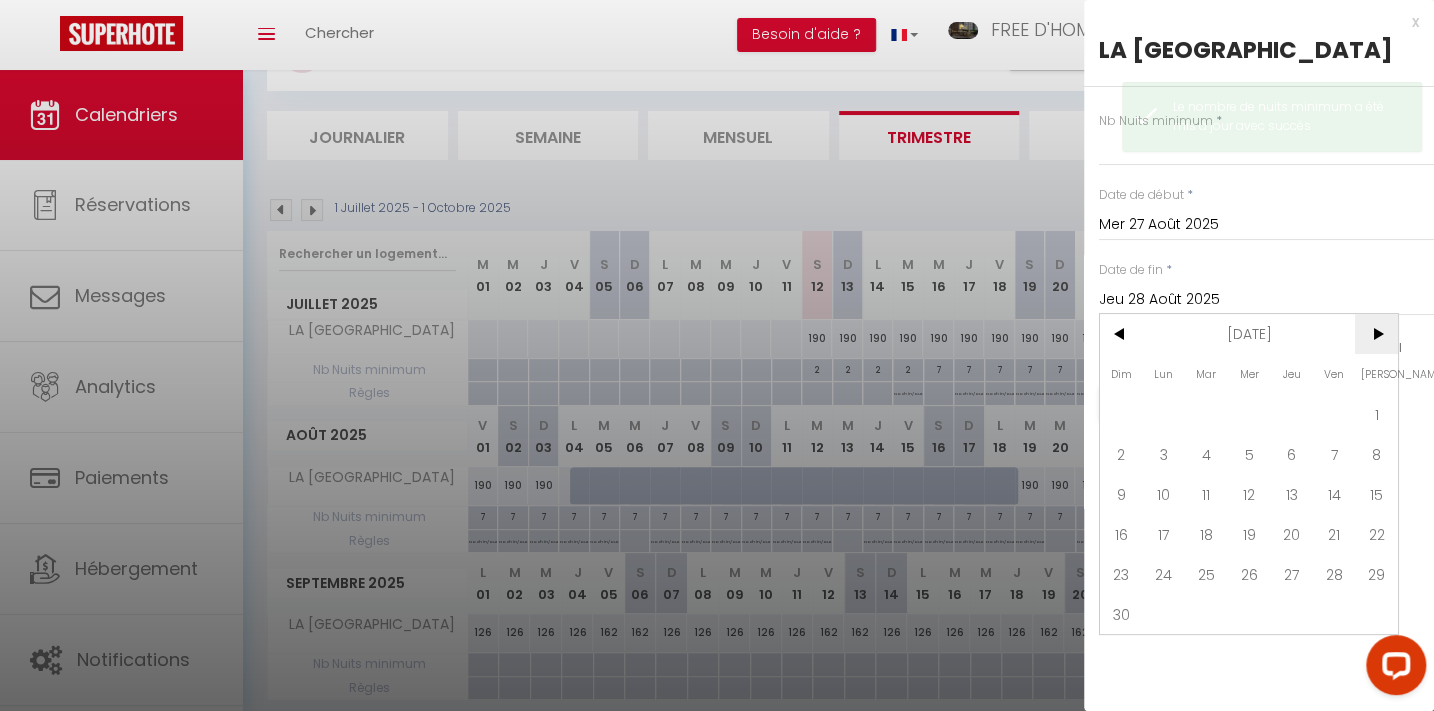 click on ">" at bounding box center (1376, 334) 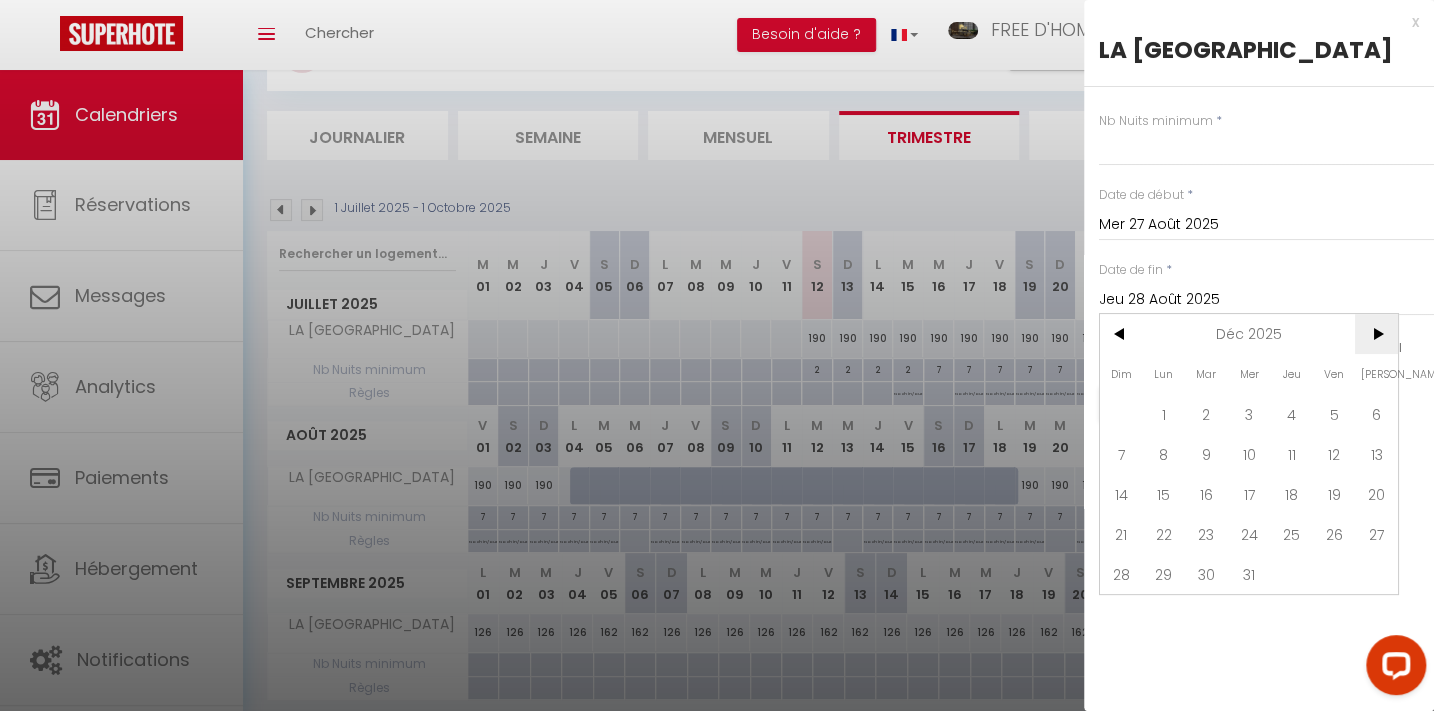 click on ">" at bounding box center (1376, 334) 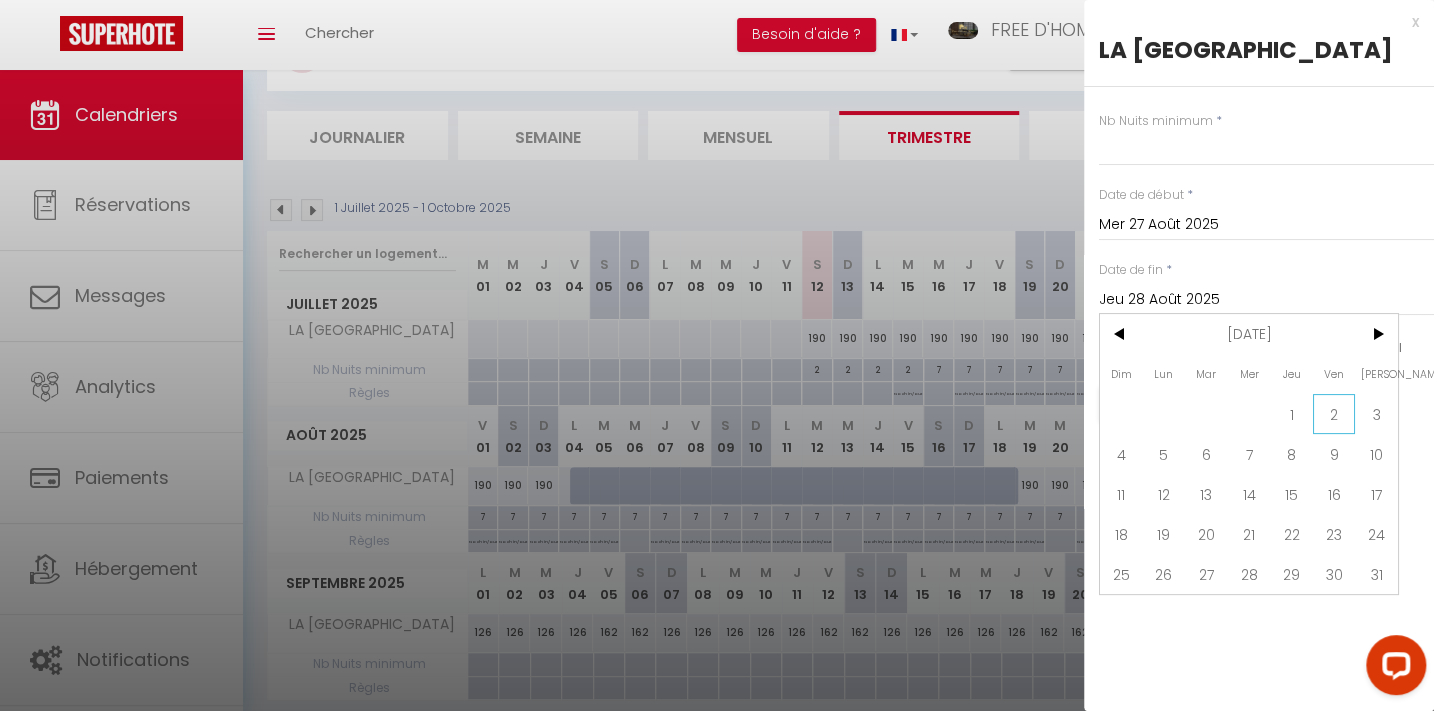 click on "2" at bounding box center (1334, 414) 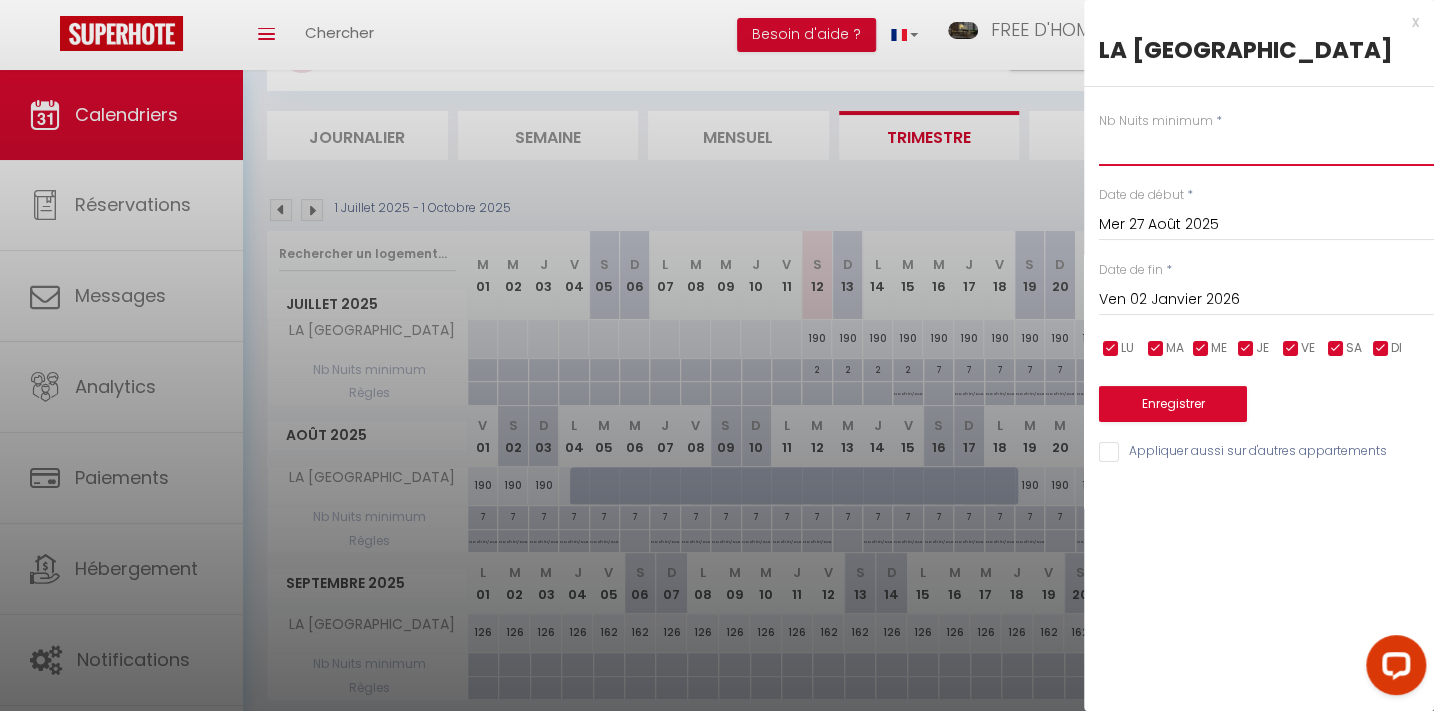 click at bounding box center (1266, 148) 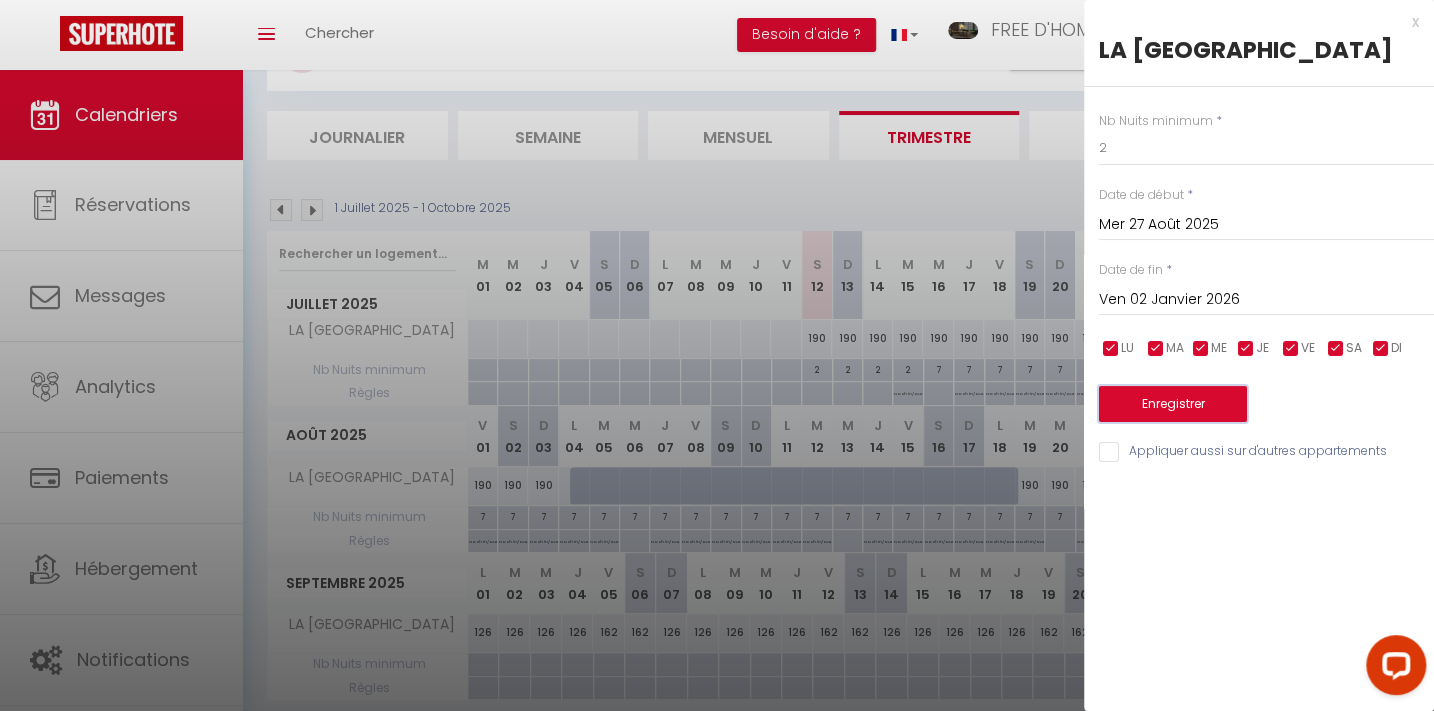 click on "Enregistrer" at bounding box center (1173, 404) 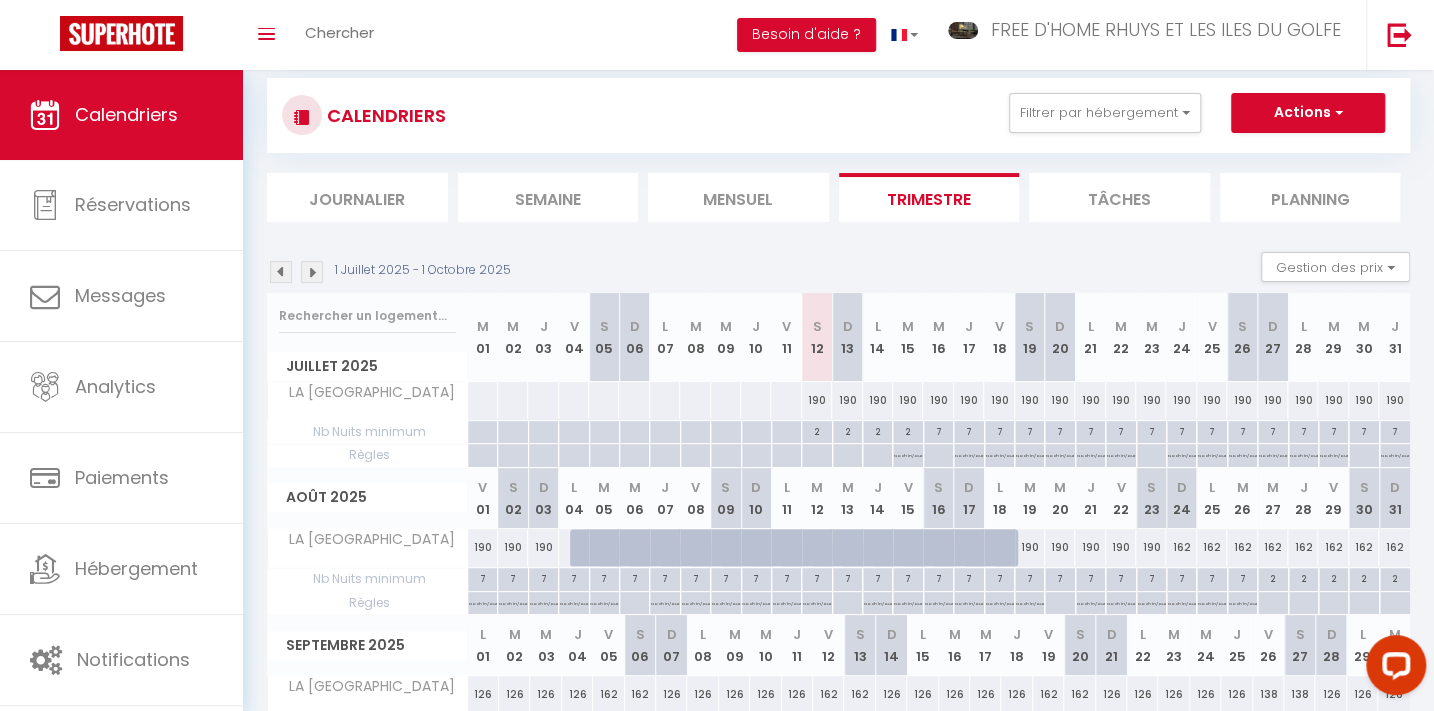 scroll, scrollTop: 0, scrollLeft: 0, axis: both 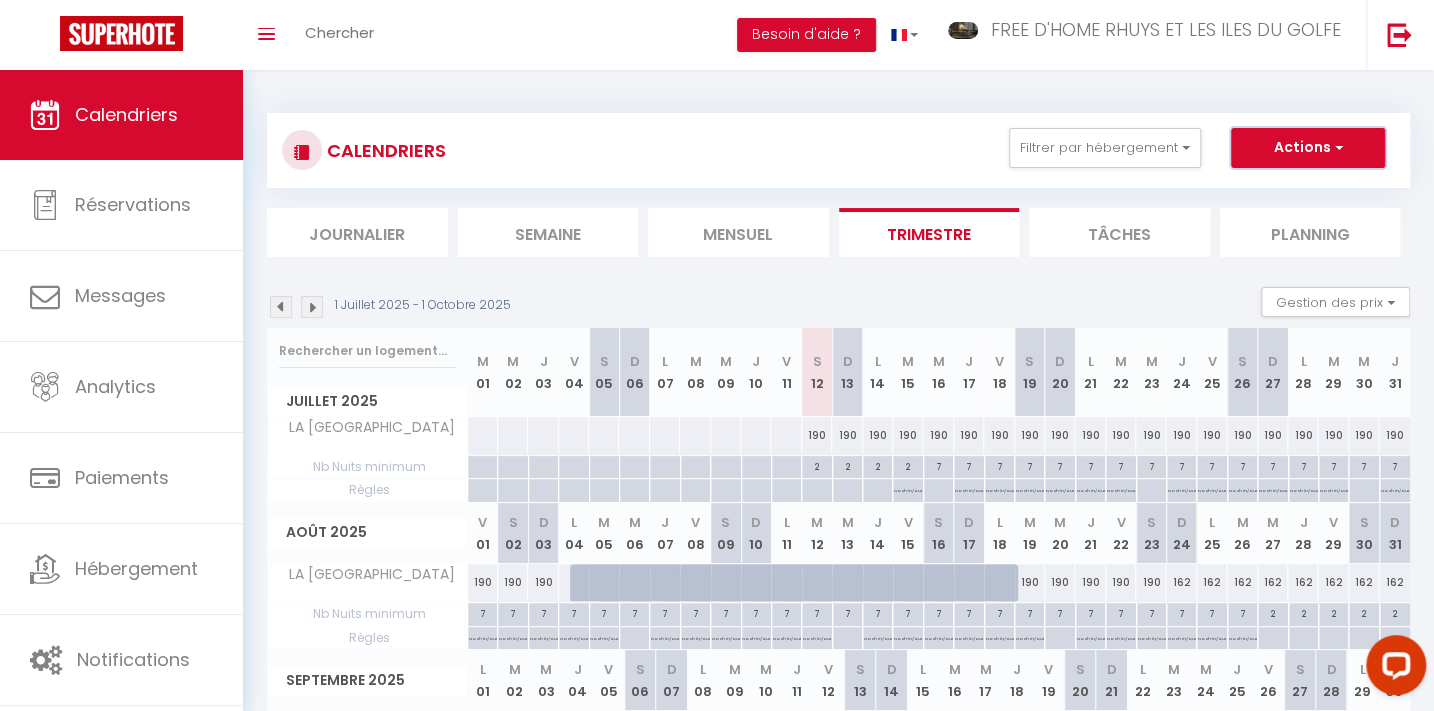 click on "Actions" at bounding box center [1308, 148] 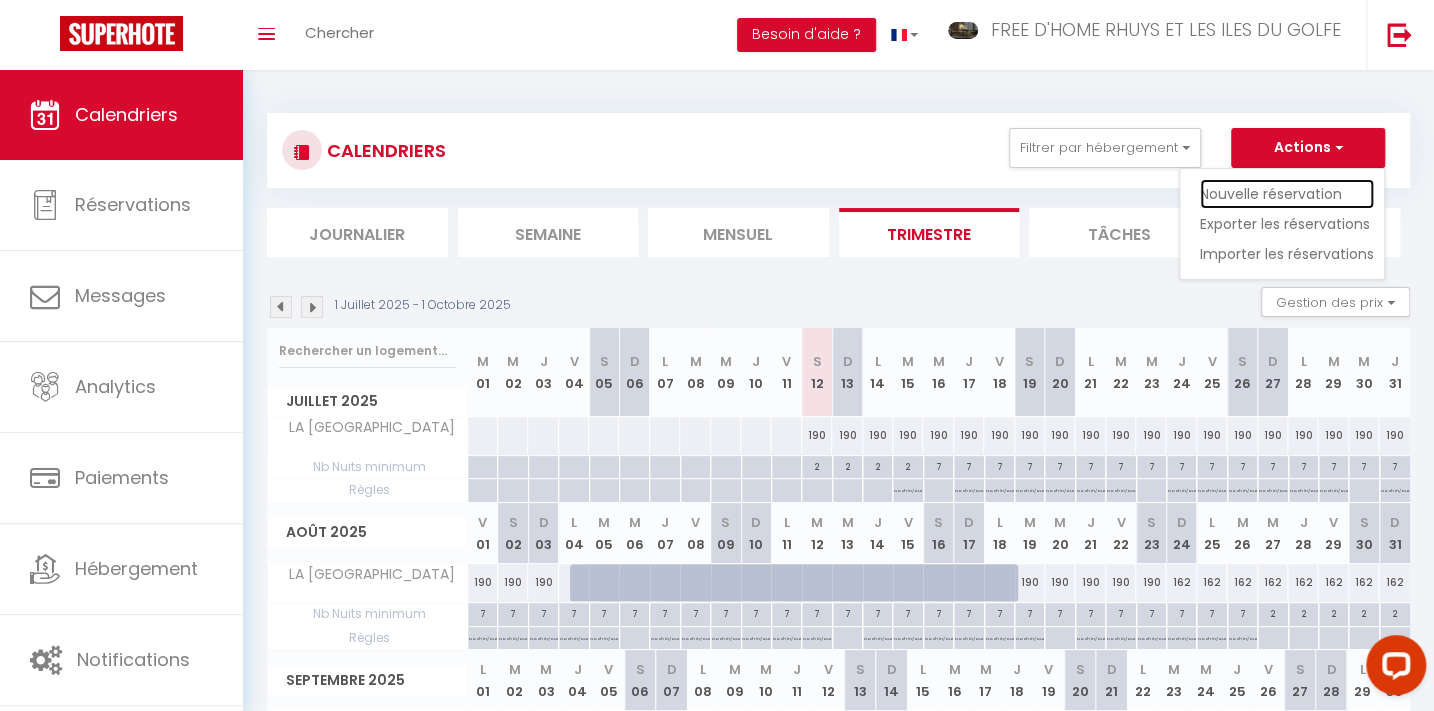 click on "Nouvelle réservation" at bounding box center (1287, 194) 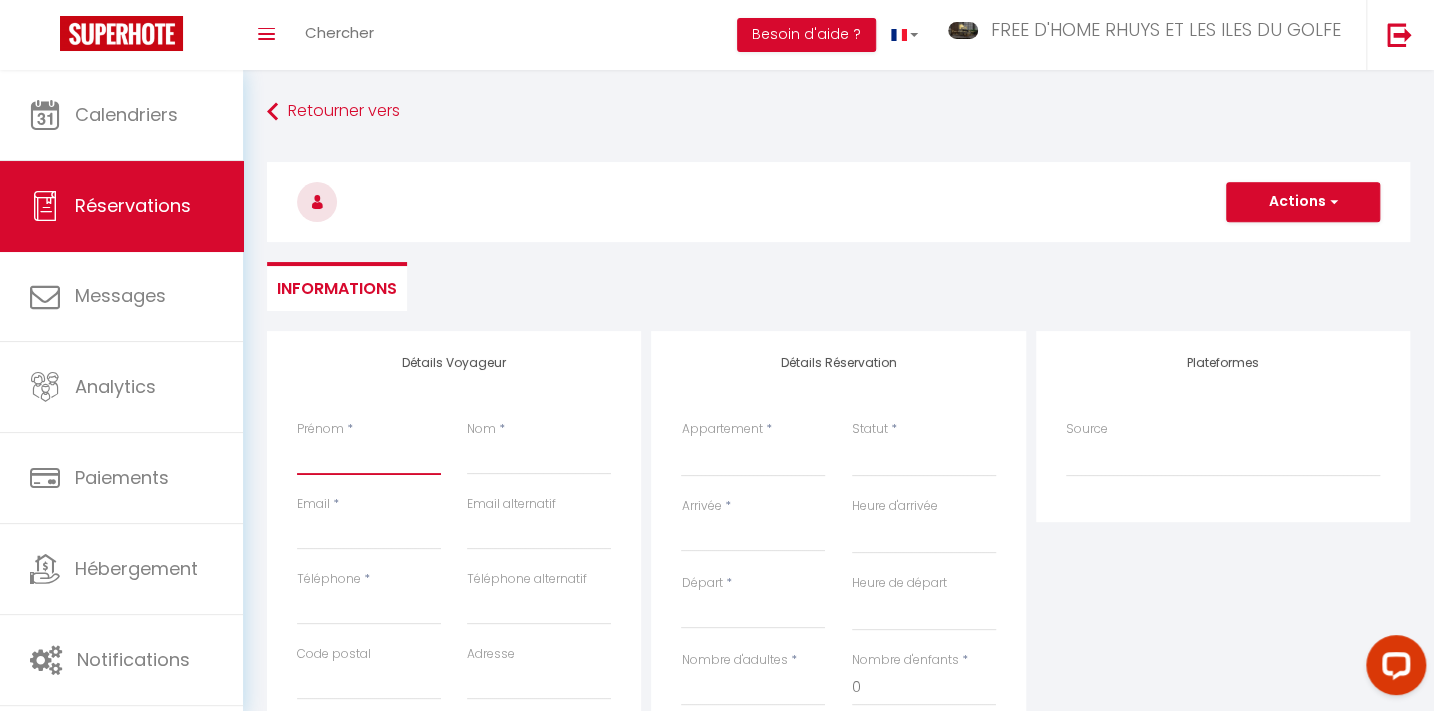 click on "Prénom" at bounding box center [369, 457] 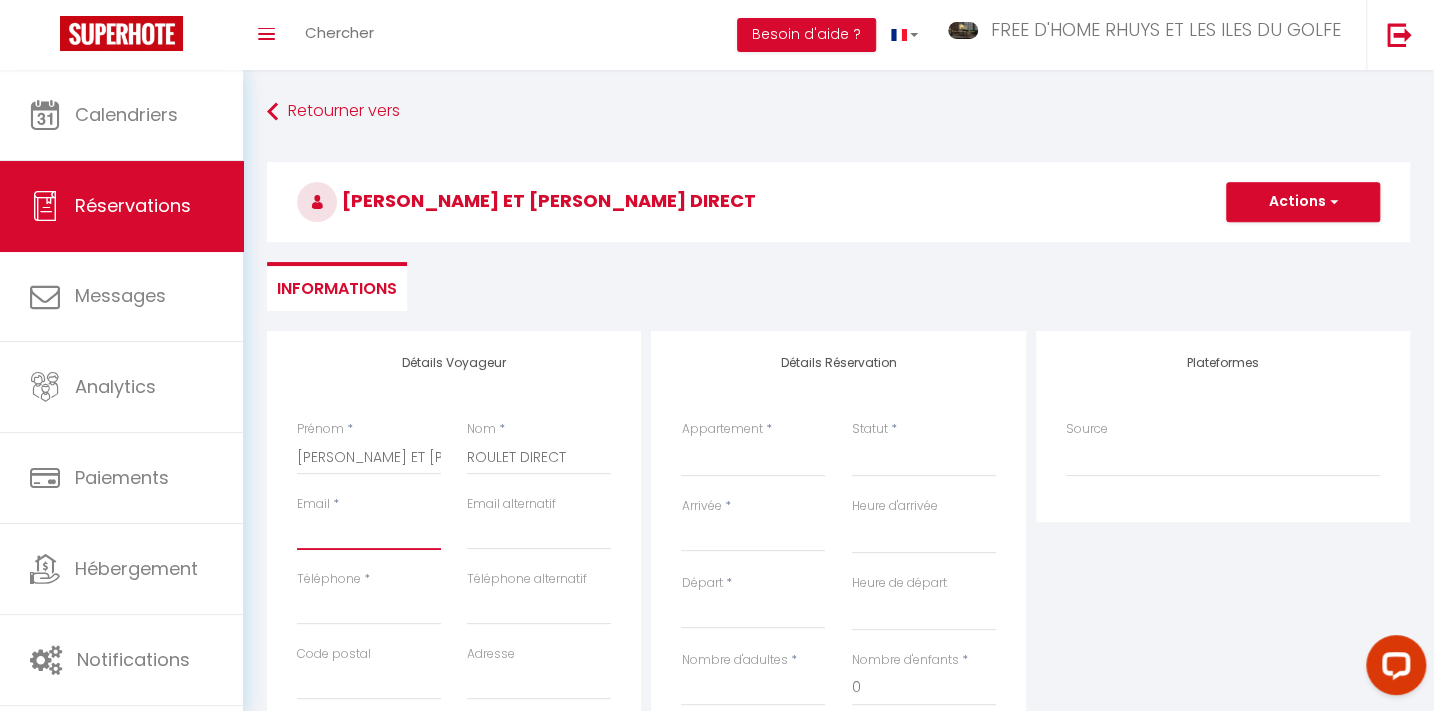 click on "Email client" at bounding box center [369, 532] 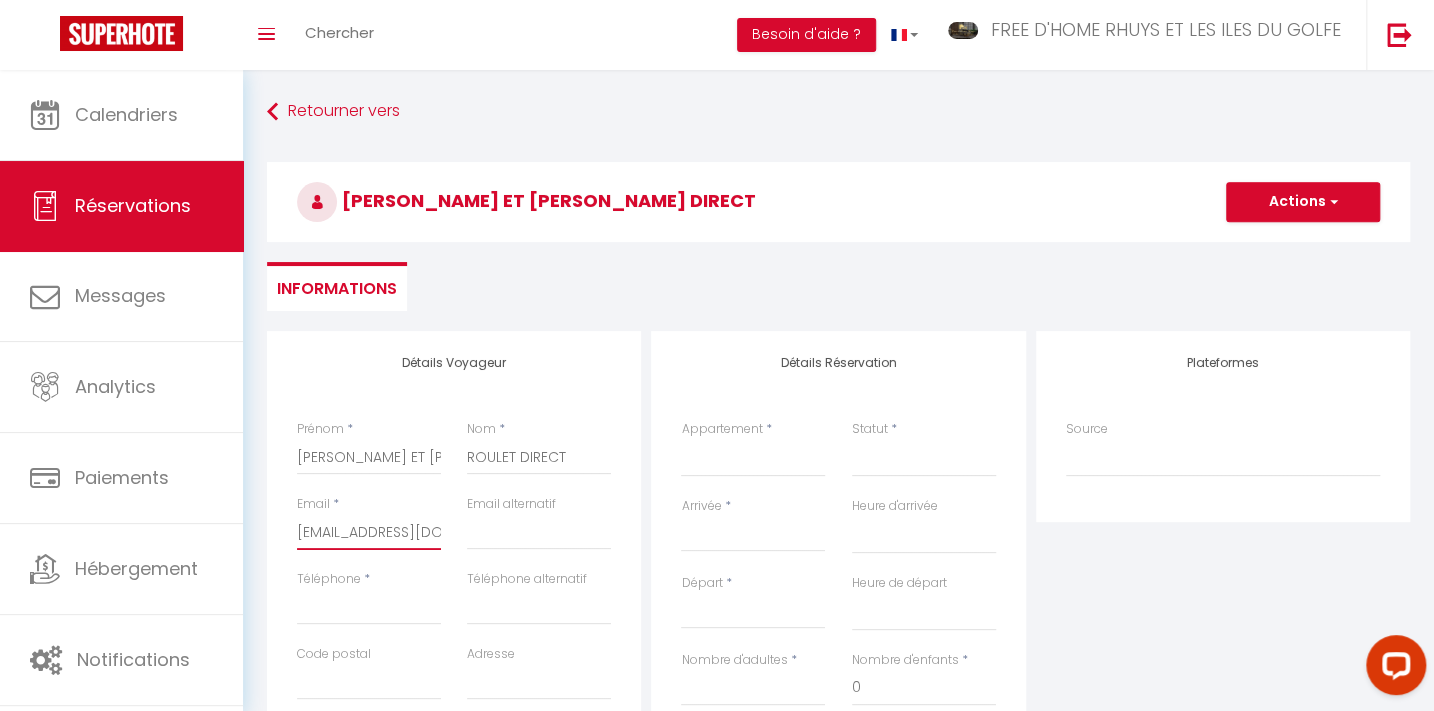 scroll, scrollTop: 0, scrollLeft: 39, axis: horizontal 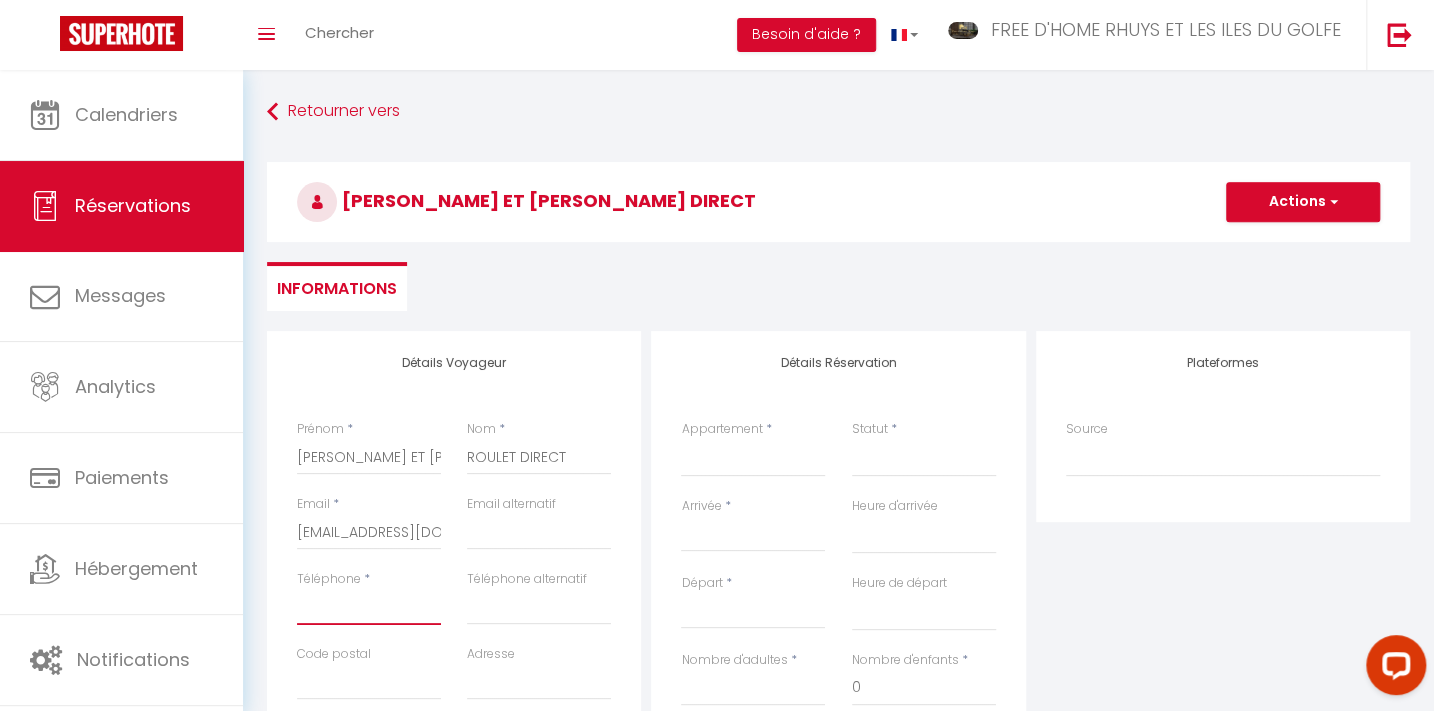 click on "Téléphone" at bounding box center (369, 607) 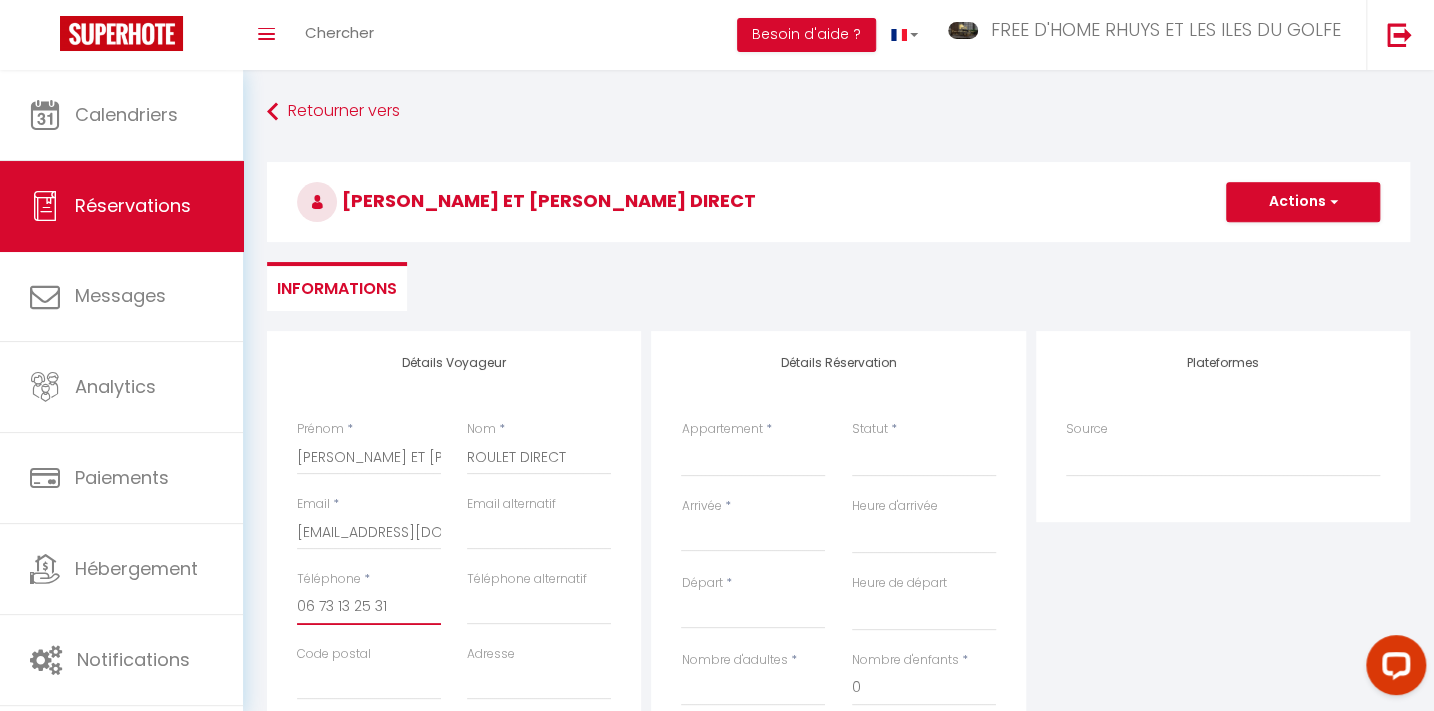scroll, scrollTop: 181, scrollLeft: 0, axis: vertical 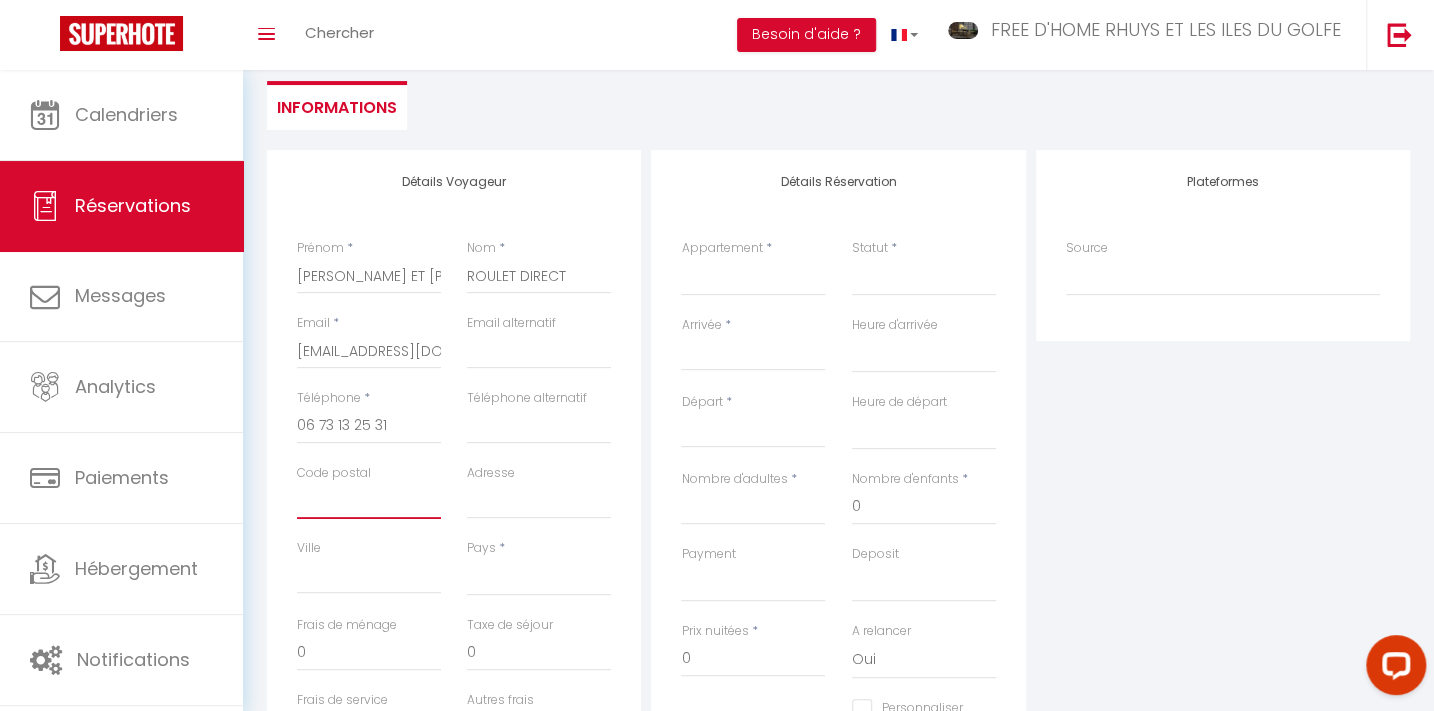 click on "Code postal" at bounding box center (369, 501) 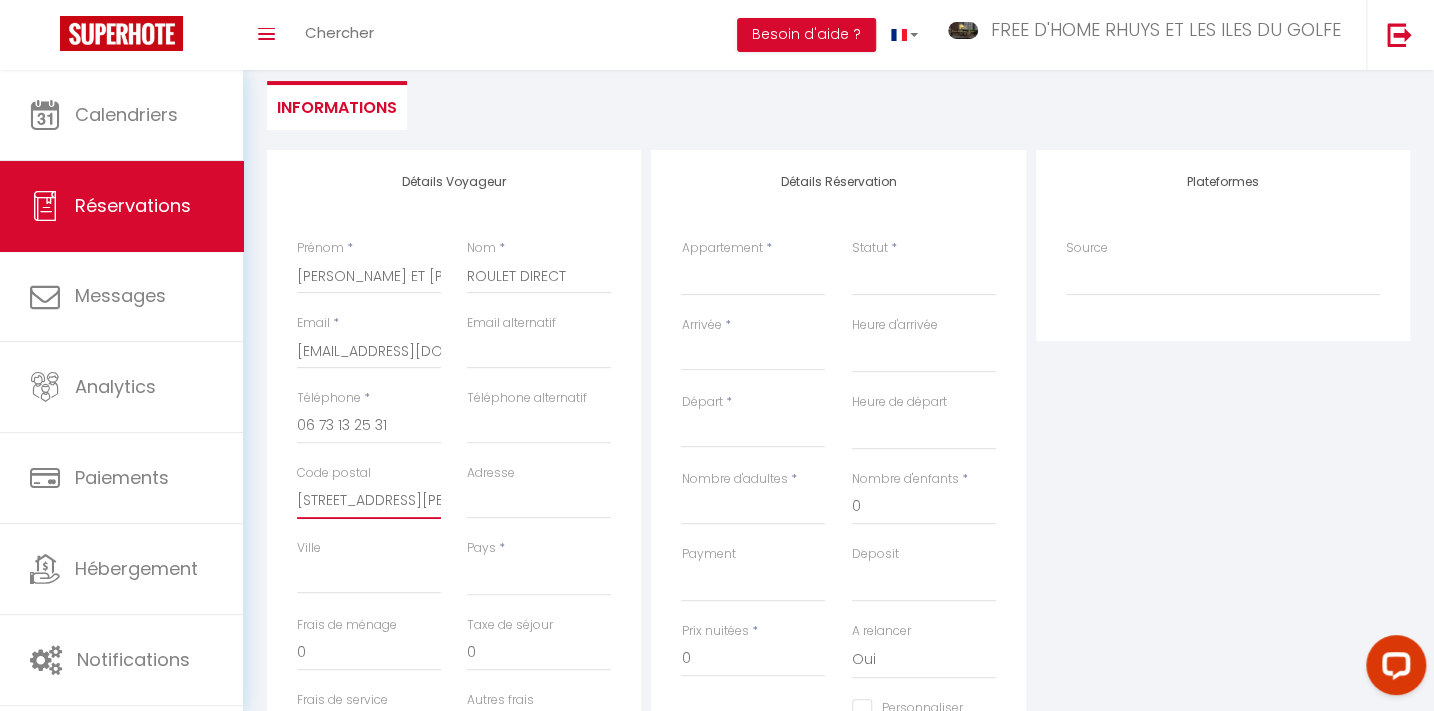 scroll, scrollTop: 0, scrollLeft: 142, axis: horizontal 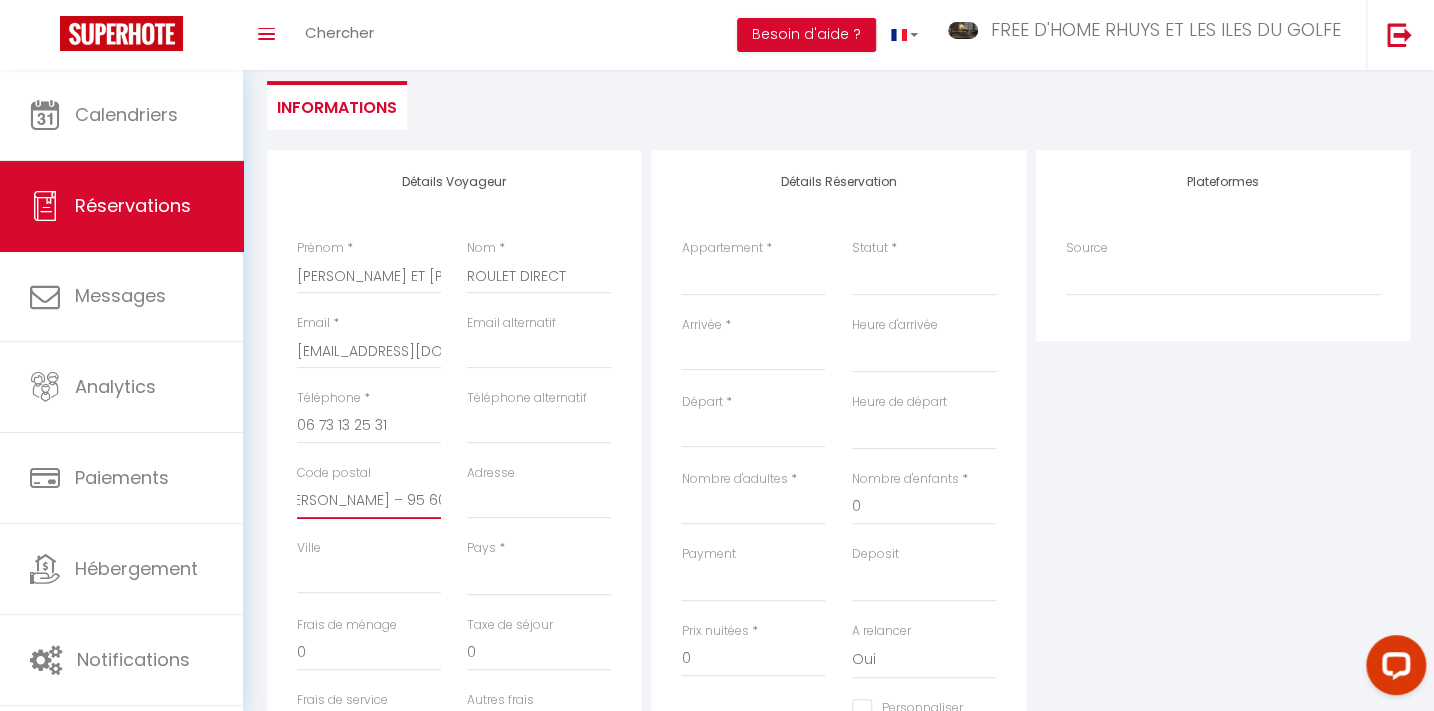 drag, startPoint x: 368, startPoint y: 492, endPoint x: 442, endPoint y: 497, distance: 74.168724 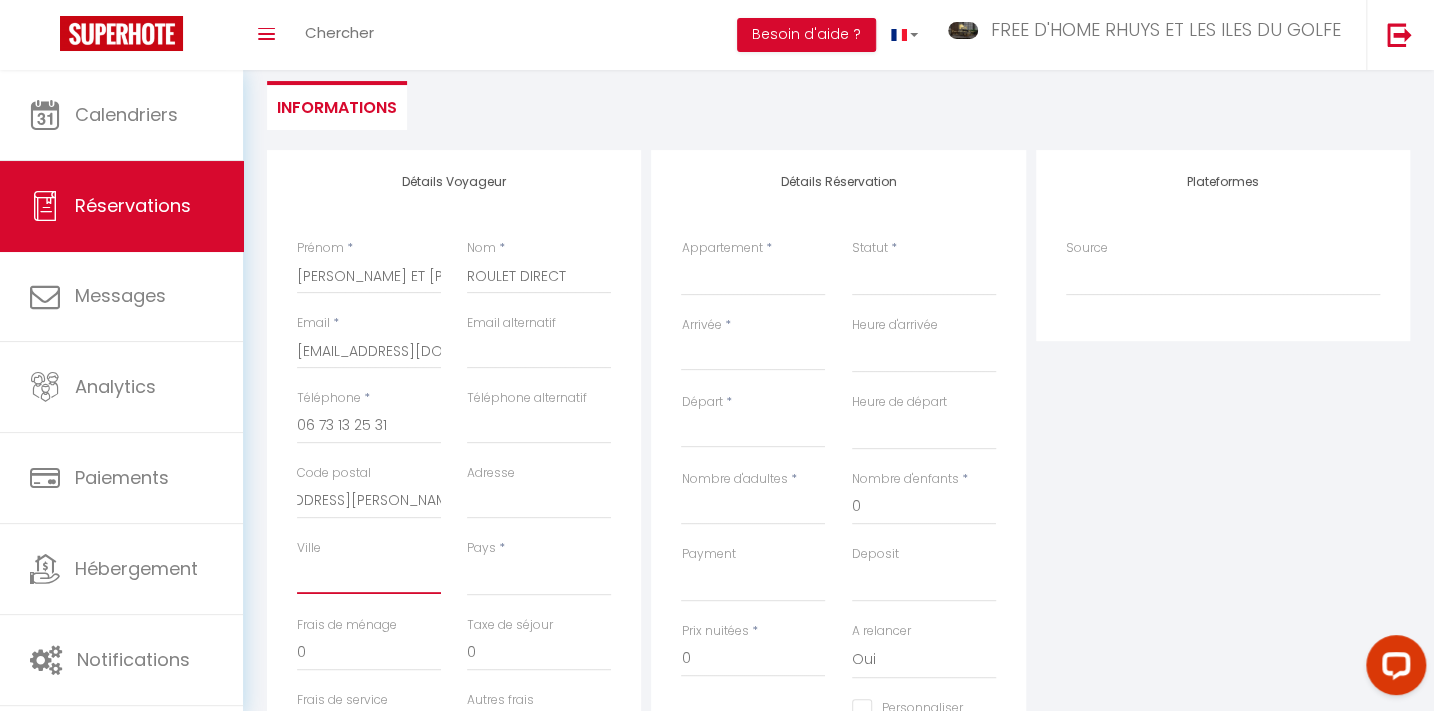 scroll, scrollTop: 0, scrollLeft: 0, axis: both 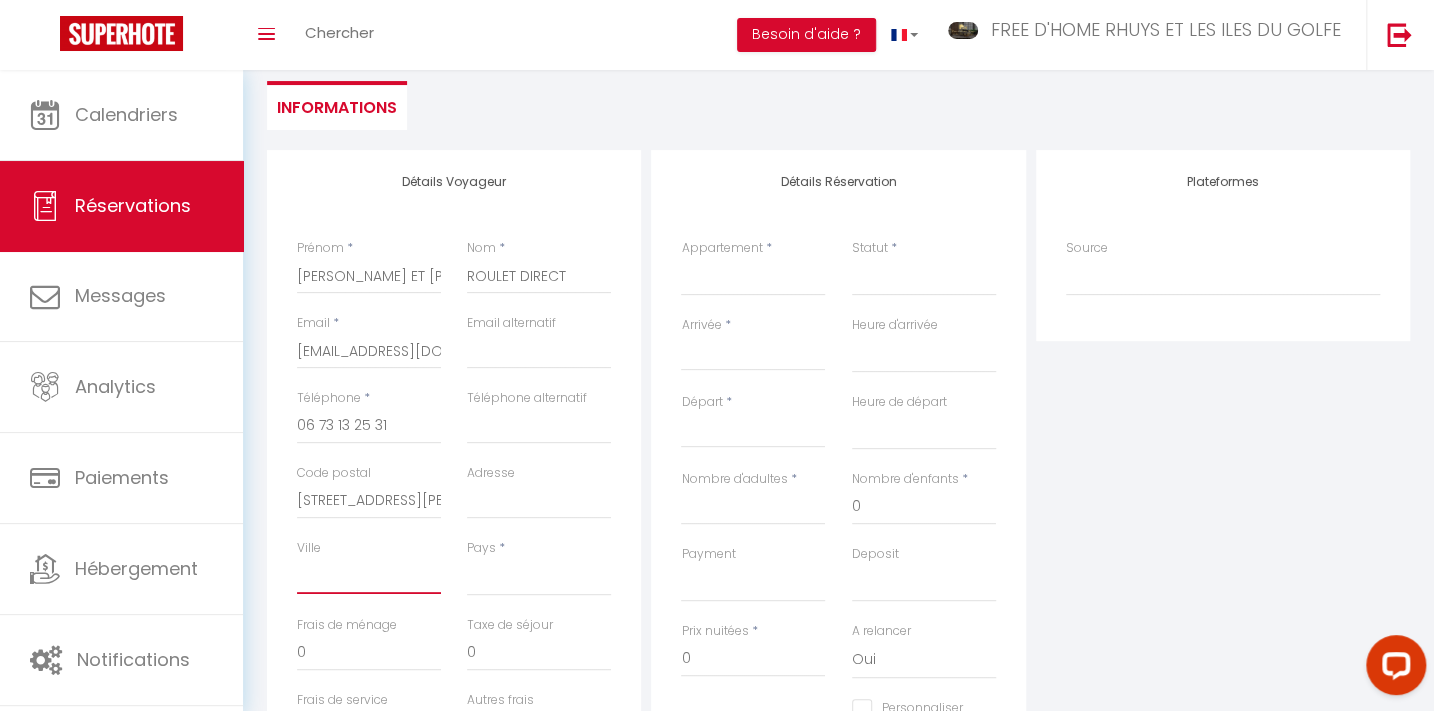 click on "Ville" at bounding box center [369, 576] 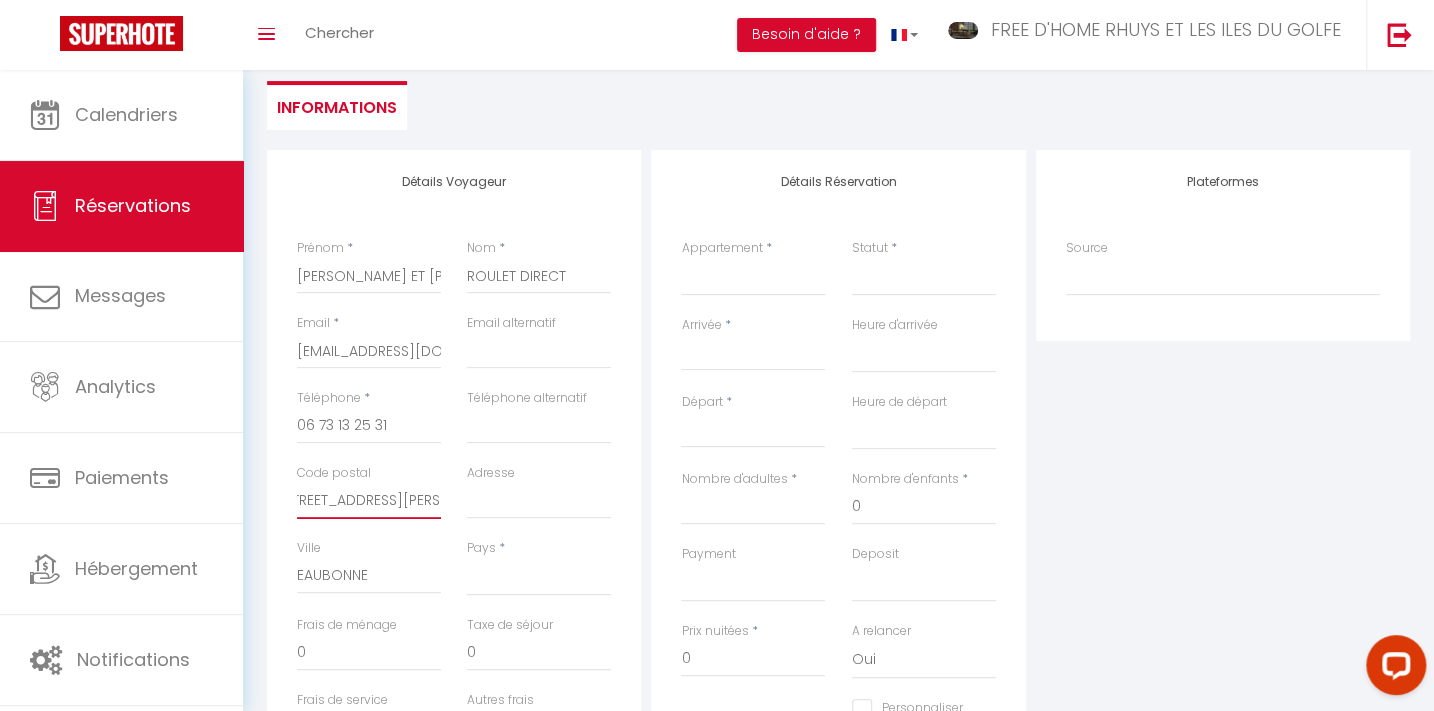 scroll, scrollTop: 0, scrollLeft: 71, axis: horizontal 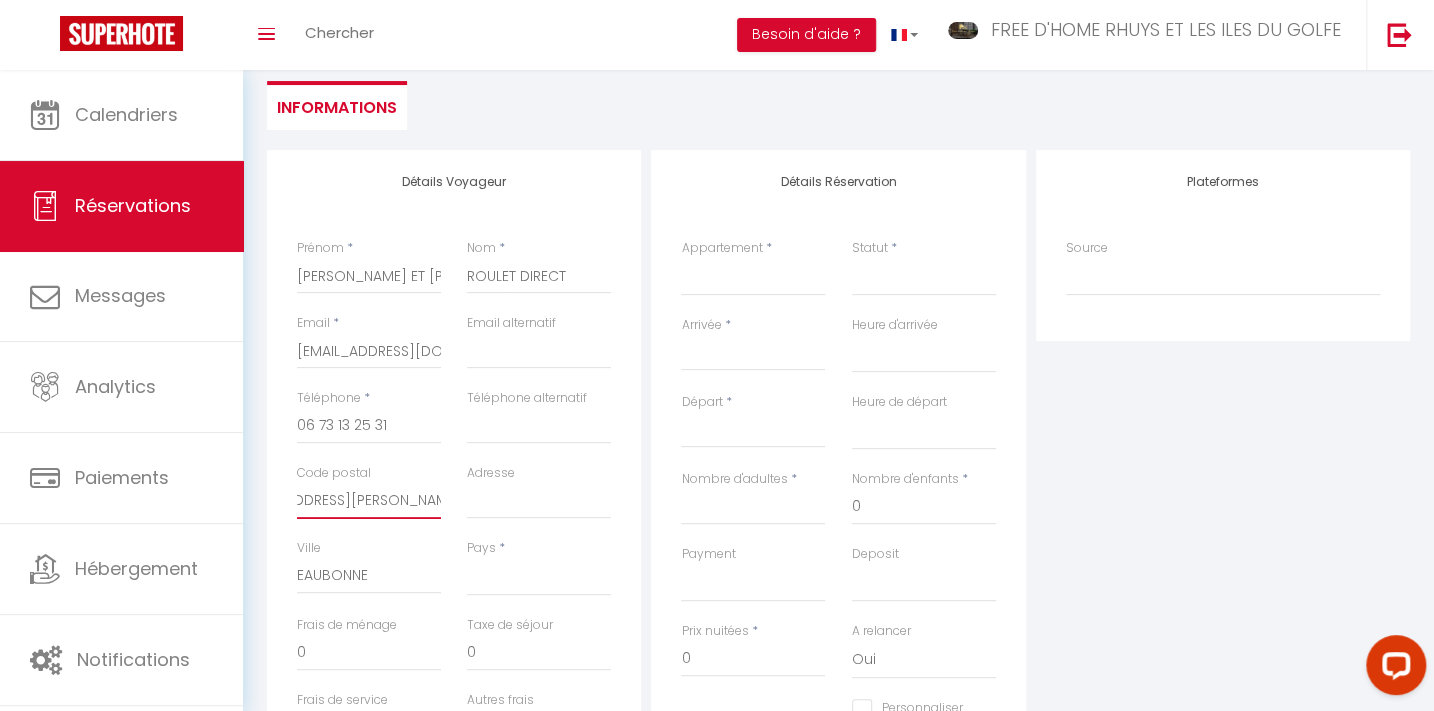 drag, startPoint x: 296, startPoint y: 495, endPoint x: 376, endPoint y: 491, distance: 80.09994 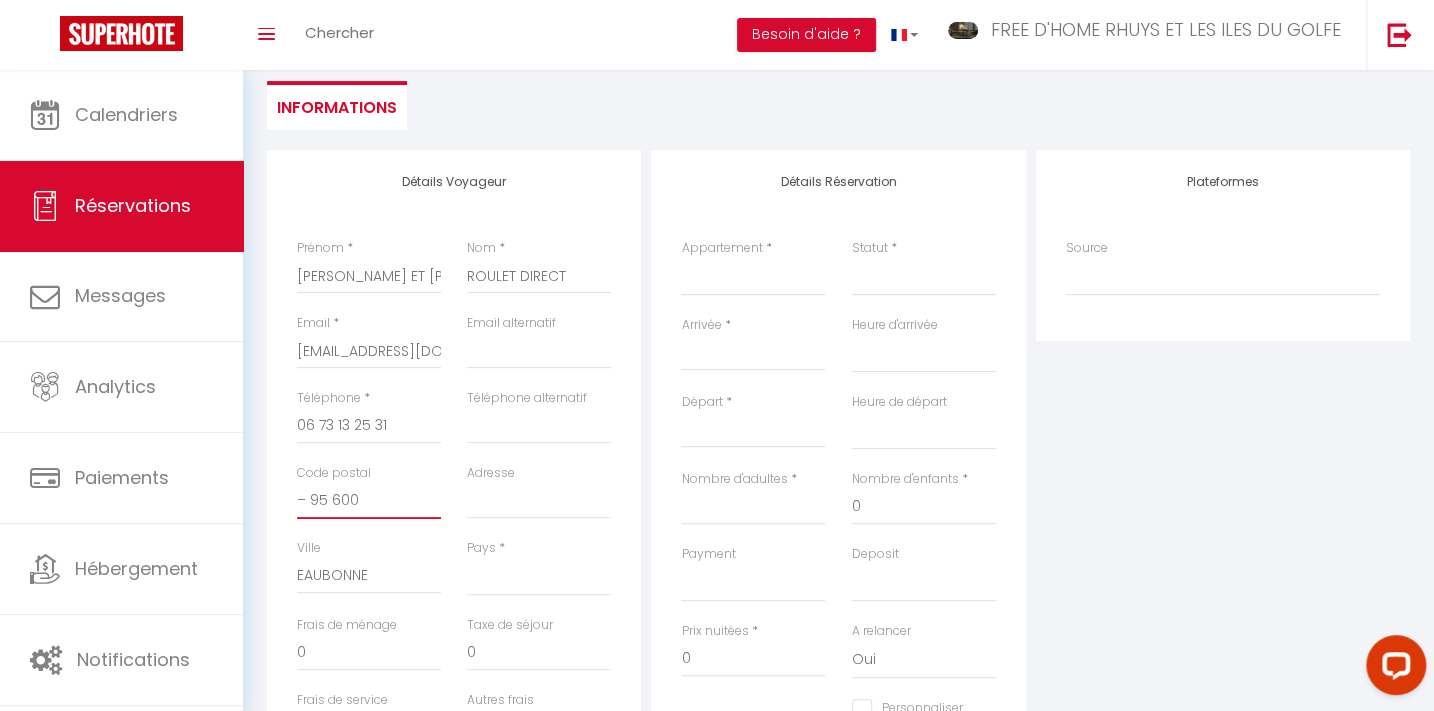 scroll, scrollTop: 0, scrollLeft: 0, axis: both 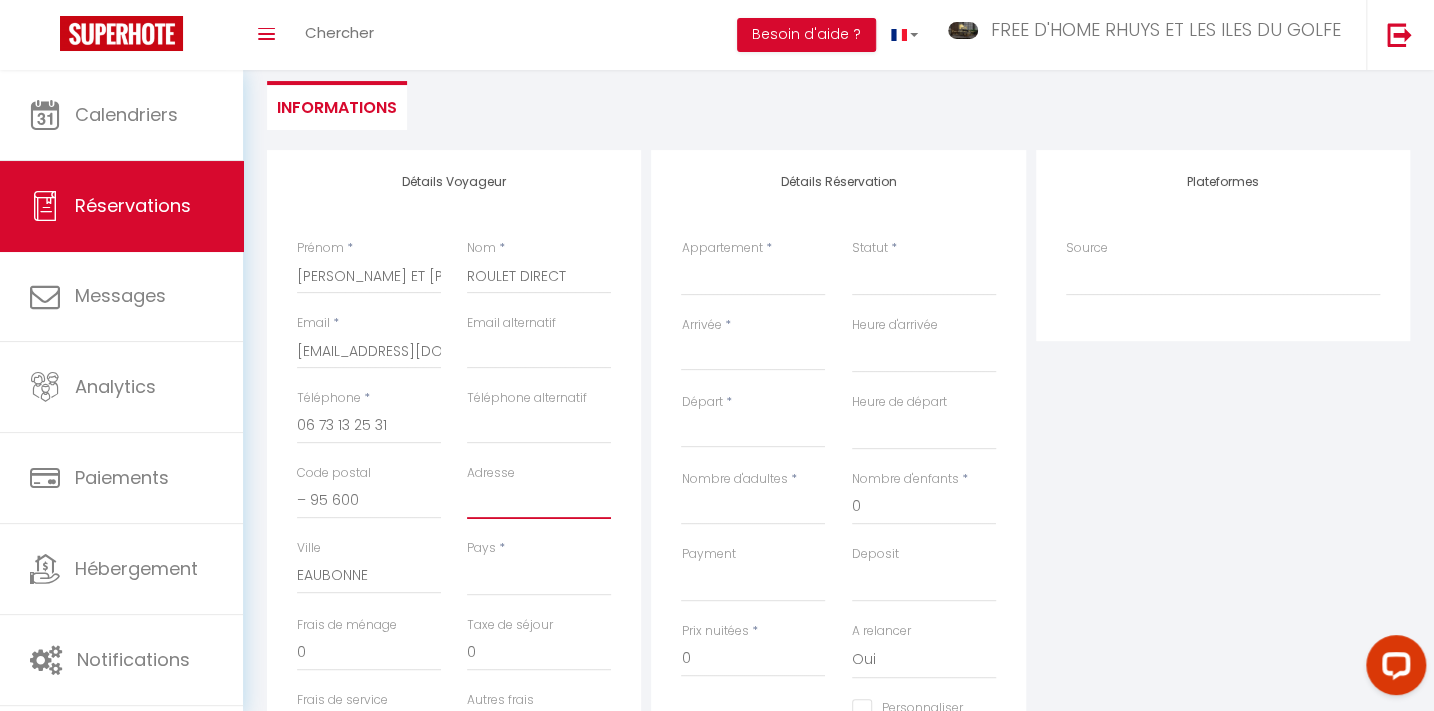 click on "Adresse" at bounding box center (539, 501) 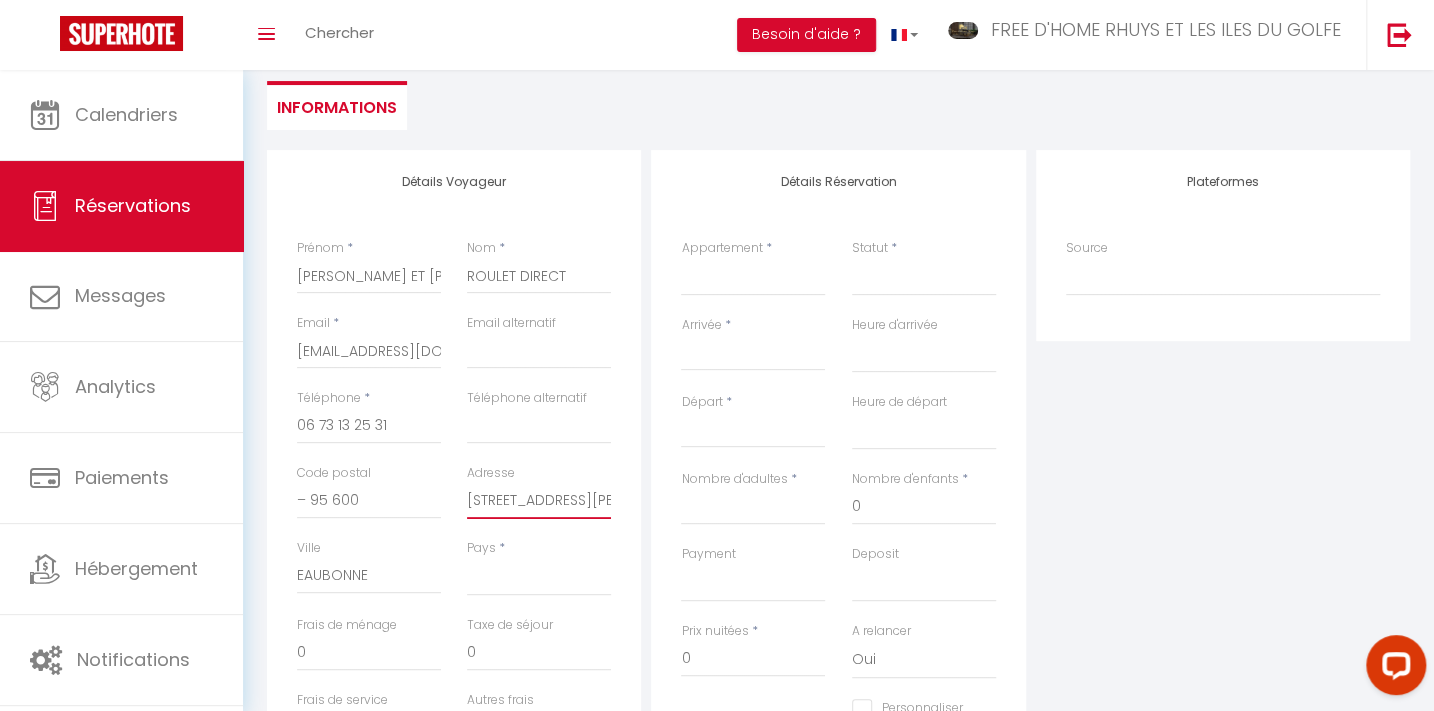 scroll, scrollTop: 0, scrollLeft: 7, axis: horizontal 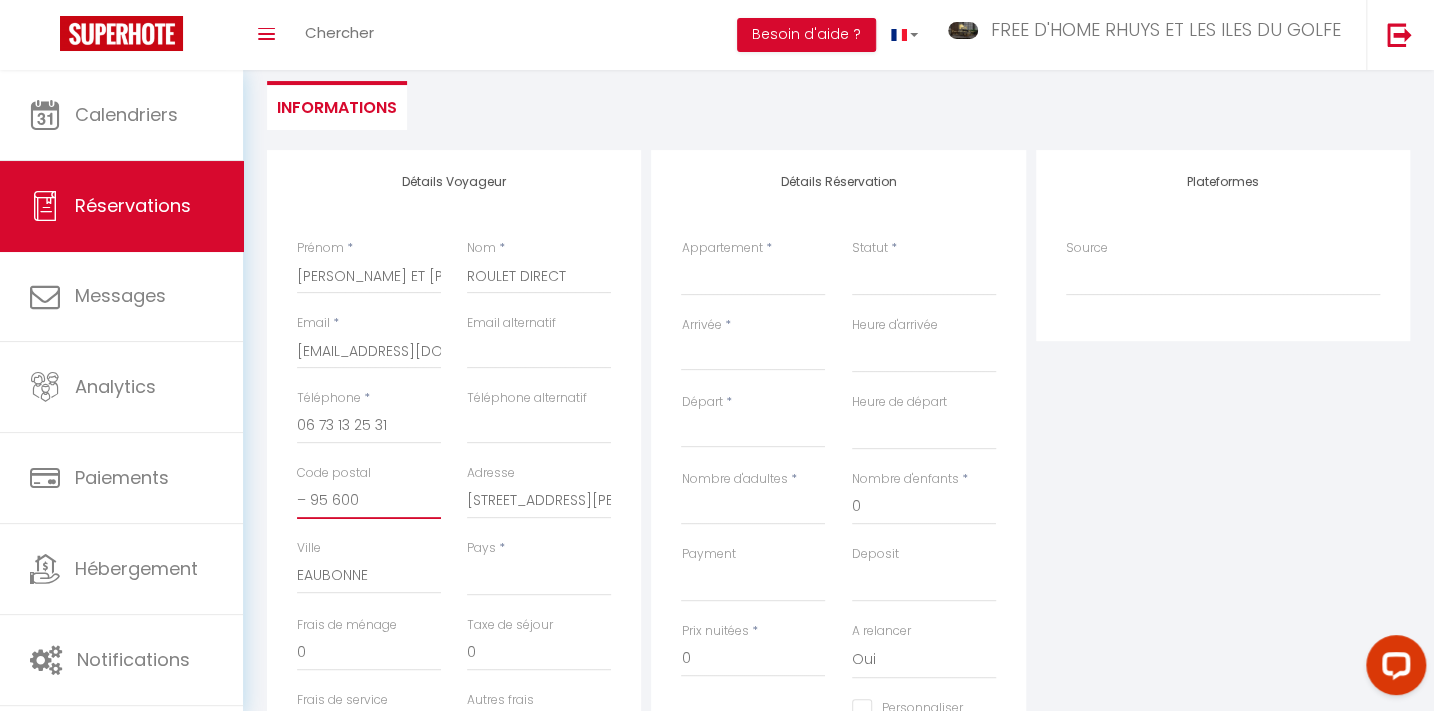 click on "– 95 600" at bounding box center (369, 501) 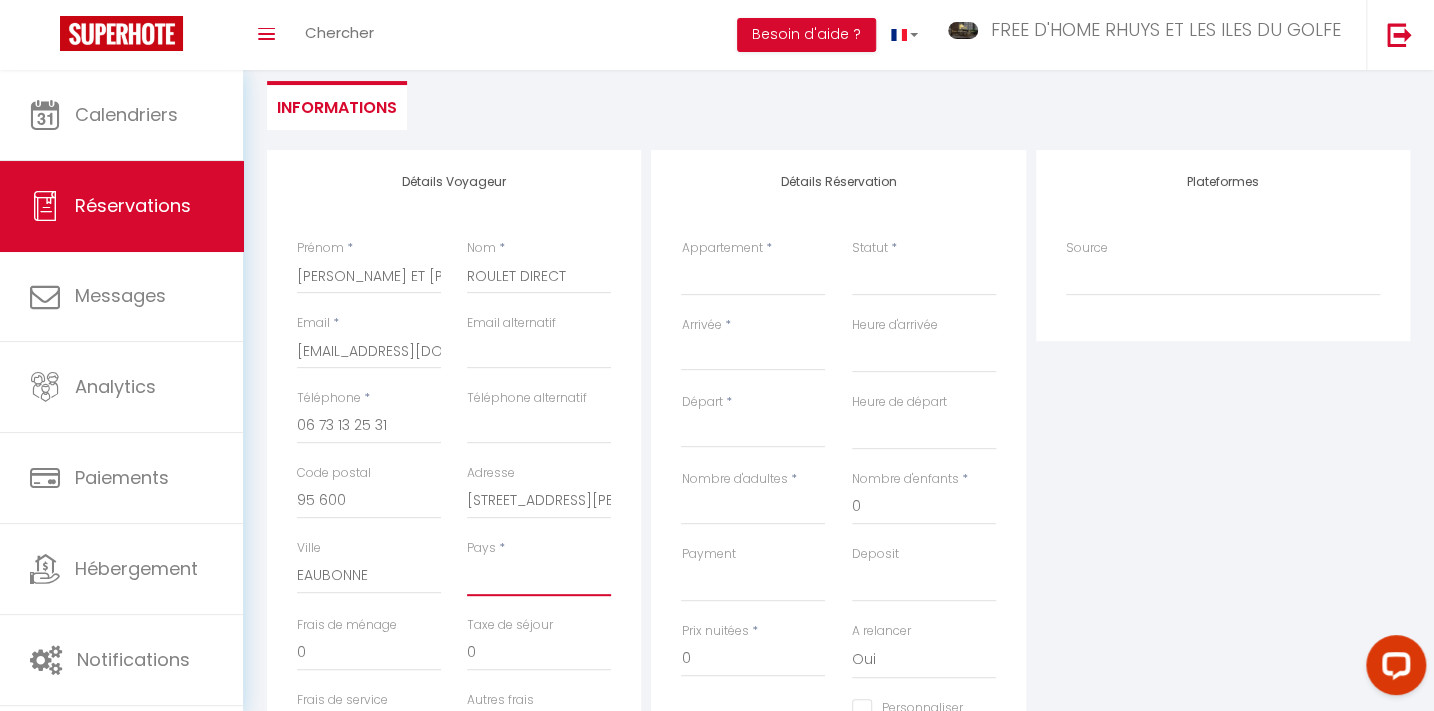 click on "[GEOGRAPHIC_DATA]
[GEOGRAPHIC_DATA]
[GEOGRAPHIC_DATA]
[GEOGRAPHIC_DATA]
[GEOGRAPHIC_DATA]
[US_STATE]
[GEOGRAPHIC_DATA]
[GEOGRAPHIC_DATA]
[GEOGRAPHIC_DATA]
[GEOGRAPHIC_DATA]
[GEOGRAPHIC_DATA]
[GEOGRAPHIC_DATA]
[GEOGRAPHIC_DATA]
[GEOGRAPHIC_DATA]
[GEOGRAPHIC_DATA]
[GEOGRAPHIC_DATA]
[GEOGRAPHIC_DATA]
[GEOGRAPHIC_DATA]
[GEOGRAPHIC_DATA]
[GEOGRAPHIC_DATA]
[GEOGRAPHIC_DATA]
[GEOGRAPHIC_DATA]
[GEOGRAPHIC_DATA]
[GEOGRAPHIC_DATA]" at bounding box center (539, 577) 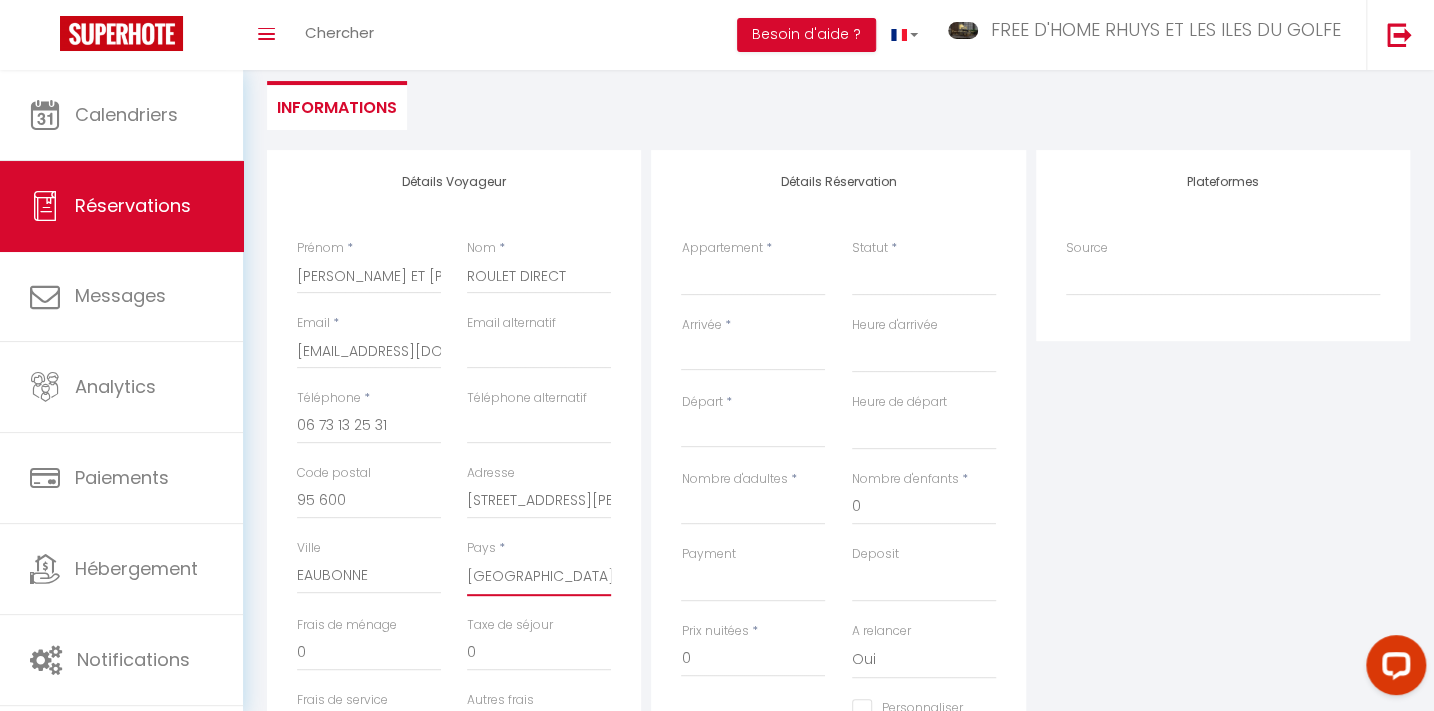 click on "[GEOGRAPHIC_DATA]
[GEOGRAPHIC_DATA]
[GEOGRAPHIC_DATA]
[GEOGRAPHIC_DATA]
[GEOGRAPHIC_DATA]
[US_STATE]
[GEOGRAPHIC_DATA]
[GEOGRAPHIC_DATA]
[GEOGRAPHIC_DATA]
[GEOGRAPHIC_DATA]
[GEOGRAPHIC_DATA]
[GEOGRAPHIC_DATA]
[GEOGRAPHIC_DATA]
[GEOGRAPHIC_DATA]
[GEOGRAPHIC_DATA]
[GEOGRAPHIC_DATA]
[GEOGRAPHIC_DATA]
[GEOGRAPHIC_DATA]
[GEOGRAPHIC_DATA]
[GEOGRAPHIC_DATA]
[GEOGRAPHIC_DATA]
[GEOGRAPHIC_DATA]
[GEOGRAPHIC_DATA]
[GEOGRAPHIC_DATA]" at bounding box center [539, 577] 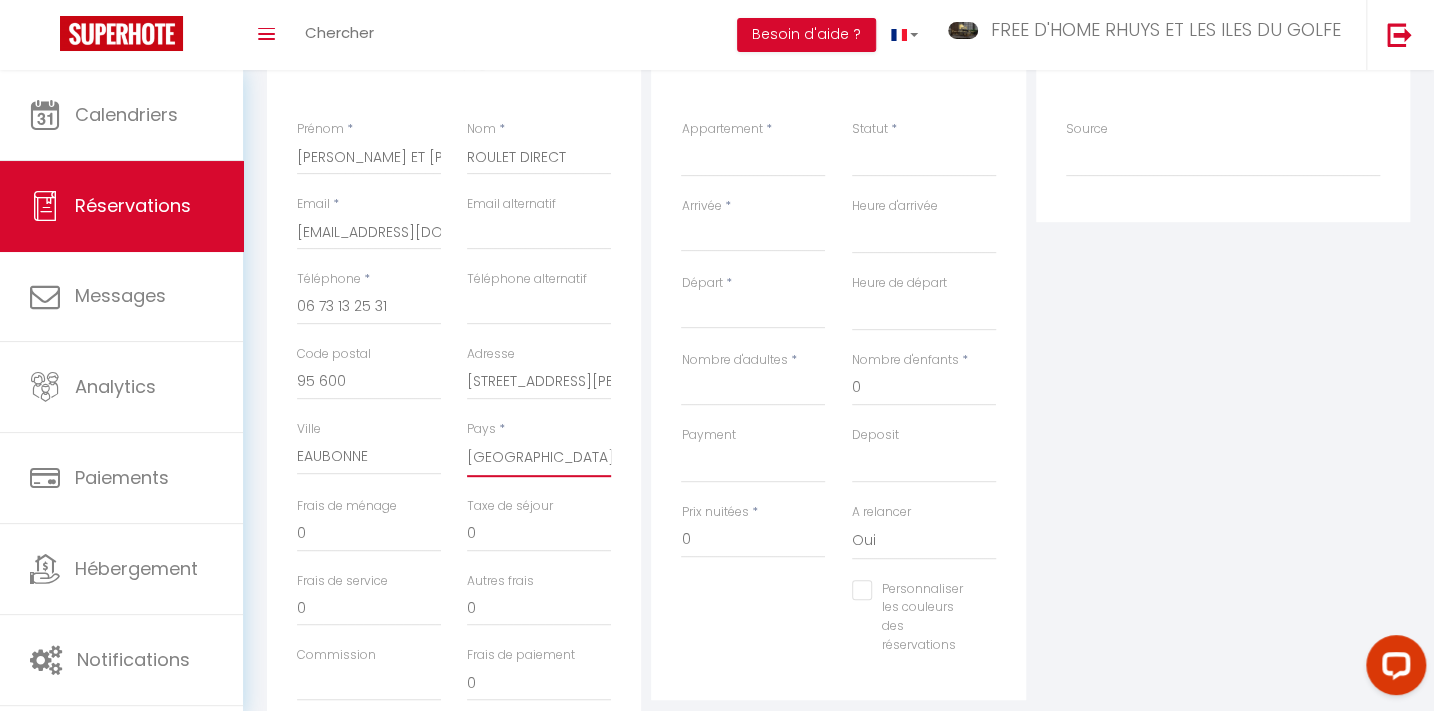 scroll, scrollTop: 454, scrollLeft: 0, axis: vertical 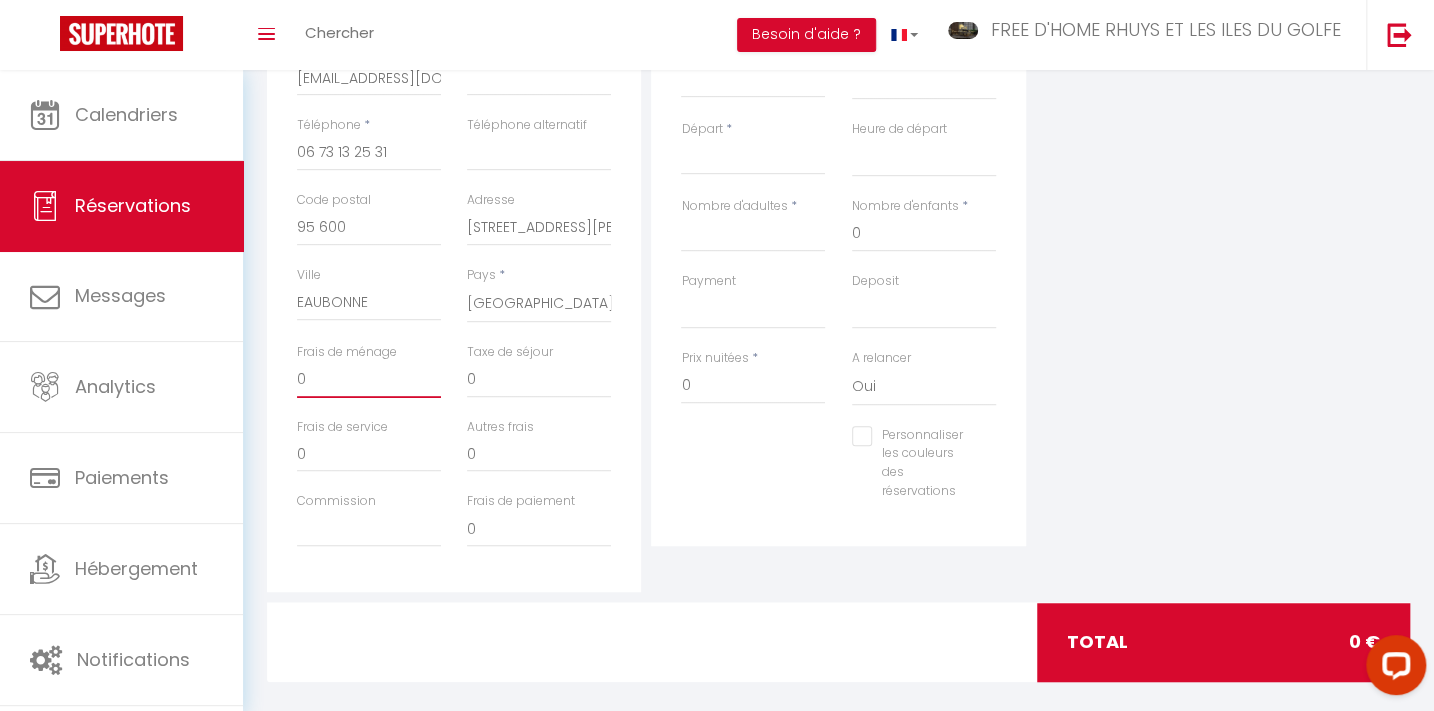 click on "0" at bounding box center [369, 380] 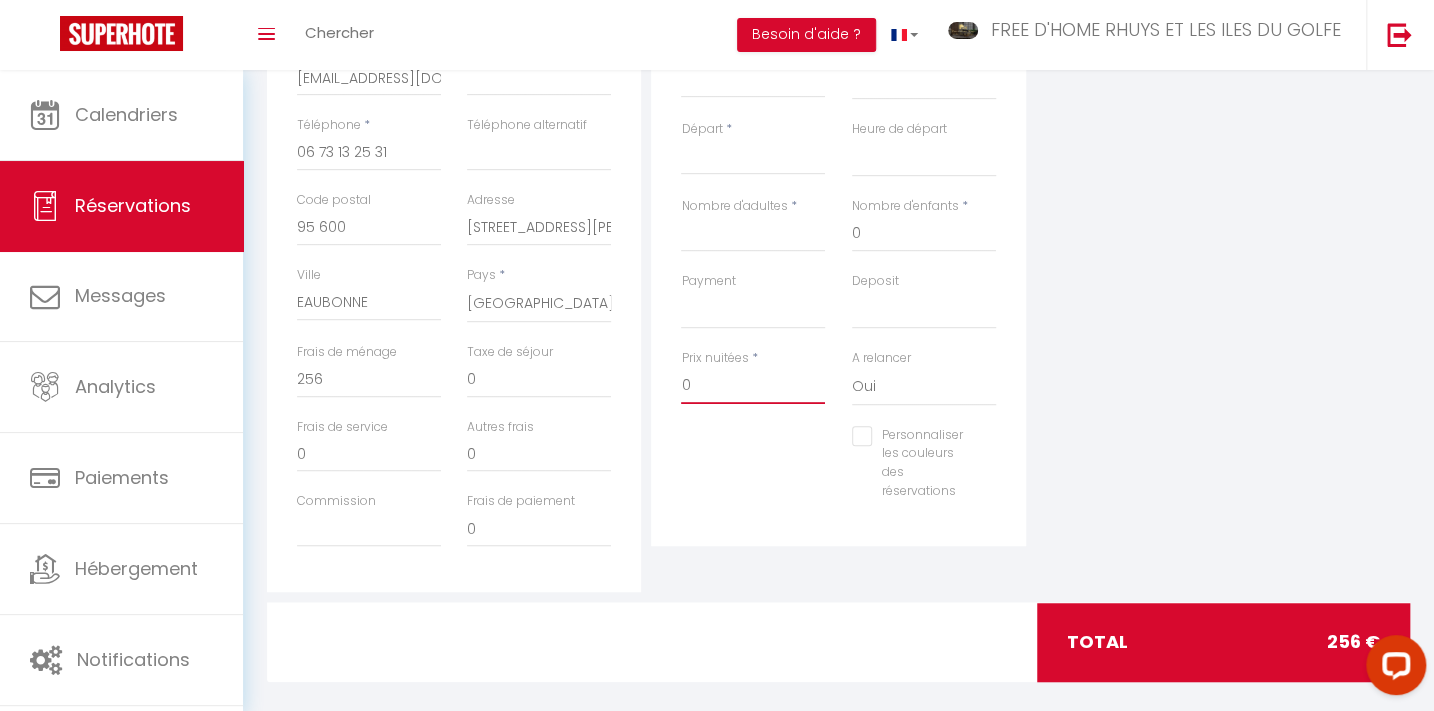 click on "0" at bounding box center (753, 386) 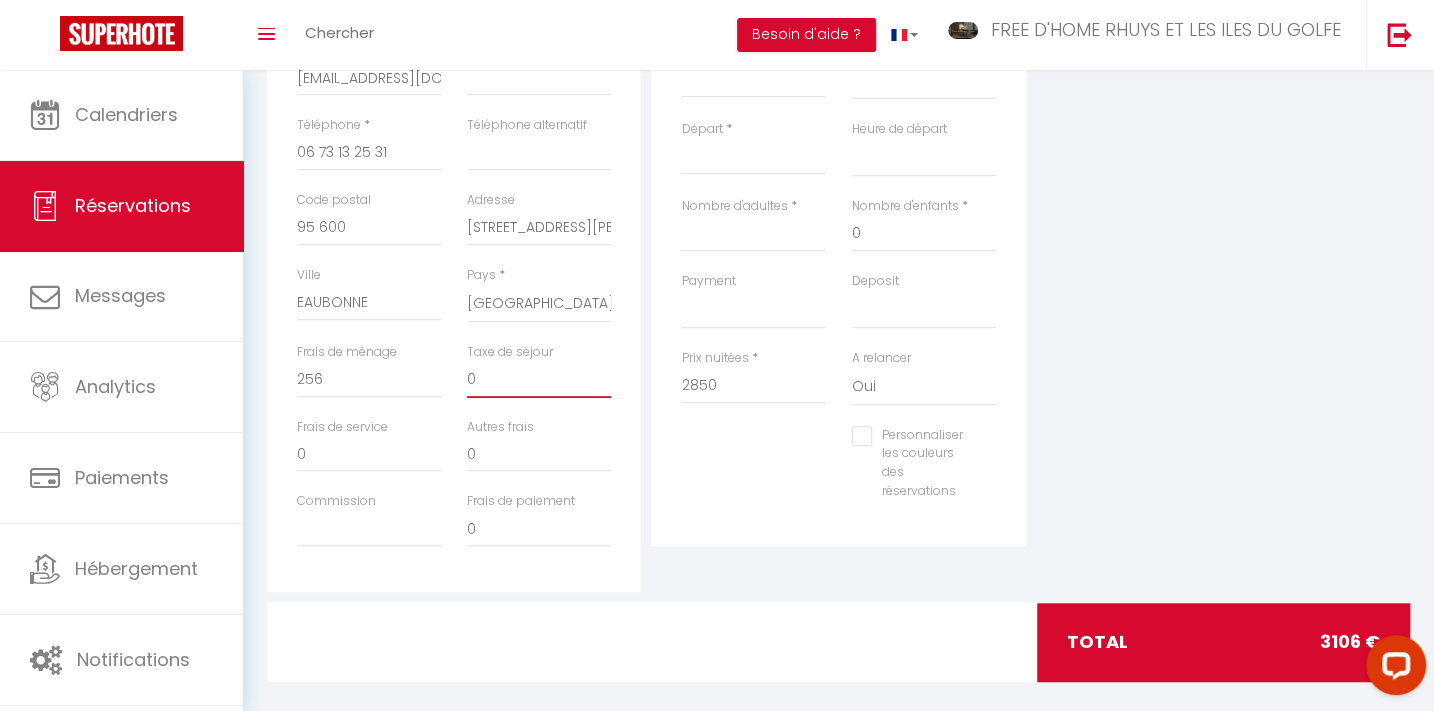 click on "0" at bounding box center [539, 380] 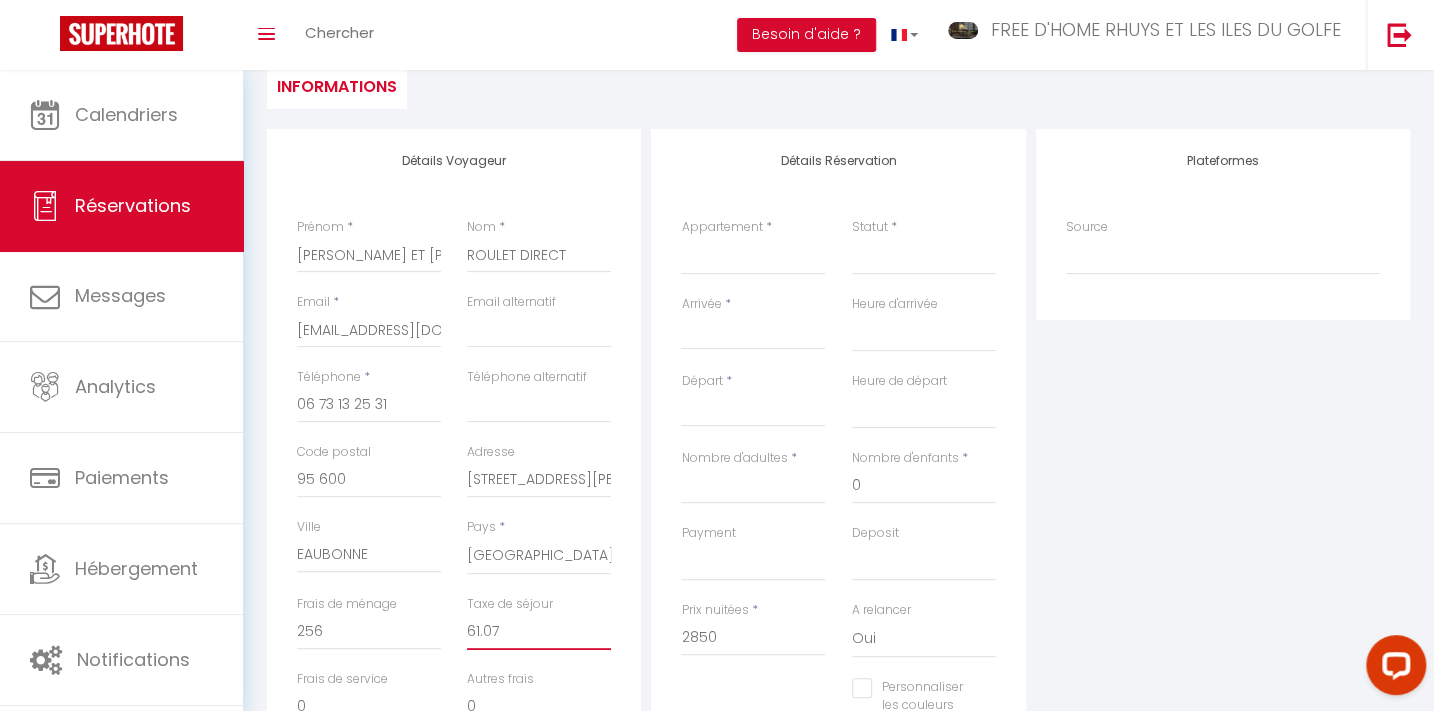 scroll, scrollTop: 181, scrollLeft: 0, axis: vertical 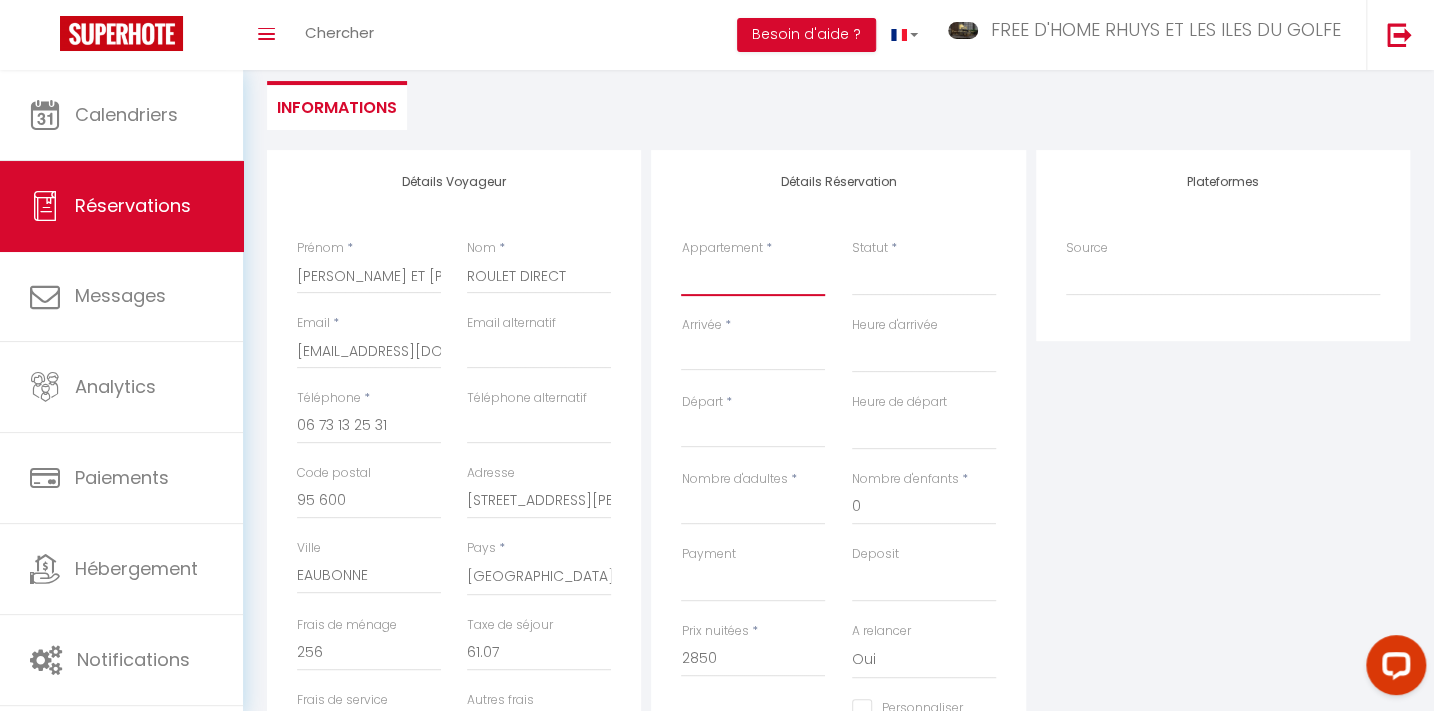 click on "[PERSON_NAME] AJONCS [PERSON_NAME] [PERSON_NAME] SUCRÉ KER GOH VELIN LE REVE SALÉ COTÉ [GEOGRAPHIC_DATA] aux moines La [PERSON_NAME][GEOGRAPHIC_DATA] [GEOGRAPHIC_DATA] [GEOGRAPHIC_DATA] [GEOGRAPHIC_DATA] - cœur [PERSON_NAME] AQUA [PERSON_NAME][GEOGRAPHIC_DATA][PERSON_NAME] [PERSON_NAME] Ene Breizhad [GEOGRAPHIC_DATA] - [GEOGRAPHIC_DATA] Vue sur large LA LAGUNE Le grand jardin [GEOGRAPHIC_DATA] [GEOGRAPHIC_DATA] LA [PERSON_NAME] [GEOGRAPHIC_DATA] La [PERSON_NAME][GEOGRAPHIC_DATA] 'île [GEOGRAPHIC_DATA] PLEIN SUD TY AR MOR [GEOGRAPHIC_DATA][PERSON_NAME]" at bounding box center [753, 277] 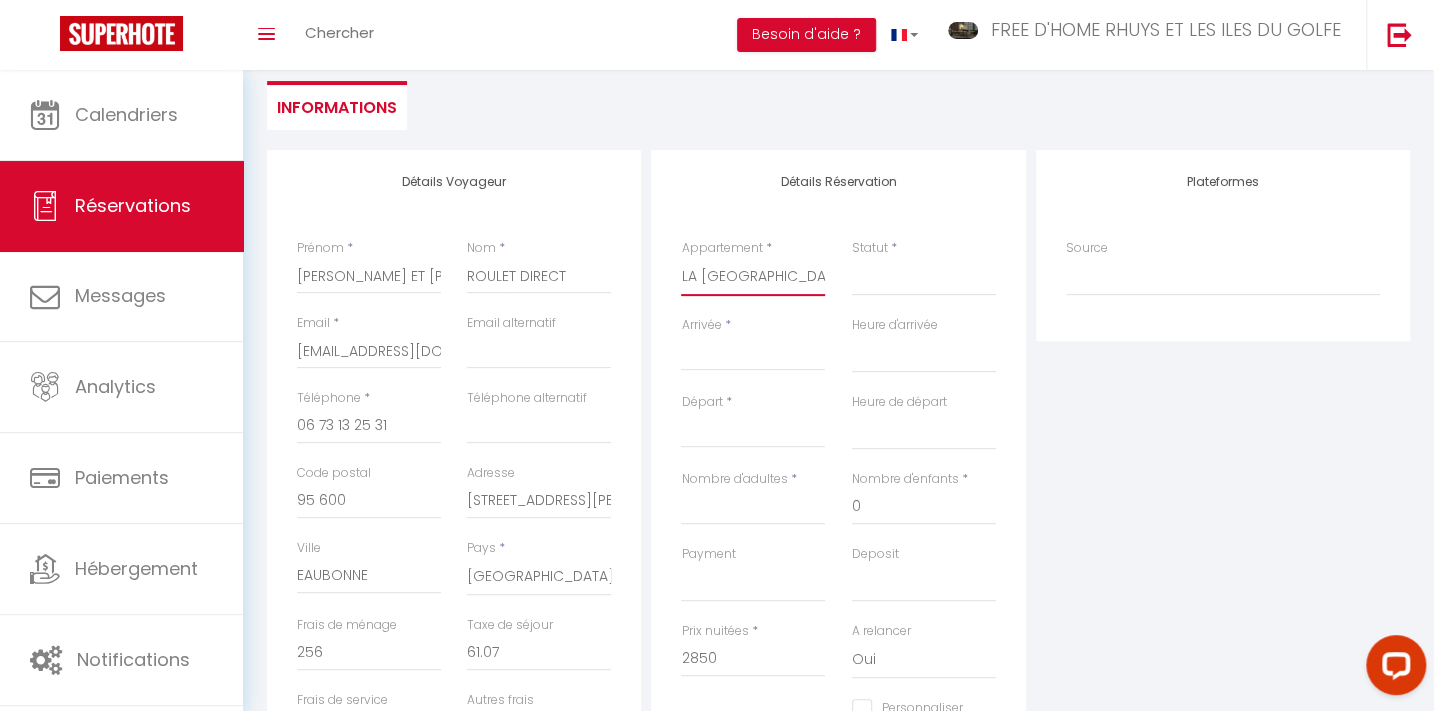 click on "[PERSON_NAME] AJONCS [PERSON_NAME] [PERSON_NAME] SUCRÉ KER GOH VELIN LE REVE SALÉ COTÉ [GEOGRAPHIC_DATA] aux moines La [PERSON_NAME][GEOGRAPHIC_DATA] [GEOGRAPHIC_DATA] [GEOGRAPHIC_DATA] [GEOGRAPHIC_DATA] - cœur [PERSON_NAME] AQUA [PERSON_NAME][GEOGRAPHIC_DATA][PERSON_NAME] [PERSON_NAME] Ene Breizhad [GEOGRAPHIC_DATA] - [GEOGRAPHIC_DATA] Vue sur large LA LAGUNE Le grand jardin [GEOGRAPHIC_DATA] [GEOGRAPHIC_DATA] LA [PERSON_NAME] [GEOGRAPHIC_DATA] La [PERSON_NAME][GEOGRAPHIC_DATA] 'île [GEOGRAPHIC_DATA] PLEIN SUD TY AR MOR [GEOGRAPHIC_DATA][PERSON_NAME]" at bounding box center [753, 277] 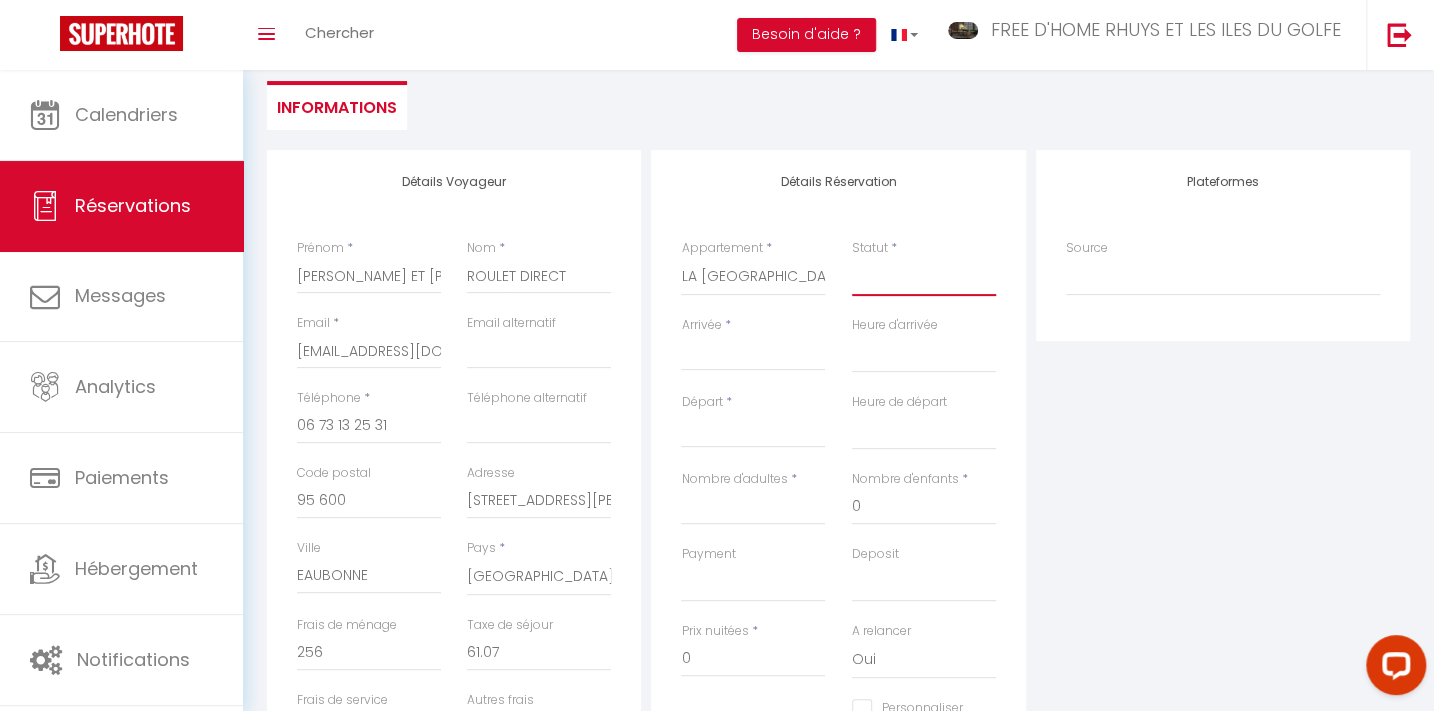 click on "Confirmé Non Confirmé [PERSON_NAME] par le voyageur No Show Request" at bounding box center [924, 277] 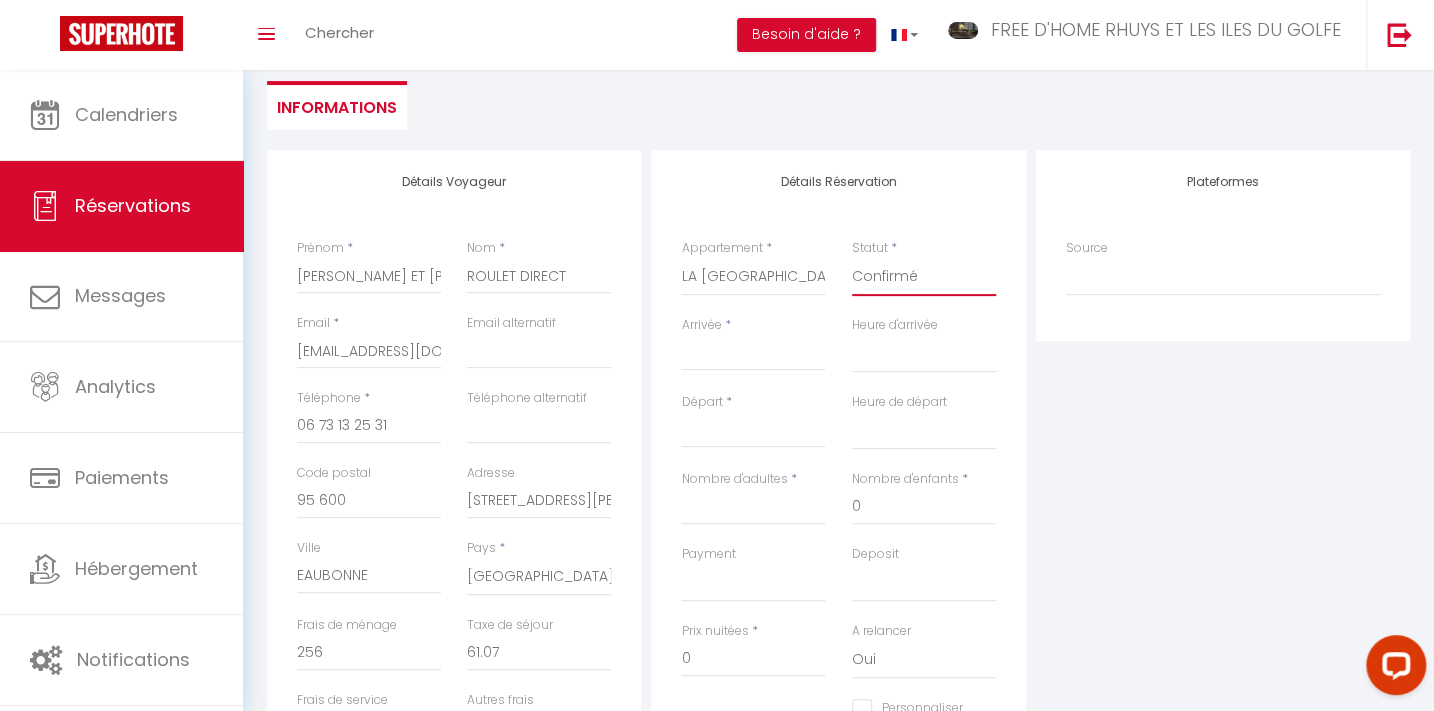 click on "Confirmé Non Confirmé [PERSON_NAME] par le voyageur No Show Request" at bounding box center [924, 277] 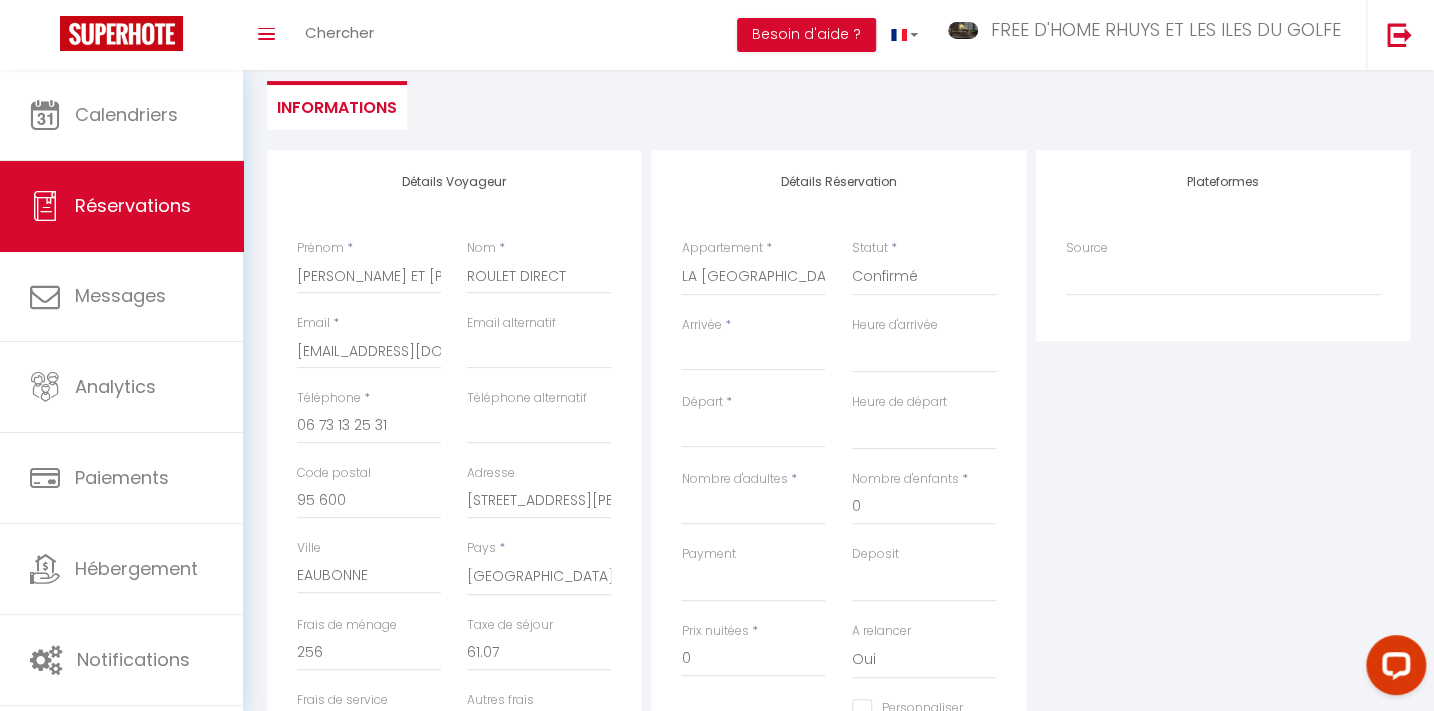 click on "Arrivée" at bounding box center (753, 355) 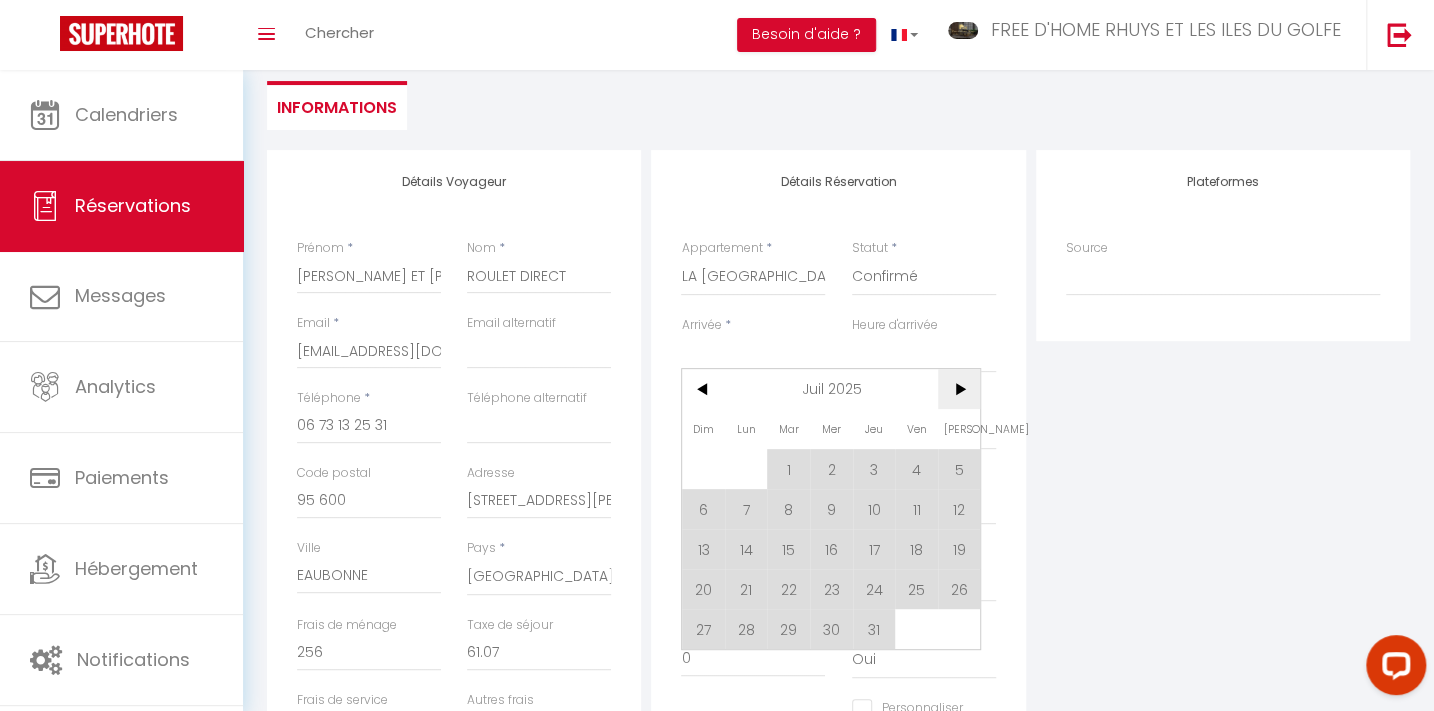 click on ">" at bounding box center [959, 389] 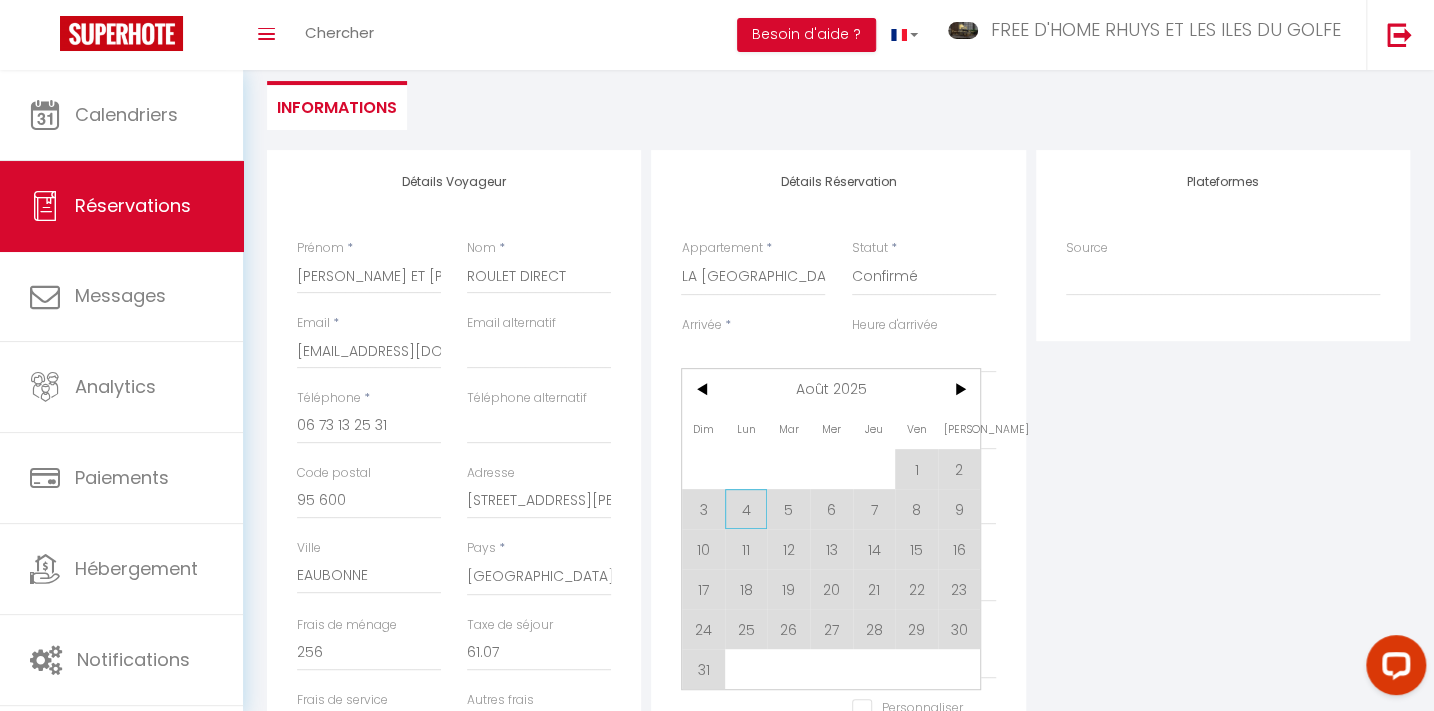 click on "4" at bounding box center (746, 509) 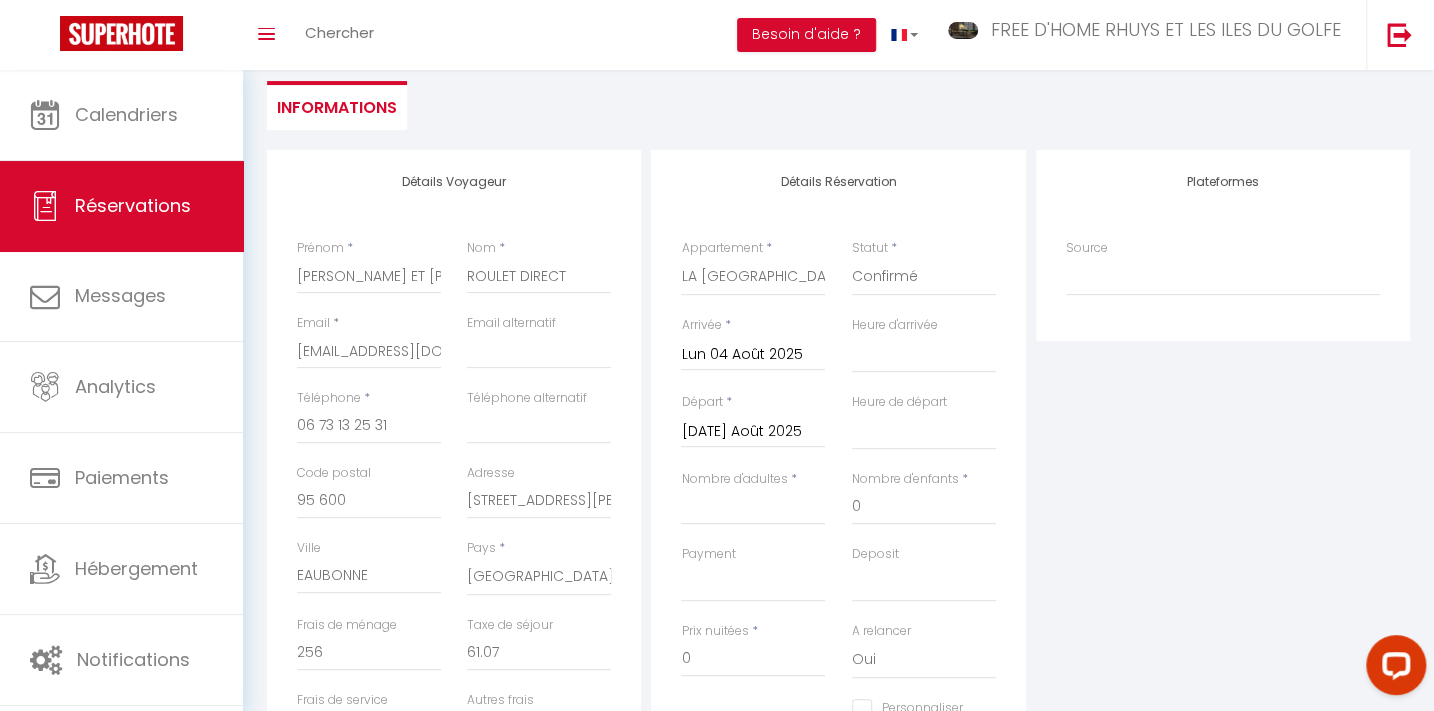 click on "[DATE] Août 2025" at bounding box center [753, 432] 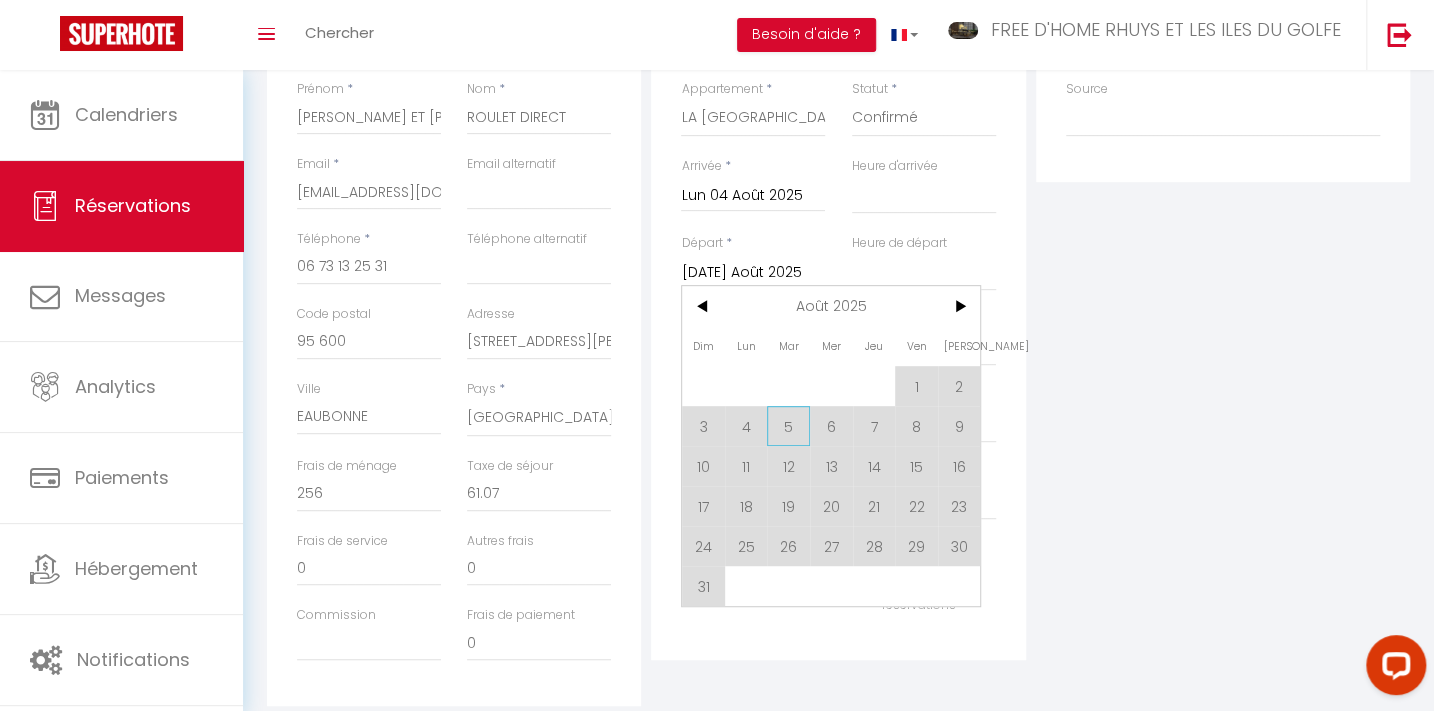scroll, scrollTop: 363, scrollLeft: 0, axis: vertical 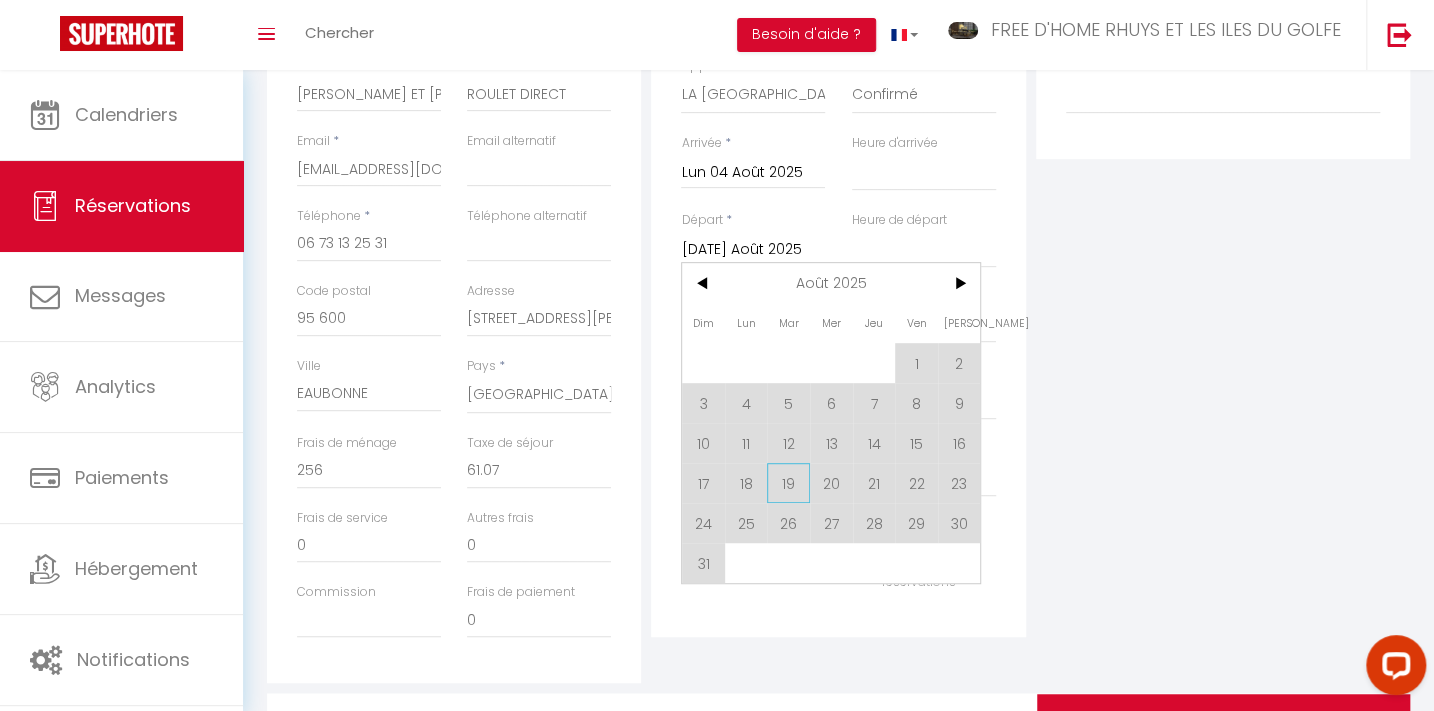 click on "19" at bounding box center [788, 483] 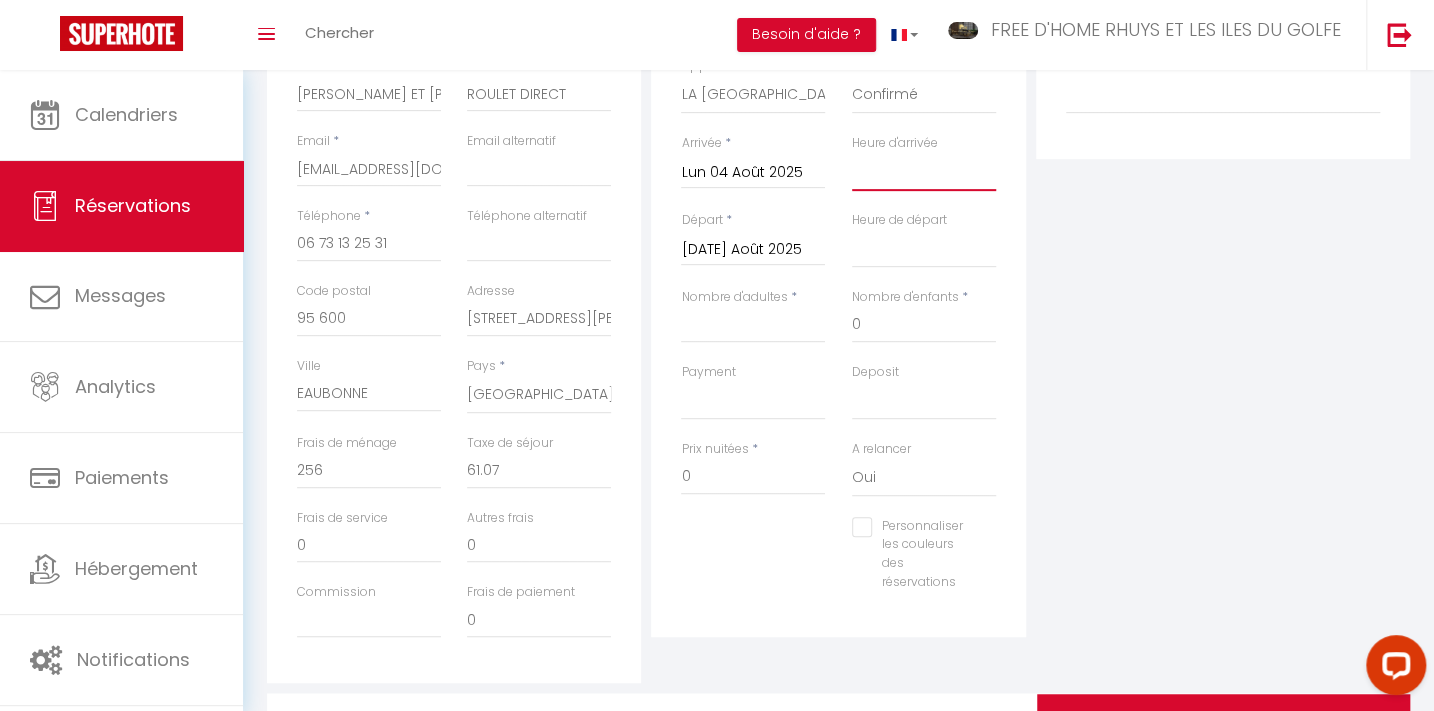 click on "00:00 00:30 01:00 01:30 02:00 02:30 03:00 03:30 04:00 04:30 05:00 05:30 06:00 06:30 07:00 07:30 08:00 08:30 09:00 09:30 10:00 10:30 11:00 11:30 12:00 12:30 13:00 13:30 14:00 14:30 15:00 15:30 16:00 16:30 17:00 17:30 18:00 18:30 19:00 19:30 20:00 20:30 21:00 21:30 22:00 22:30 23:00 23:30" at bounding box center [924, 172] 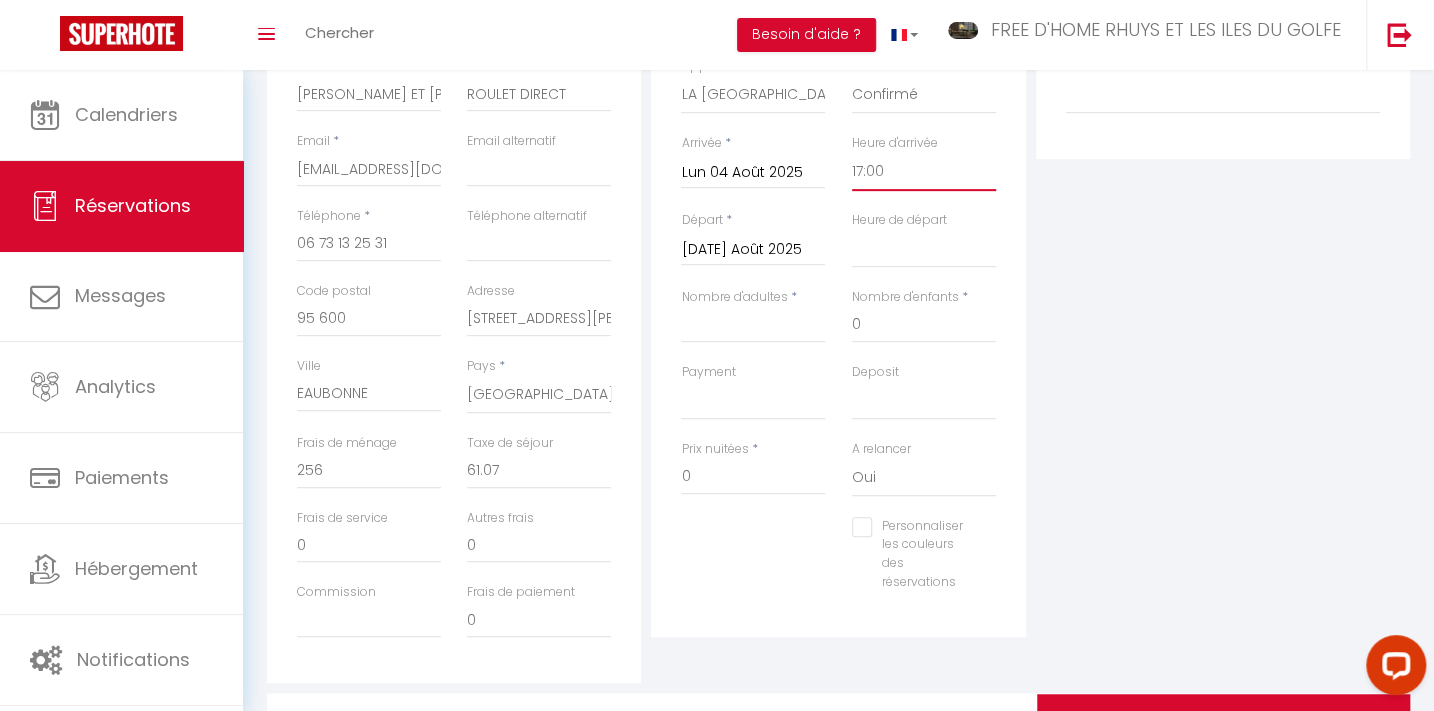 click on "00:00 00:30 01:00 01:30 02:00 02:30 03:00 03:30 04:00 04:30 05:00 05:30 06:00 06:30 07:00 07:30 08:00 08:30 09:00 09:30 10:00 10:30 11:00 11:30 12:00 12:30 13:00 13:30 14:00 14:30 15:00 15:30 16:00 16:30 17:00 17:30 18:00 18:30 19:00 19:30 20:00 20:30 21:00 21:30 22:00 22:30 23:00 23:30" at bounding box center (924, 172) 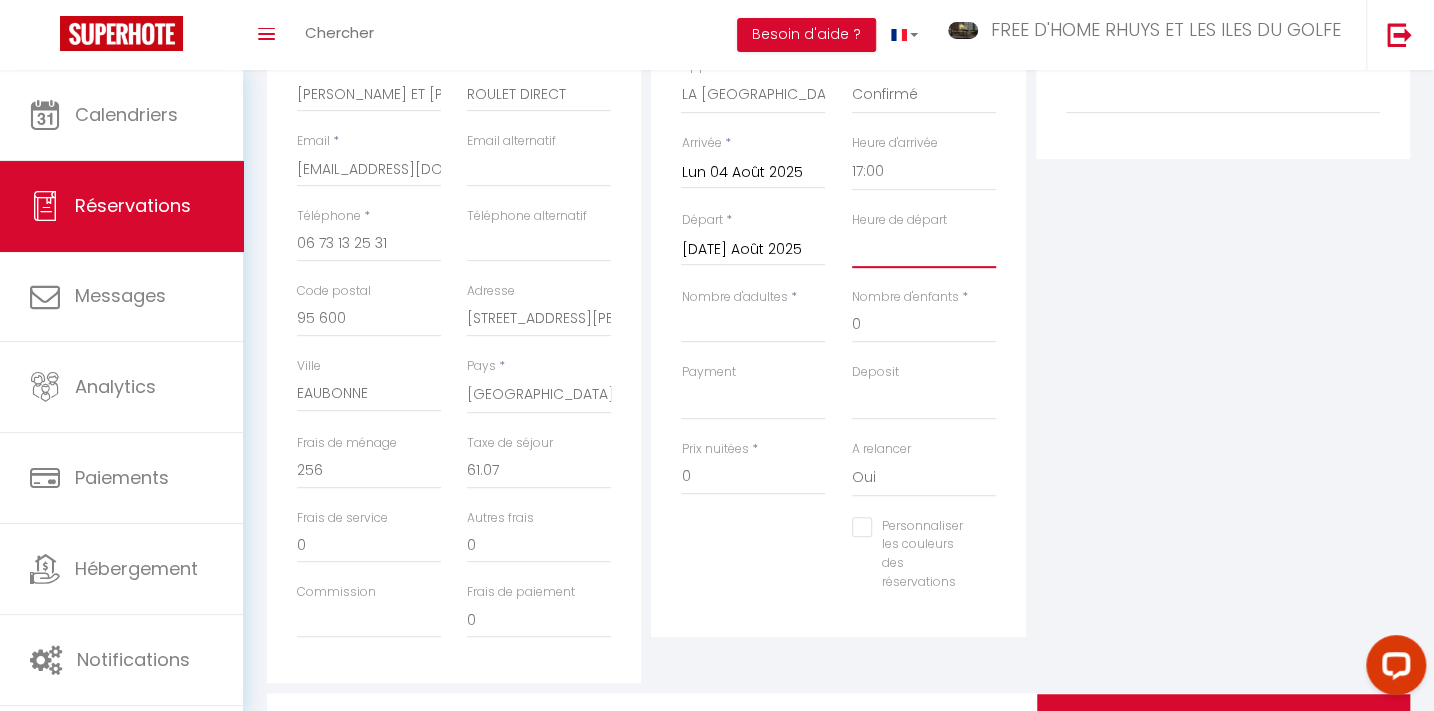 click on "00:00 00:30 01:00 01:30 02:00 02:30 03:00 03:30 04:00 04:30 05:00 05:30 06:00 06:30 07:00 07:30 08:00 08:30 09:00 09:30 10:00 10:30 11:00 11:30 12:00 12:30 13:00 13:30 14:00 14:30 15:00 15:30 16:00 16:30 17:00 17:30 18:00 18:30 19:00 19:30 20:00 20:30 21:00 21:30 22:00 22:30 23:00 23:30" at bounding box center [924, 249] 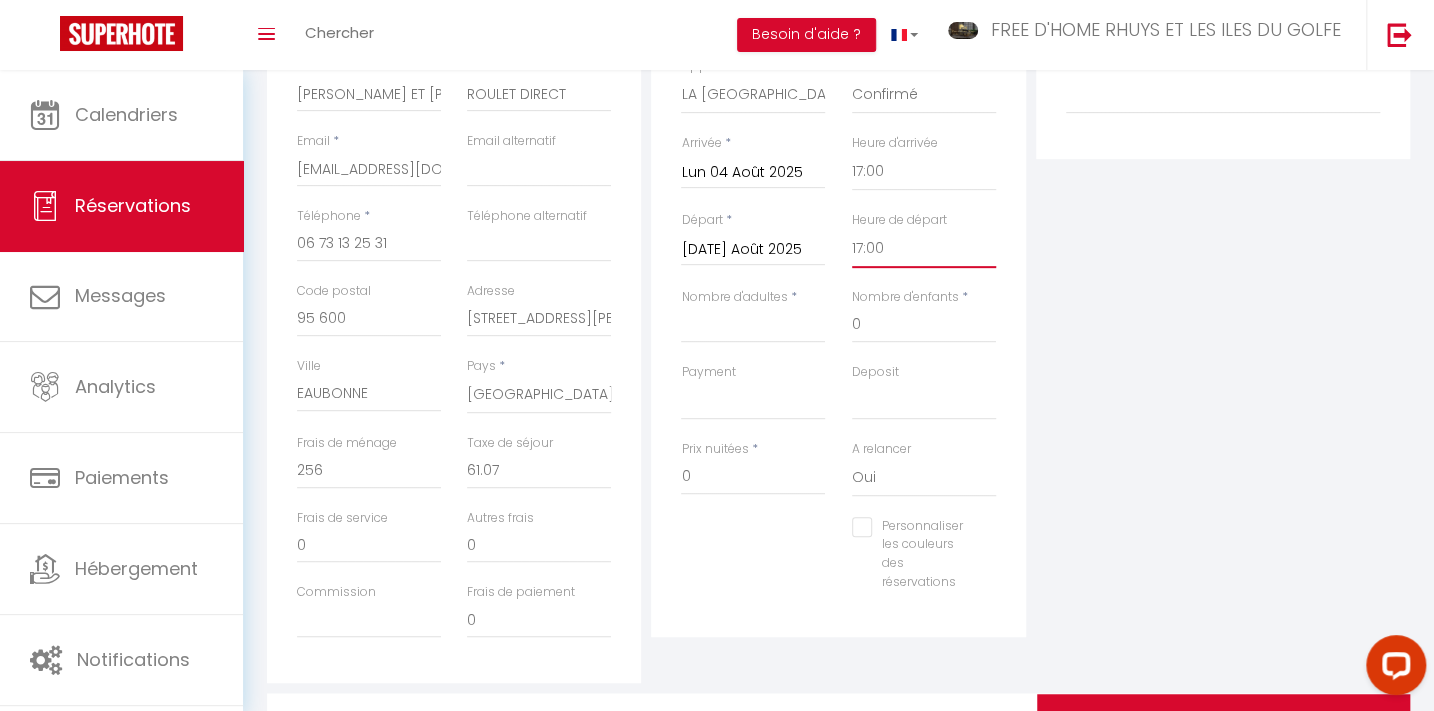 click on "00:00 00:30 01:00 01:30 02:00 02:30 03:00 03:30 04:00 04:30 05:00 05:30 06:00 06:30 07:00 07:30 08:00 08:30 09:00 09:30 10:00 10:30 11:00 11:30 12:00 12:30 13:00 13:30 14:00 14:30 15:00 15:30 16:00 16:30 17:00 17:30 18:00 18:30 19:00 19:30 20:00 20:30 21:00 21:30 22:00 22:30 23:00 23:30" at bounding box center [924, 249] 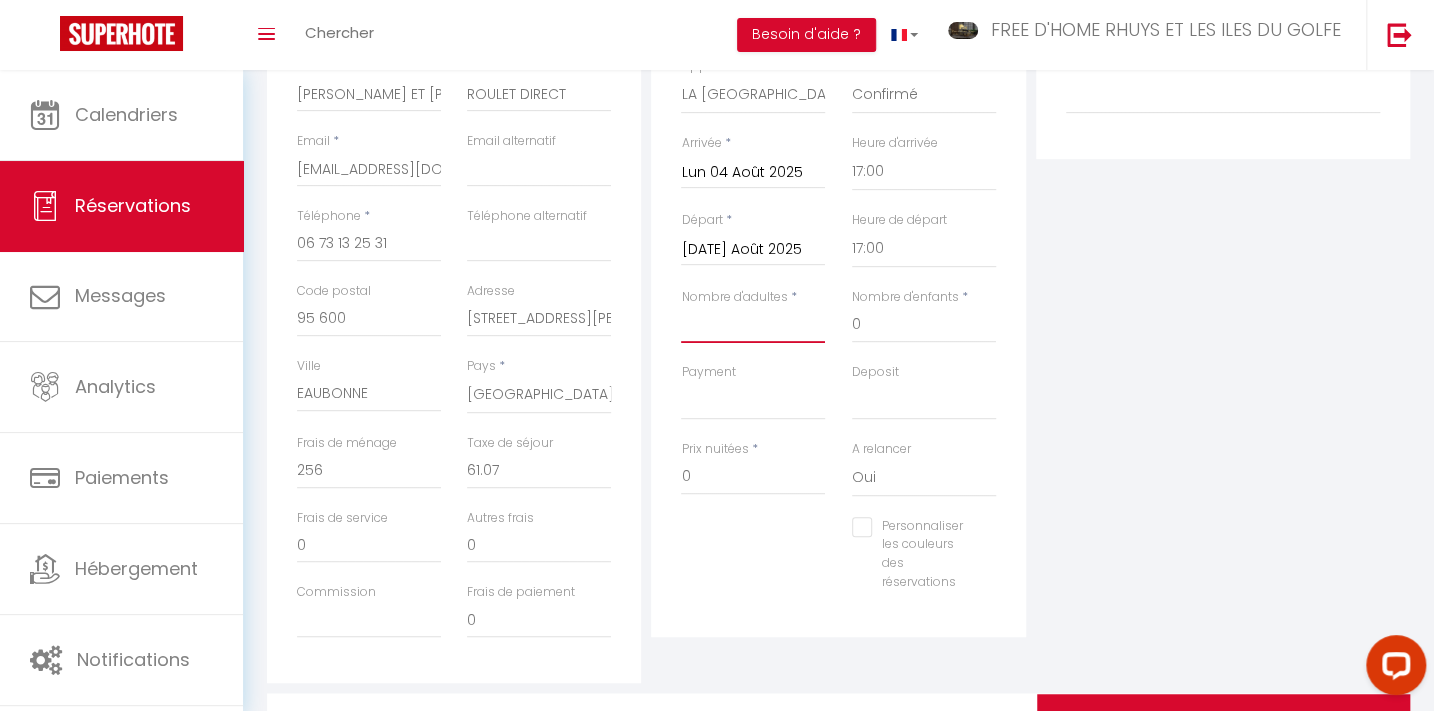 click on "Nombre d'adultes" at bounding box center (753, 325) 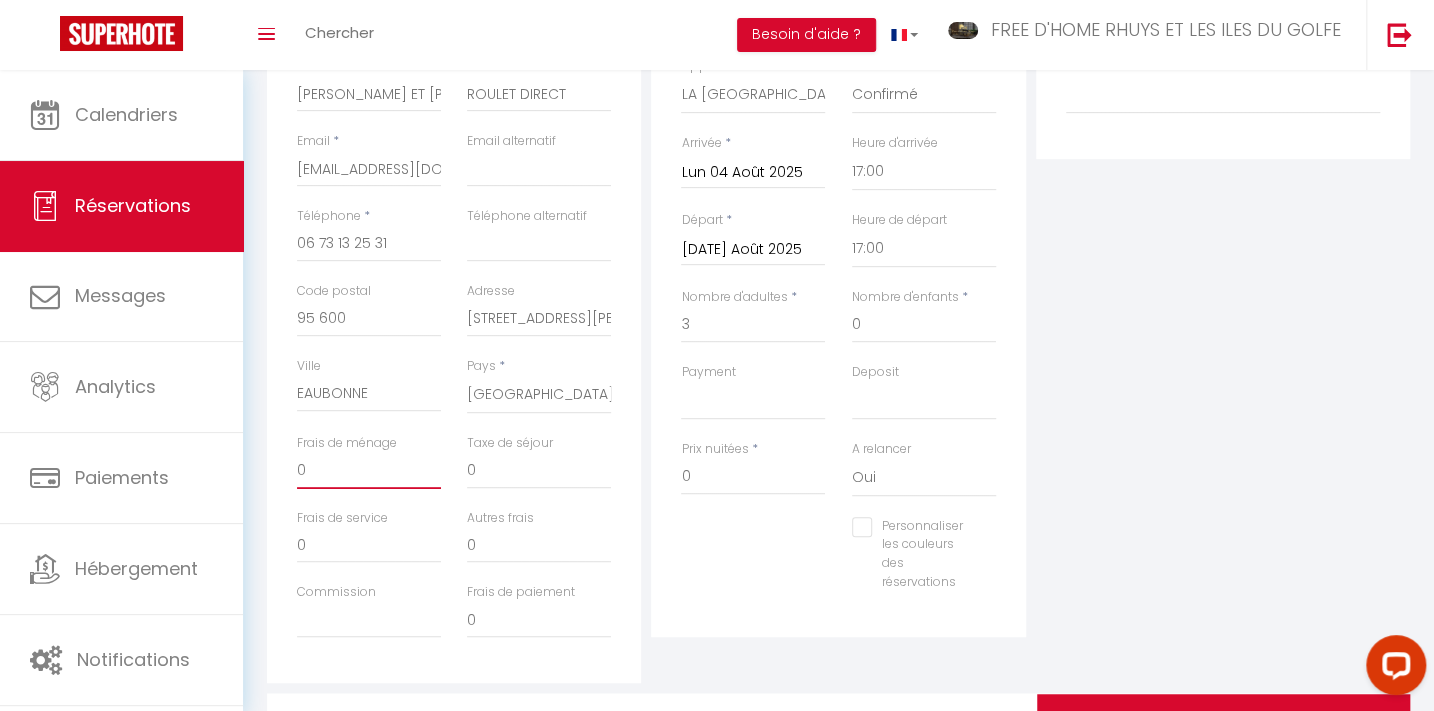 click on "0" at bounding box center (369, 471) 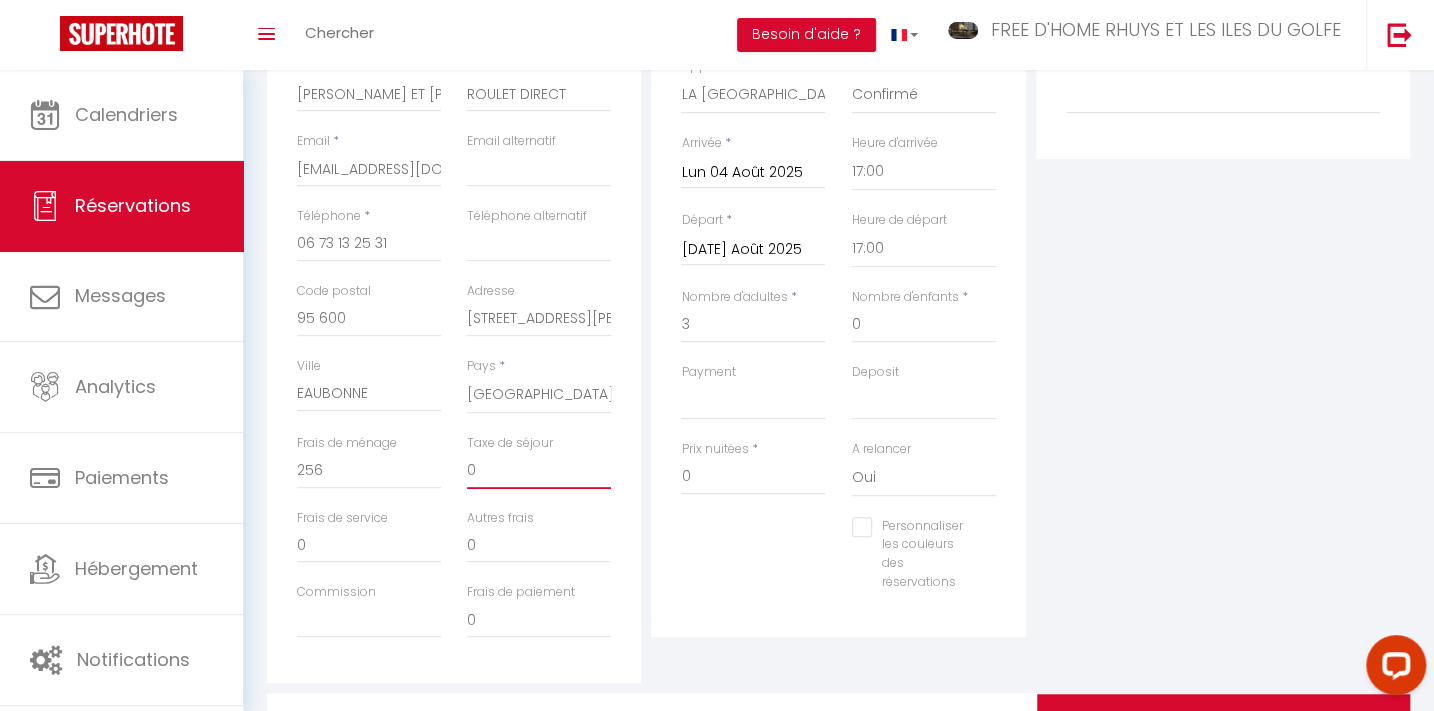 click on "0" at bounding box center (539, 471) 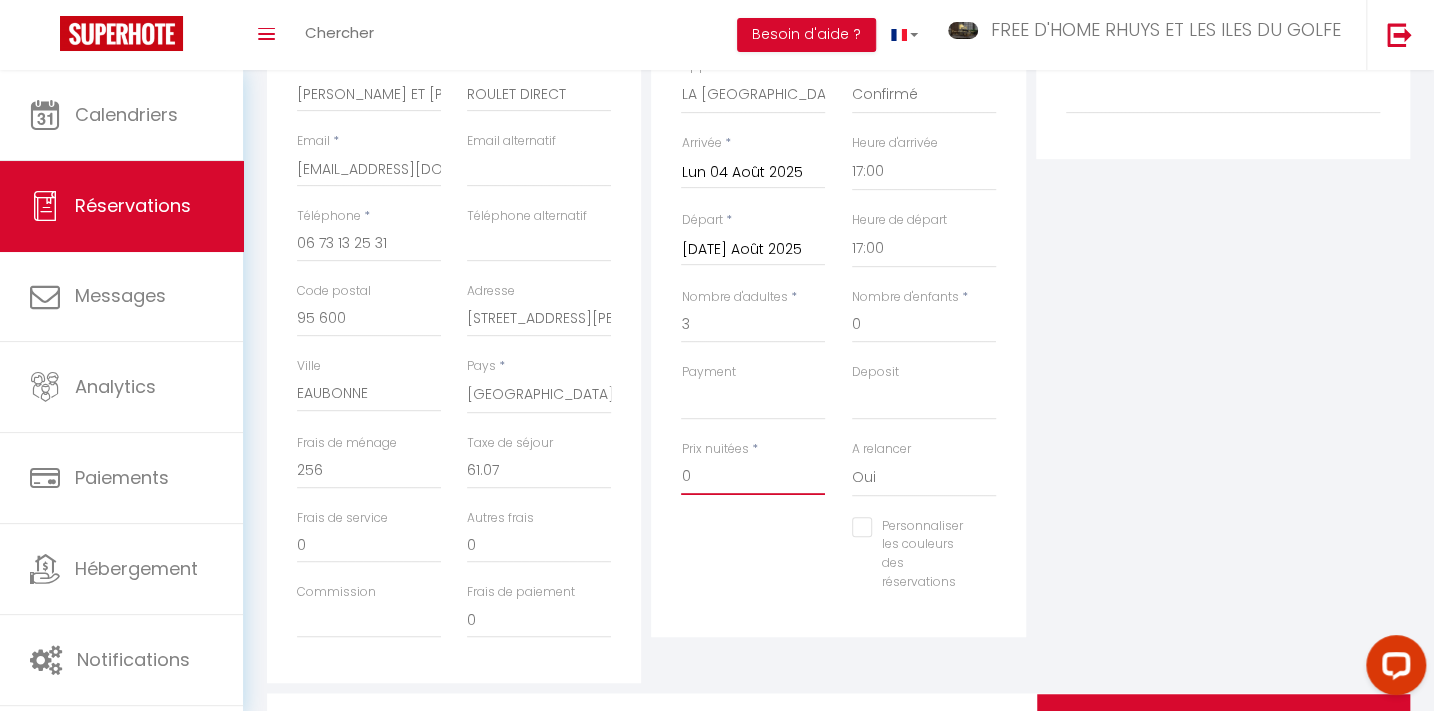 click on "0" at bounding box center (753, 477) 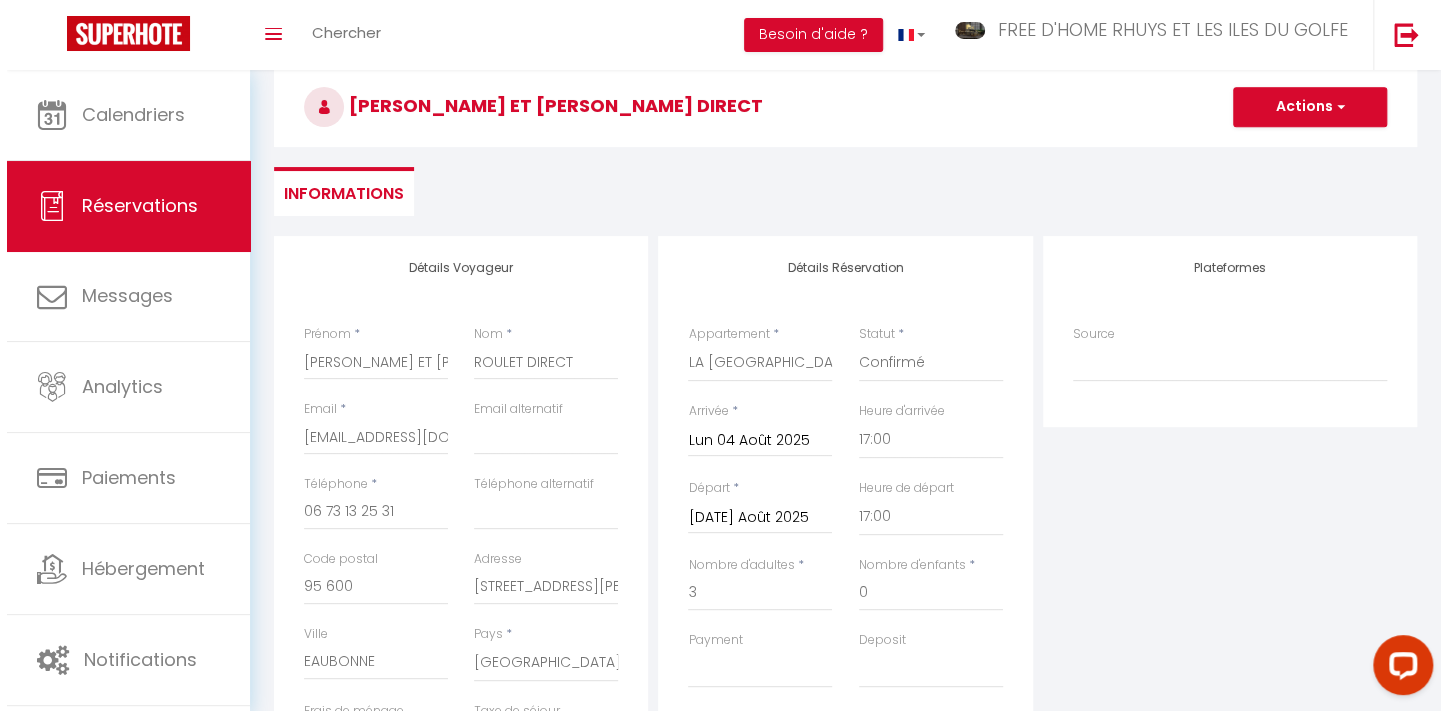 scroll, scrollTop: 20, scrollLeft: 0, axis: vertical 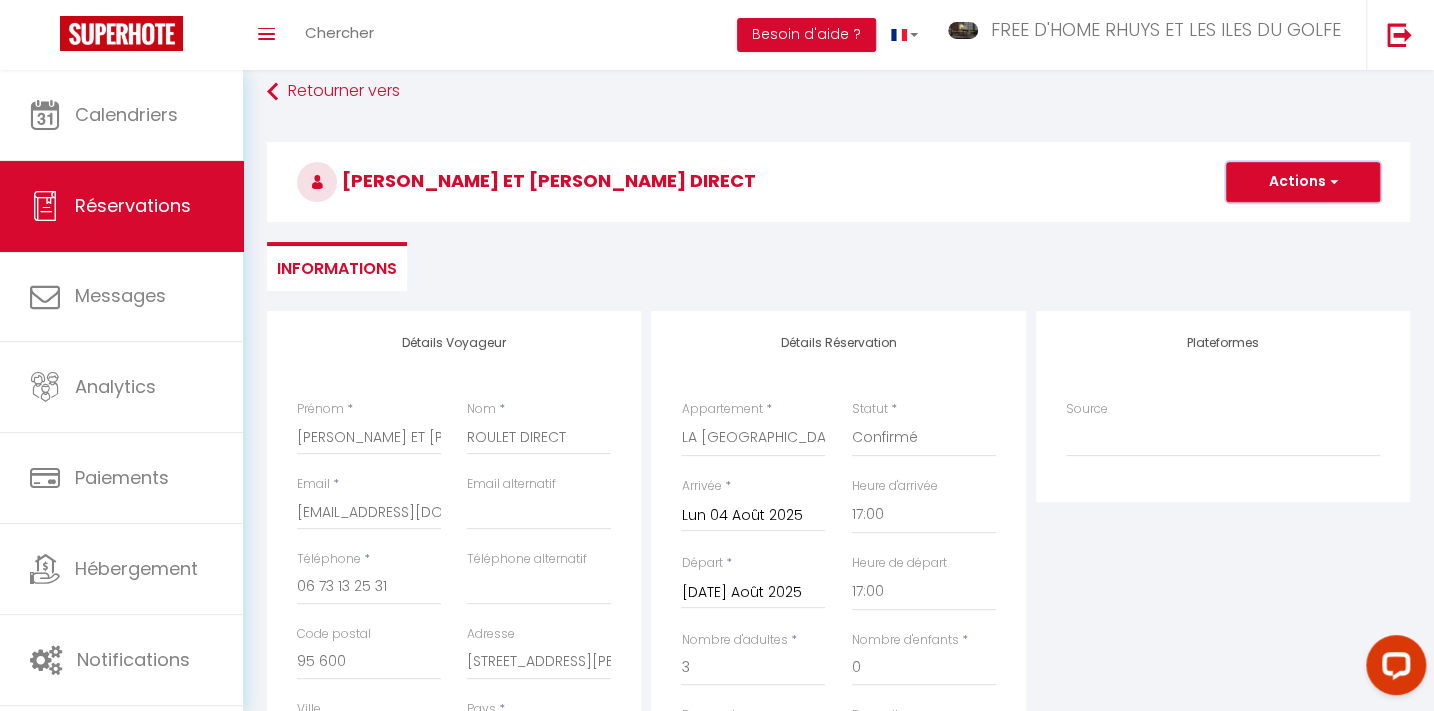 click on "Actions" at bounding box center [1303, 182] 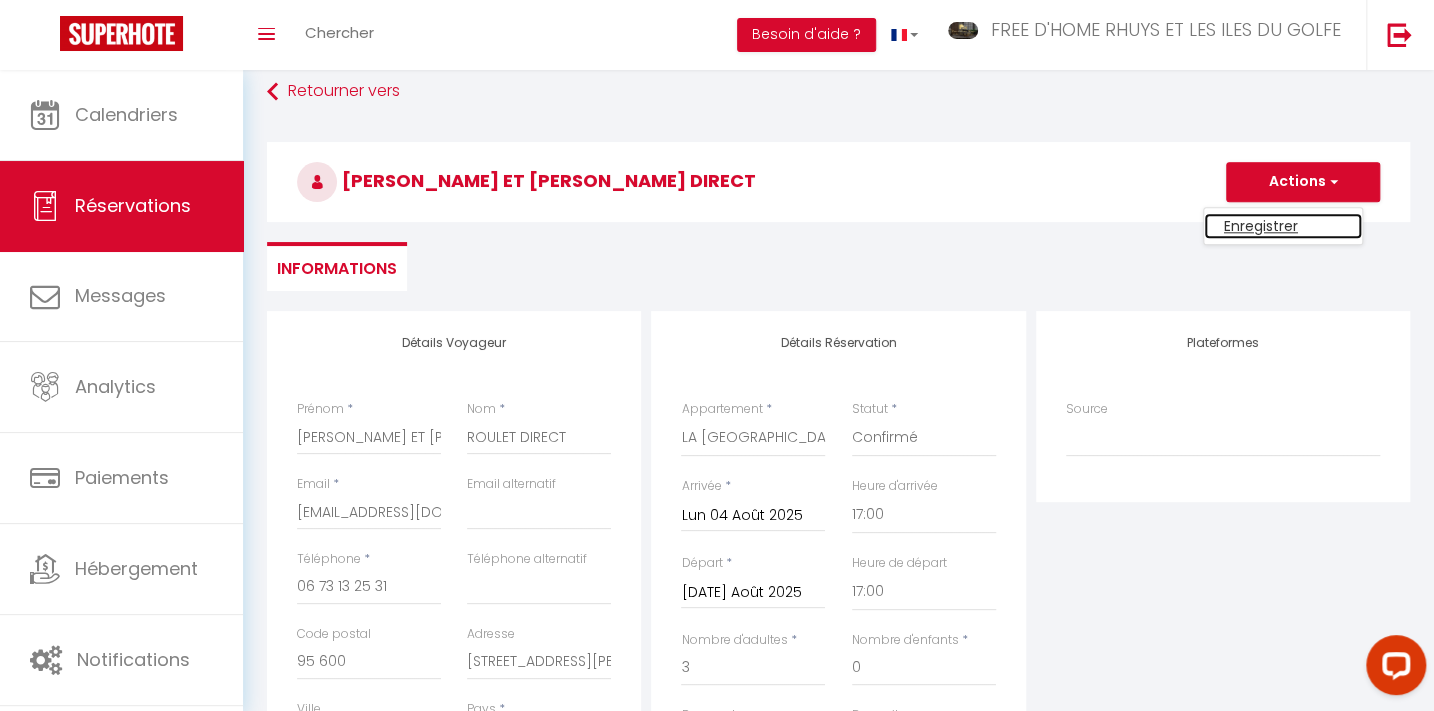 click on "Enregistrer" at bounding box center [1283, 226] 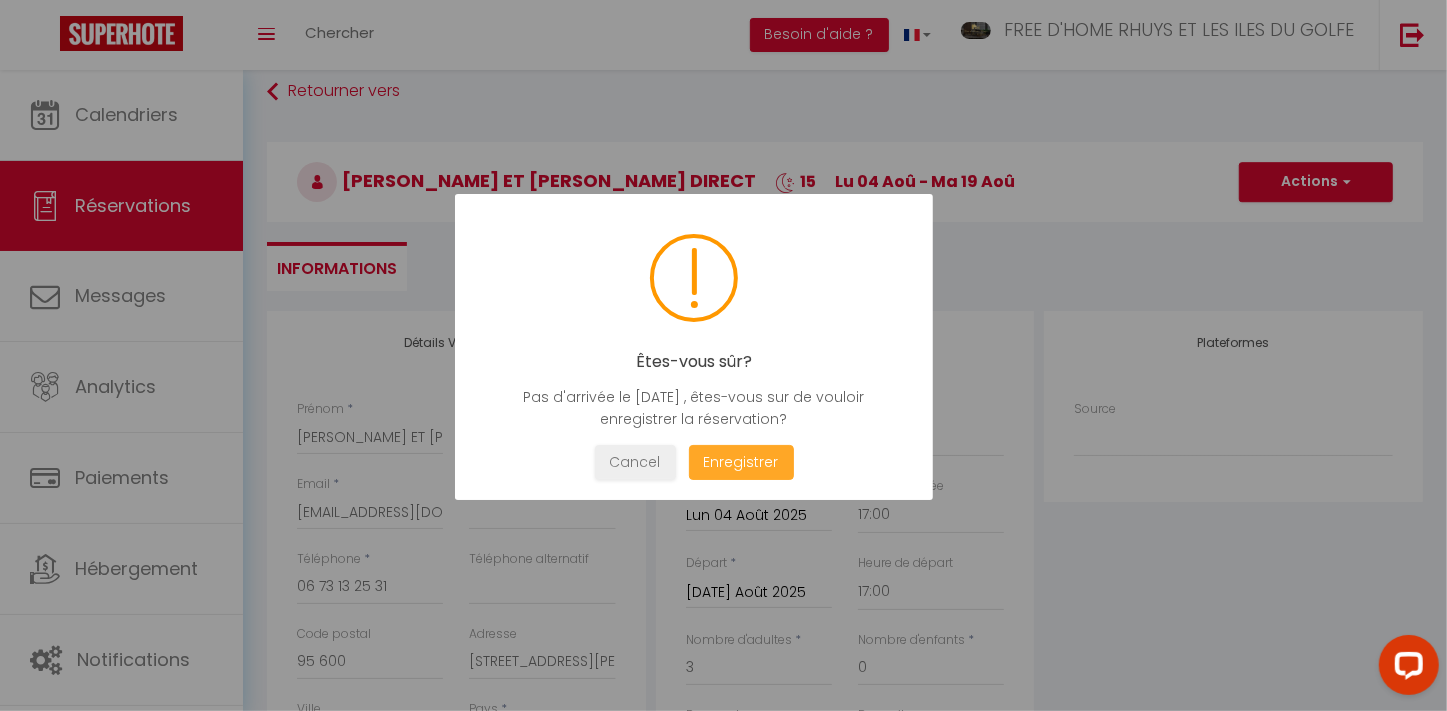 click on "Enregistrer" at bounding box center (740, 462) 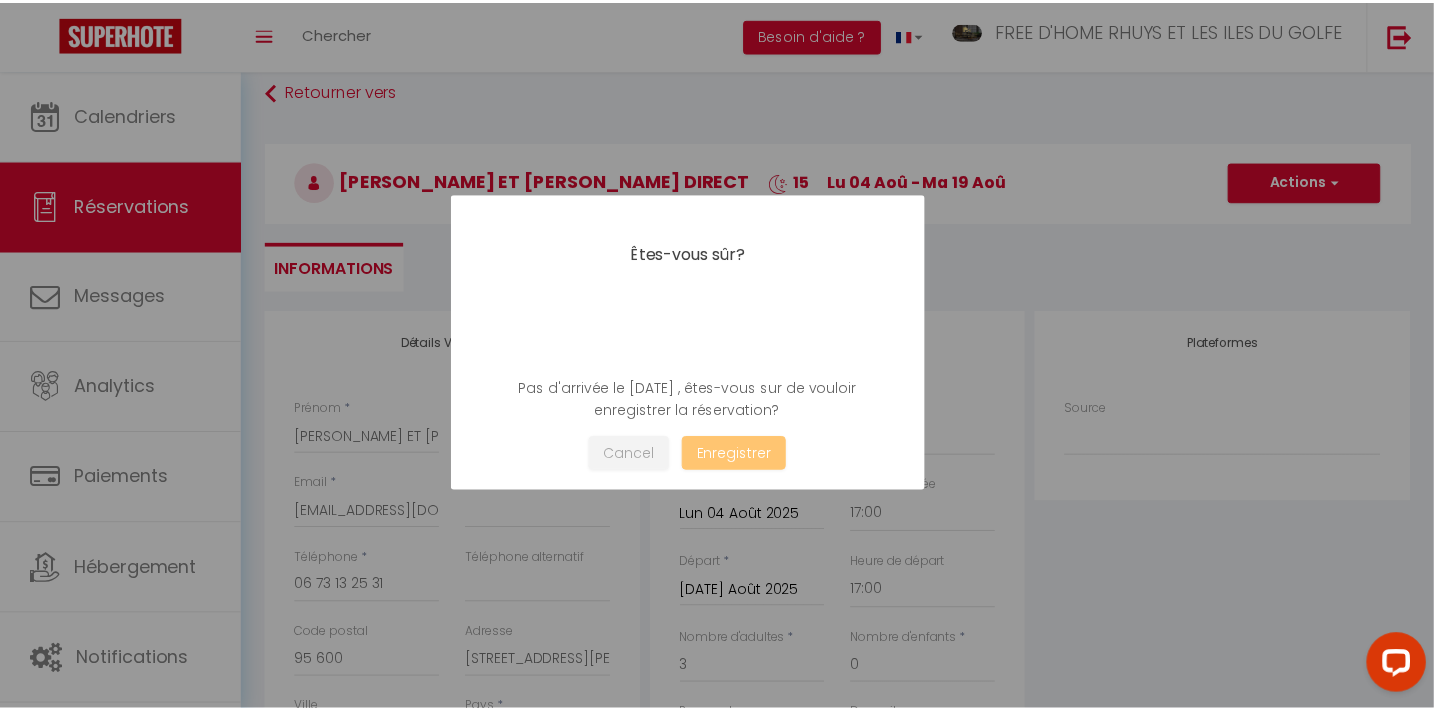 scroll, scrollTop: 0, scrollLeft: 0, axis: both 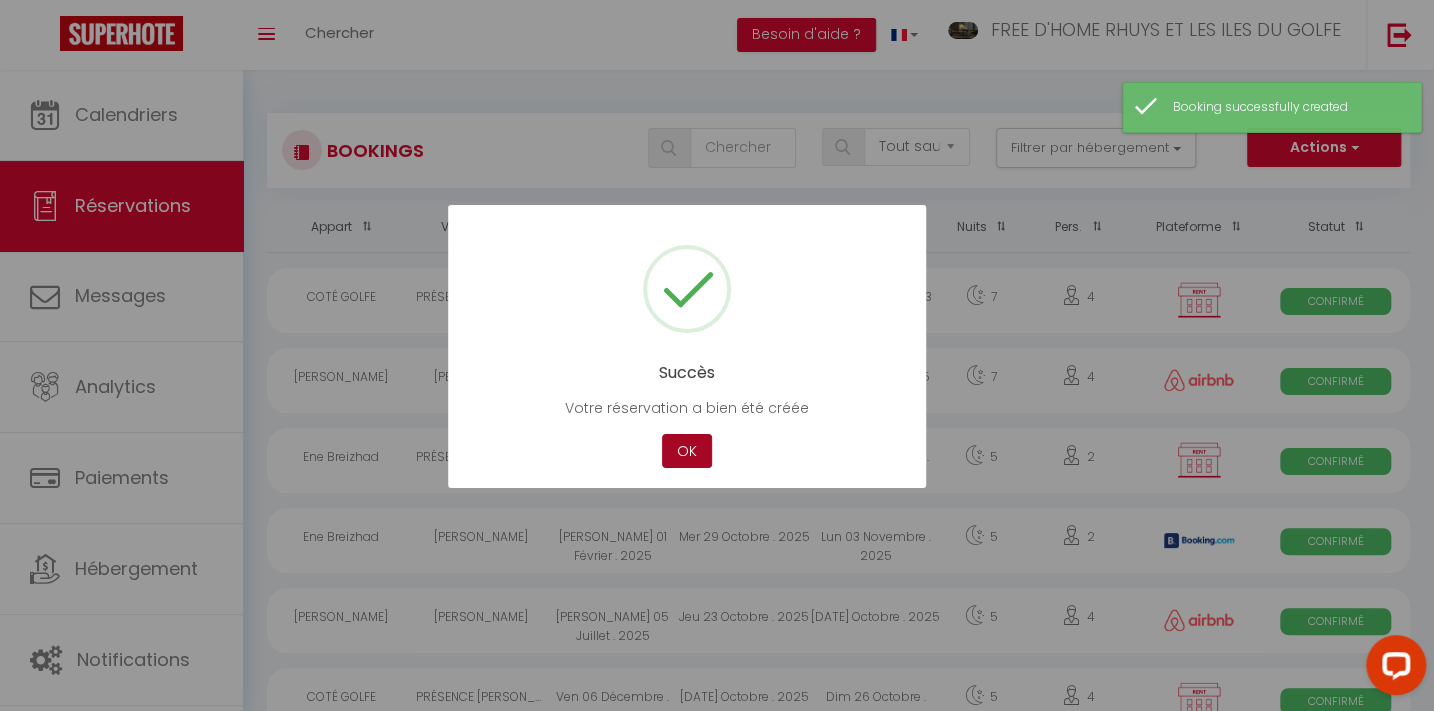 click on "OK" at bounding box center [687, 451] 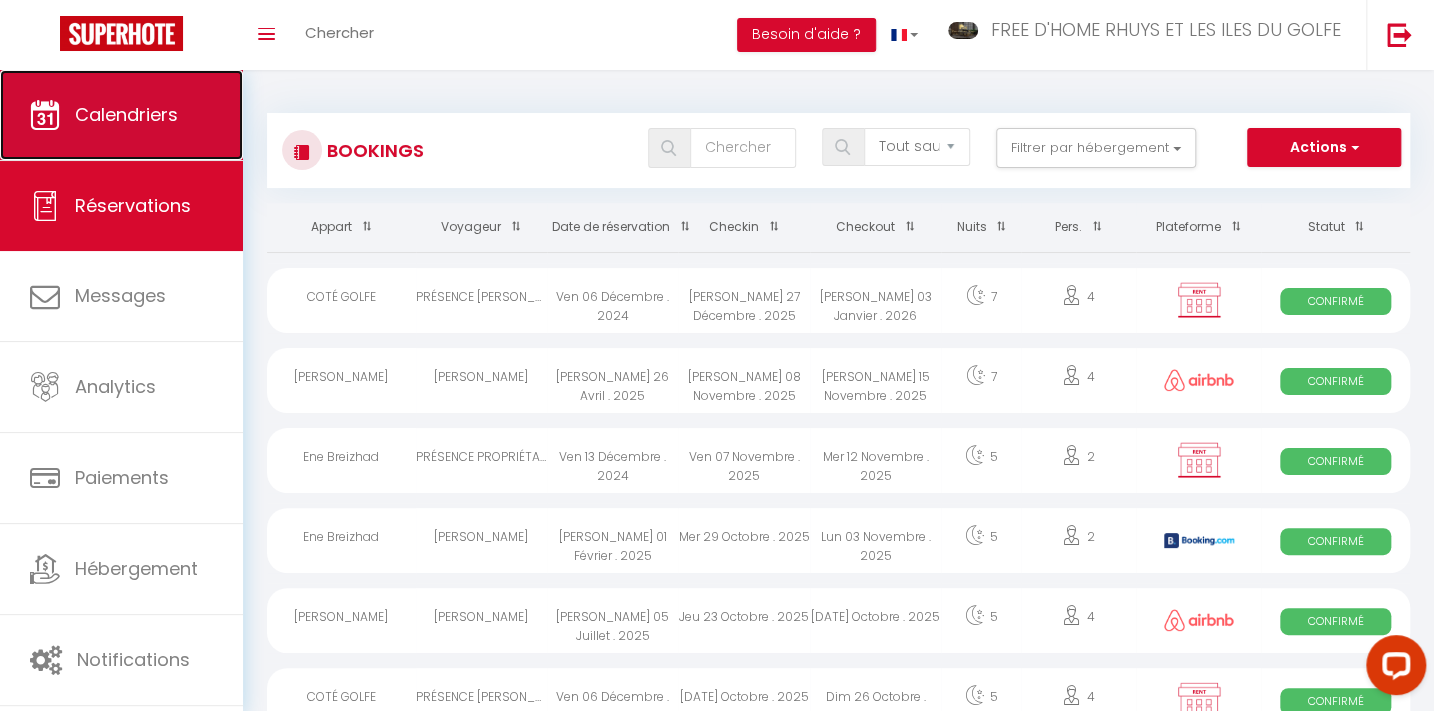 click on "Calendriers" at bounding box center (121, 115) 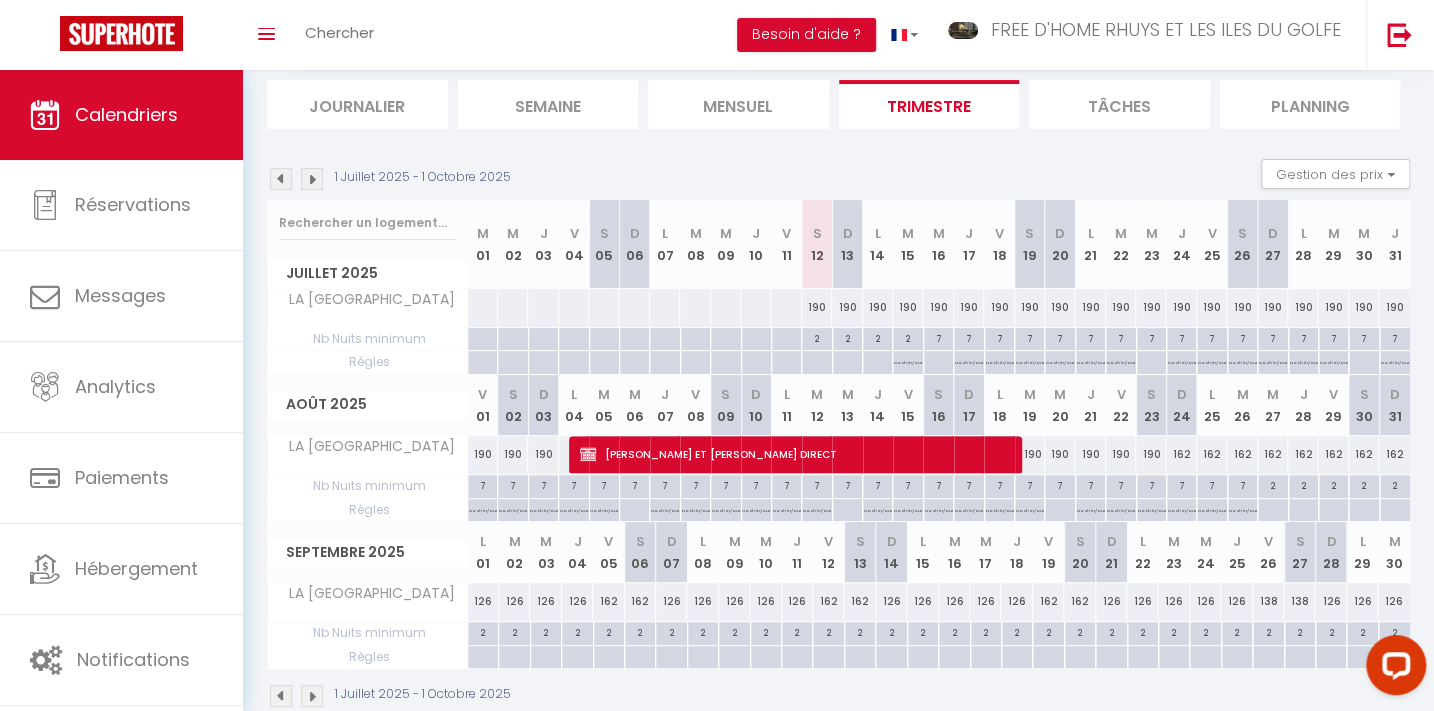 scroll, scrollTop: 167, scrollLeft: 0, axis: vertical 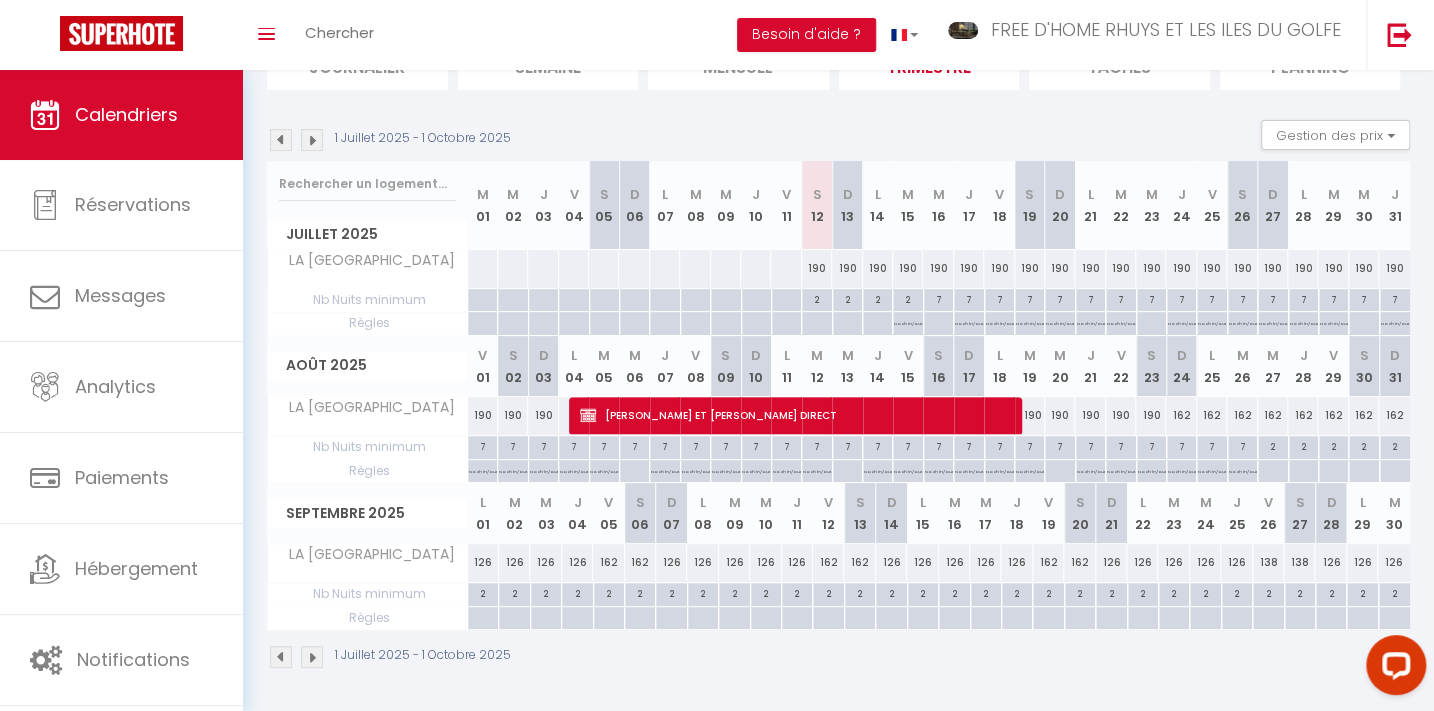 click on "190" at bounding box center (1030, 415) 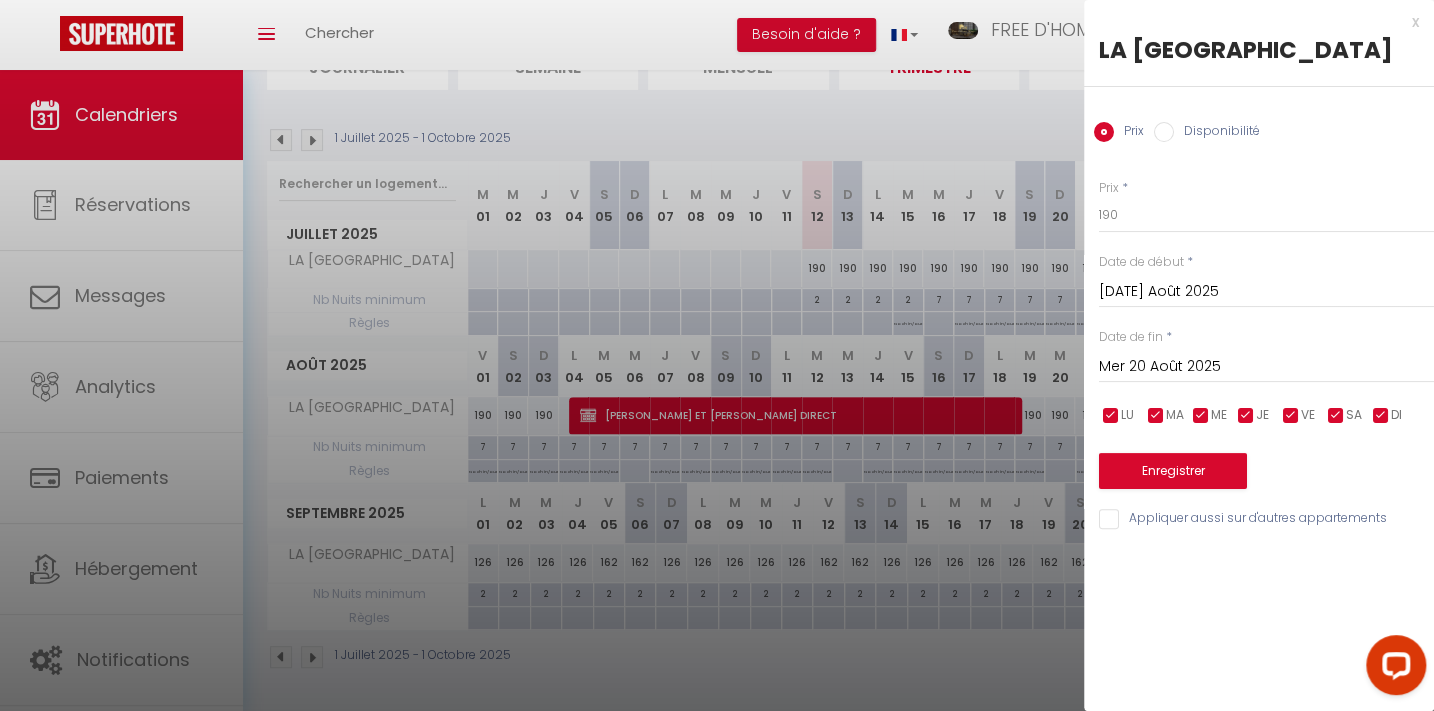 click on "Disponibilité" at bounding box center [1164, 132] 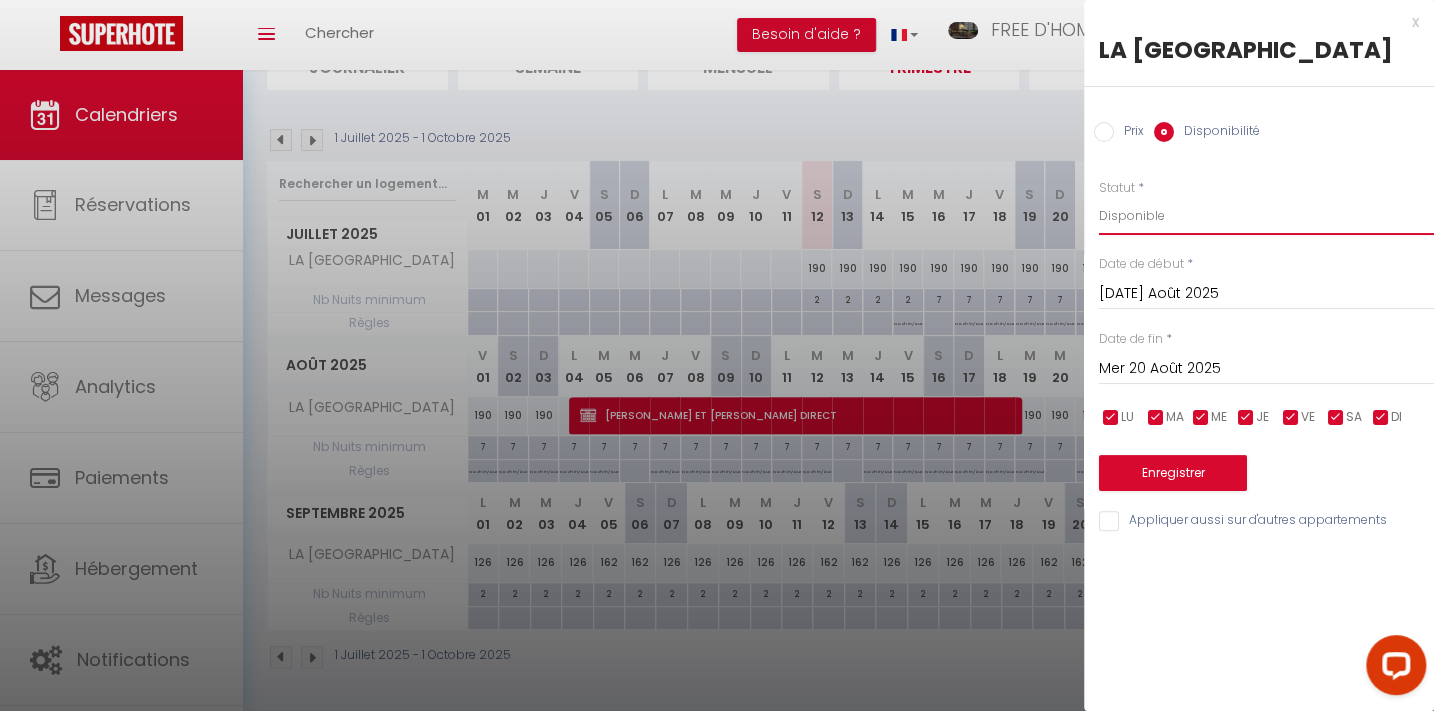 click on "Disponible
Indisponible" at bounding box center [1266, 216] 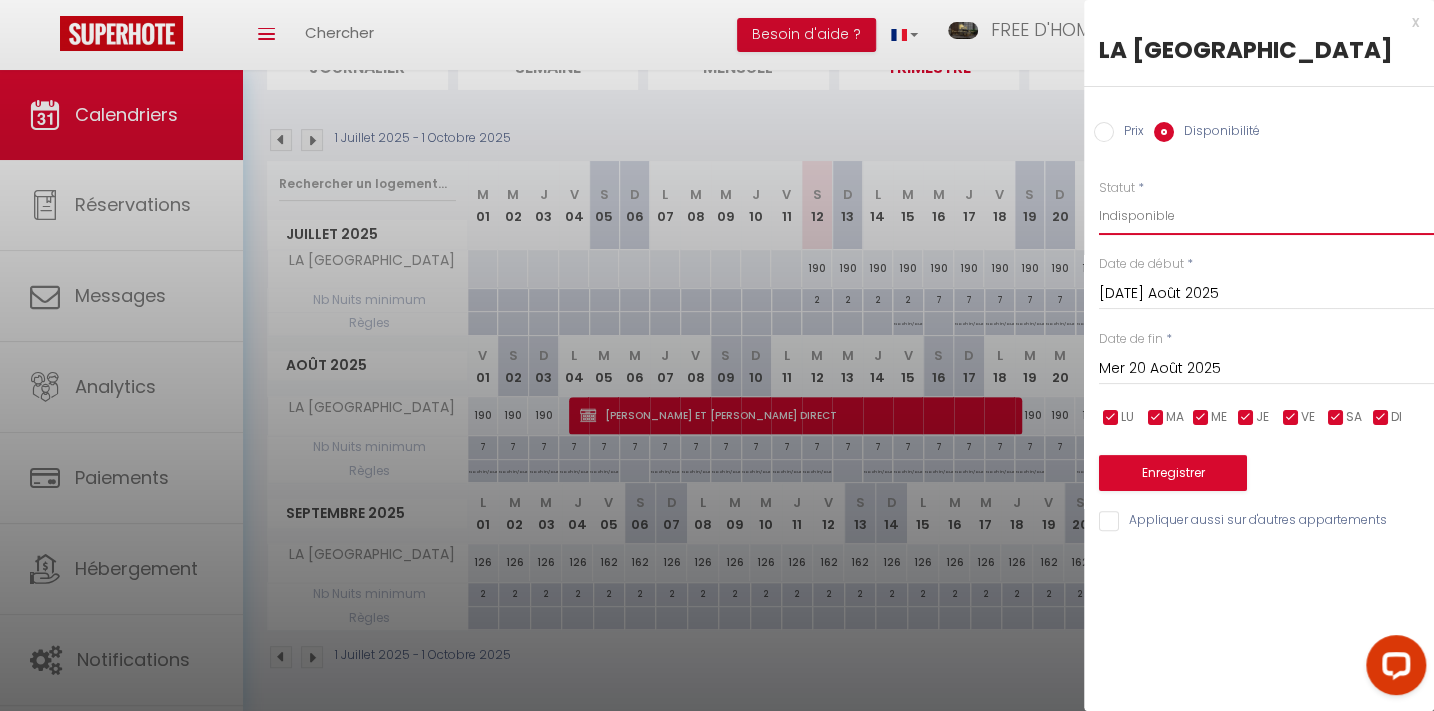 click on "Disponible
Indisponible" at bounding box center (1266, 216) 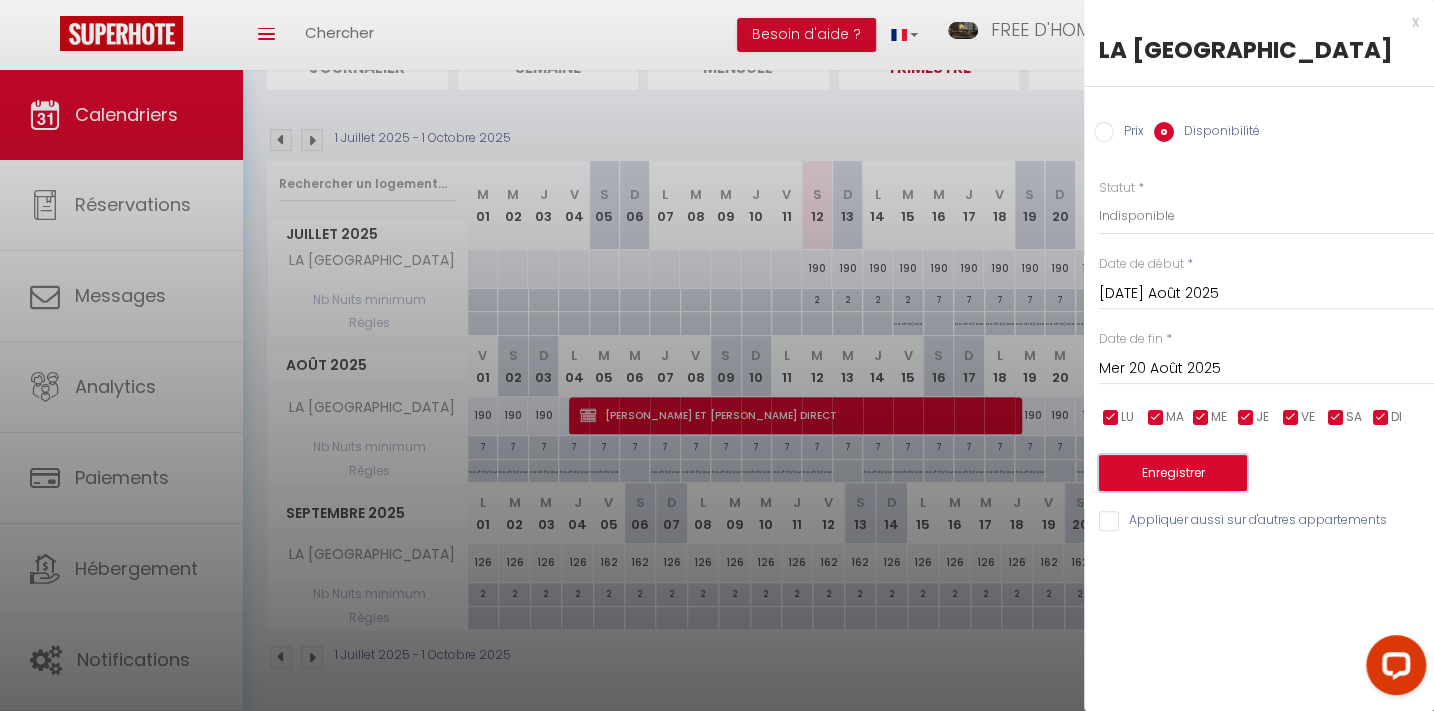 click on "Enregistrer" at bounding box center (1173, 473) 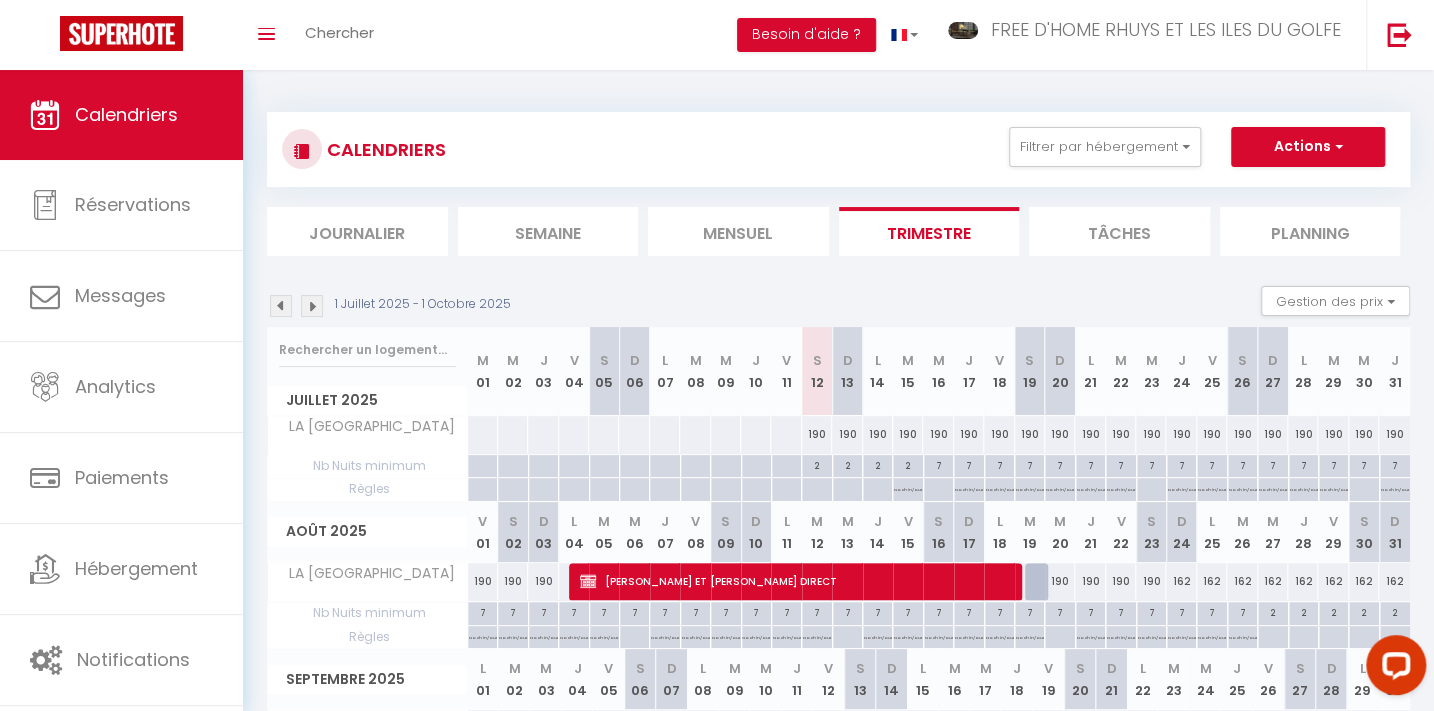 scroll, scrollTop: 0, scrollLeft: 0, axis: both 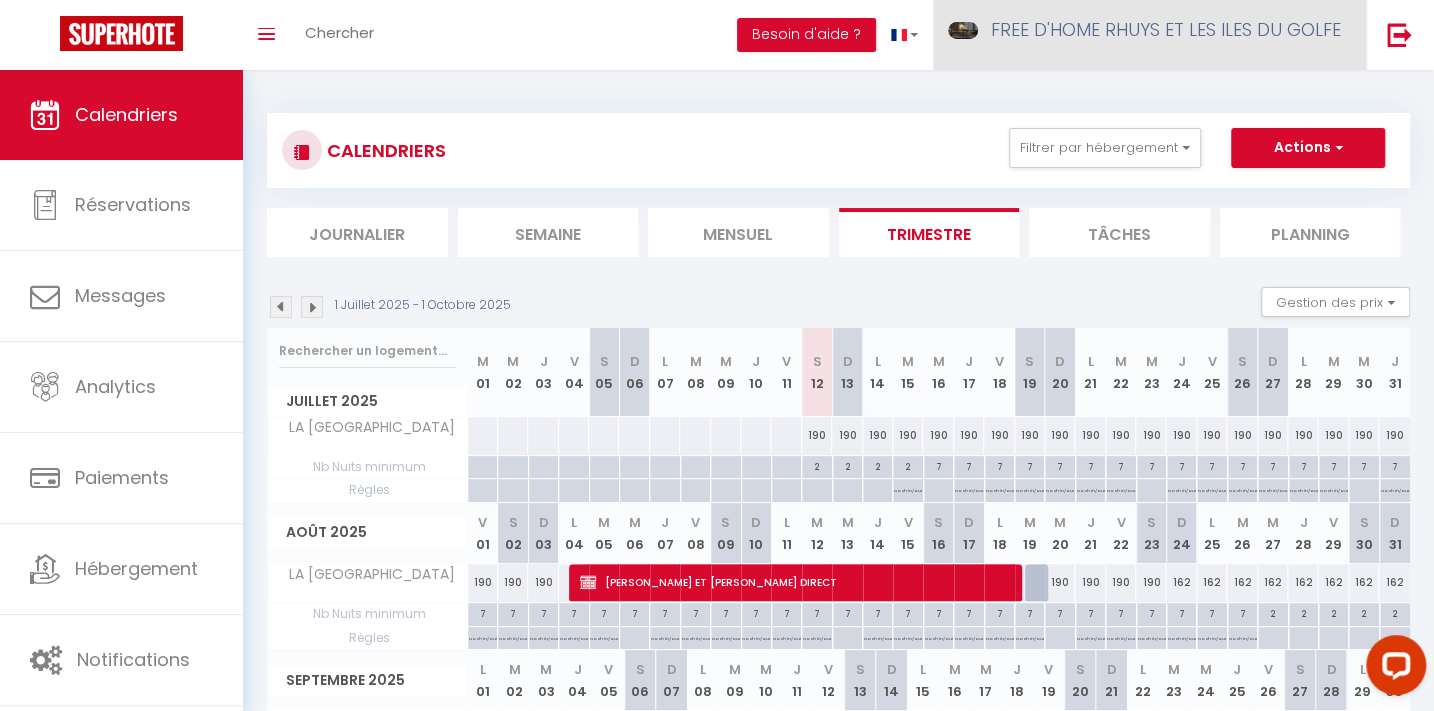 click on "FREE D'HOME RHUYS ET LES  ILES DU GOLFE" at bounding box center [1166, 29] 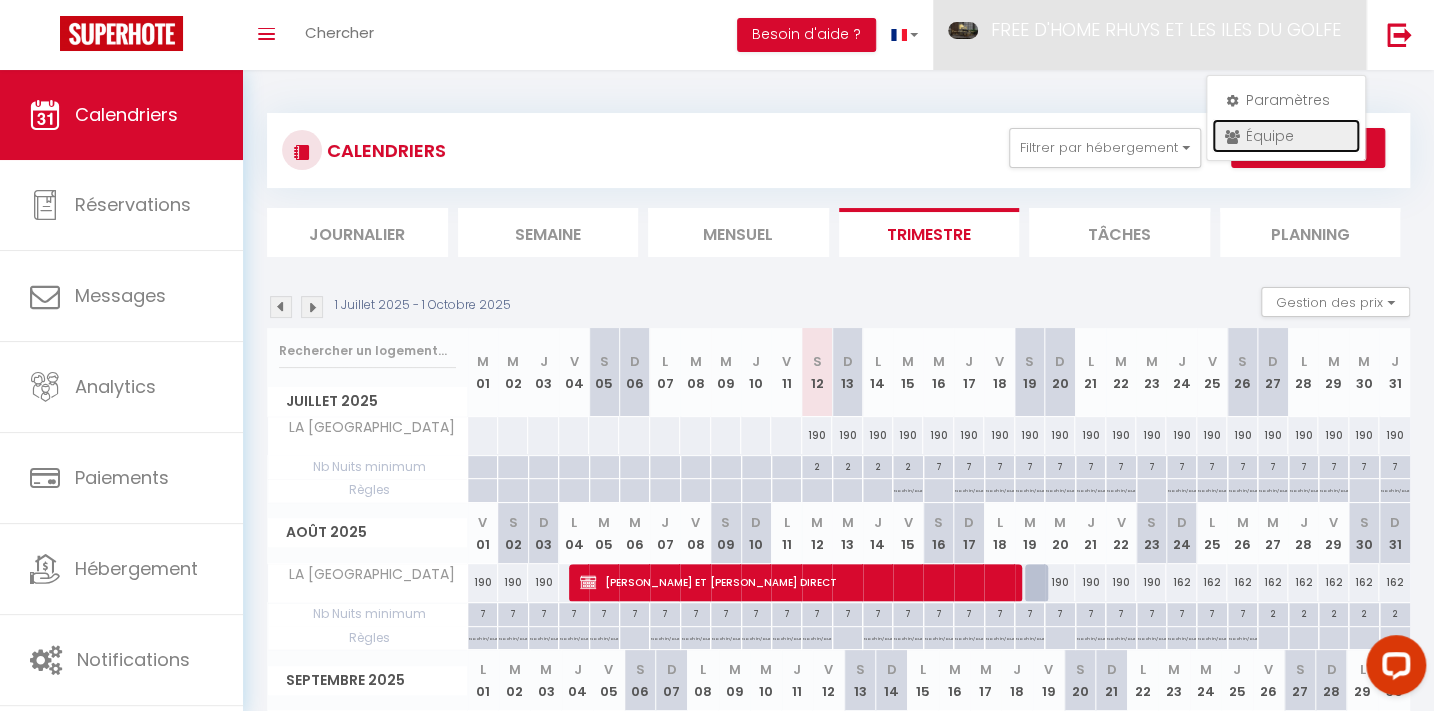 click on "Équipe" at bounding box center (1286, 136) 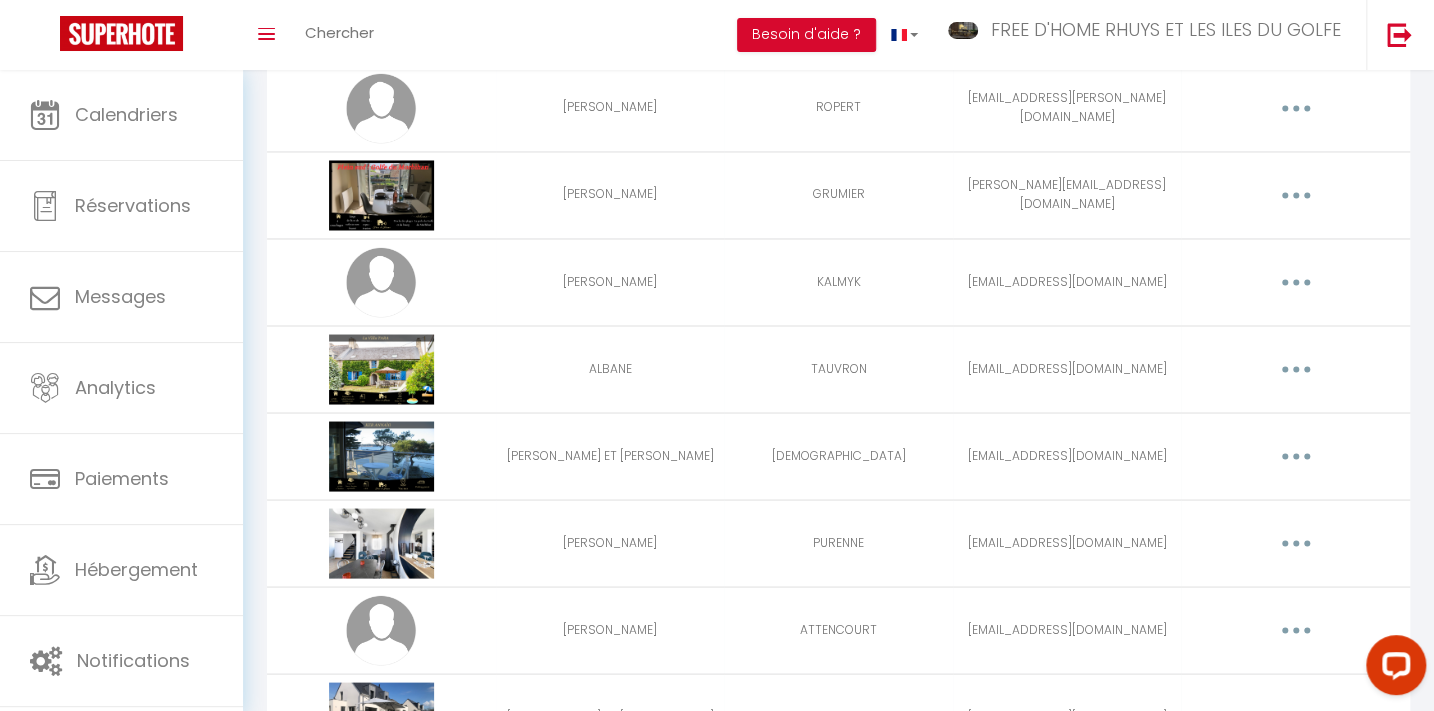 scroll, scrollTop: 1648, scrollLeft: 0, axis: vertical 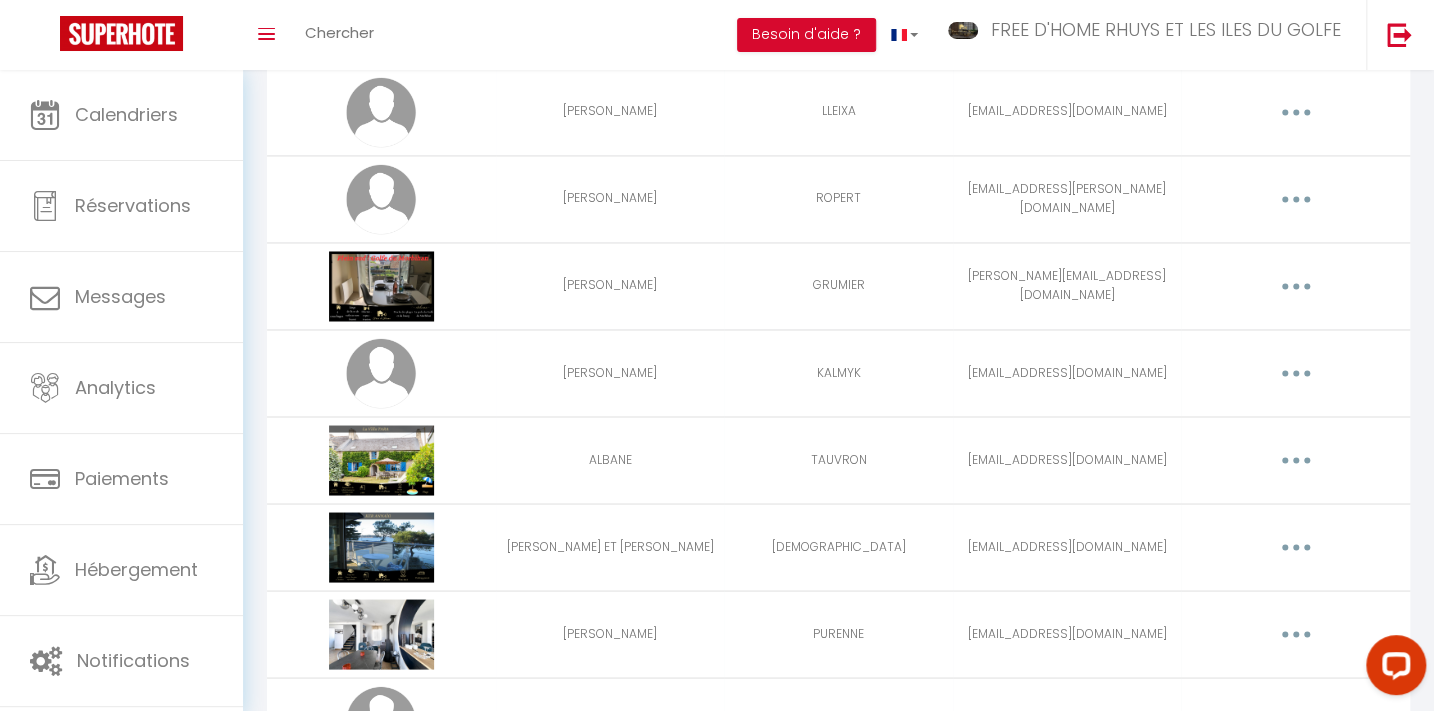 click at bounding box center [1296, 373] 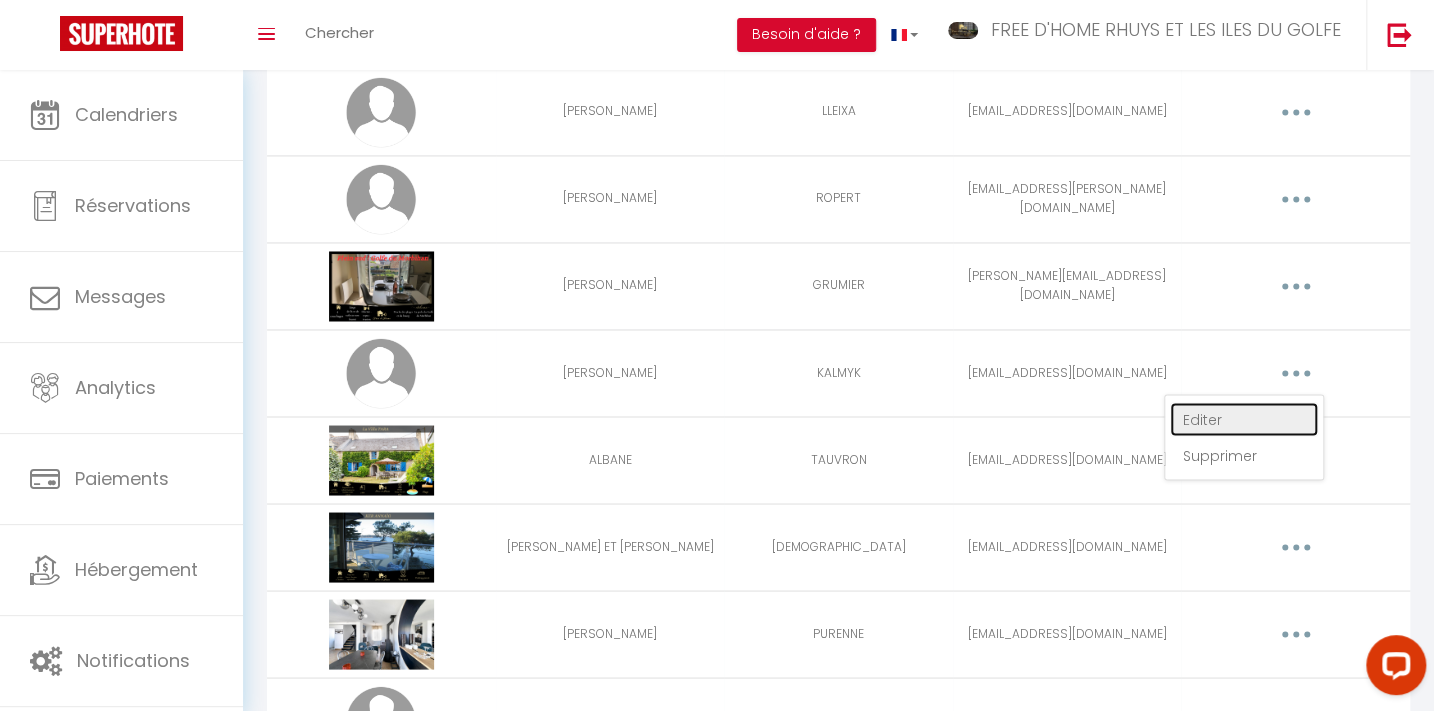 click on "Editer" at bounding box center [1244, 419] 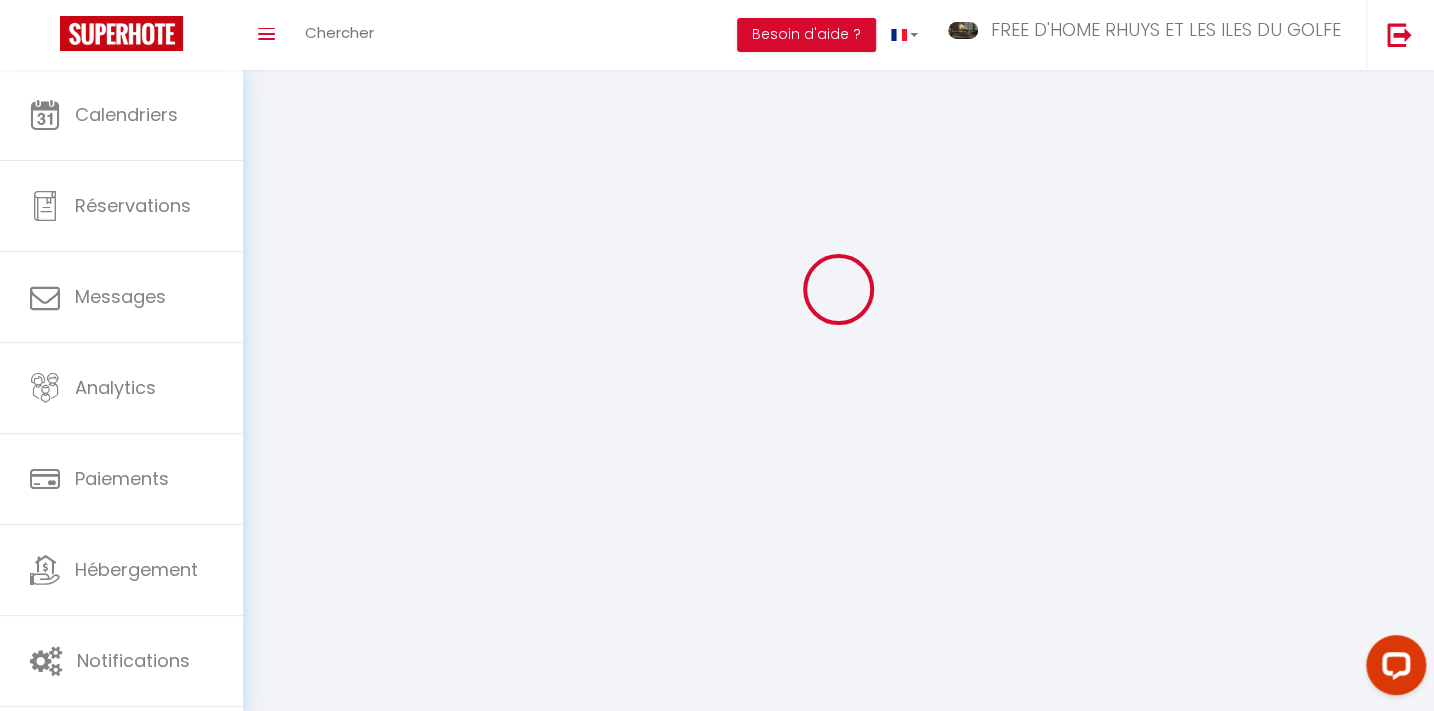 scroll, scrollTop: 70, scrollLeft: 0, axis: vertical 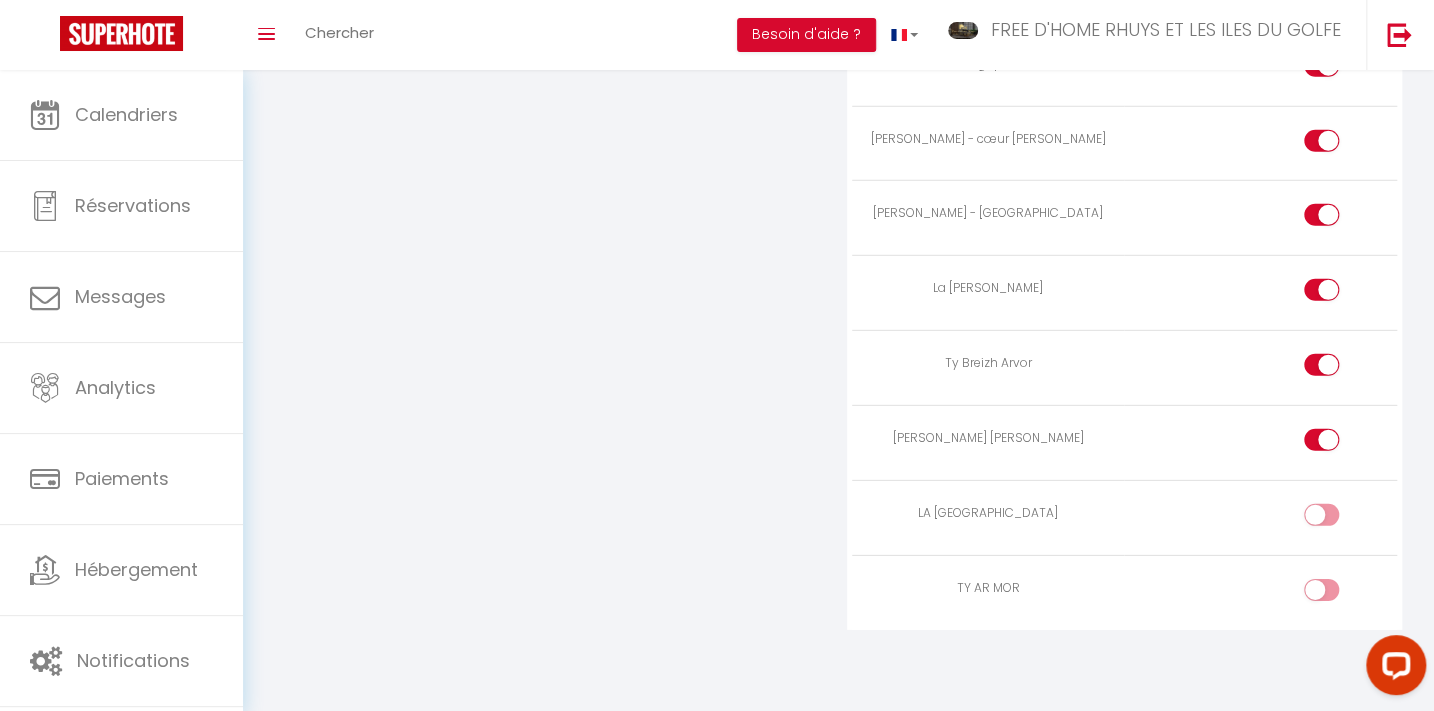 click at bounding box center (1321, 515) 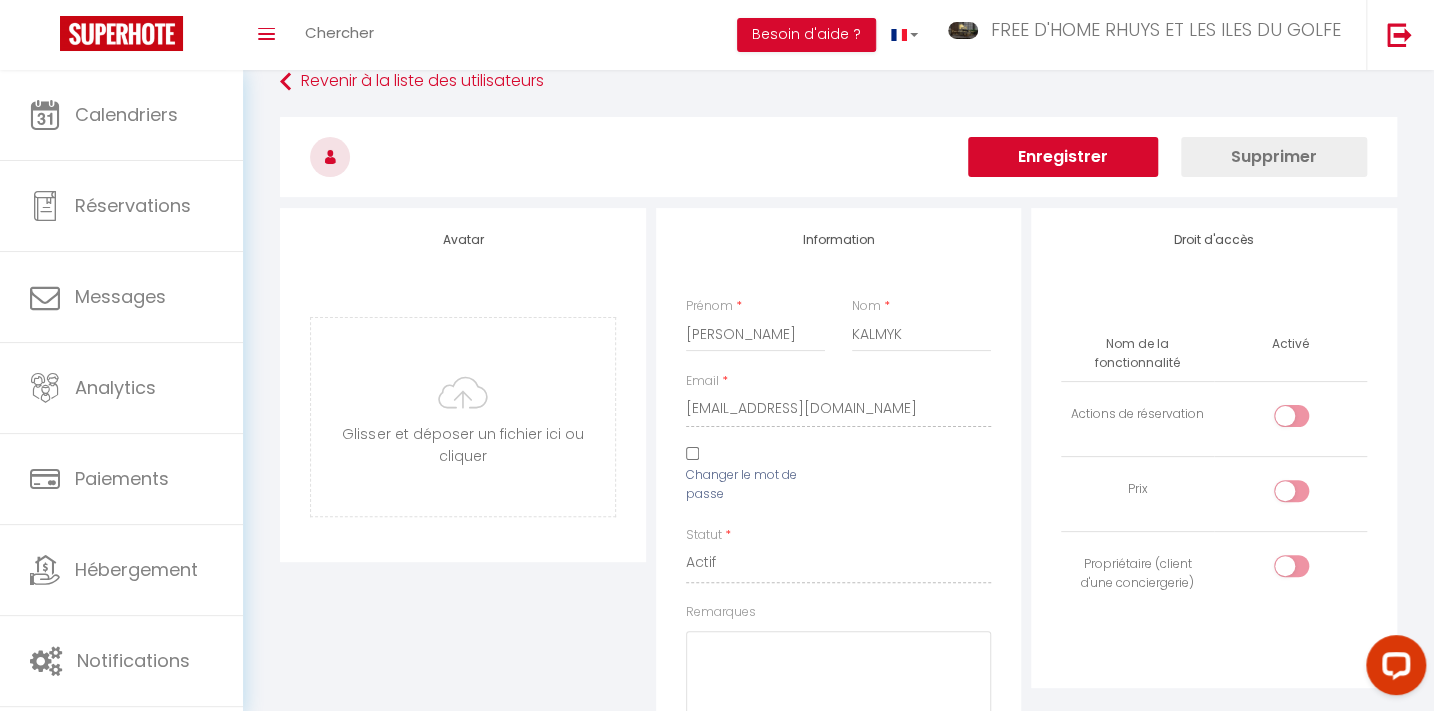 scroll, scrollTop: 0, scrollLeft: 0, axis: both 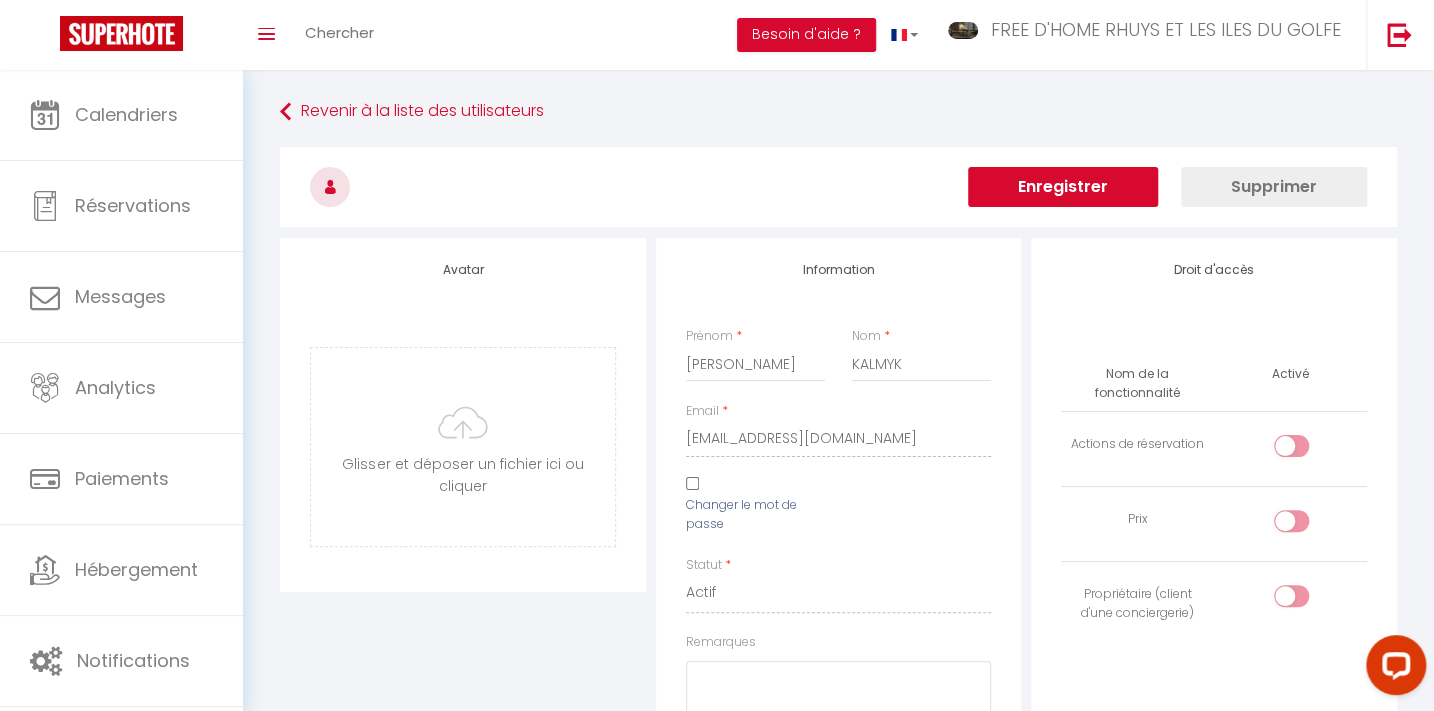 click on "Enregistrer" at bounding box center (1063, 187) 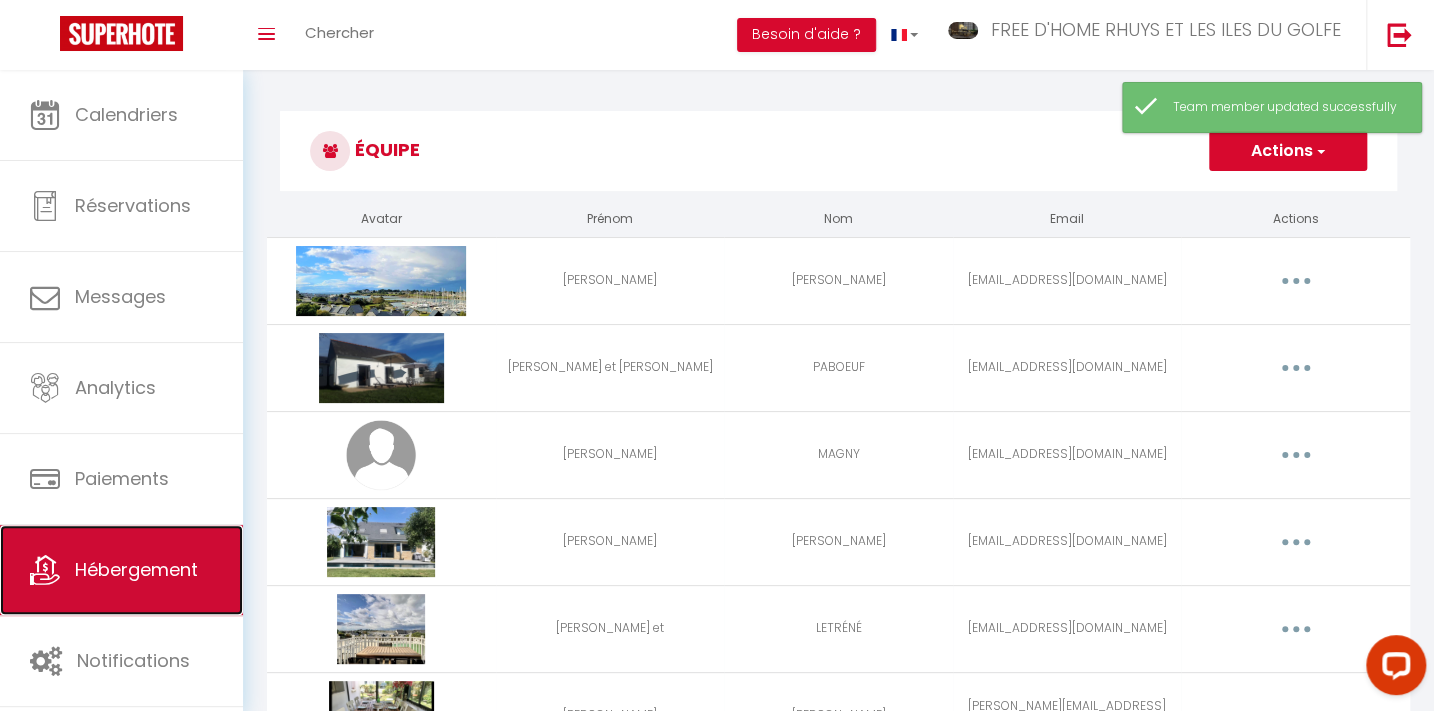 click on "Hébergement" at bounding box center (136, 569) 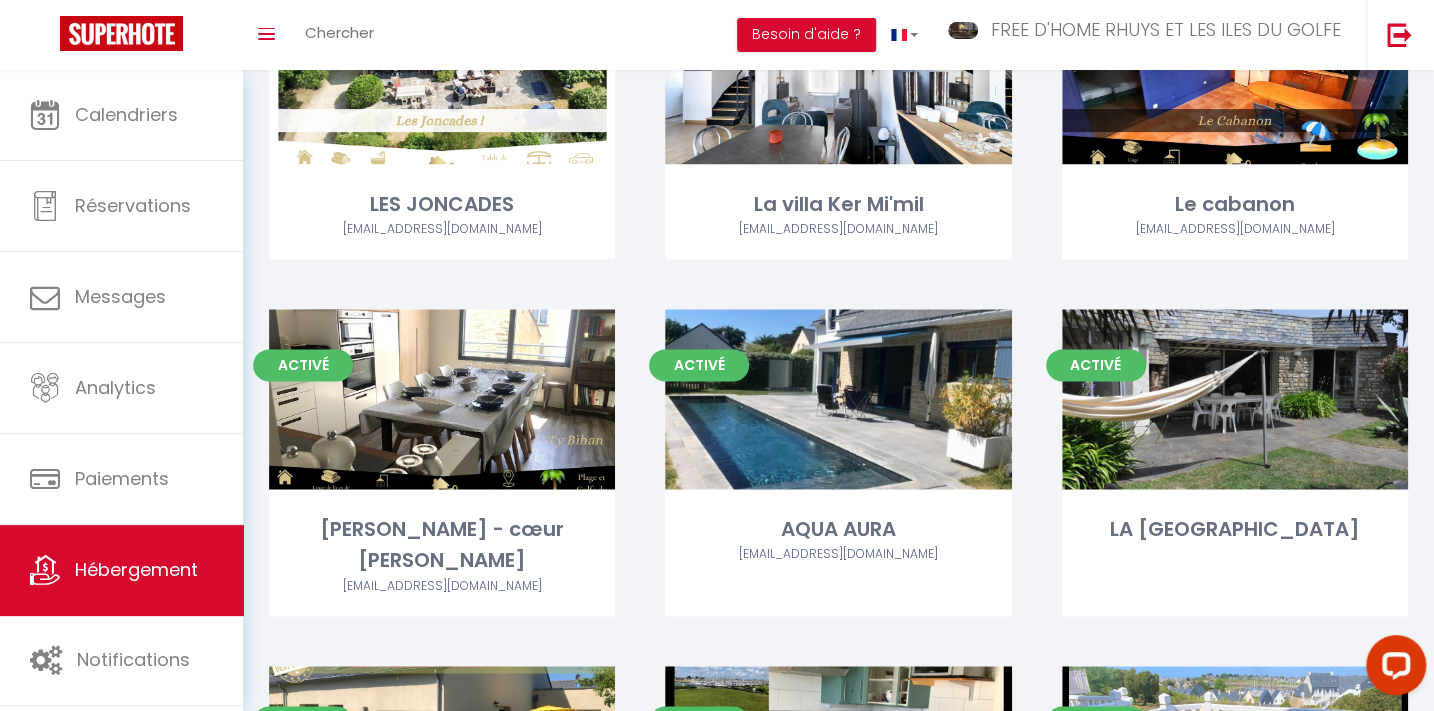 scroll, scrollTop: 1272, scrollLeft: 0, axis: vertical 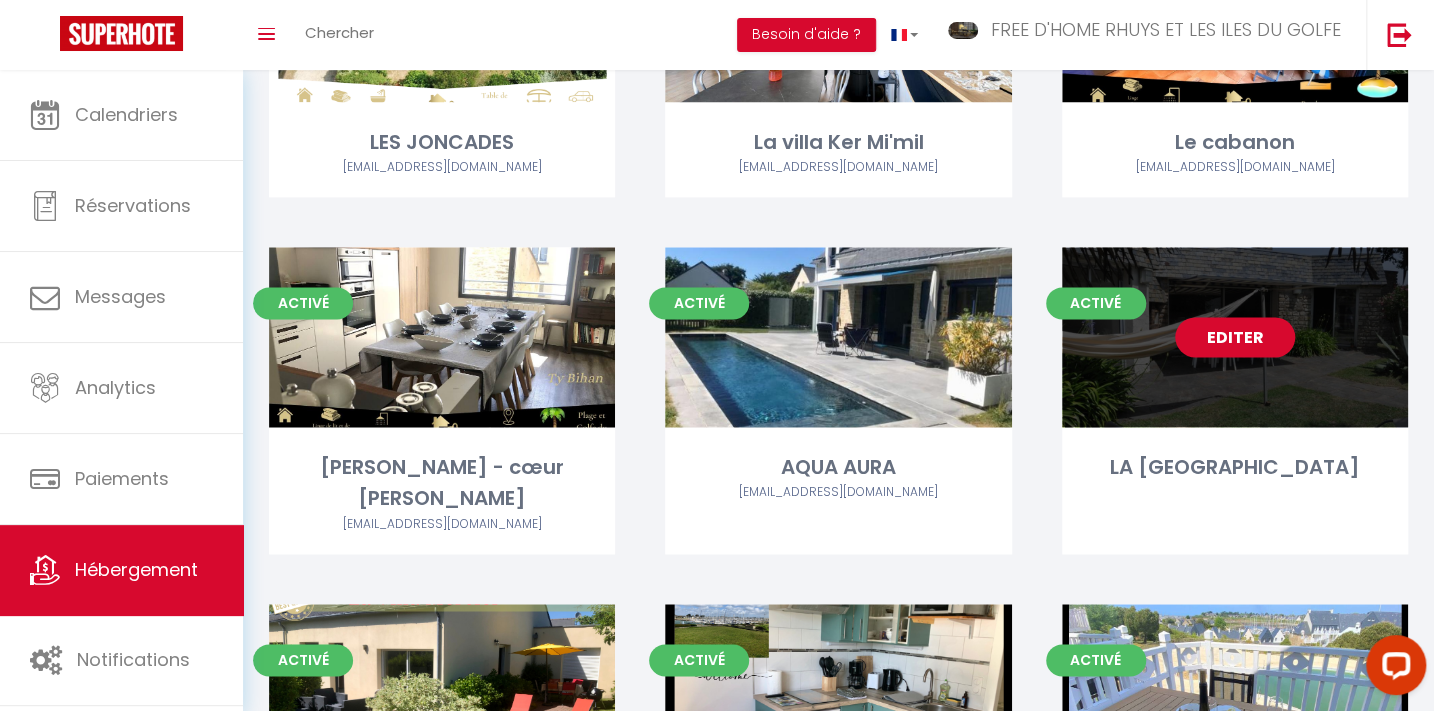 click on "Editer" at bounding box center (1235, 337) 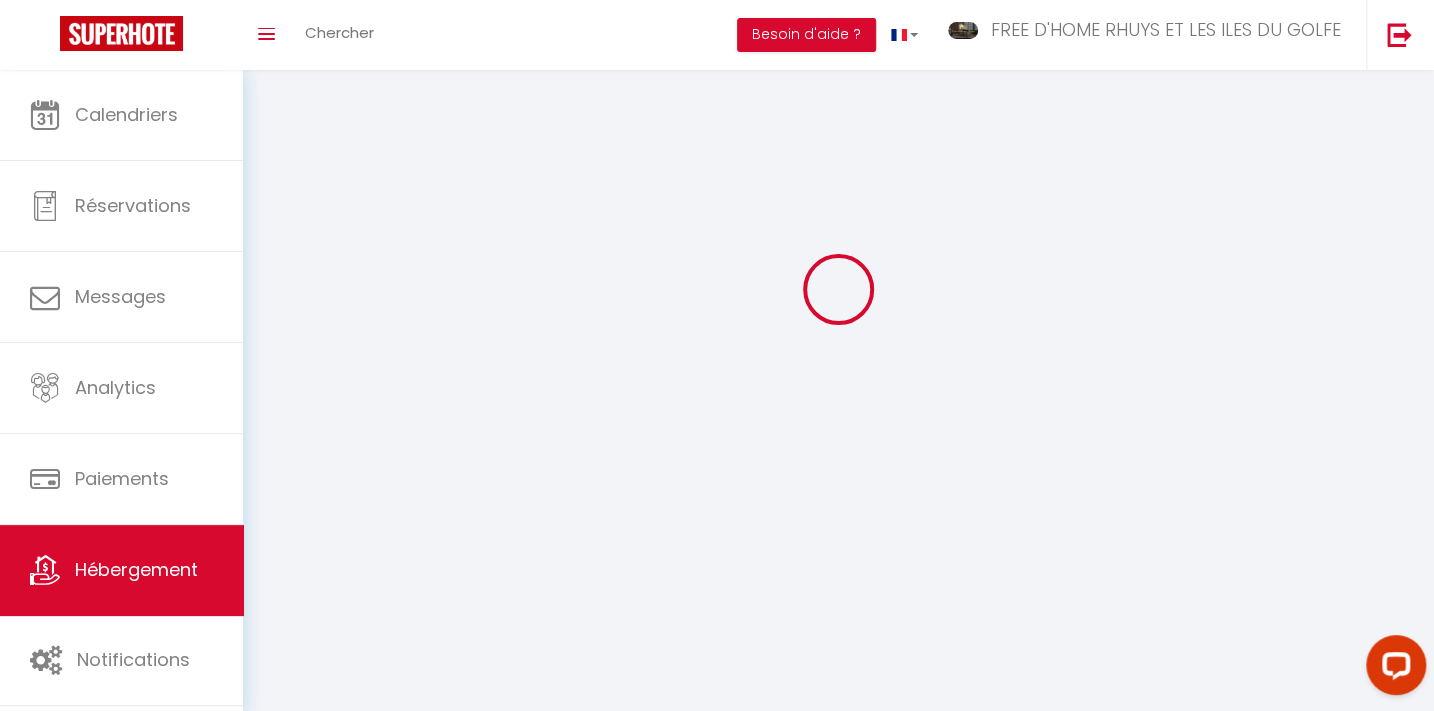 scroll, scrollTop: 0, scrollLeft: 0, axis: both 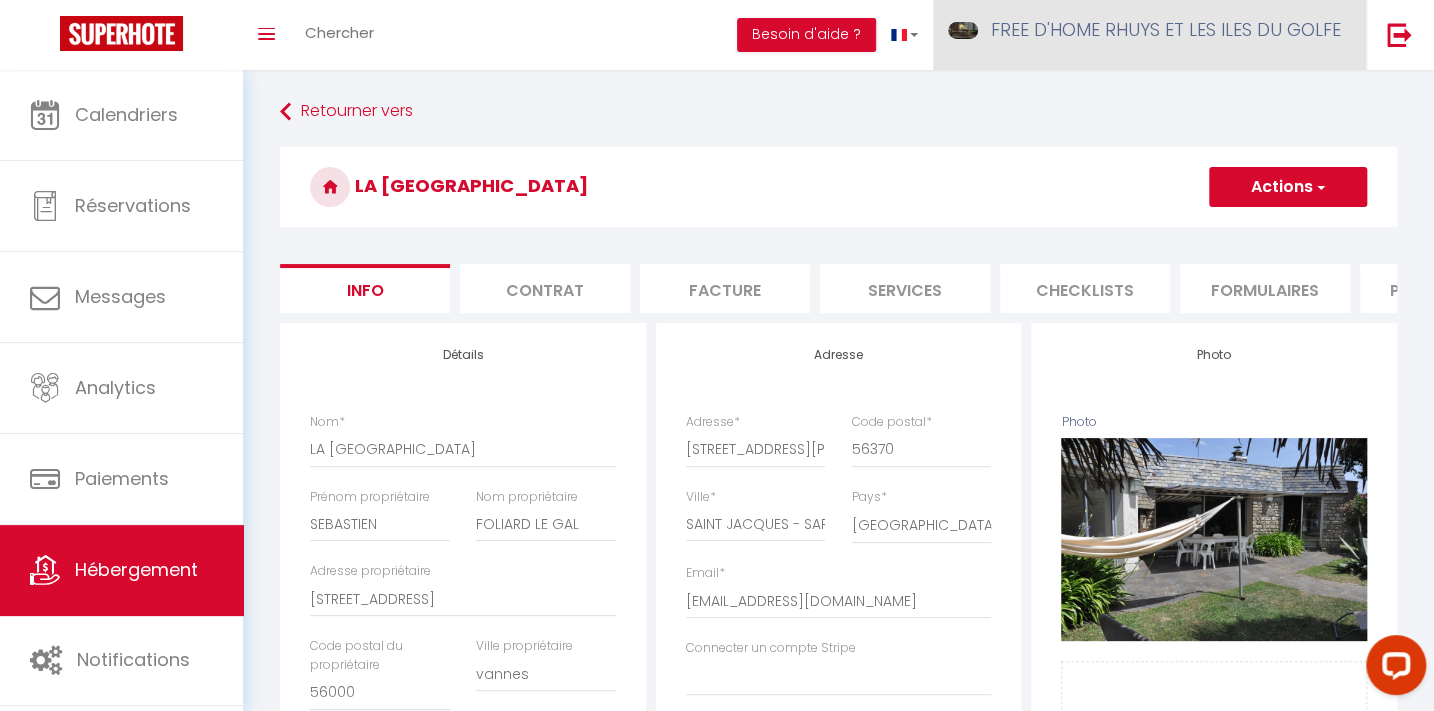 click on "FREE D'HOME RHUYS ET LES  ILES DU GOLFE" at bounding box center (1166, 29) 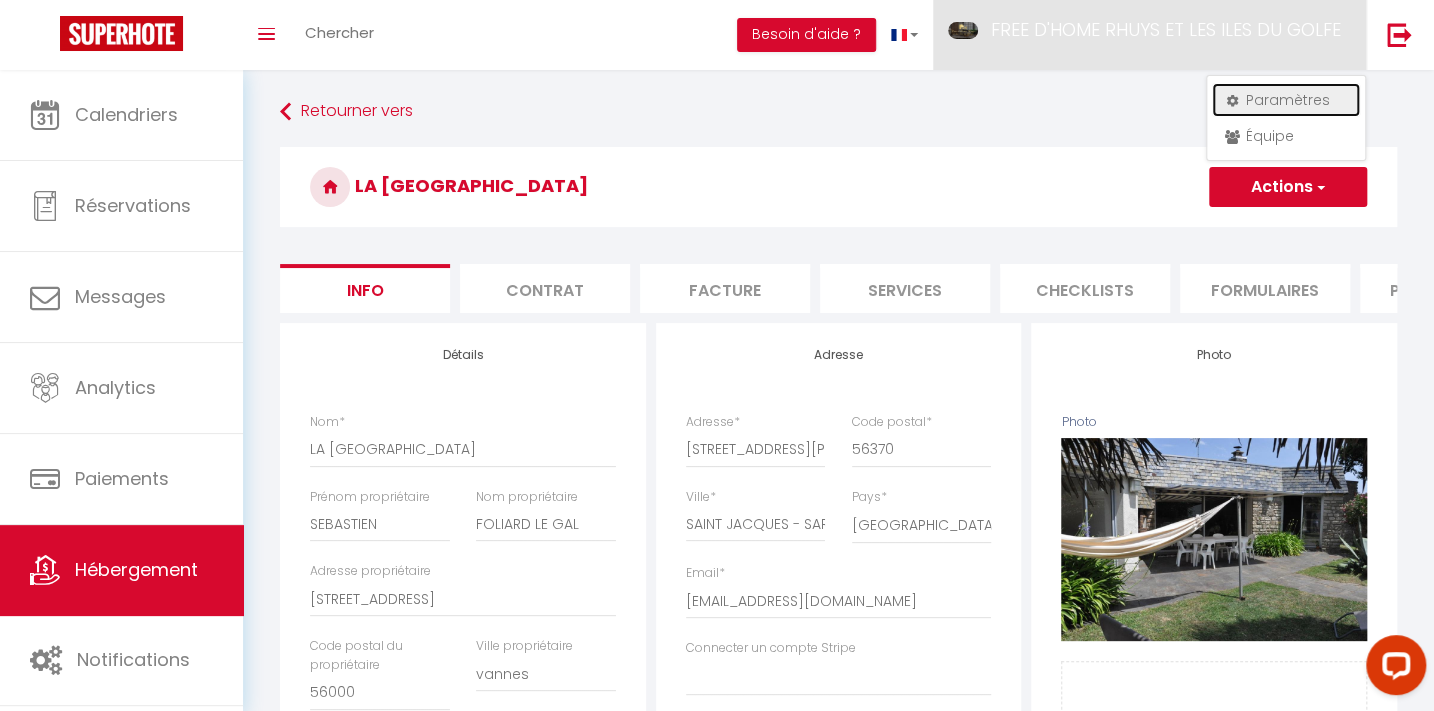 click on "Paramètres" at bounding box center (1286, 100) 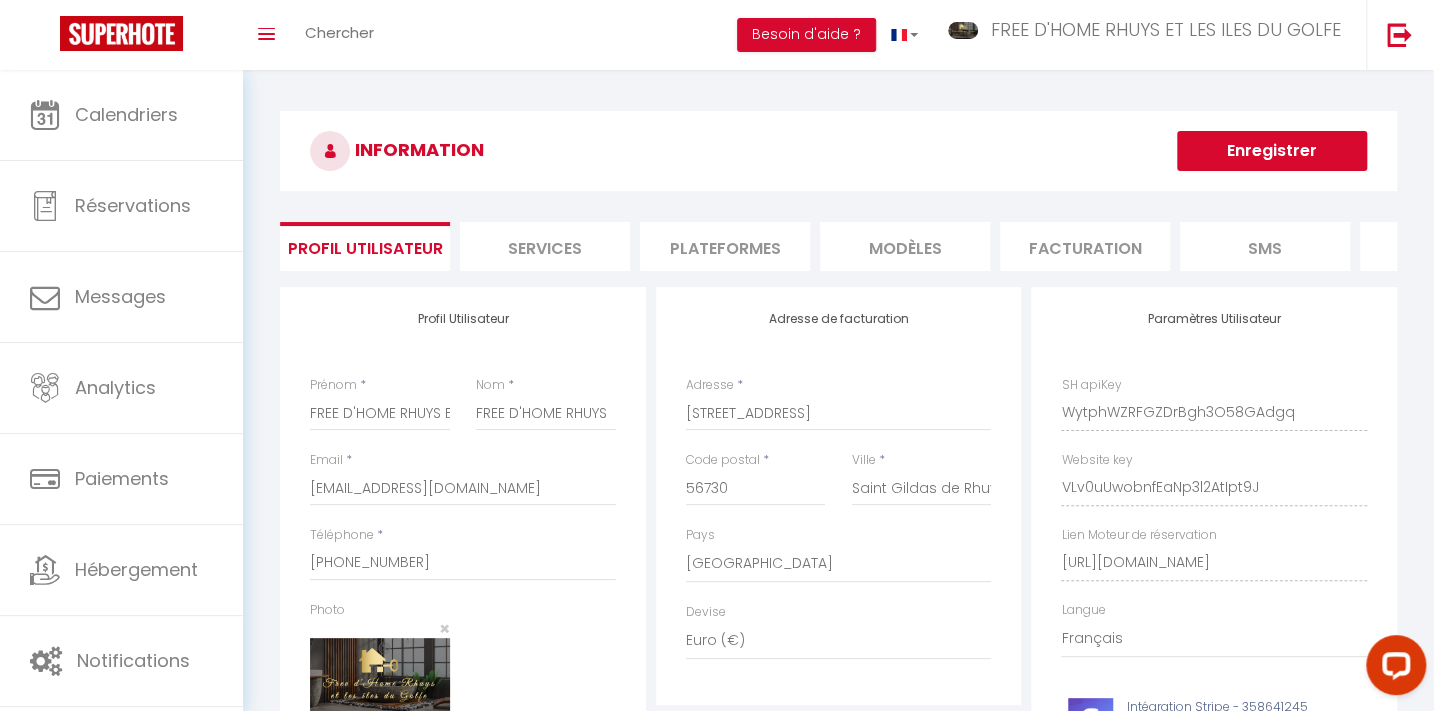click on "Plateformes" at bounding box center [725, 246] 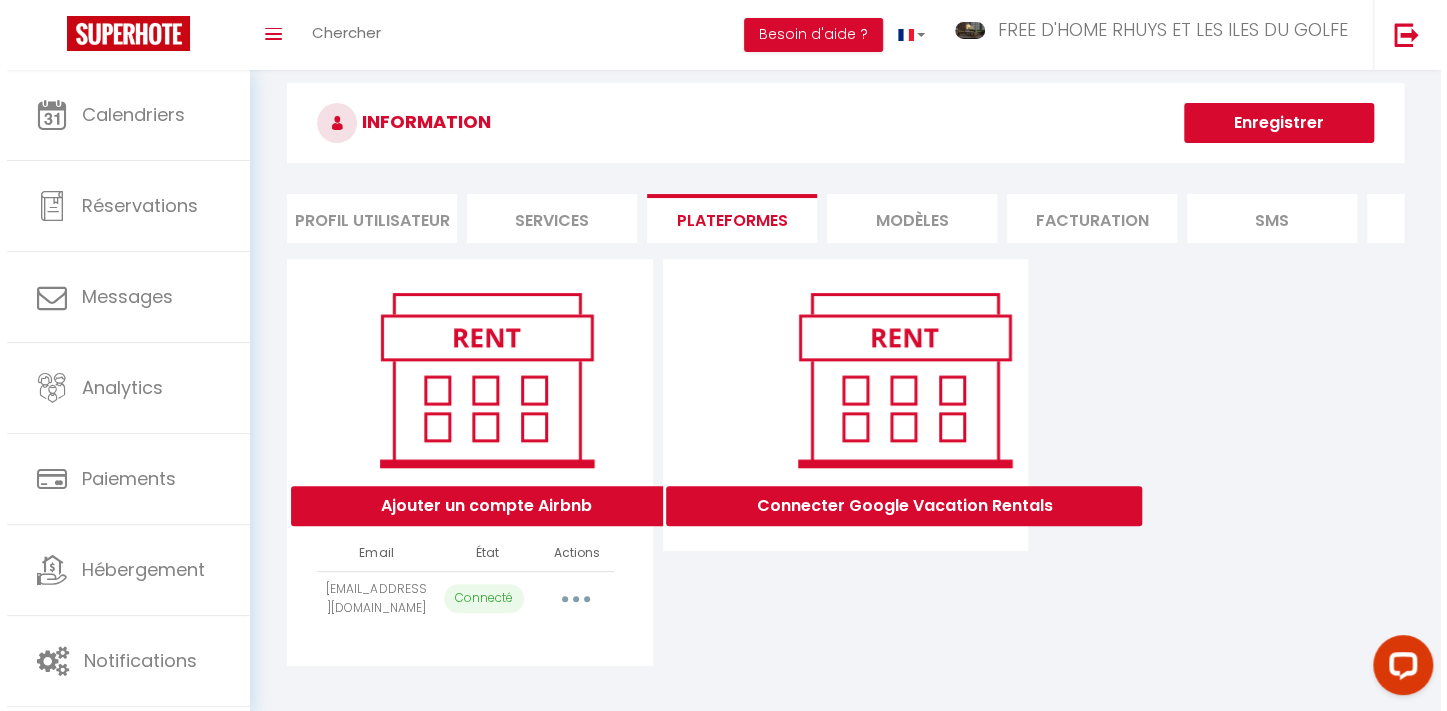 scroll, scrollTop: 70, scrollLeft: 0, axis: vertical 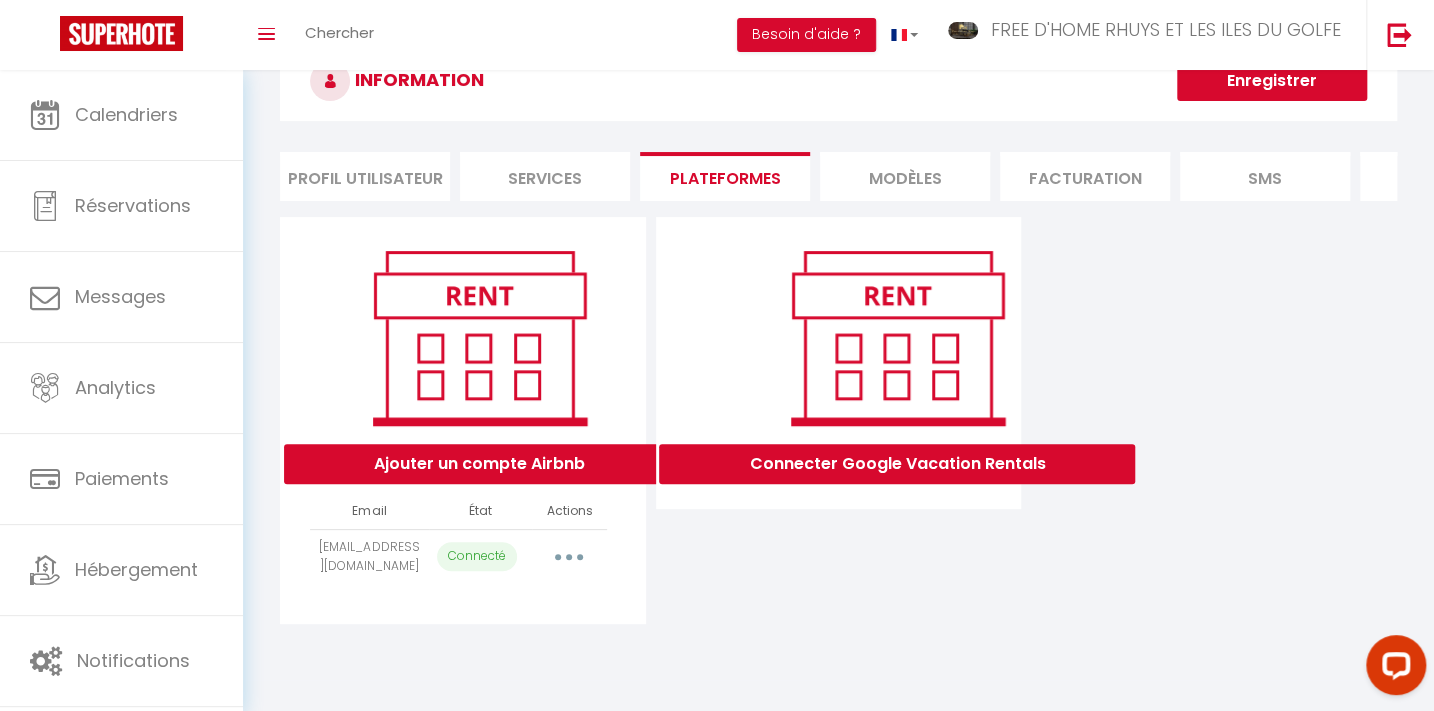 click at bounding box center (569, 557) 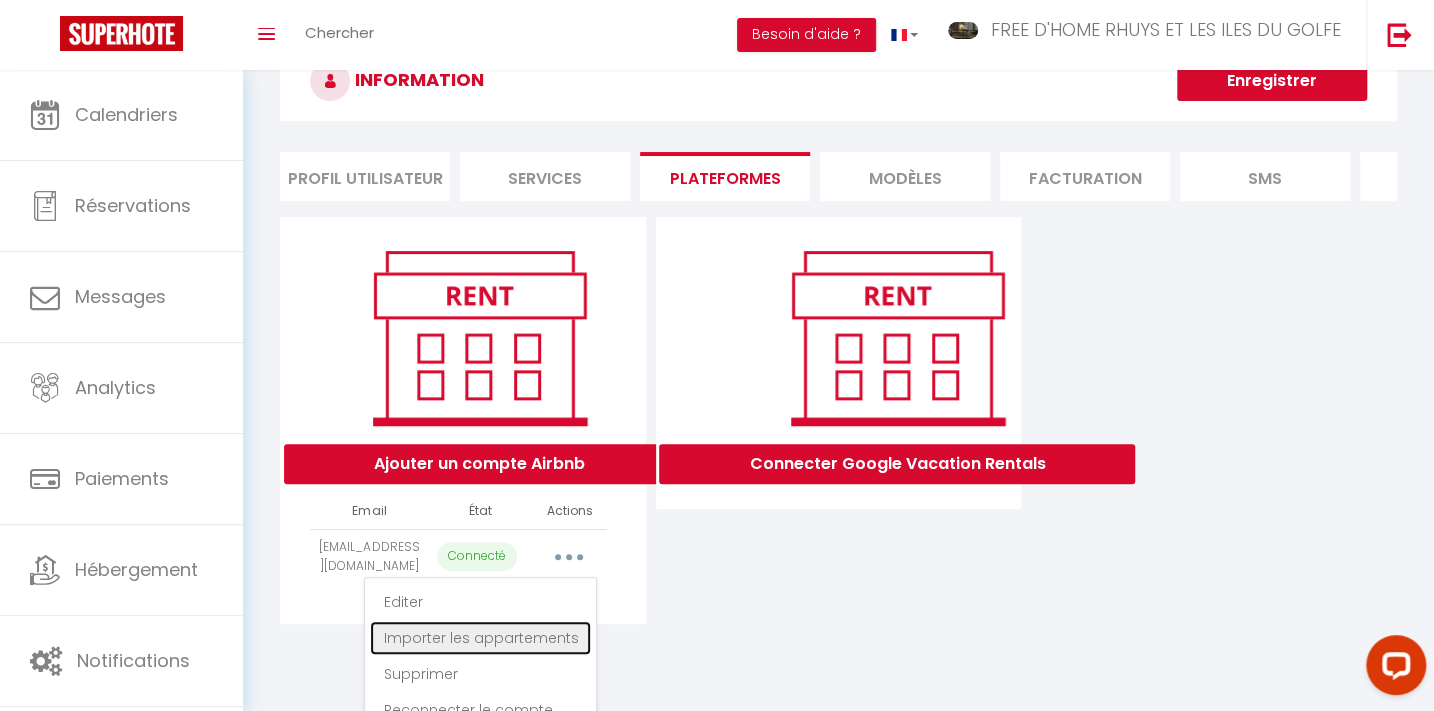 click on "Importer les appartements" at bounding box center [480, 638] 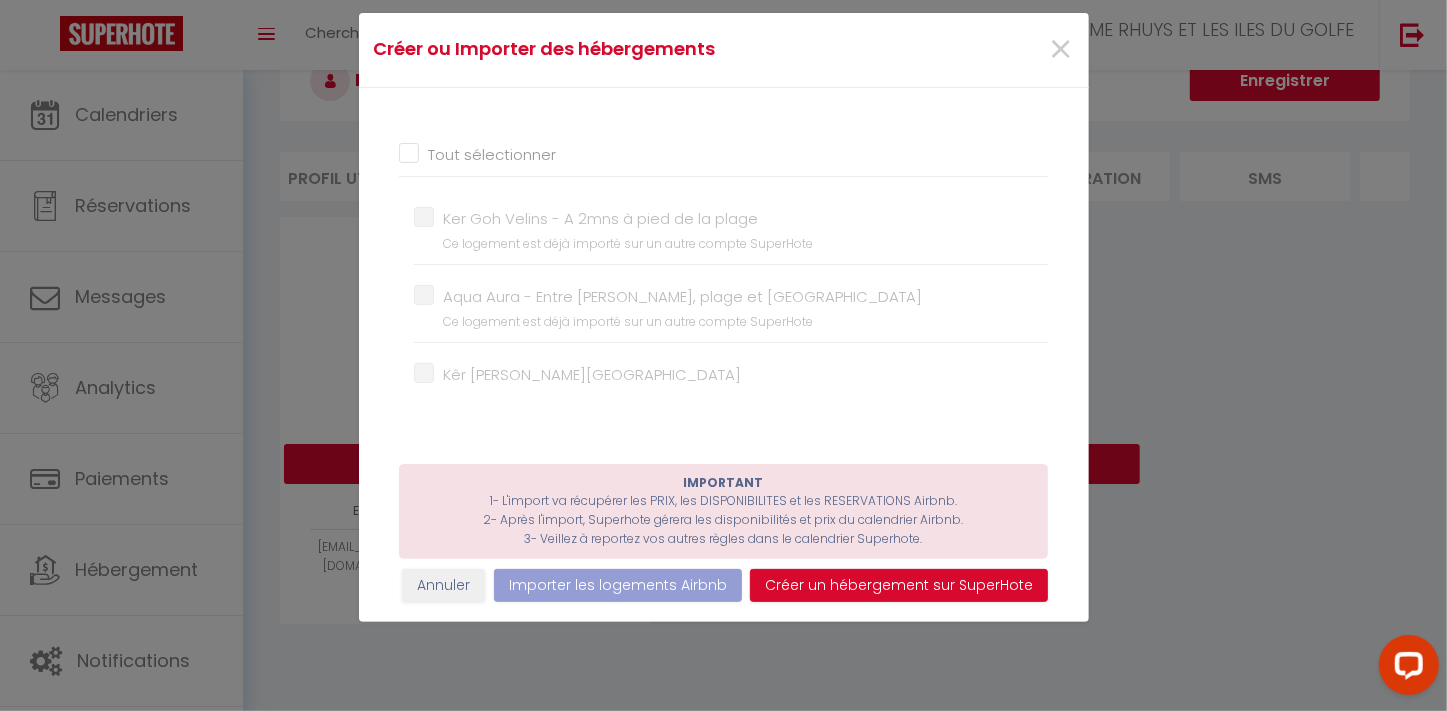 scroll, scrollTop: 0, scrollLeft: 0, axis: both 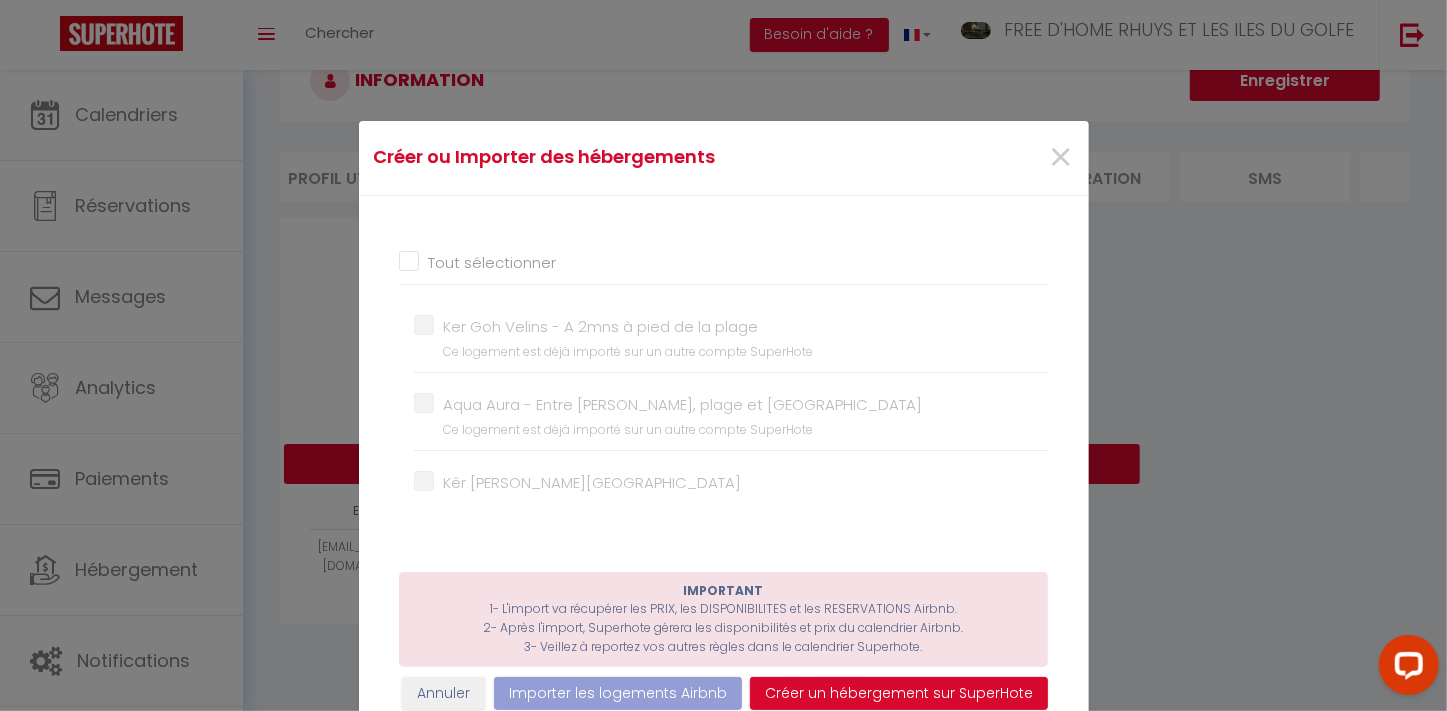 click on "Tout sélectionner" at bounding box center [724, 262] 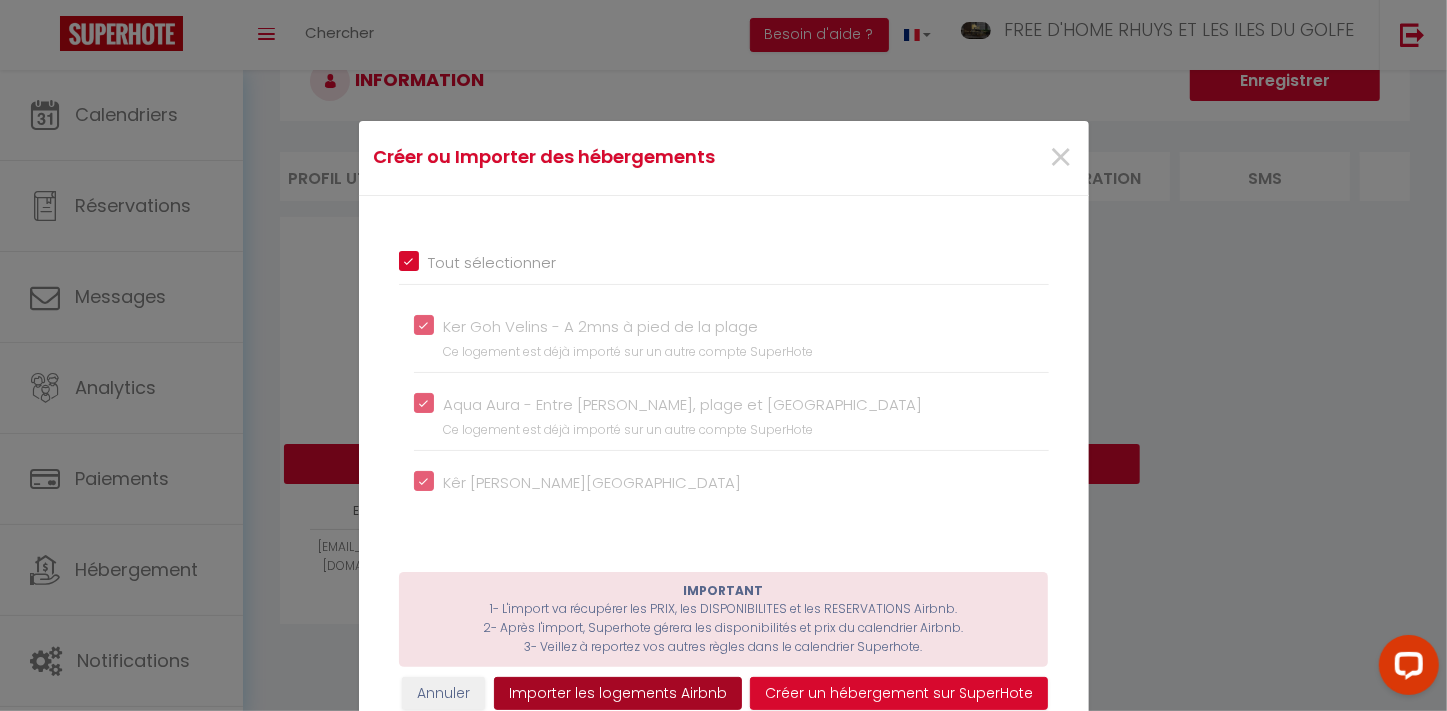 click on "Importer les logements Airbnb" at bounding box center [618, 694] 